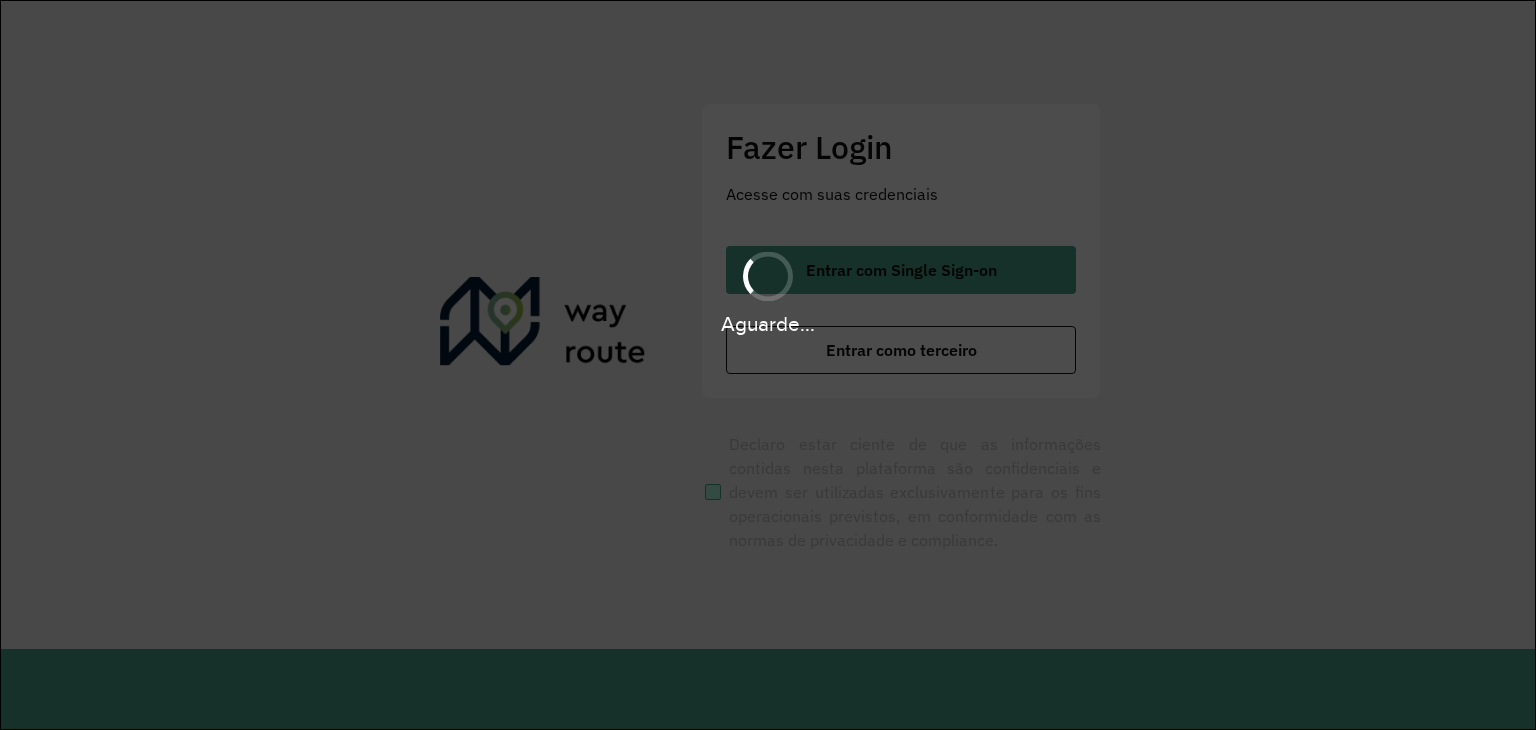 scroll, scrollTop: 0, scrollLeft: 0, axis: both 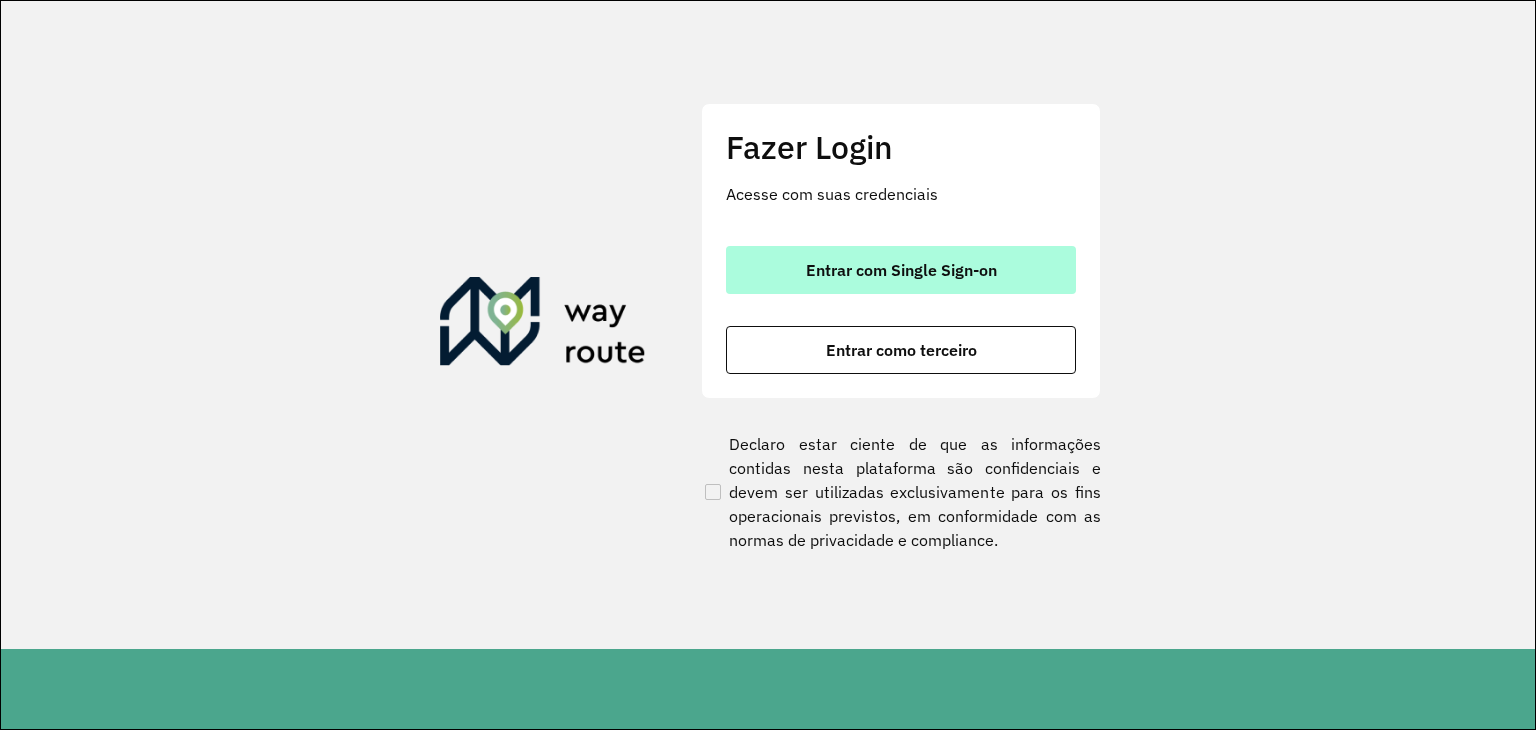 click on "Entrar com Single Sign-on" at bounding box center (901, 270) 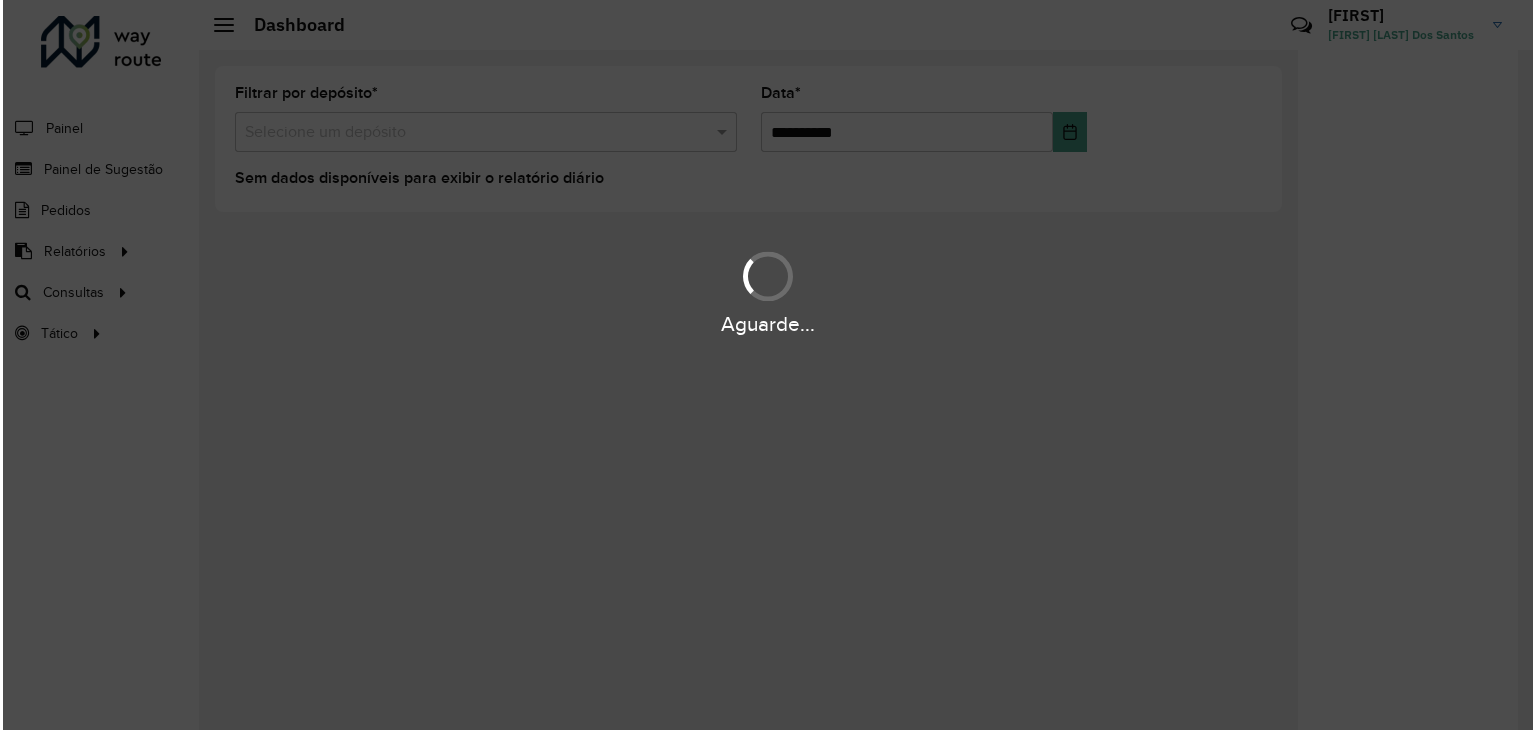 scroll, scrollTop: 0, scrollLeft: 0, axis: both 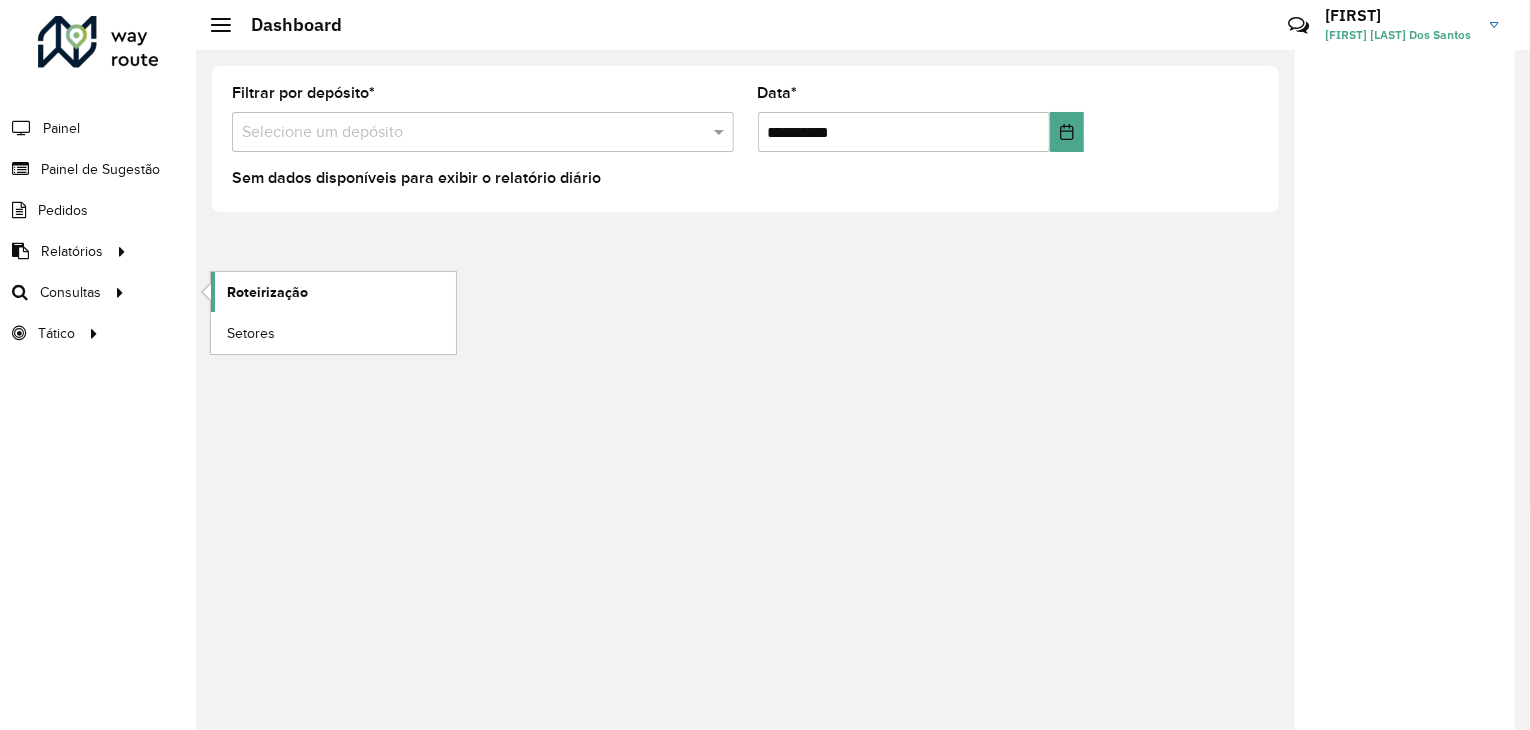 click on "Roteirização" 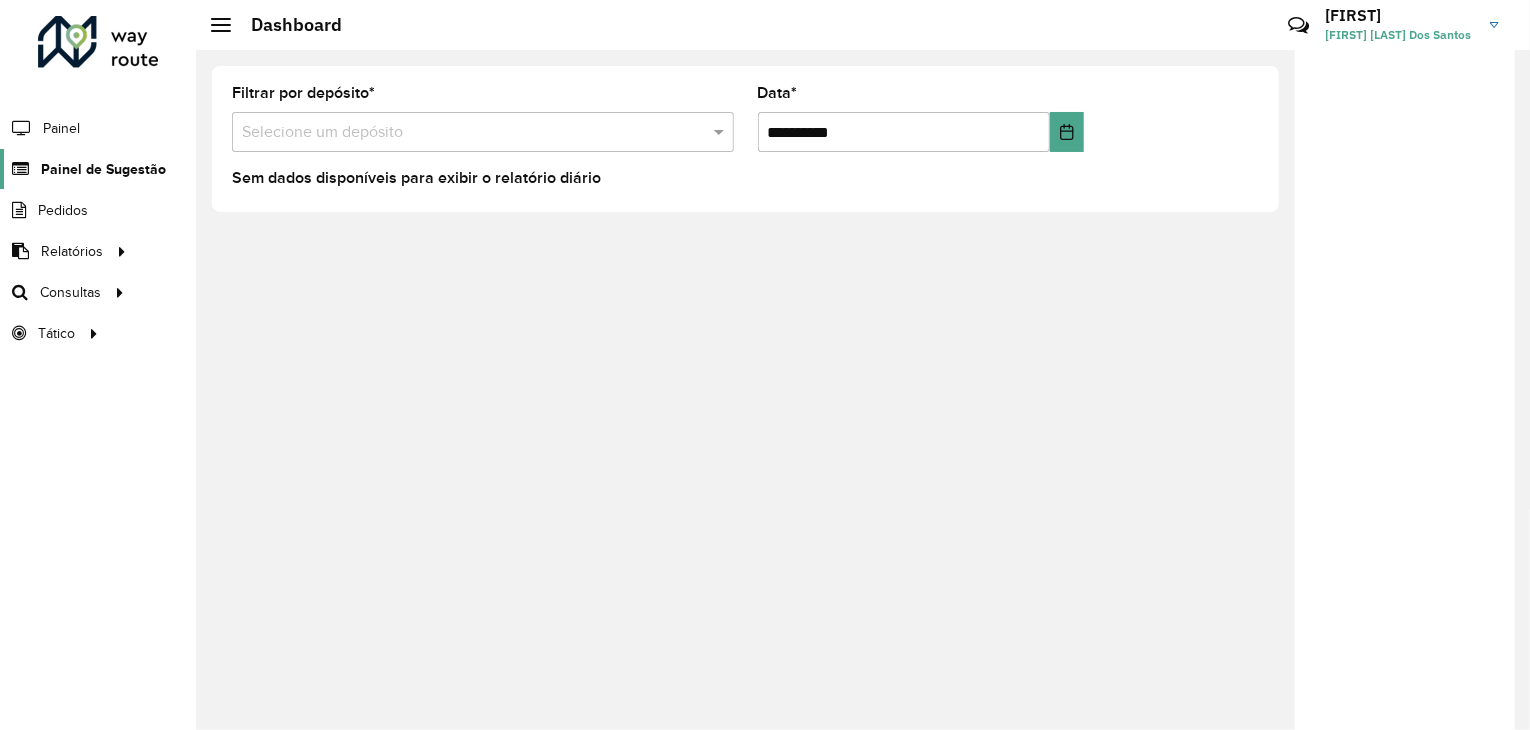 click on "Painel de Sugestão" 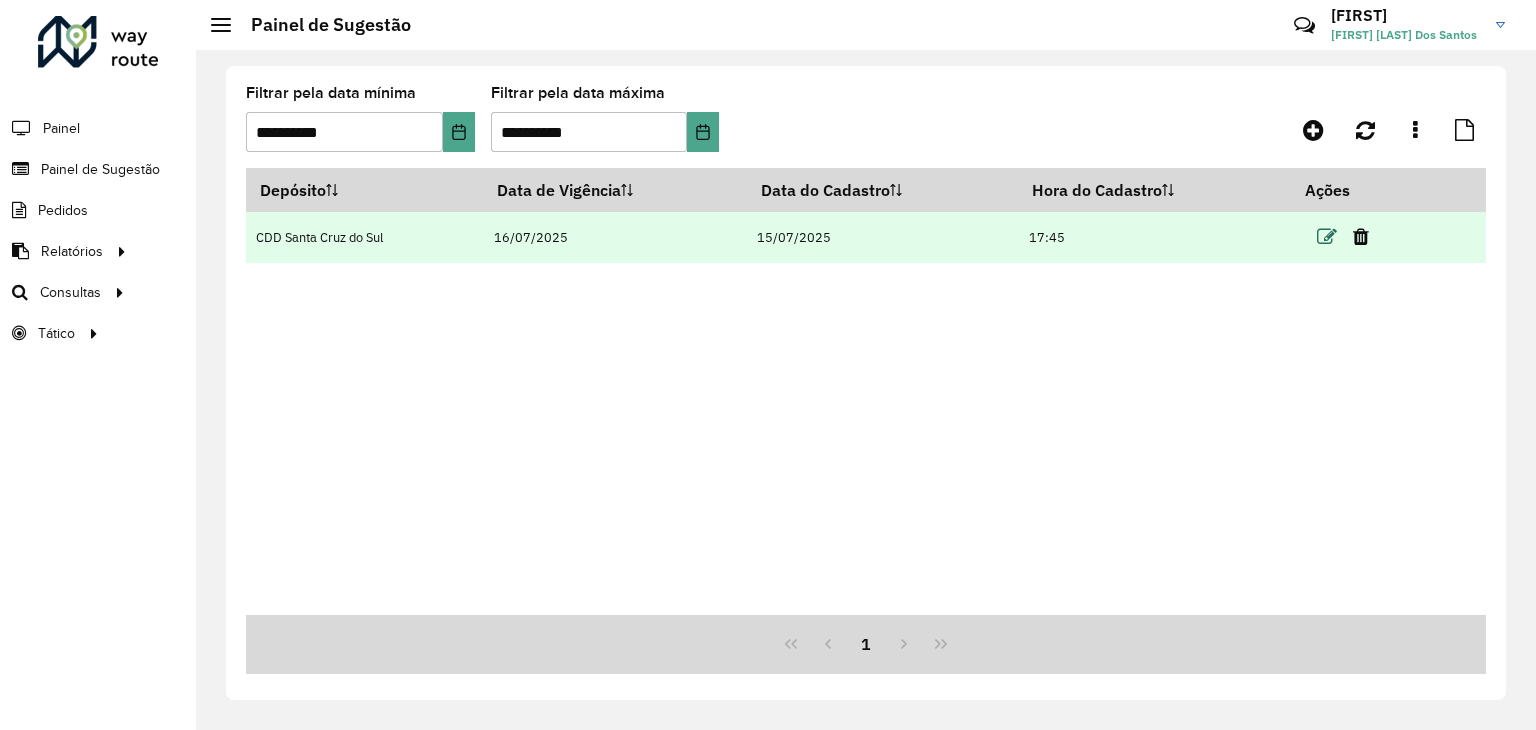 click at bounding box center (1327, 237) 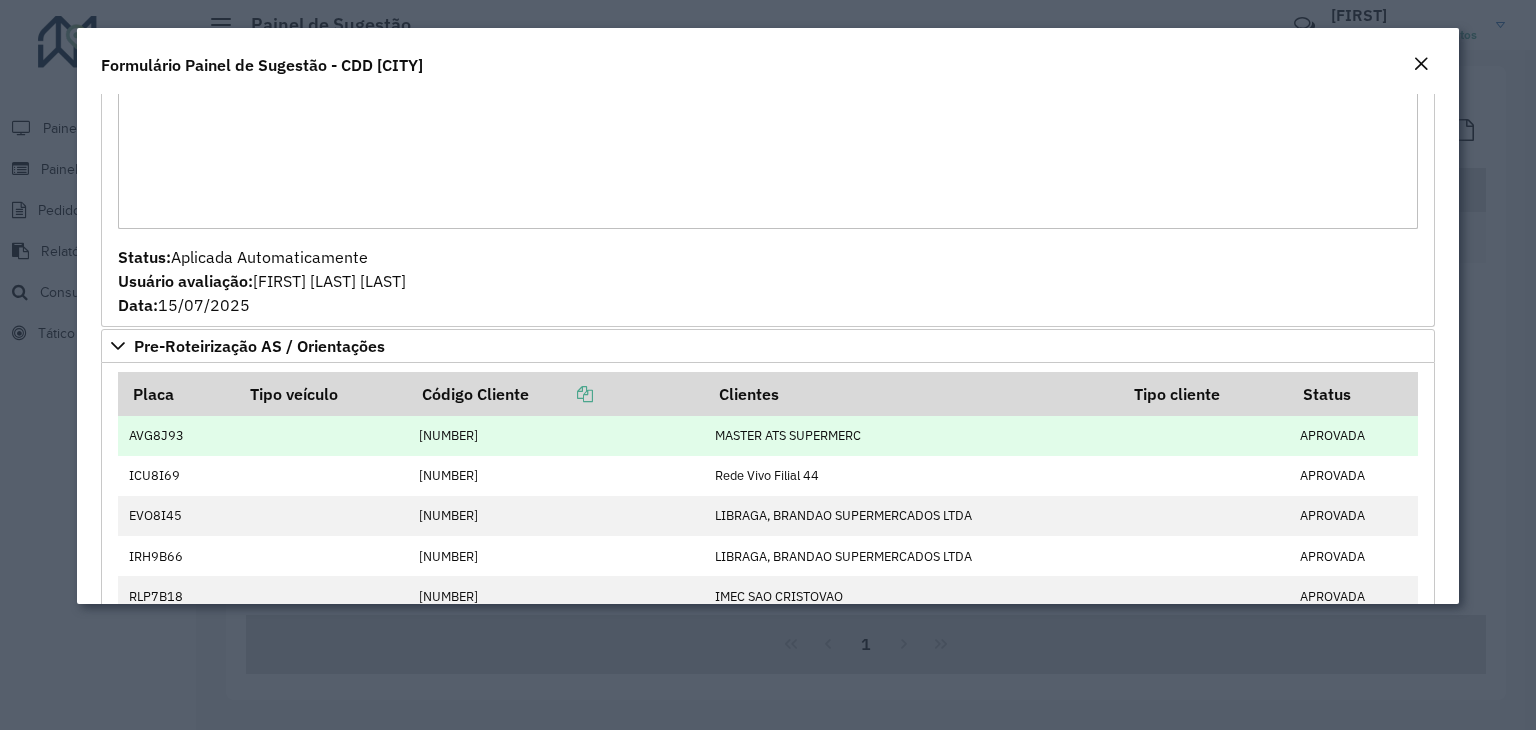 scroll, scrollTop: 500, scrollLeft: 0, axis: vertical 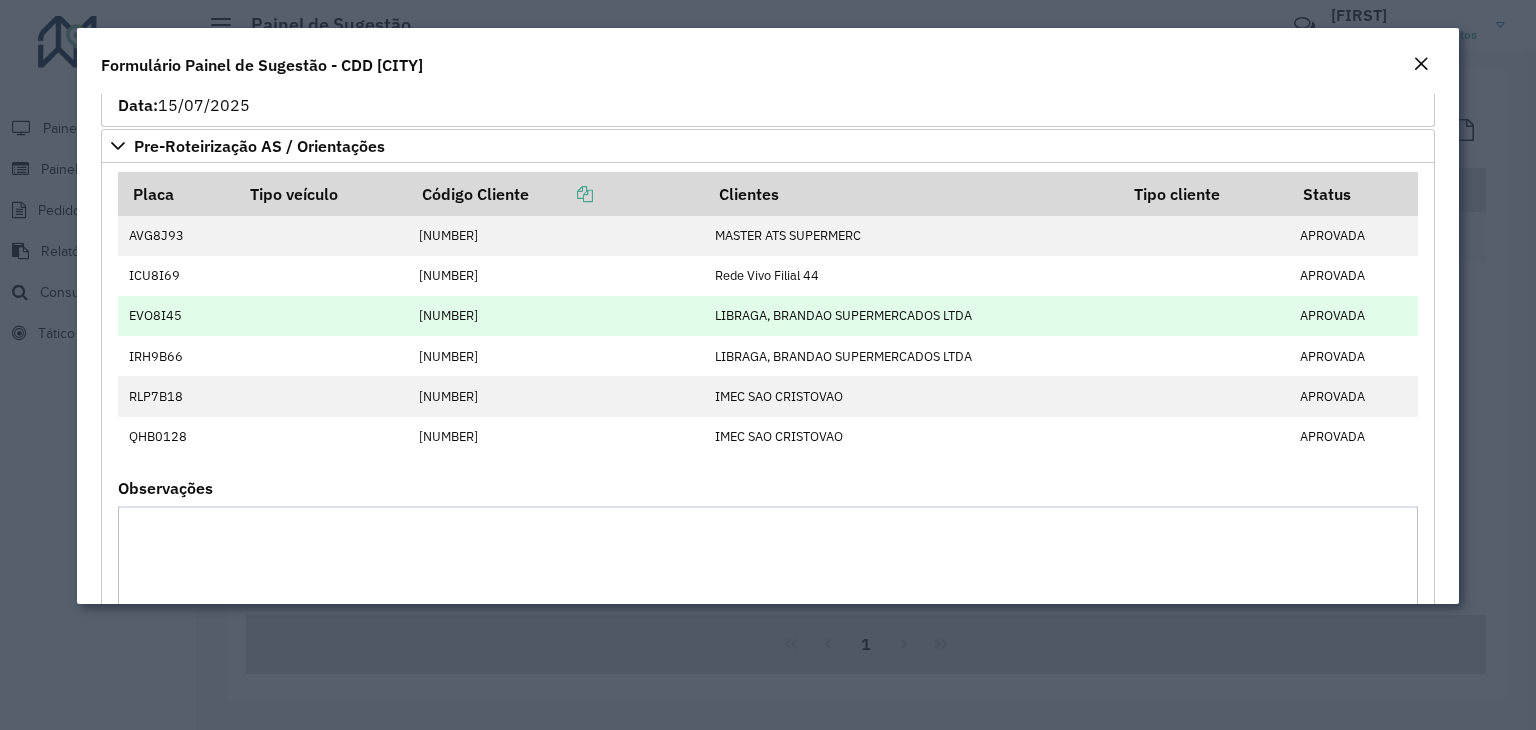click on "[NUMBER]" at bounding box center [557, 316] 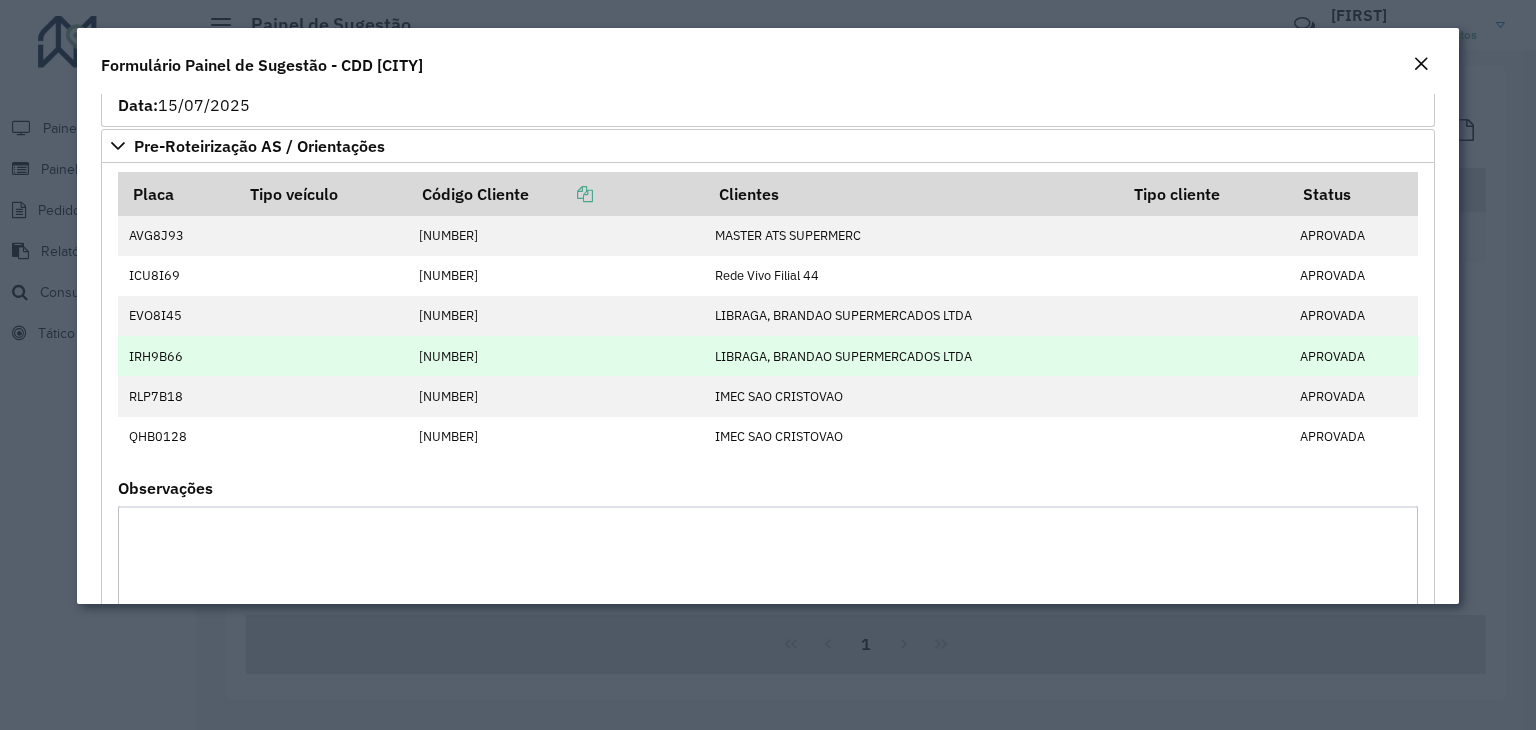 drag, startPoint x: 933, startPoint y: 331, endPoint x: 925, endPoint y: 341, distance: 12.806249 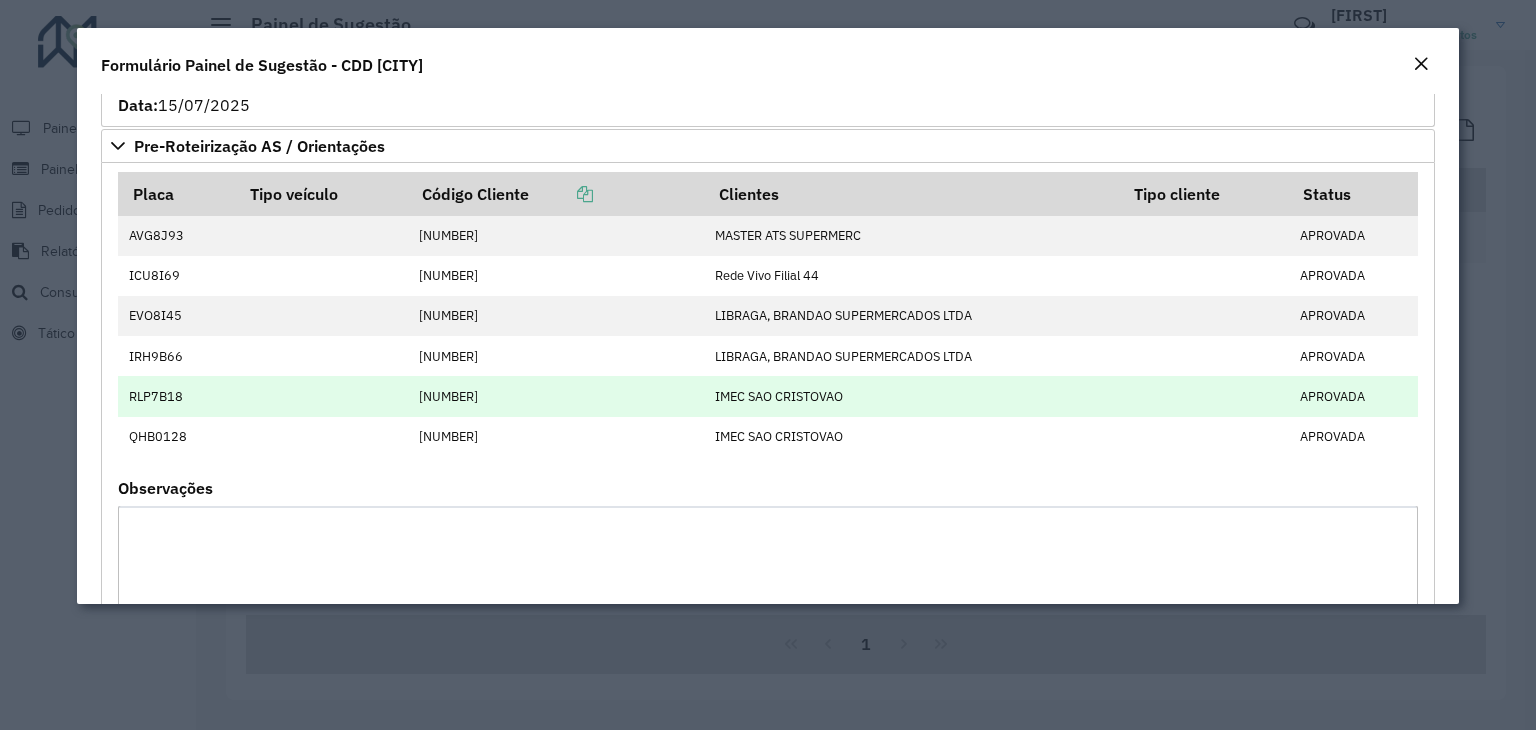 click on "IMEC   SAO CRISTOVAO" at bounding box center (912, 396) 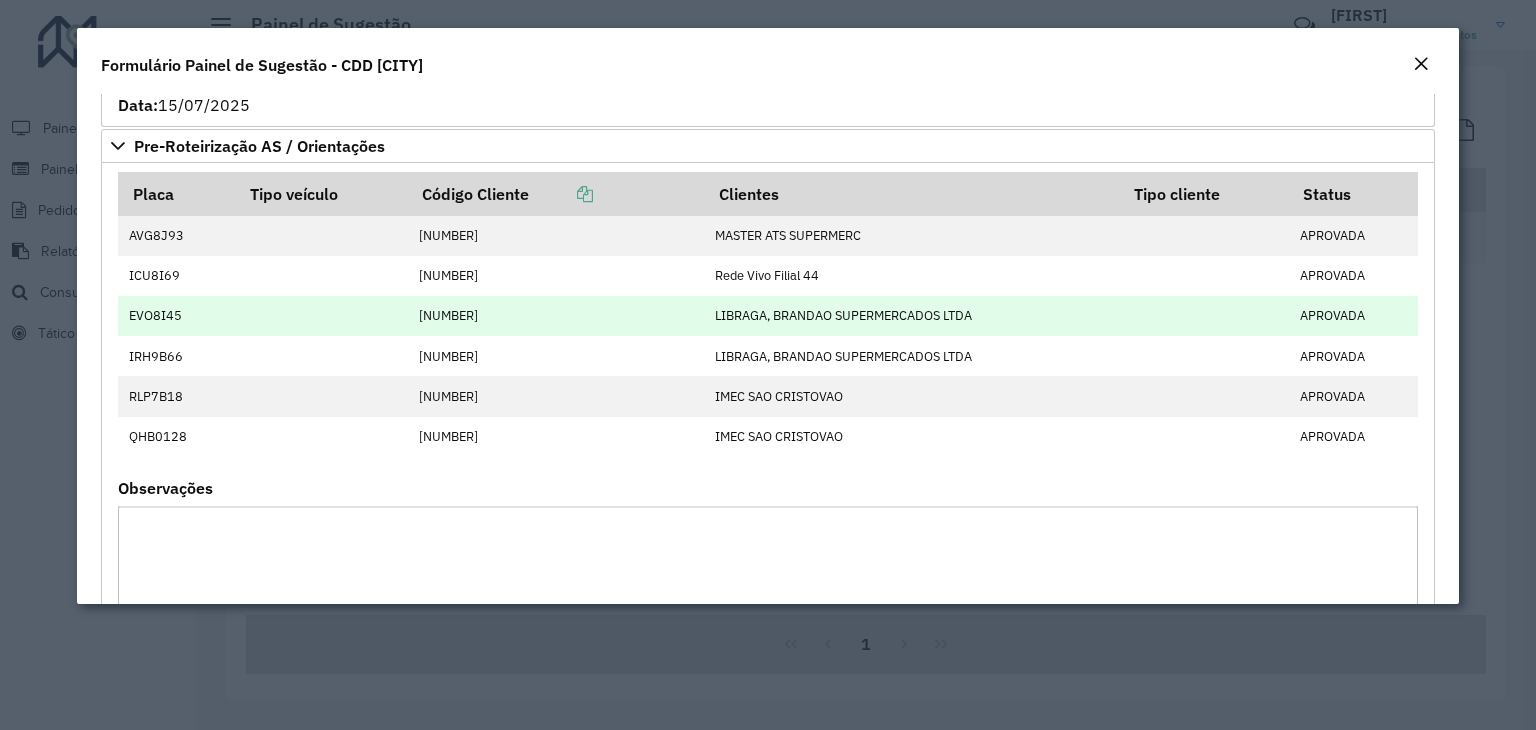 click on "LIBRAGA, BRANDAO SUPERMERCADOS LTDA" at bounding box center [912, 316] 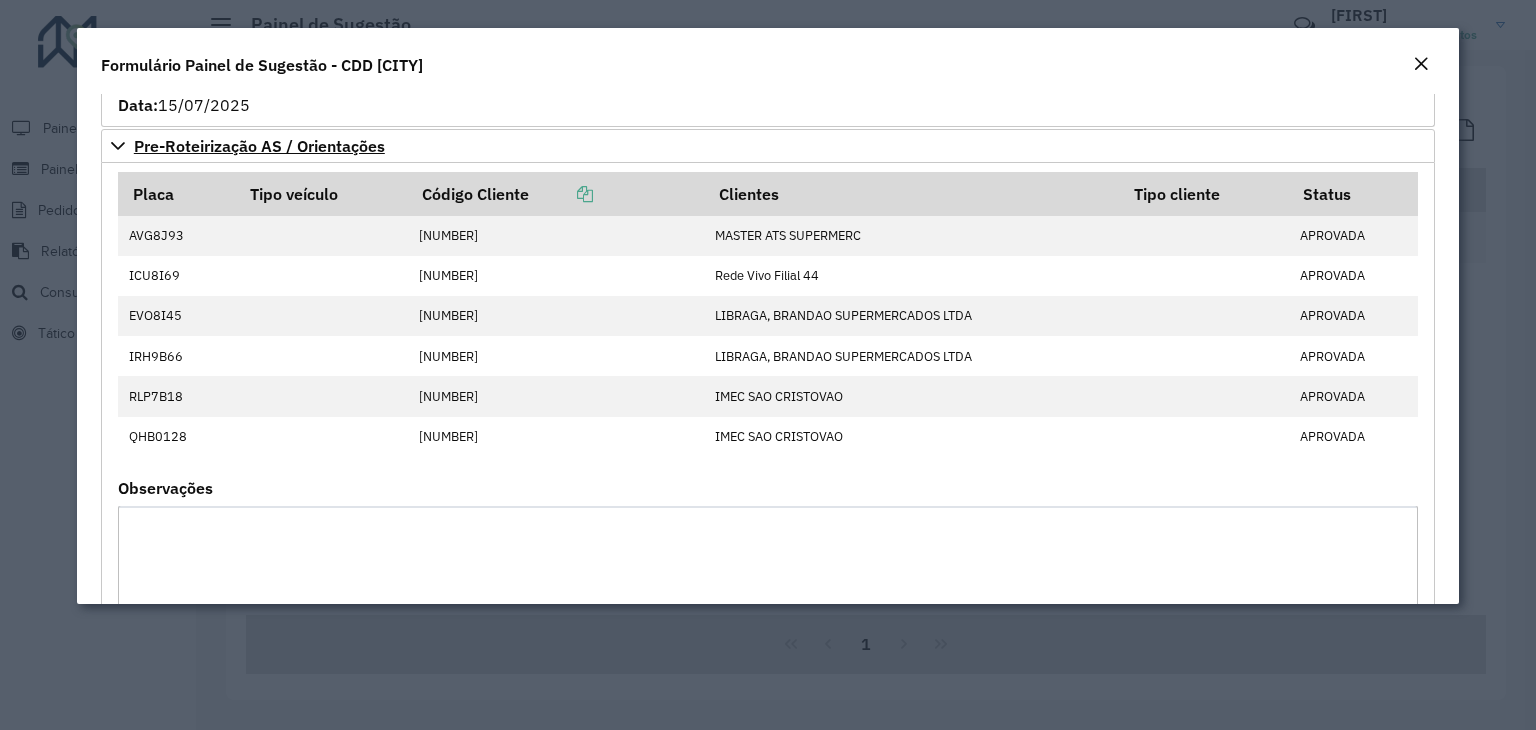 click on "Priorizar Cliente - Não podem ficar no buffer   Código Cliente   Clientes   Status  [NUMBER]  [FIRST] [LAST] DO APROVADA  Observações
Status:  Aplicada Automaticamente Usuário avaliação:  [FIRST] [LAST] [LAST]
Data:  15/07/2025
Pre-Roteirização AS / Orientações   Placa   Tipo veículo   Código Cliente   Clientes   Tipo cliente   Status  AVG8J93 [NUMBER]  MASTER ATS SUPERMERC APROVADA ICU8I69 [NUMBER]  Rede Vivo Filial 44 APROVADA EVO8I45 [NUMBER]  LIBRAGA, BRANDAO SUPERMERCADOS LTDA APROVADA IRH9B66 [NUMBER]  LIBRAGA, BRANDAO SUPERMERCADOS LTDA APROVADA RLP7B18 [NUMBER]  IMEC   SAO CRISTOVAO APROVADA QHB0128 [NUMBER]  IMEC   SAO CRISTOVAO APROVADA  Observações
Status:  Parcialmente Atendida Automaticamente Usuário avaliação:  [FIRST] [LAST] [LAST]
Data:  15/07/2025
Outras Orientações   Placa   Tipo veículo   Código Cliente   Clientes   Tipo cliente   Status  Status:" 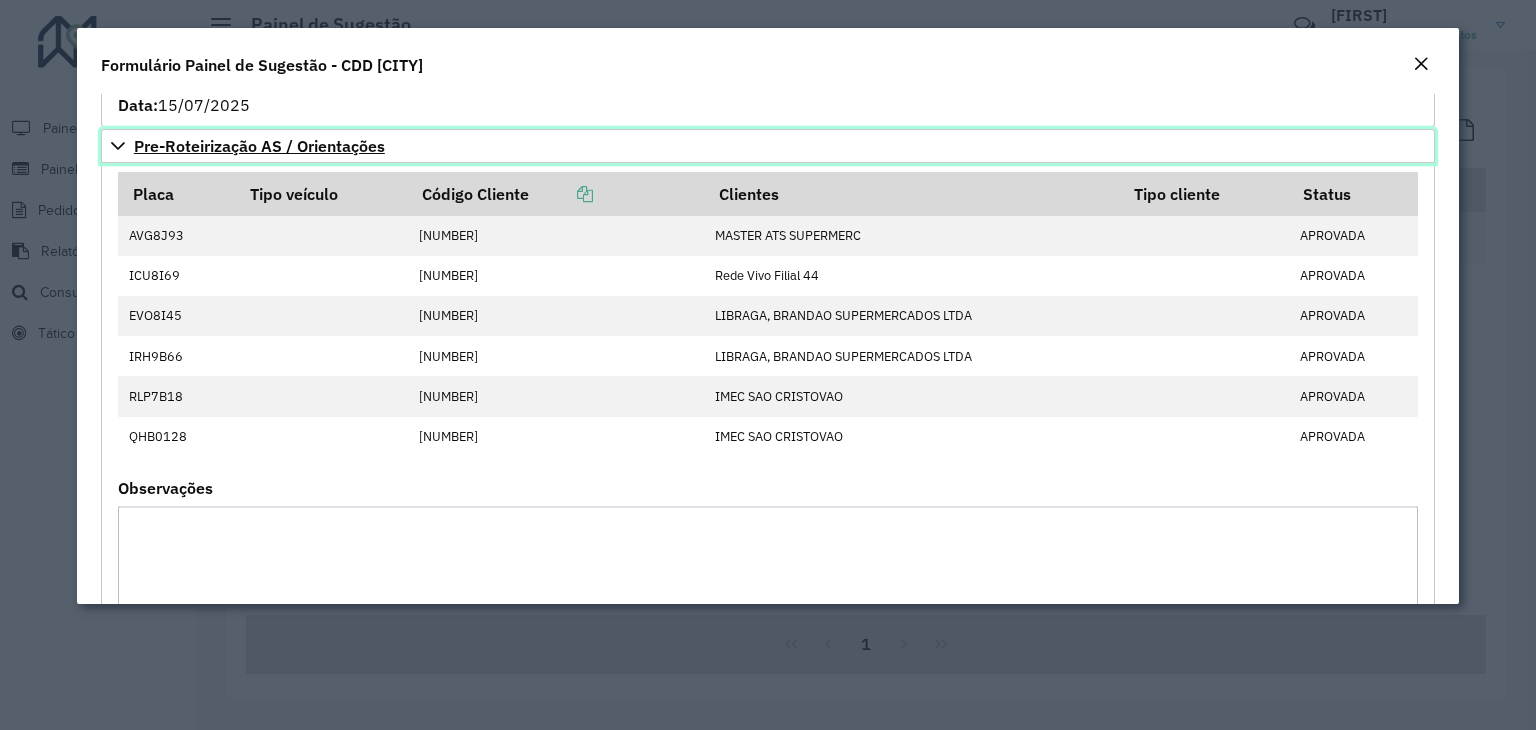click on "Pre-Roteirização AS / Orientações" at bounding box center [259, 146] 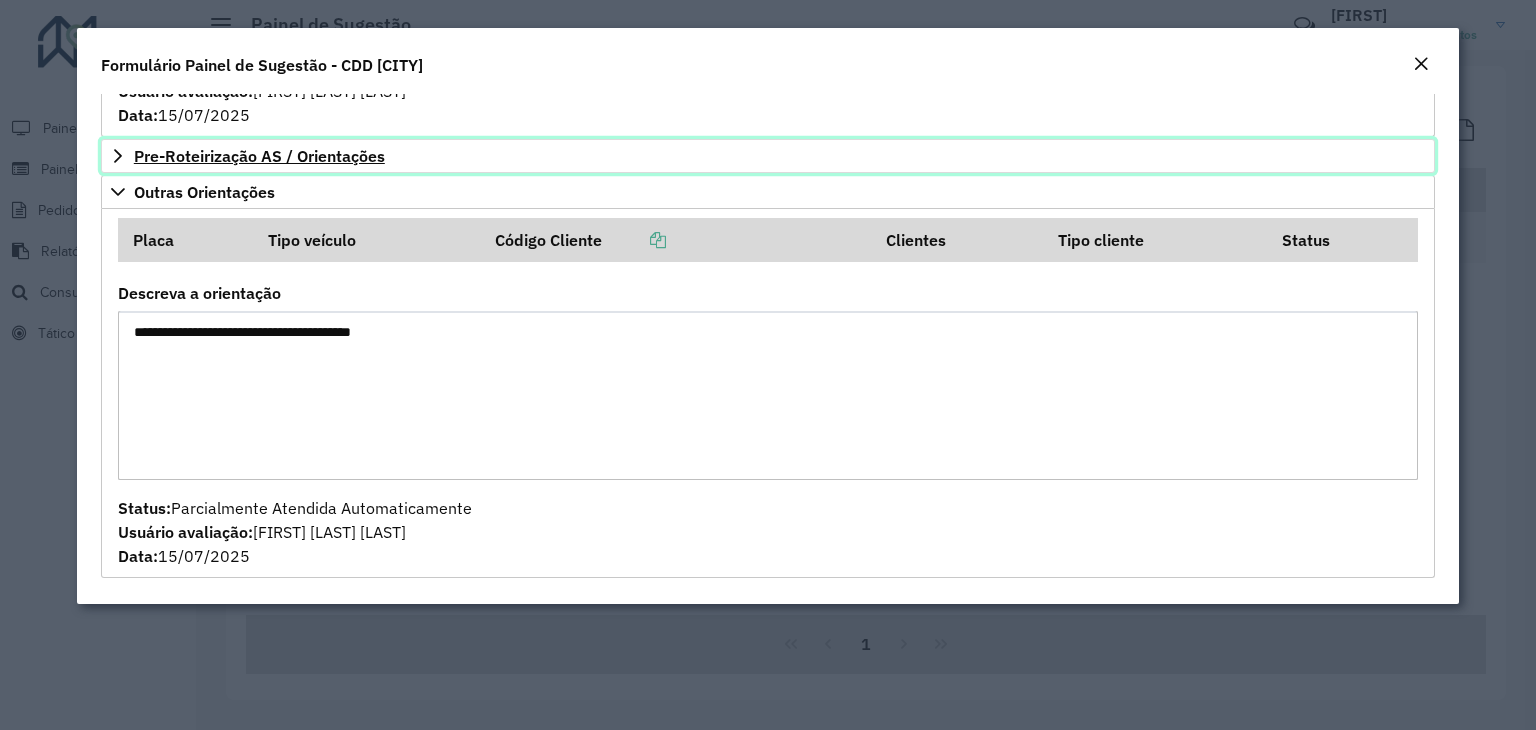scroll, scrollTop: 489, scrollLeft: 0, axis: vertical 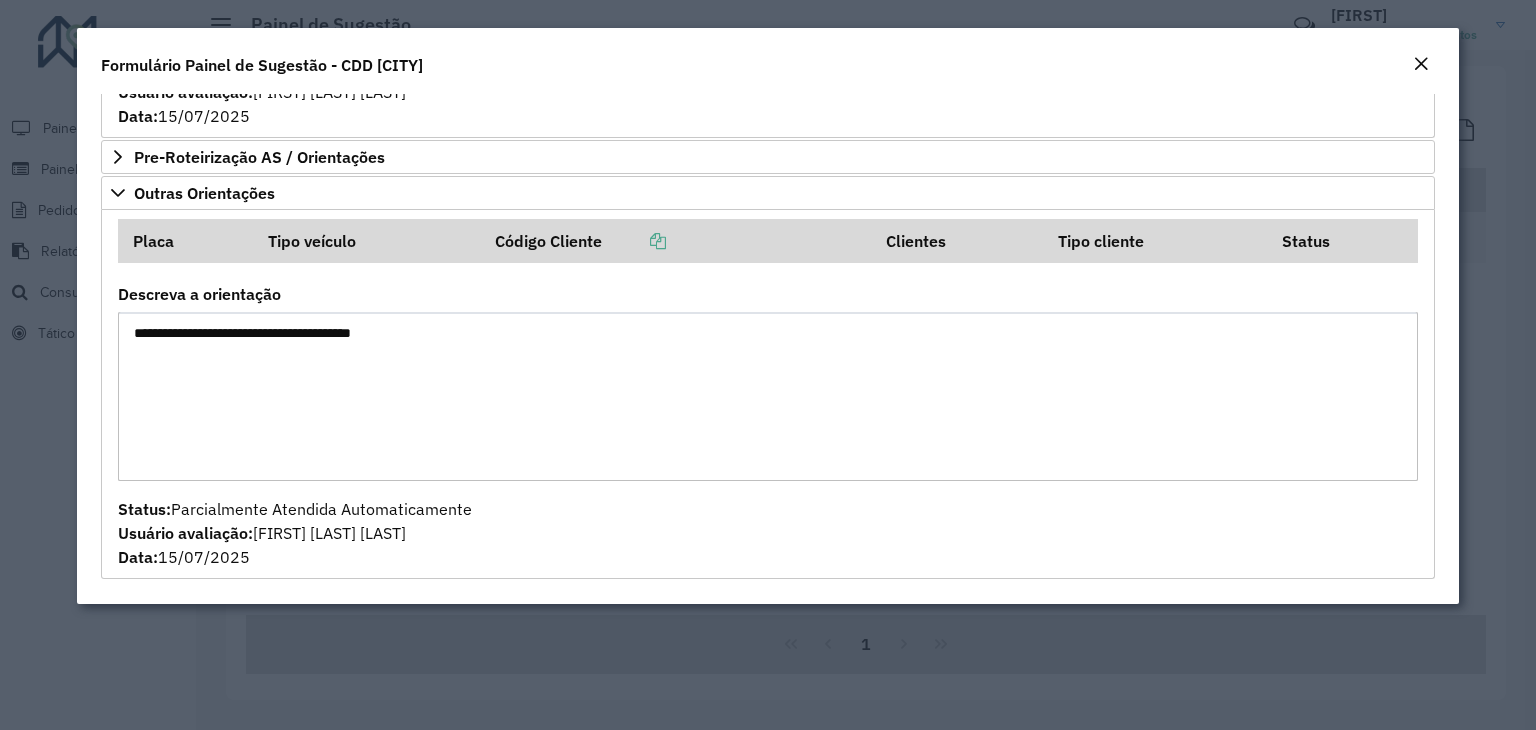 click on "**********" at bounding box center [768, 396] 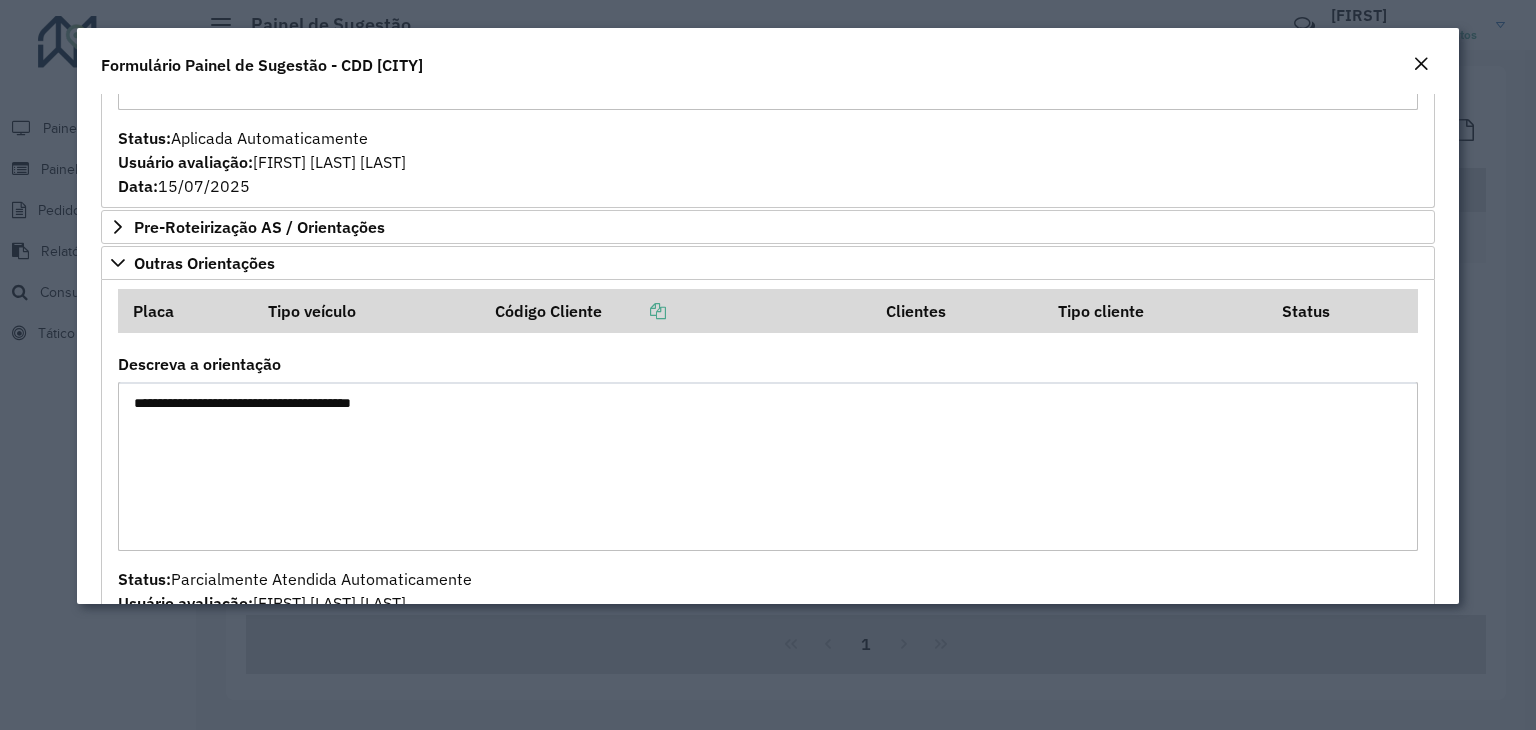 scroll, scrollTop: 389, scrollLeft: 0, axis: vertical 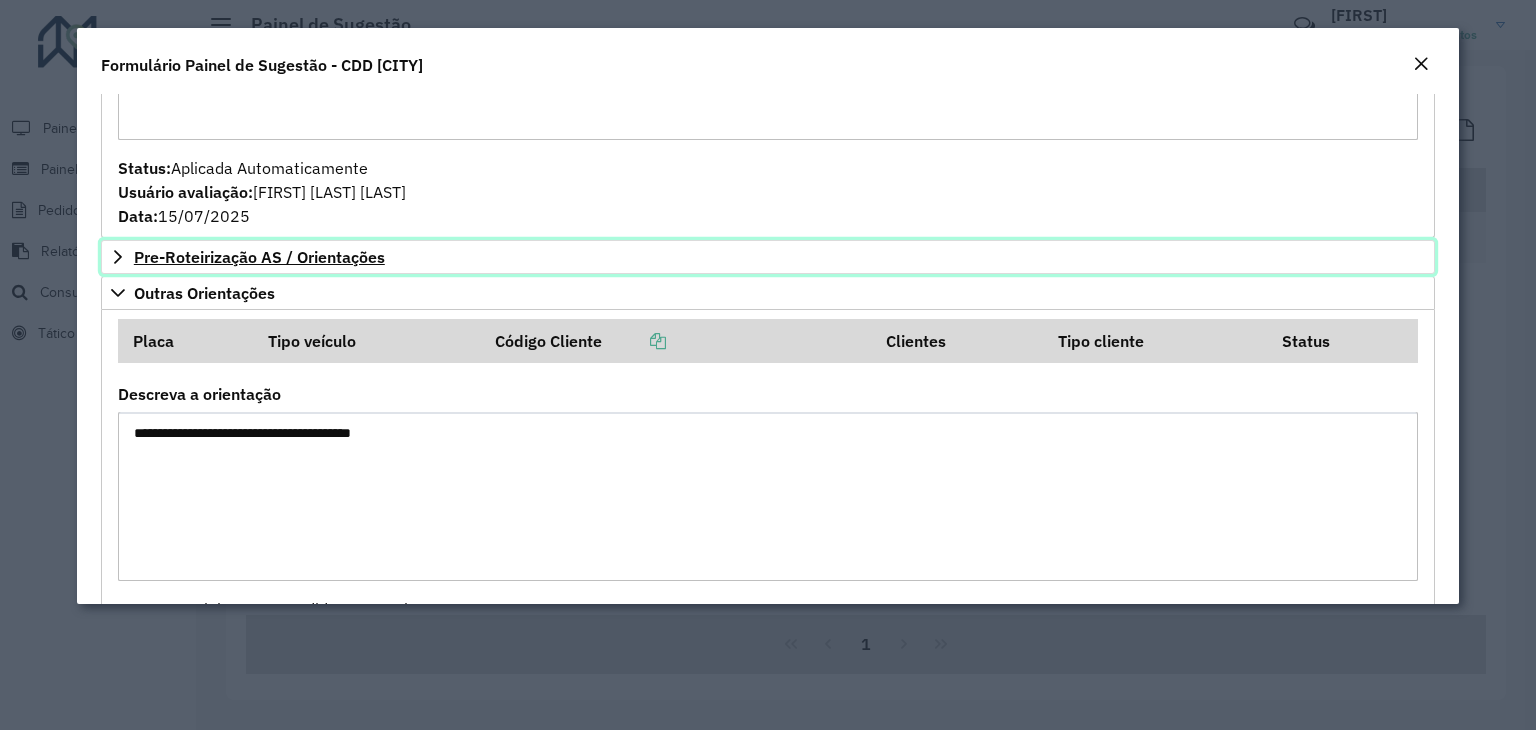 click on "Pre-Roteirização AS / Orientações" at bounding box center [259, 257] 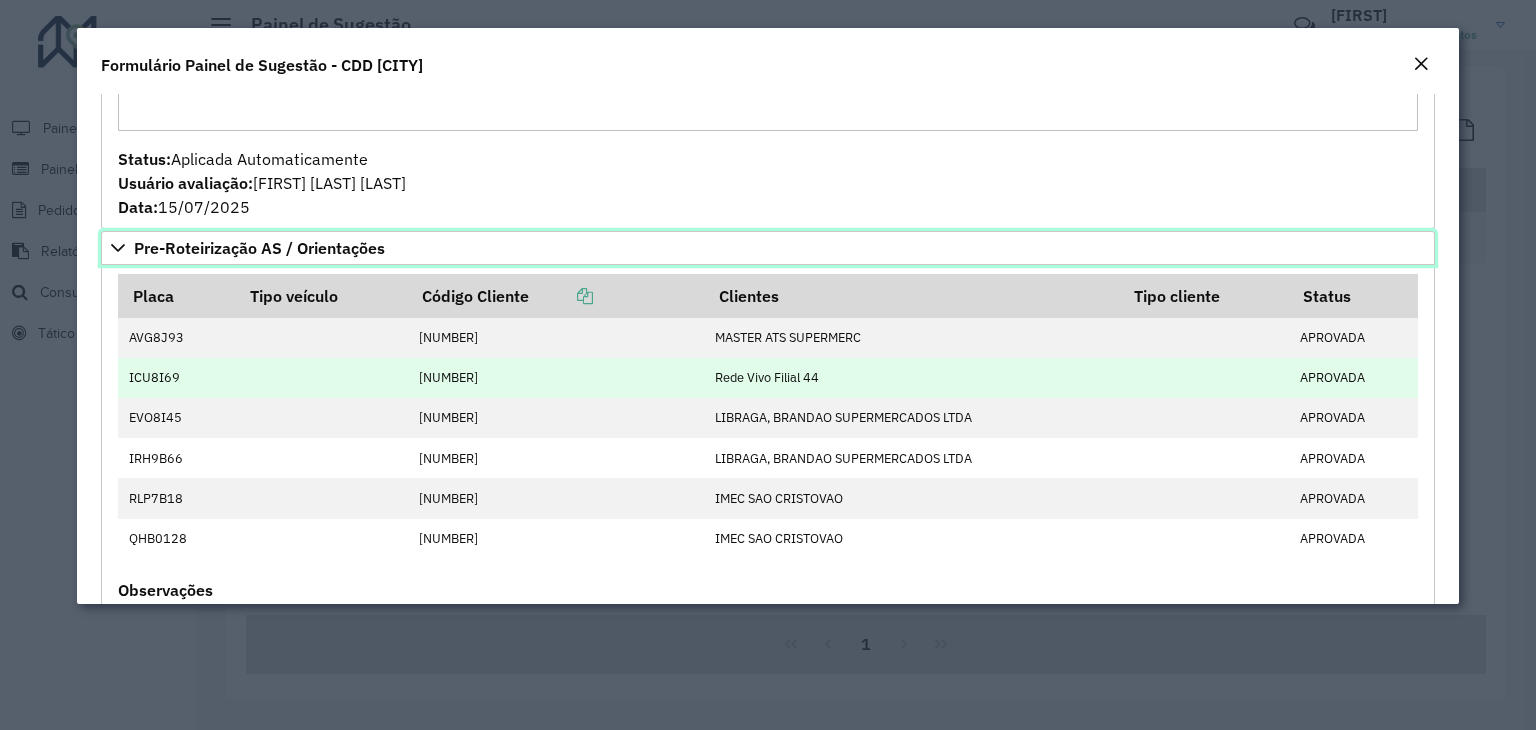 scroll, scrollTop: 498, scrollLeft: 0, axis: vertical 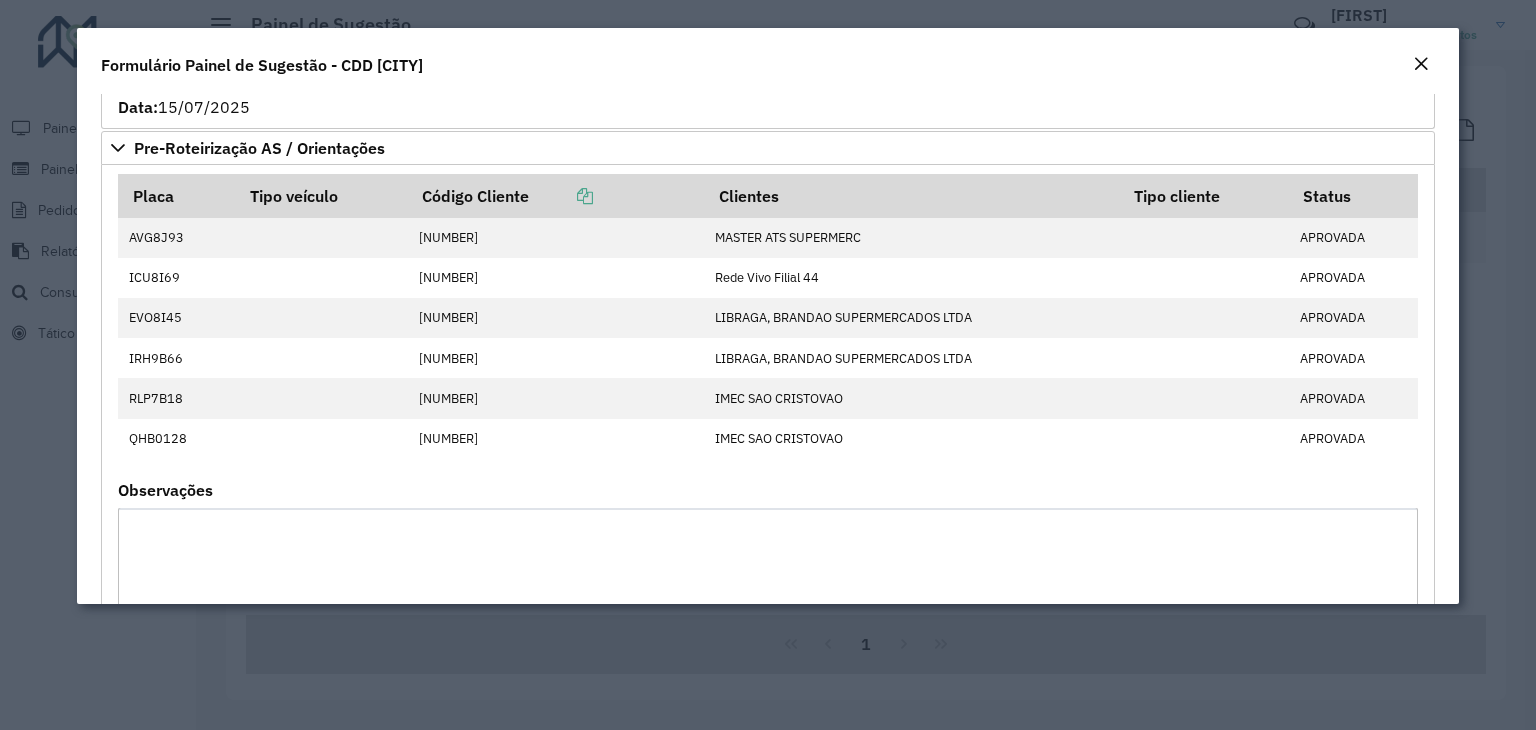 click 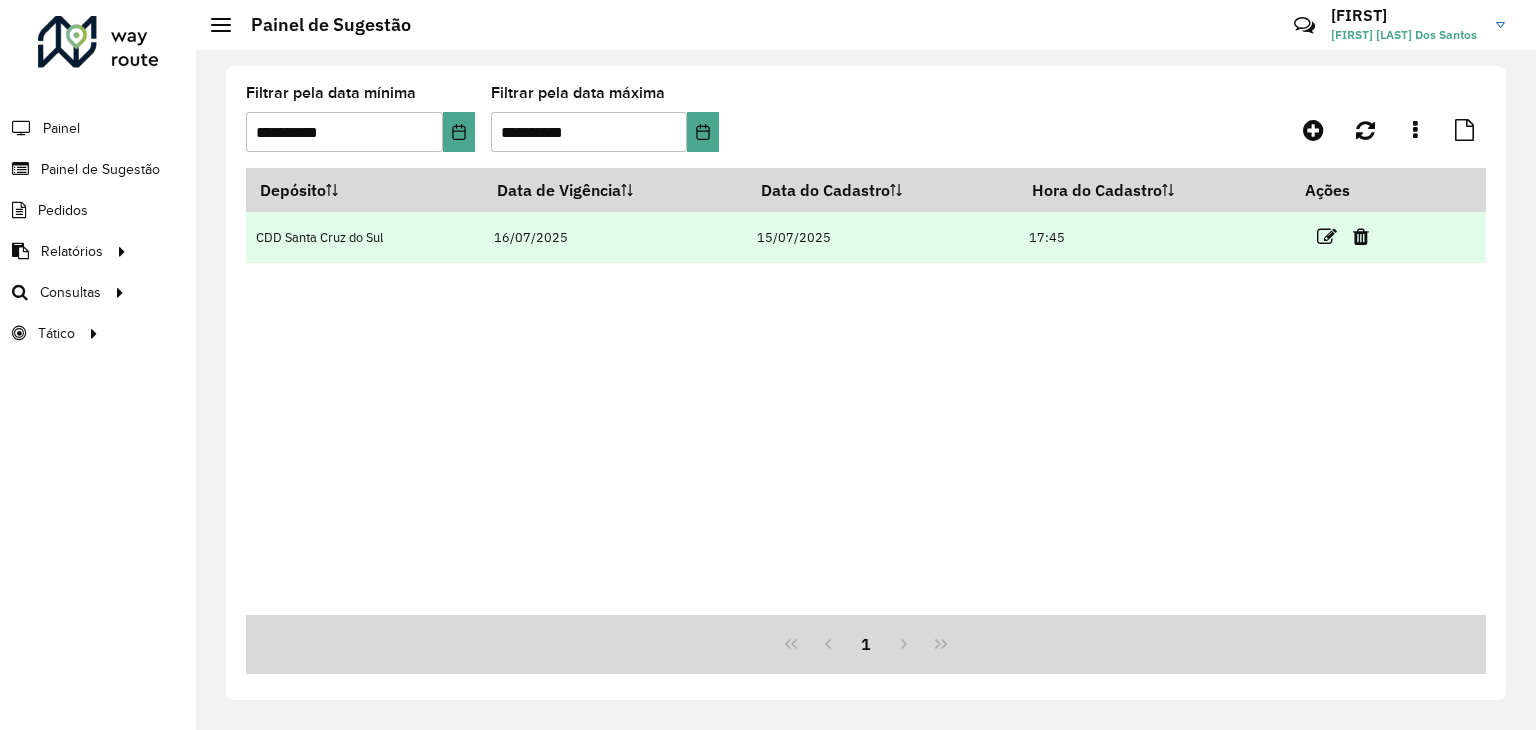 click on "15/07/2025" at bounding box center (882, 237) 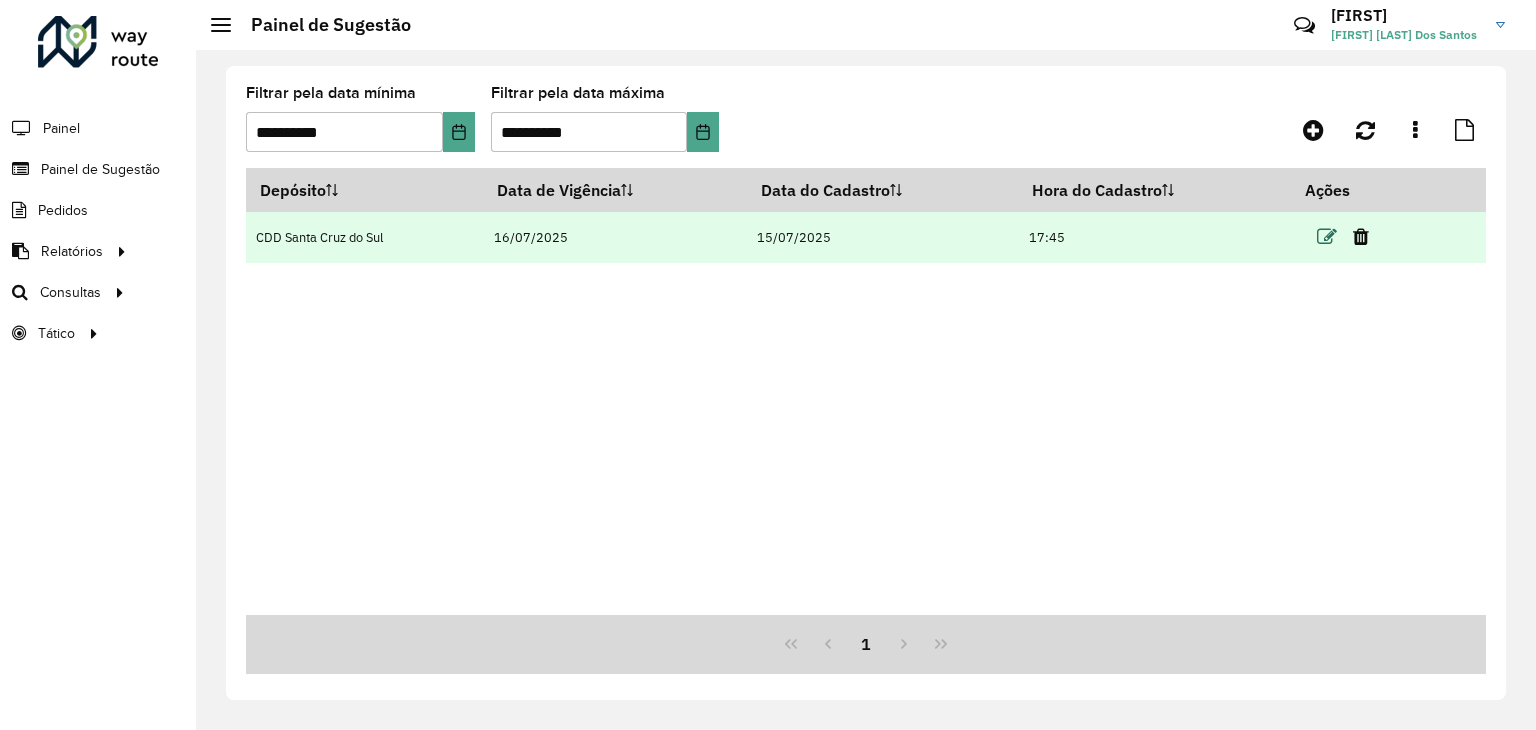click at bounding box center (1327, 237) 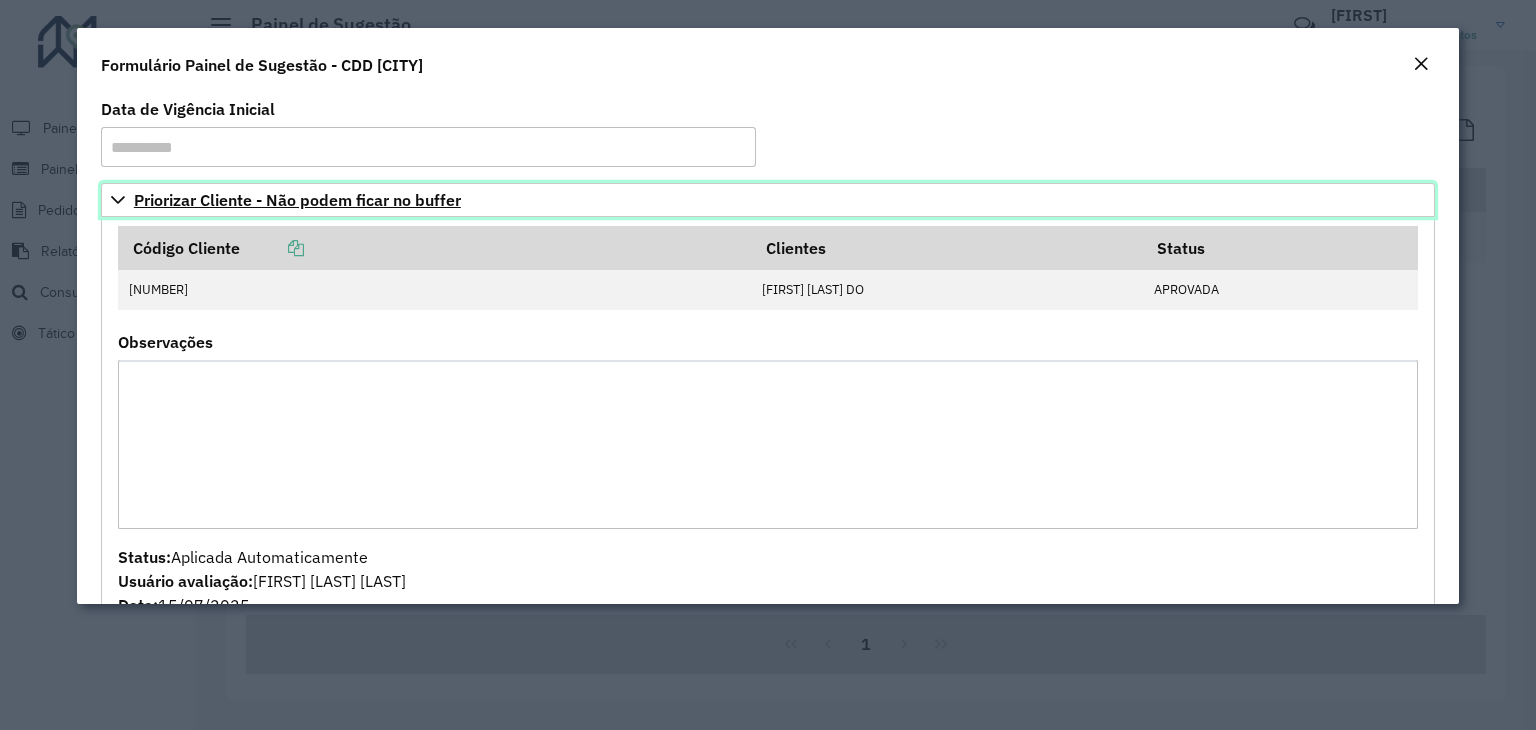 click on "Priorizar Cliente - Não podem ficar no buffer" at bounding box center [297, 200] 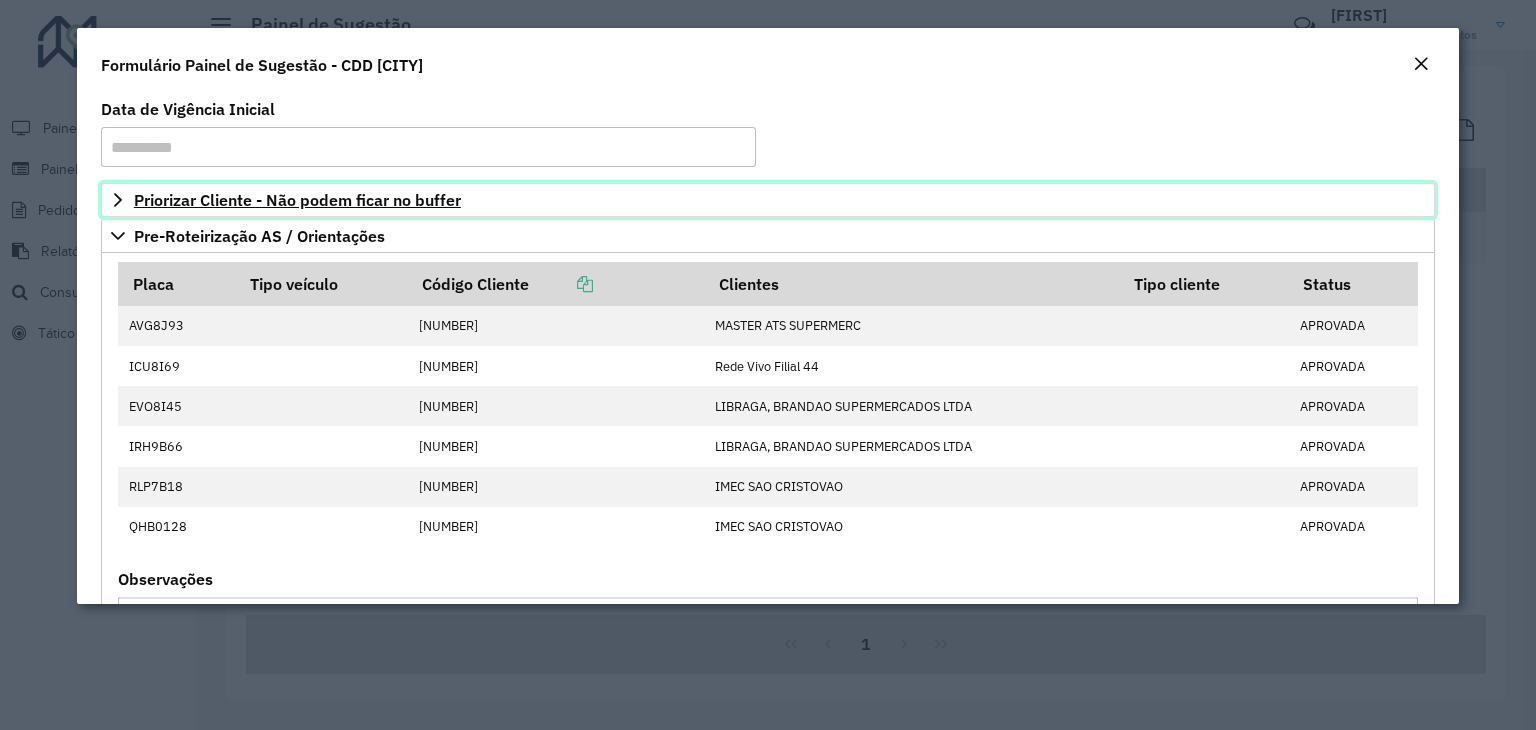 click on "Priorizar Cliente - Não podem ficar no buffer" at bounding box center [297, 200] 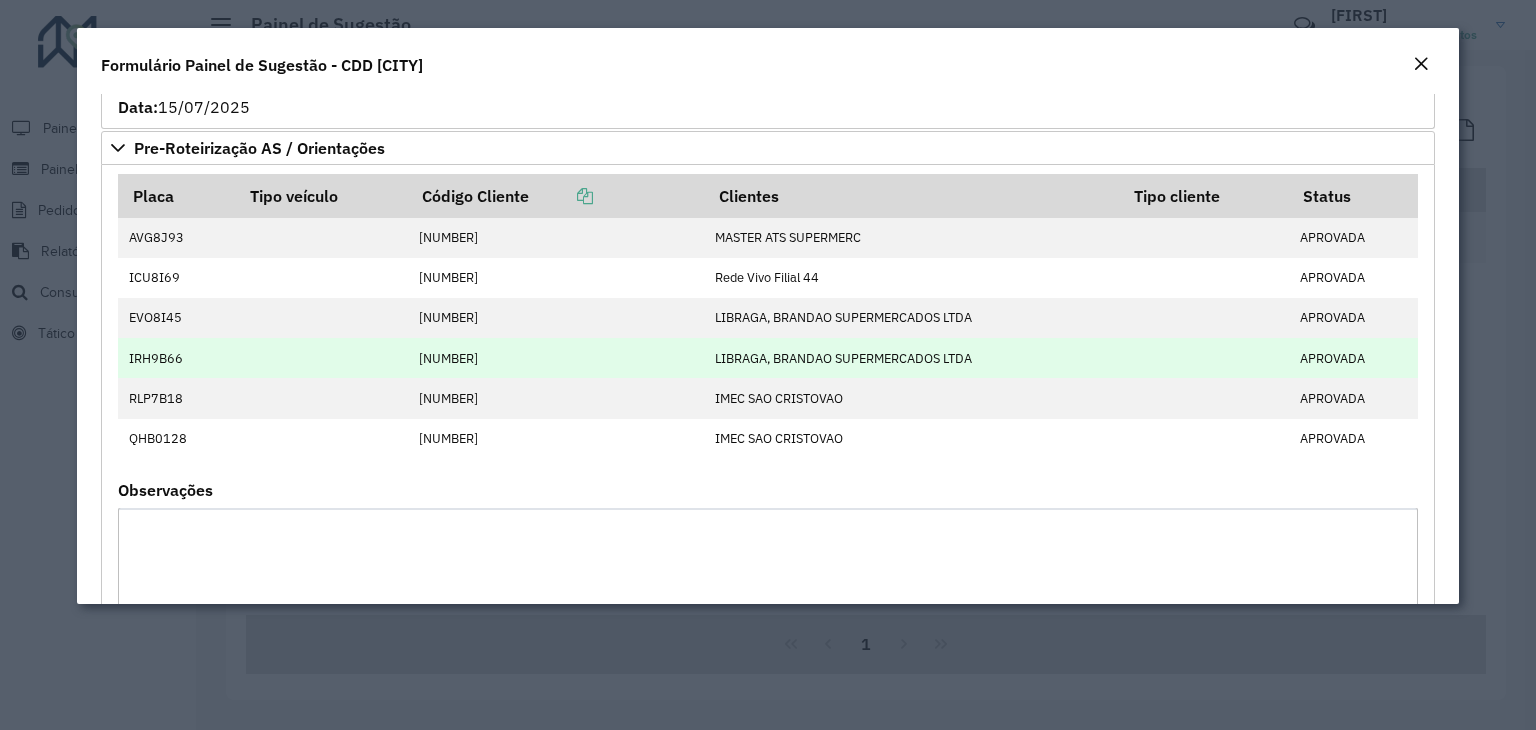 scroll, scrollTop: 500, scrollLeft: 0, axis: vertical 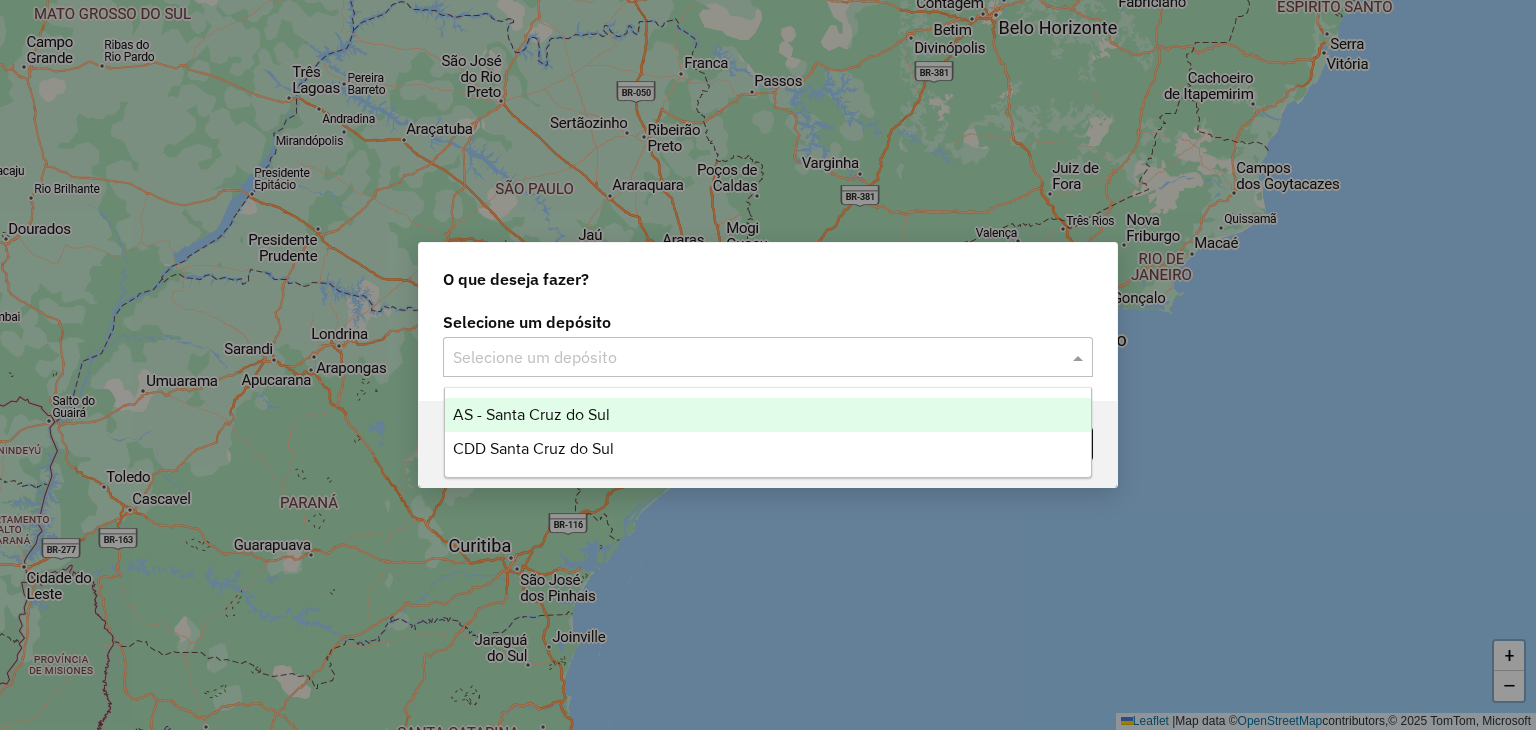 click on "Selecione um depósito" 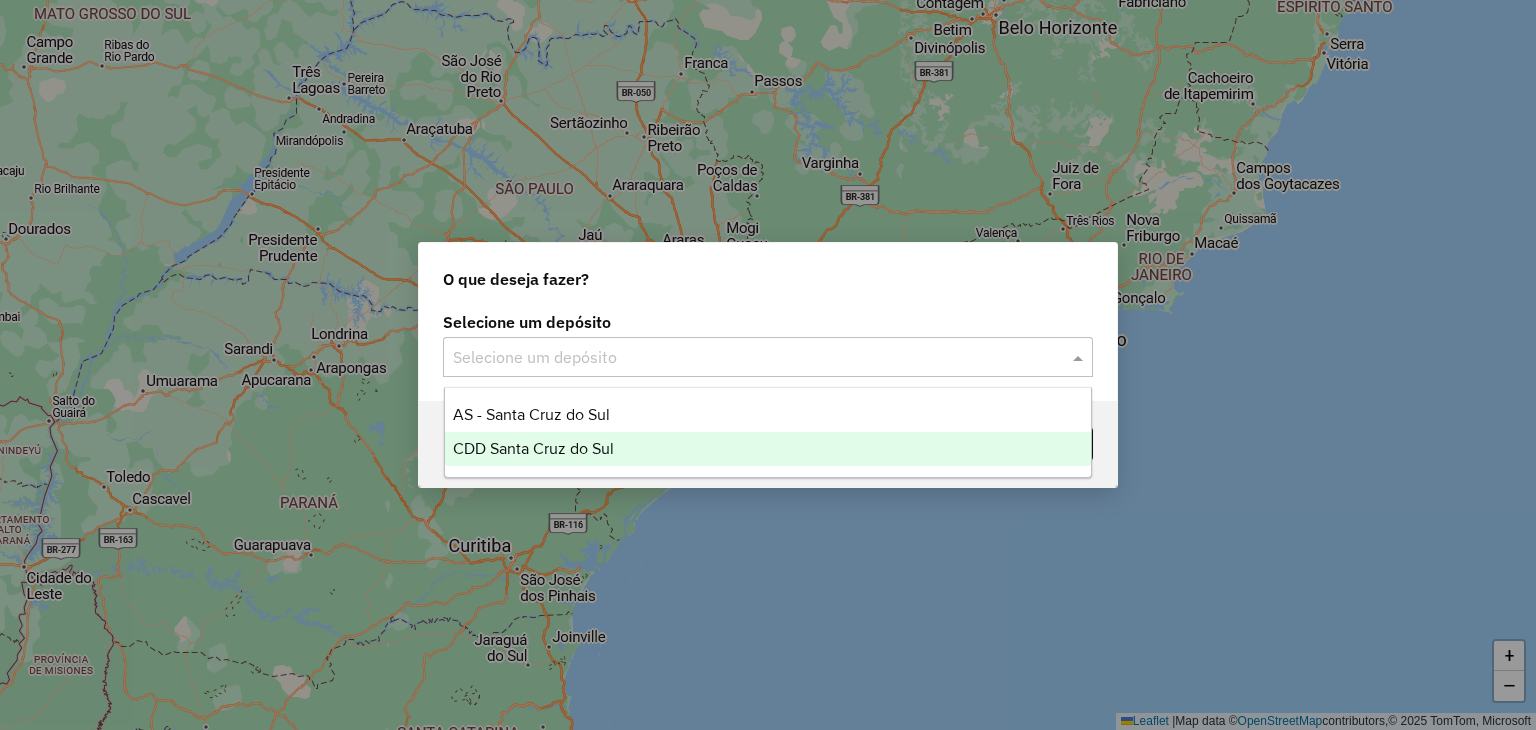 click on "CDD Santa Cruz do Sul" at bounding box center (768, 449) 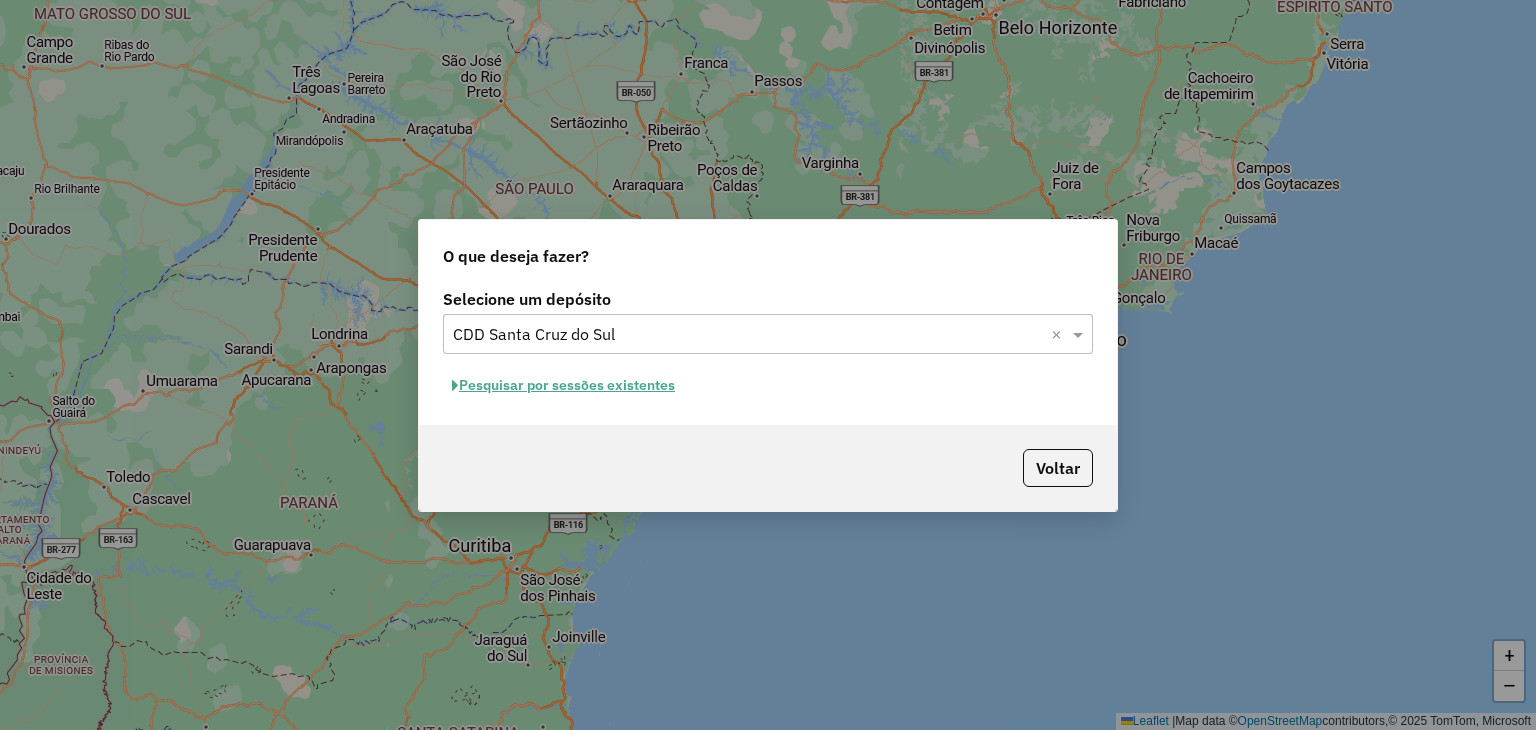 click on "Pesquisar por sessões existentes" 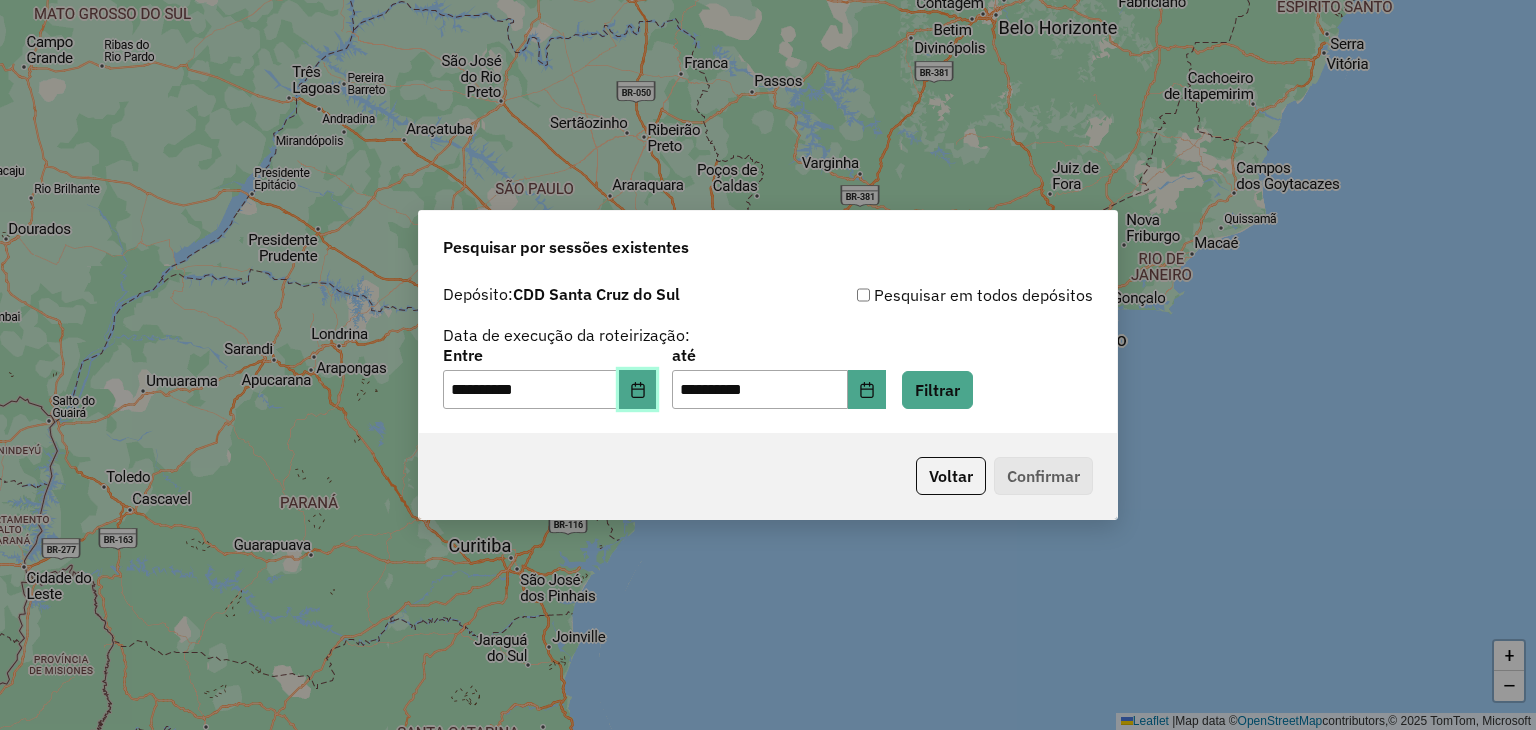 click 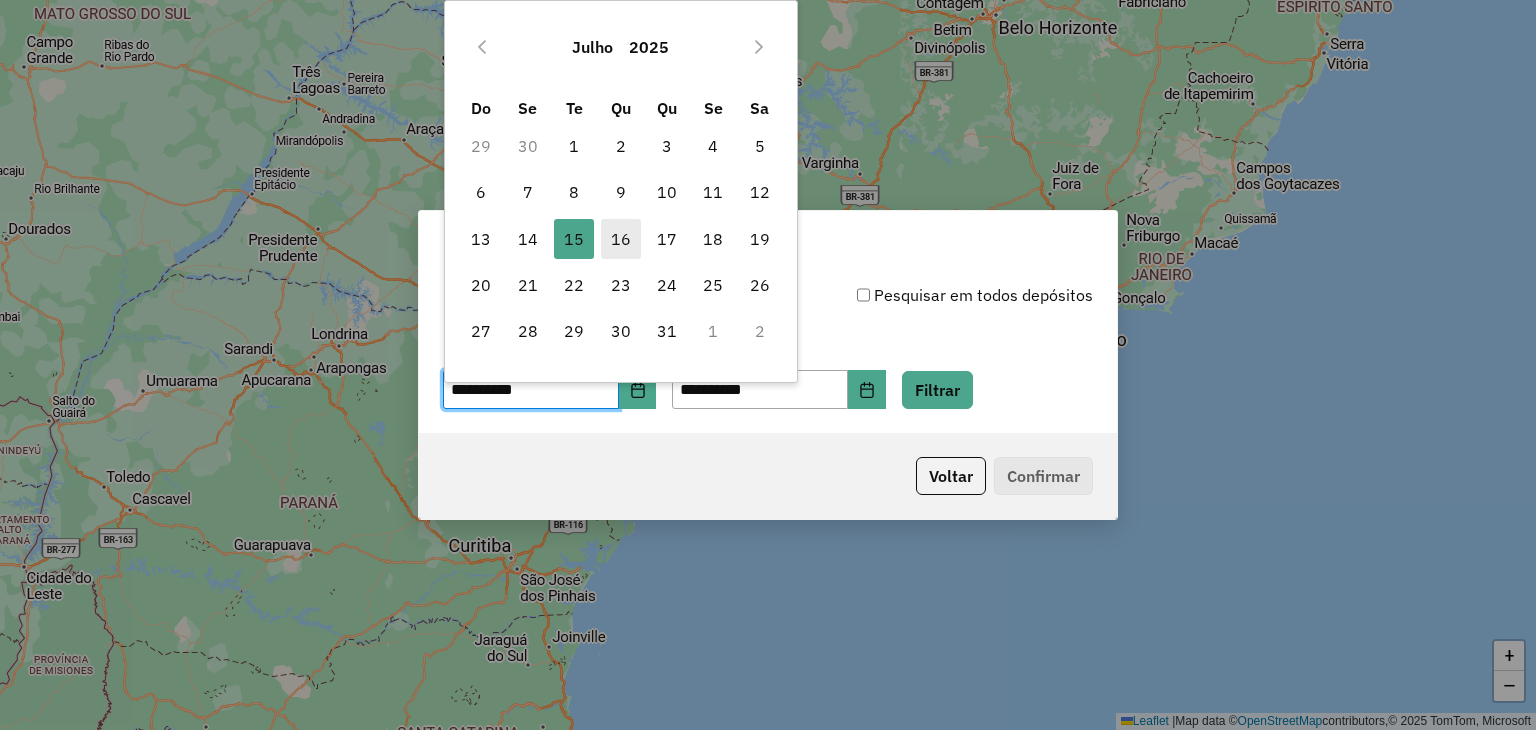 click on "16" at bounding box center (621, 239) 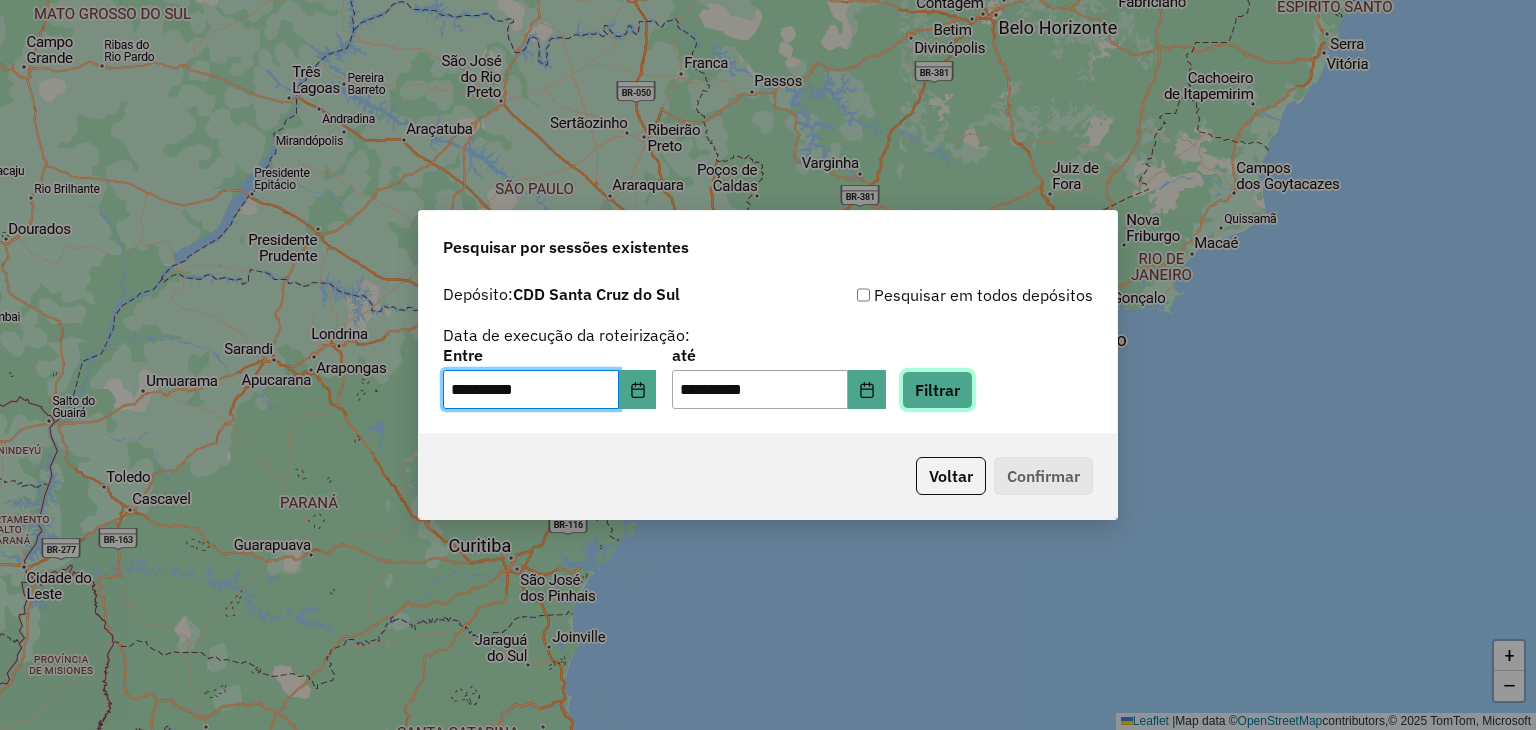 click on "Filtrar" 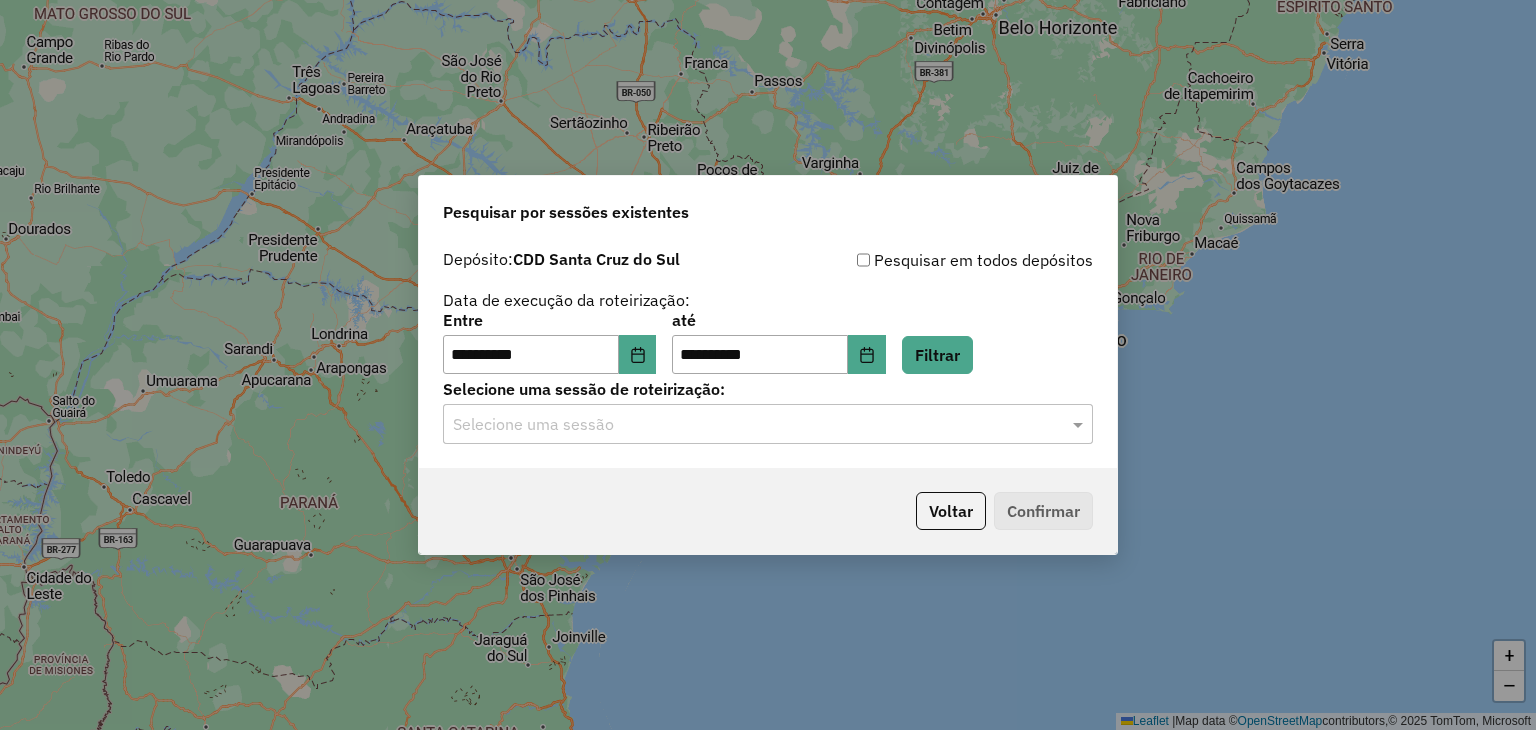 click 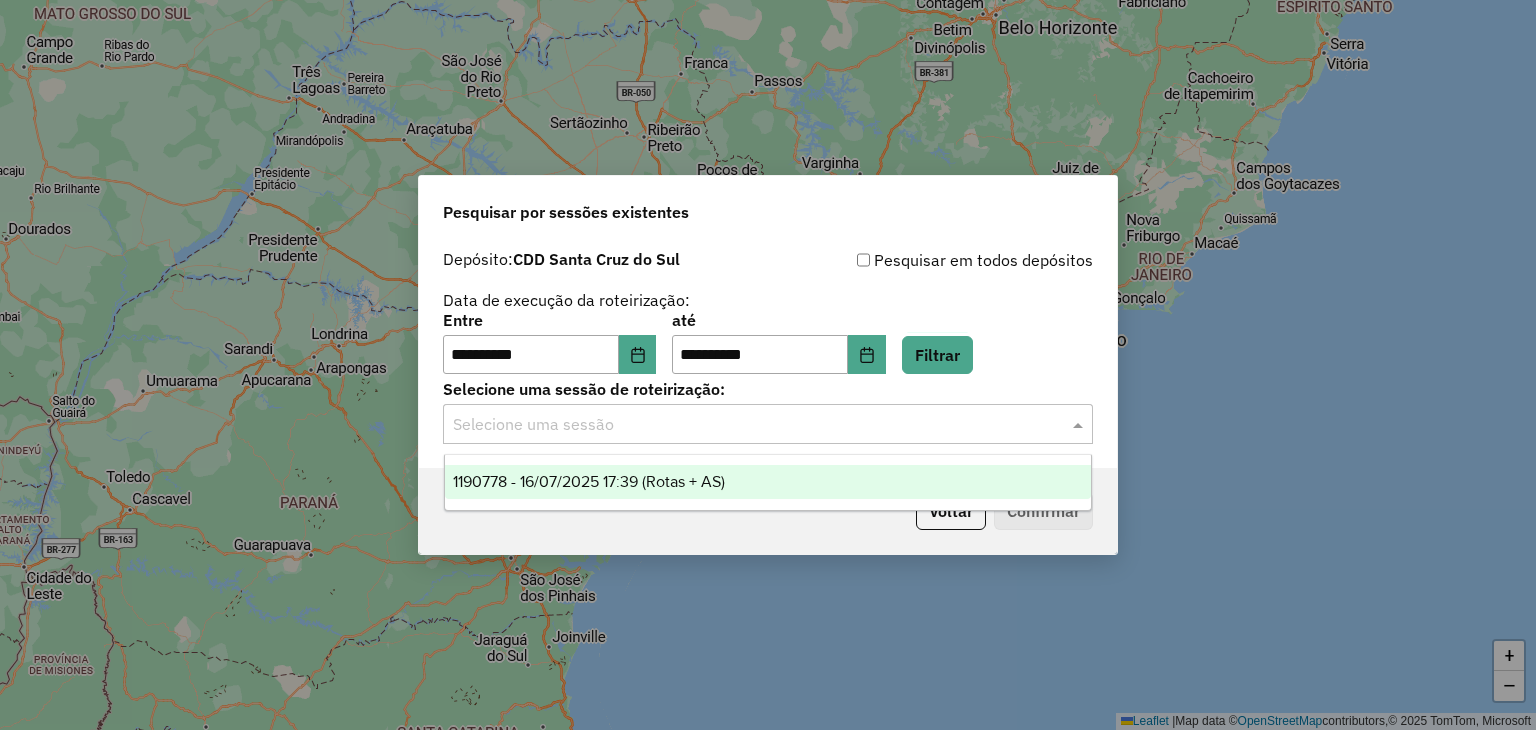 click on "1190778 - 16/07/2025 17:39 (Rotas + AS)" at bounding box center [589, 481] 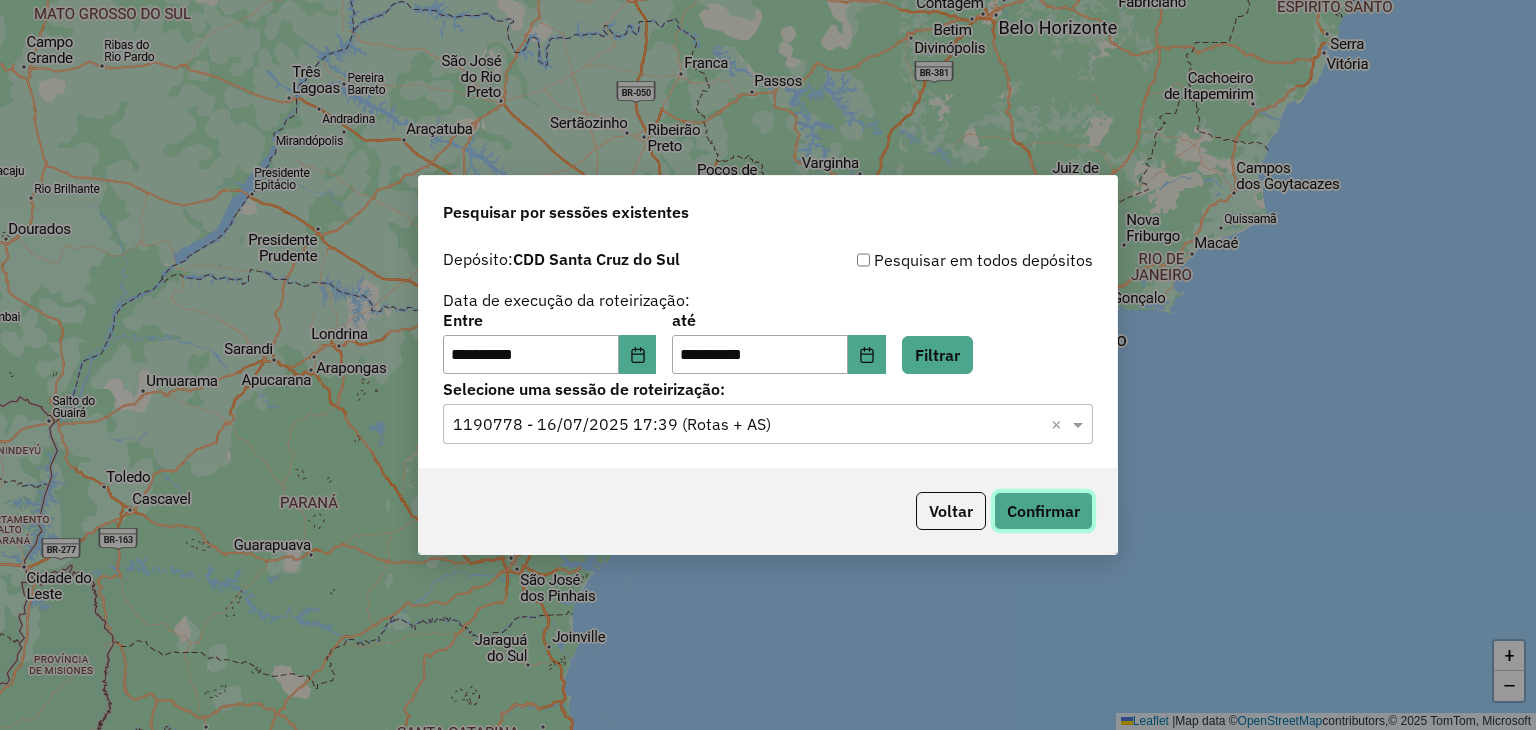 click on "Confirmar" 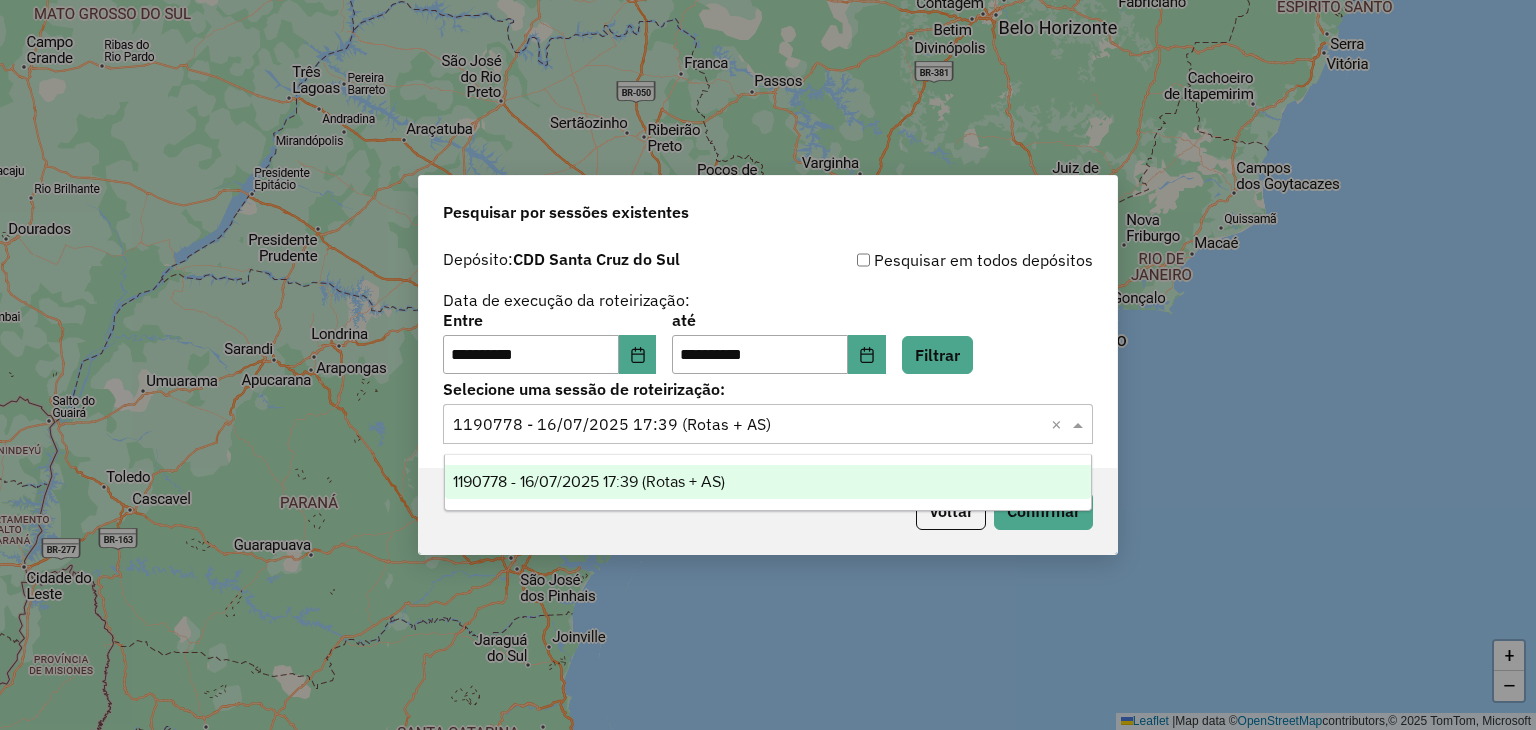 click 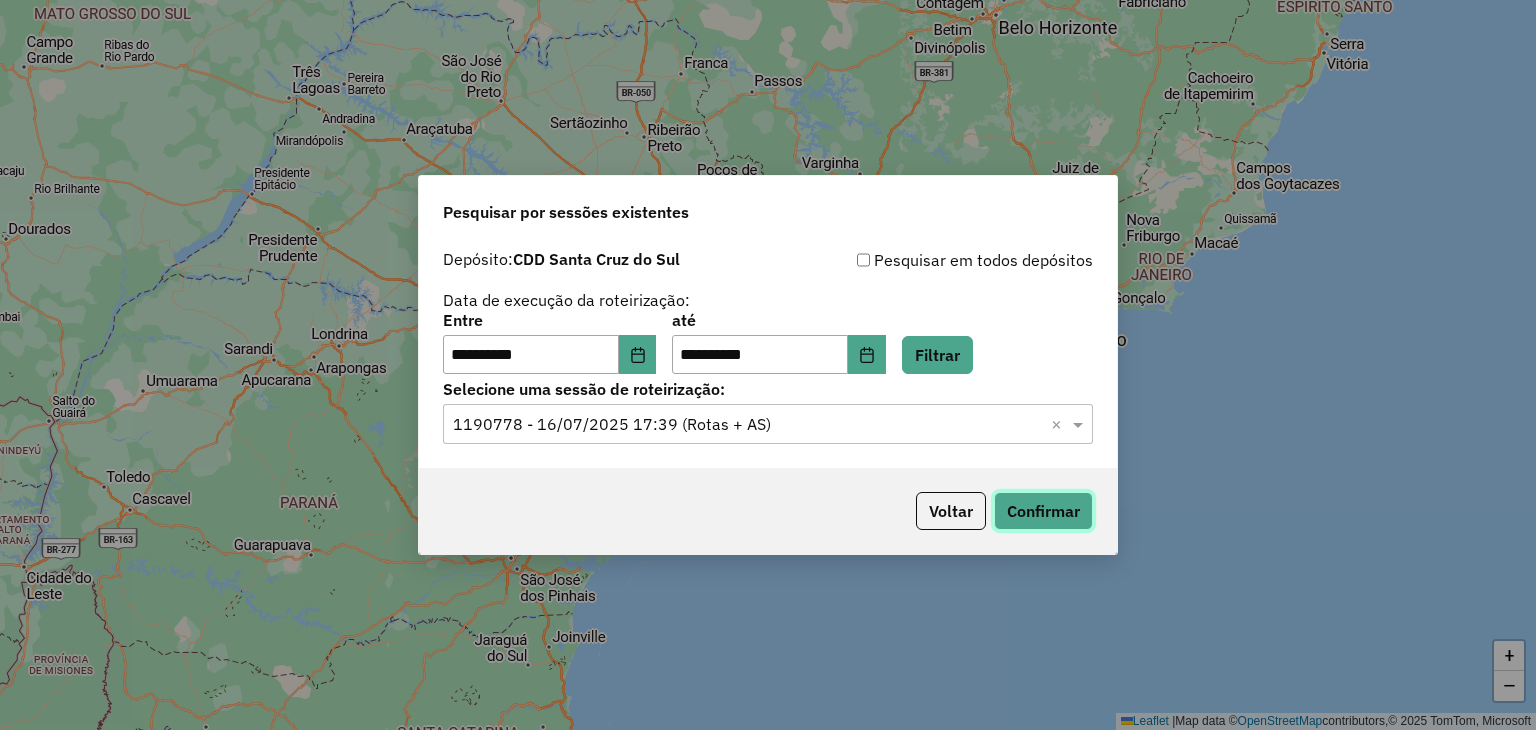 click on "Confirmar" 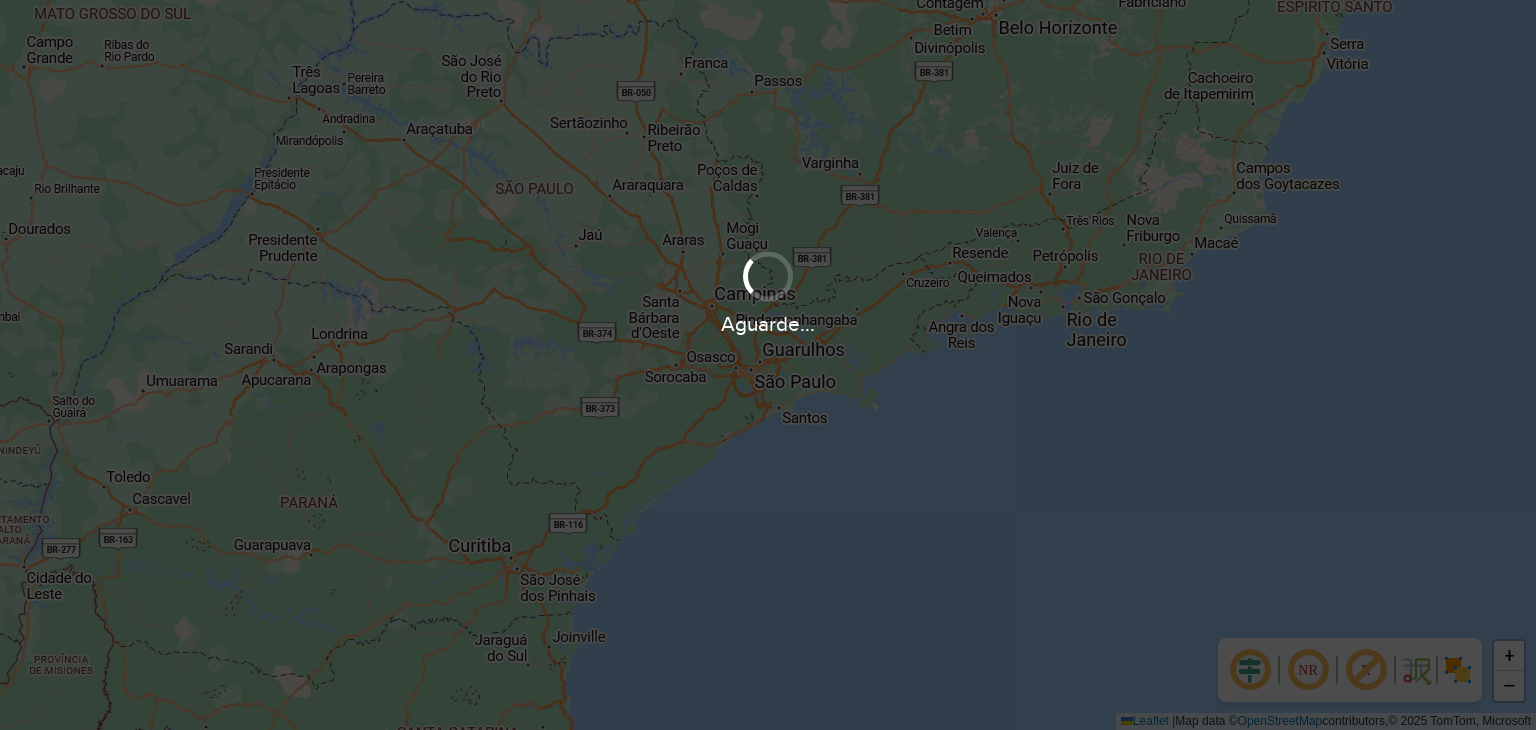 scroll, scrollTop: 0, scrollLeft: 0, axis: both 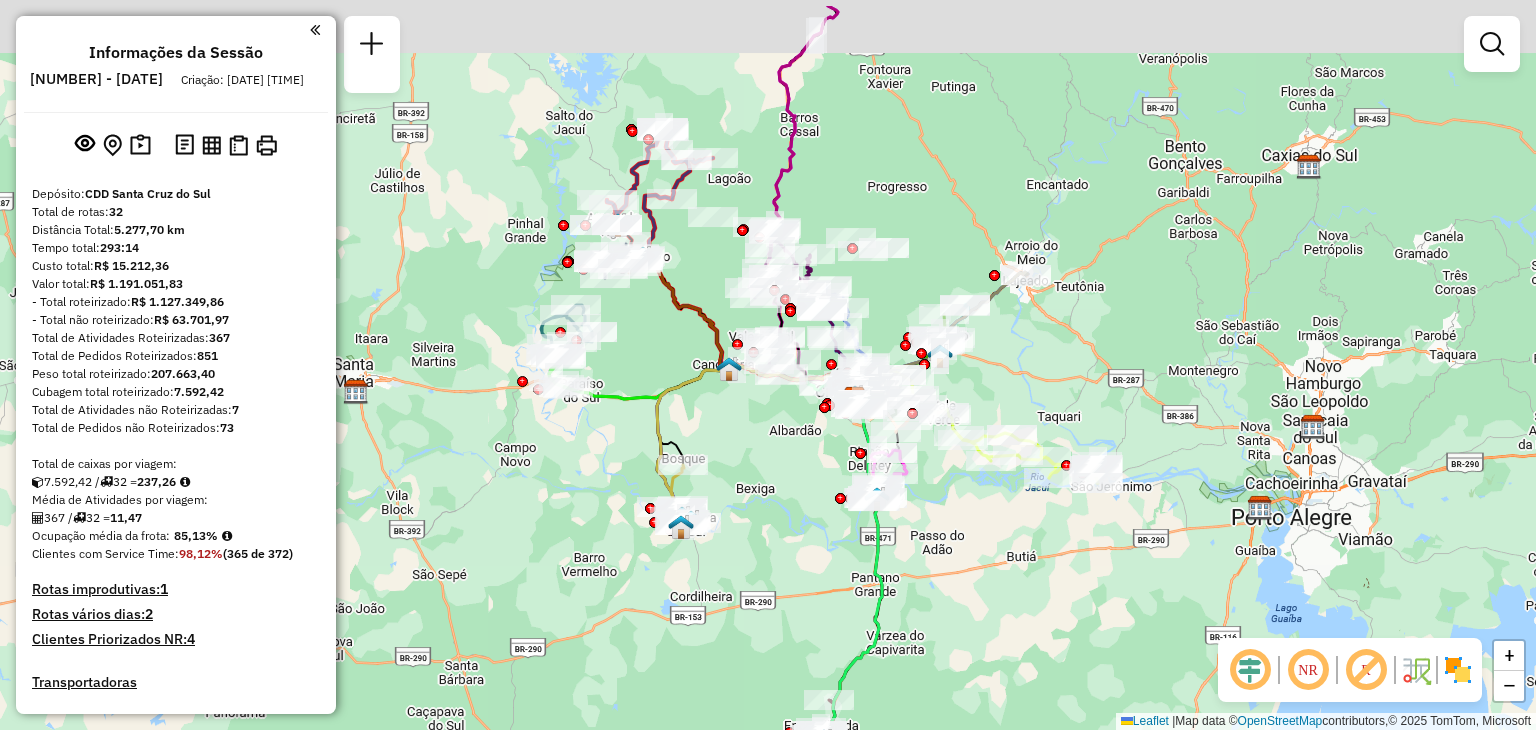 drag, startPoint x: 860, startPoint y: 195, endPoint x: 898, endPoint y: 291, distance: 103.24728 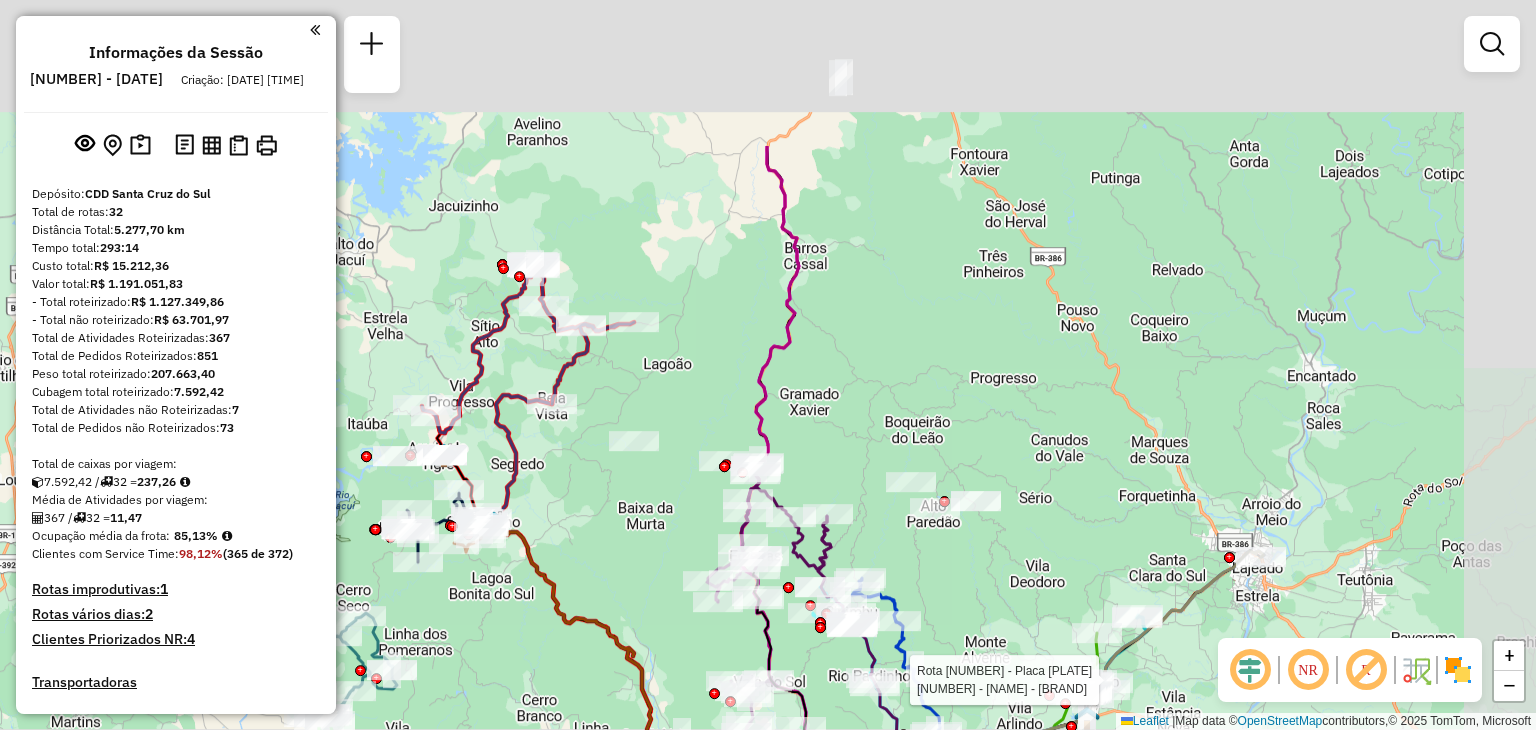 drag, startPoint x: 780, startPoint y: 291, endPoint x: 599, endPoint y: 514, distance: 287.21072 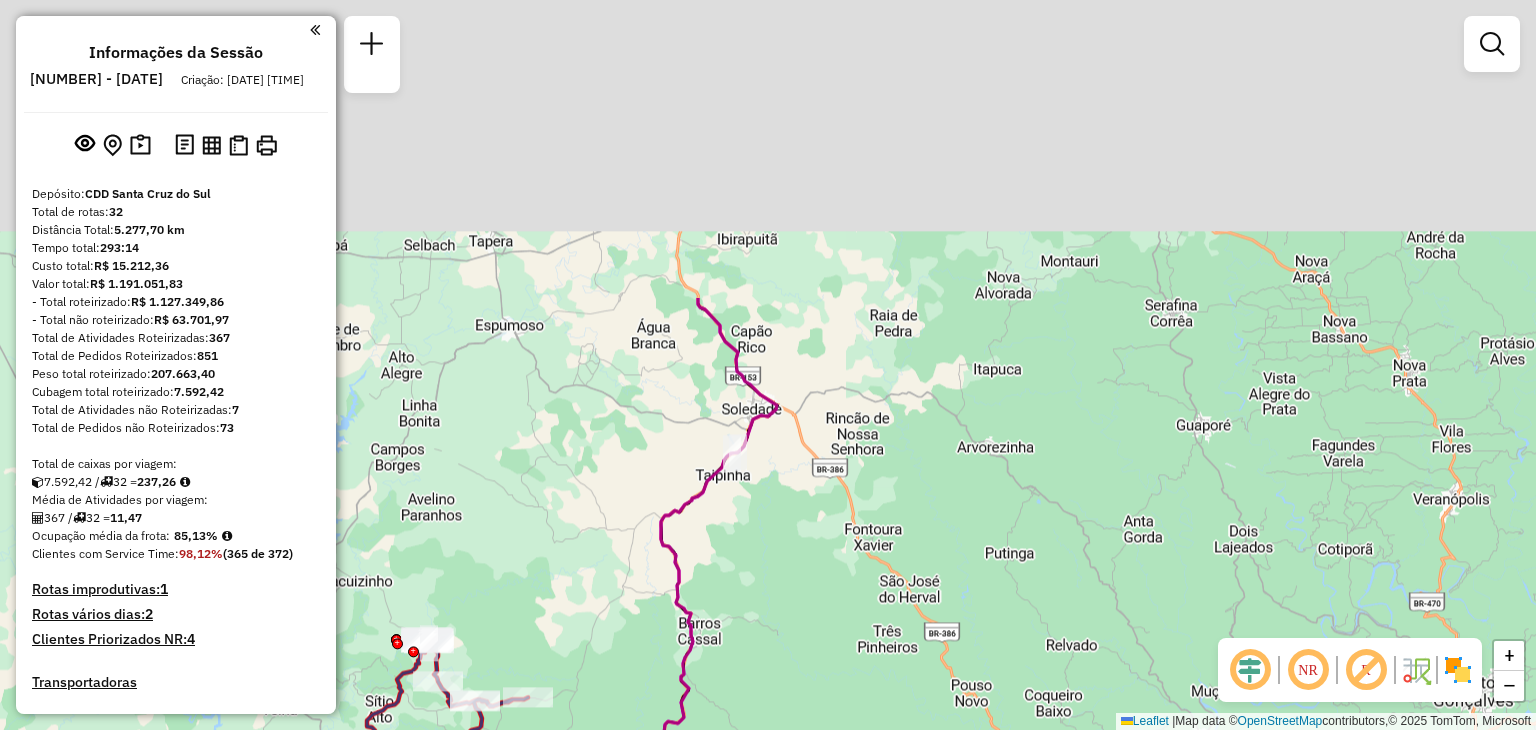 drag, startPoint x: 831, startPoint y: 318, endPoint x: 738, endPoint y: 651, distance: 345.74268 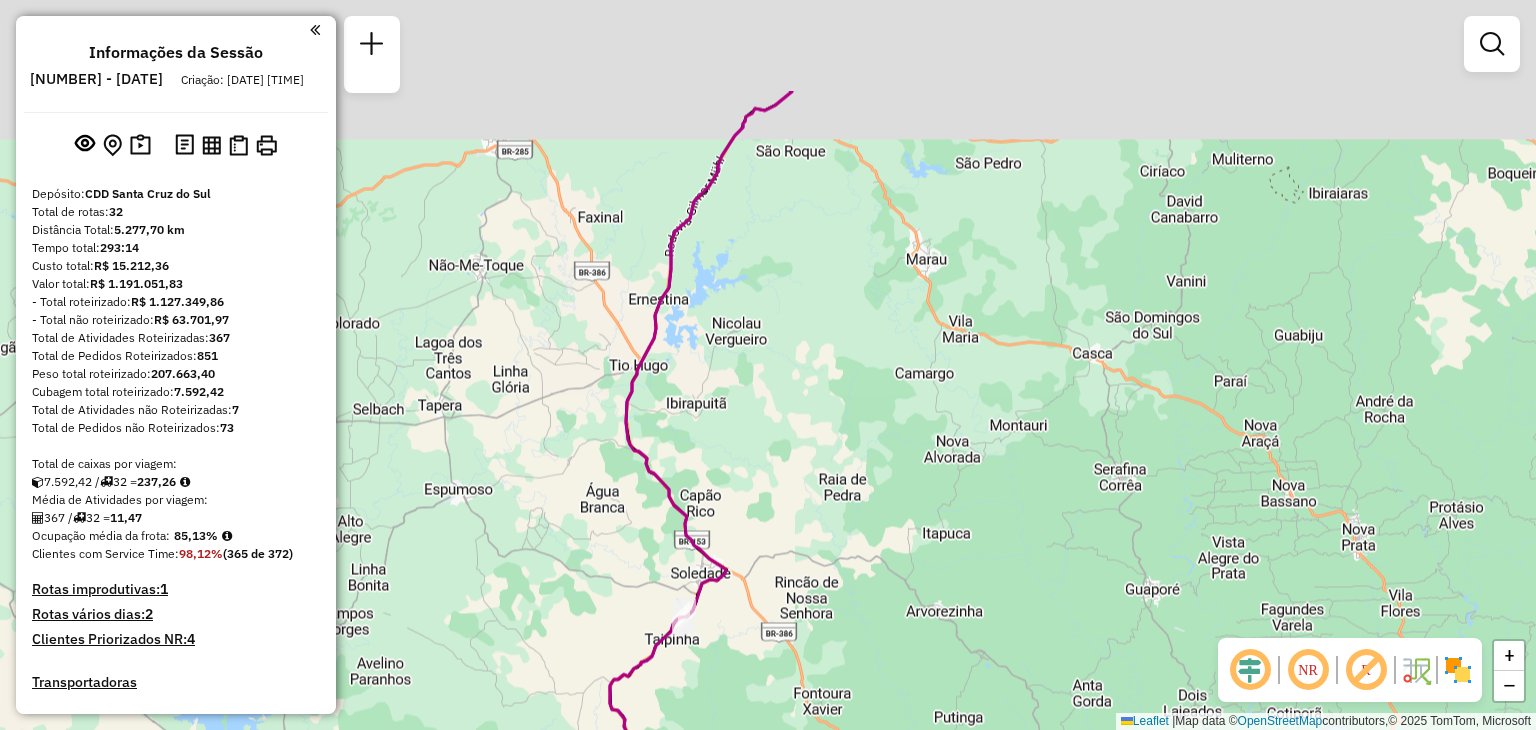 drag, startPoint x: 868, startPoint y: 192, endPoint x: 764, endPoint y: 599, distance: 420.07736 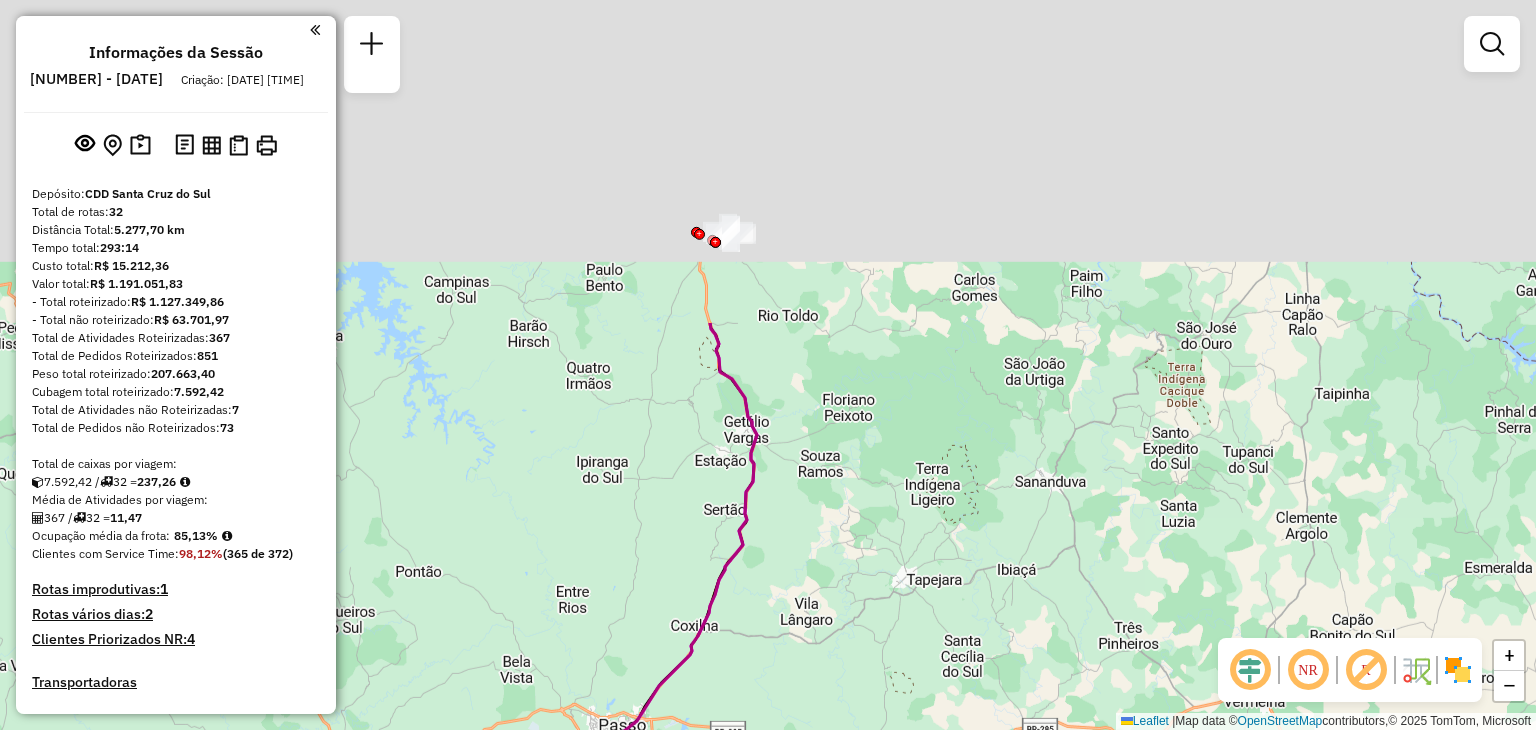drag, startPoint x: 876, startPoint y: 312, endPoint x: 754, endPoint y: 709, distance: 415.32275 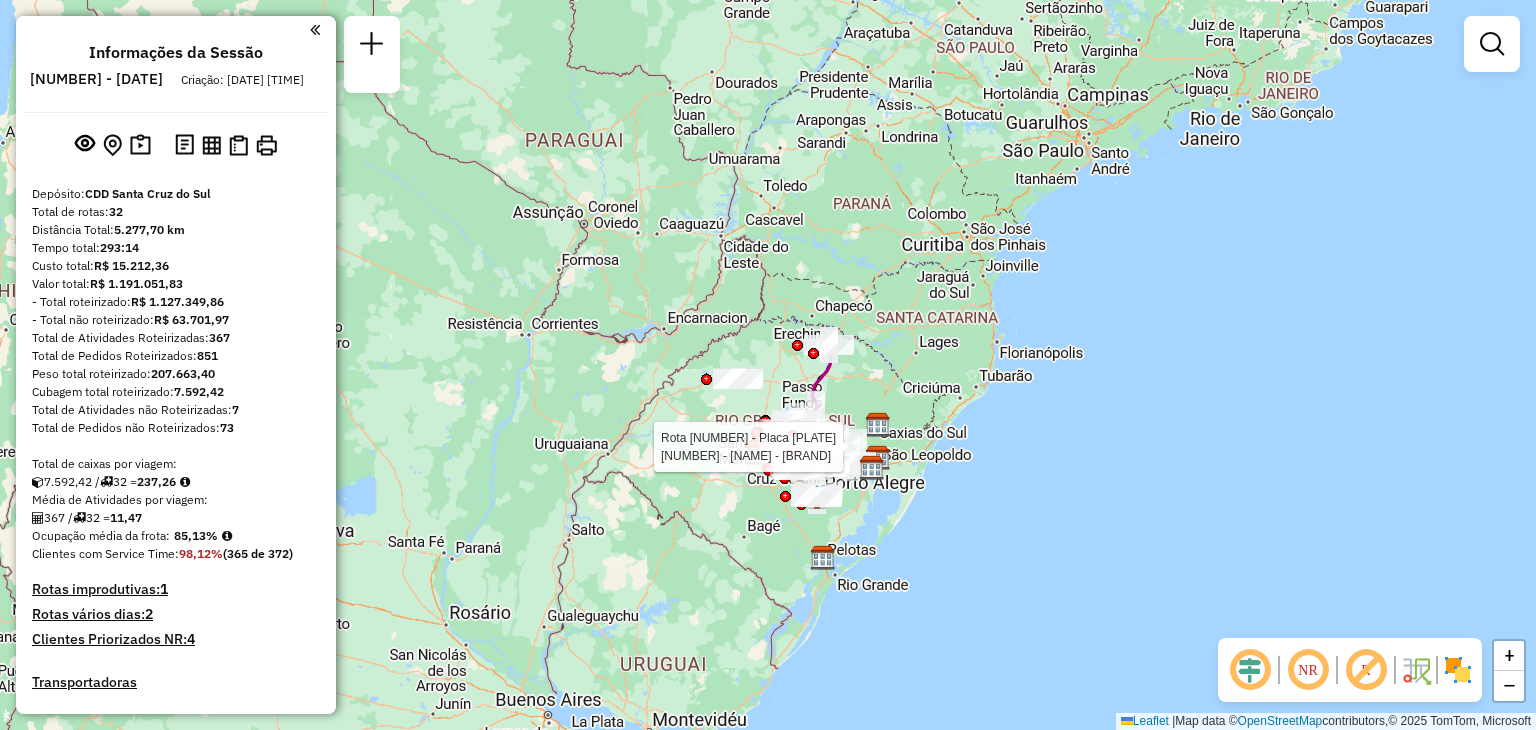 drag, startPoint x: 821, startPoint y: 645, endPoint x: 874, endPoint y: 484, distance: 169.49927 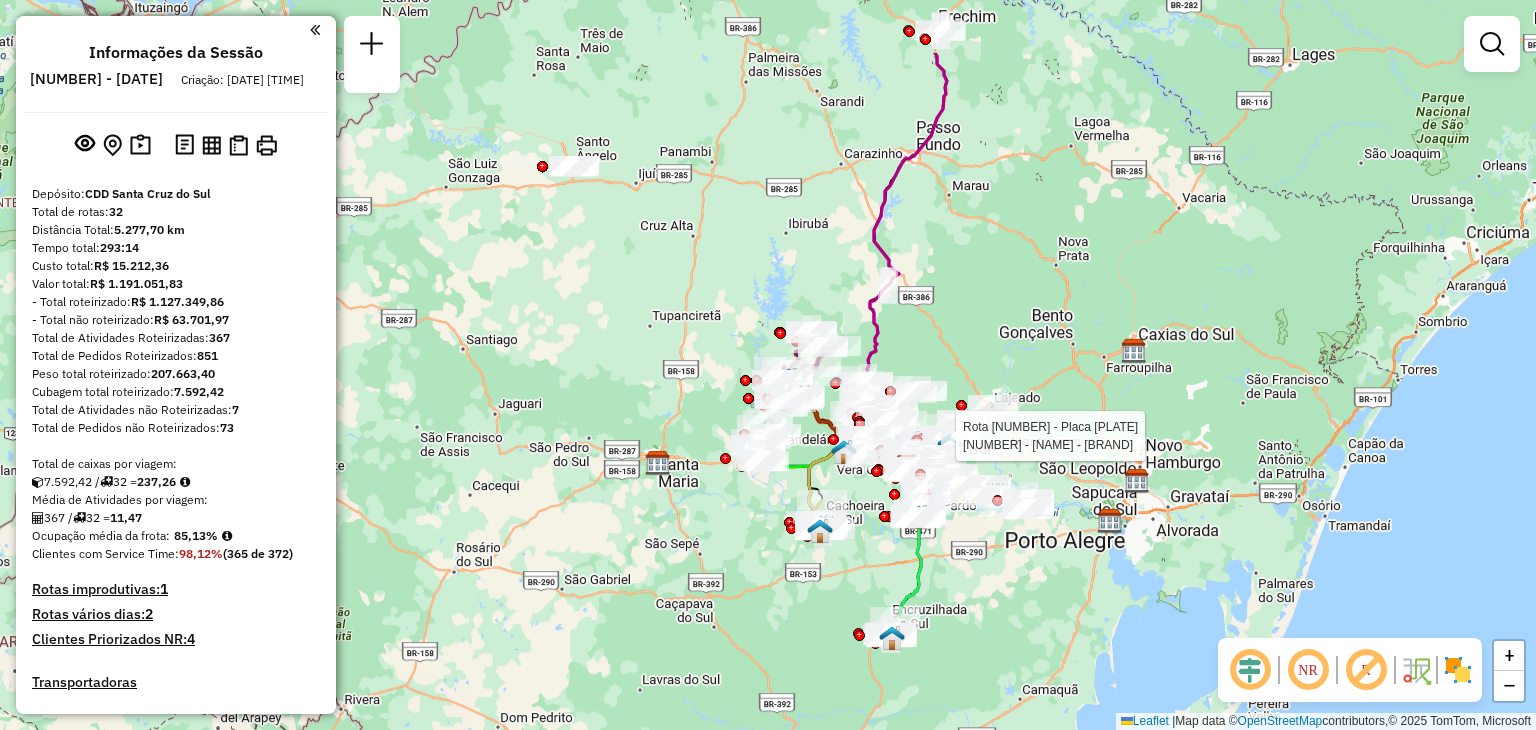 drag, startPoint x: 756, startPoint y: 183, endPoint x: 980, endPoint y: 309, distance: 257.00583 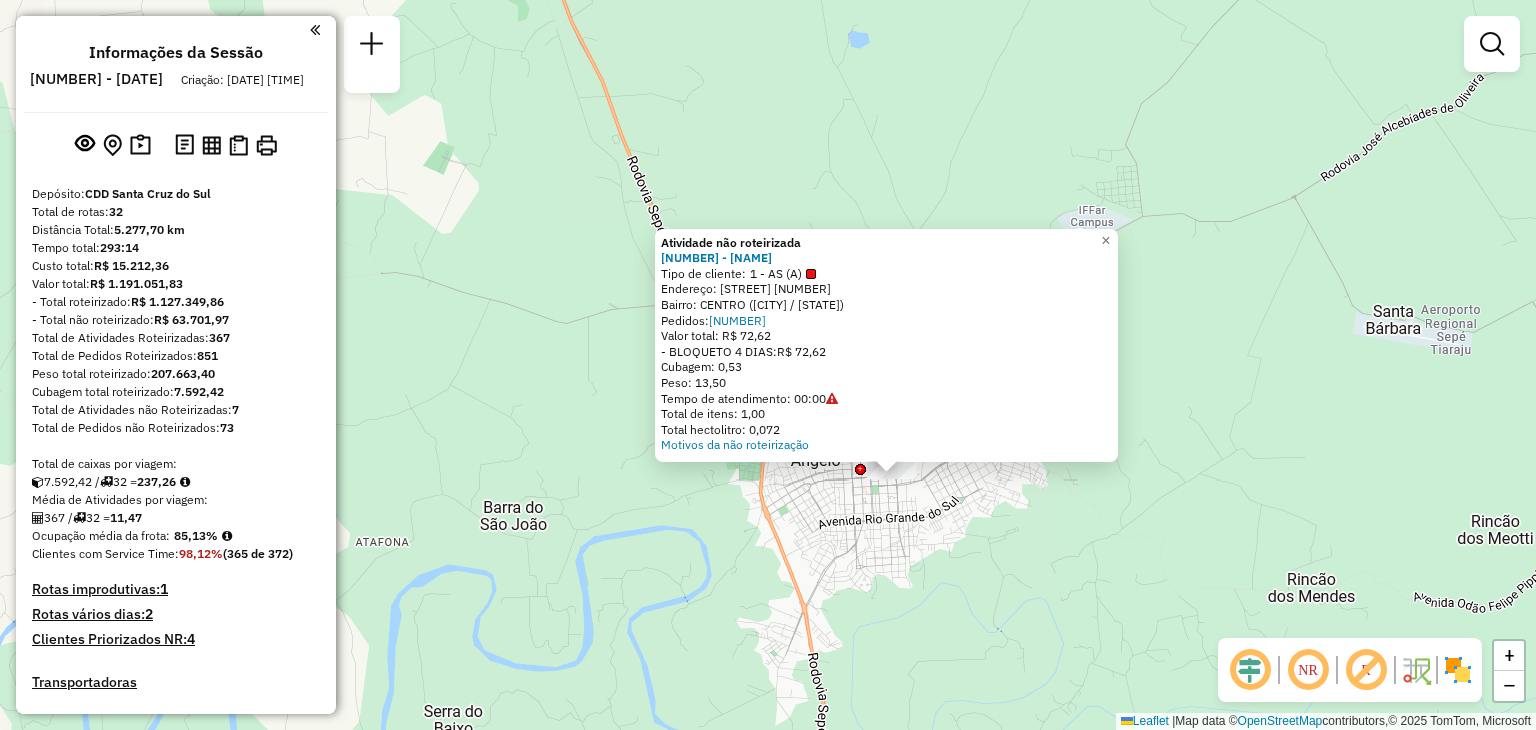 drag, startPoint x: 940, startPoint y: 552, endPoint x: 869, endPoint y: 446, distance: 127.581345 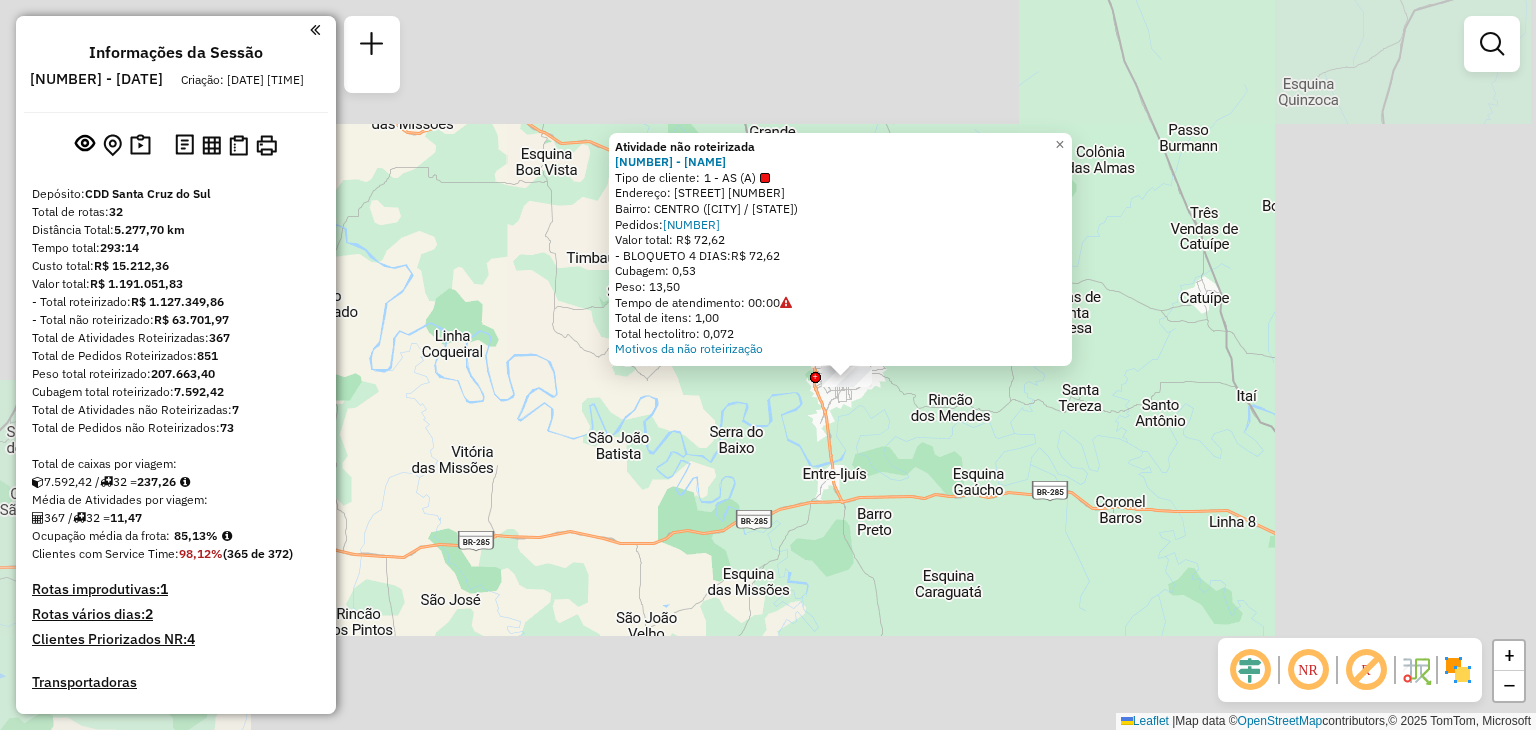 drag, startPoint x: 886, startPoint y: 419, endPoint x: 872, endPoint y: 414, distance: 14.866069 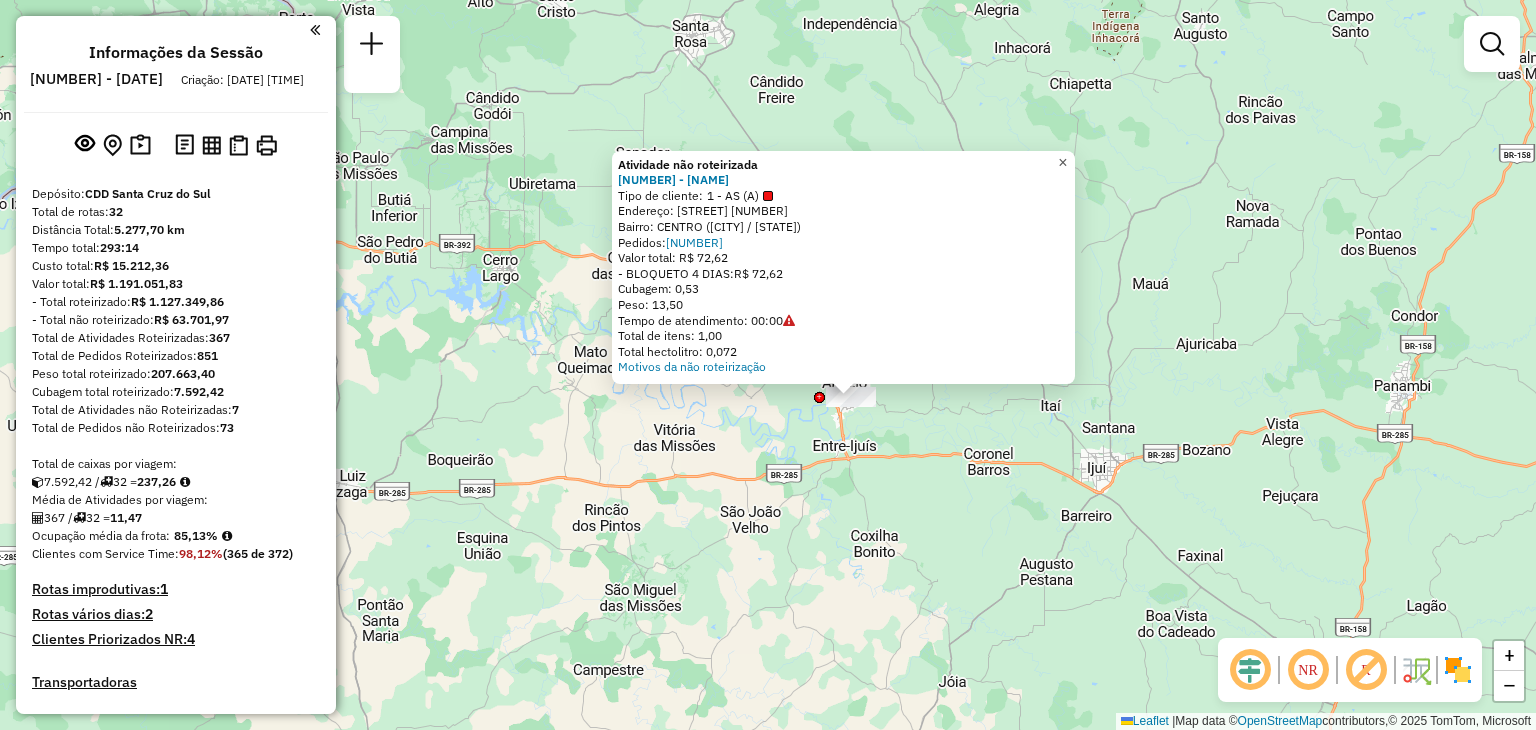click on "×" 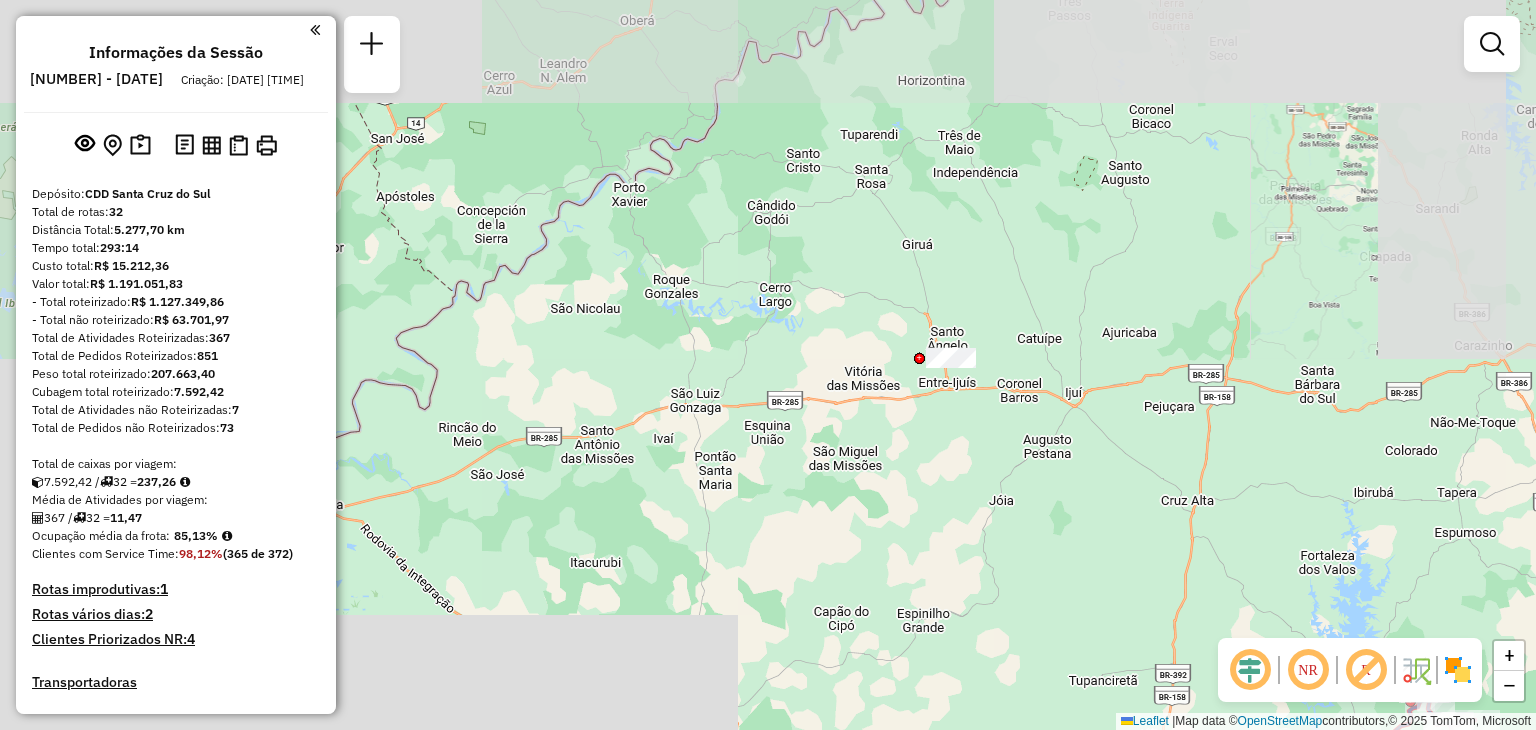 drag, startPoint x: 1088, startPoint y: 436, endPoint x: 894, endPoint y: 284, distance: 246.45486 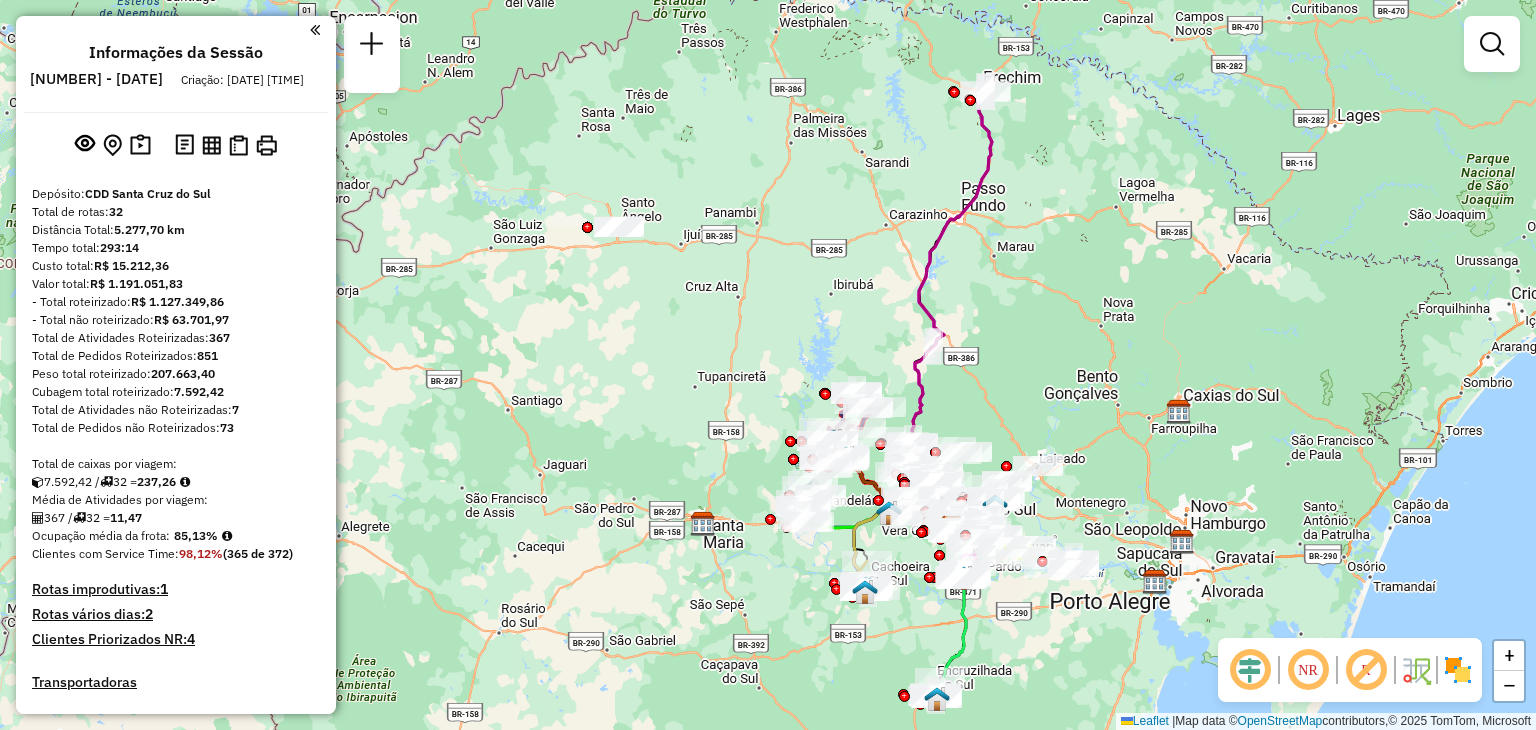 drag, startPoint x: 1040, startPoint y: 401, endPoint x: 816, endPoint y: 331, distance: 234.68277 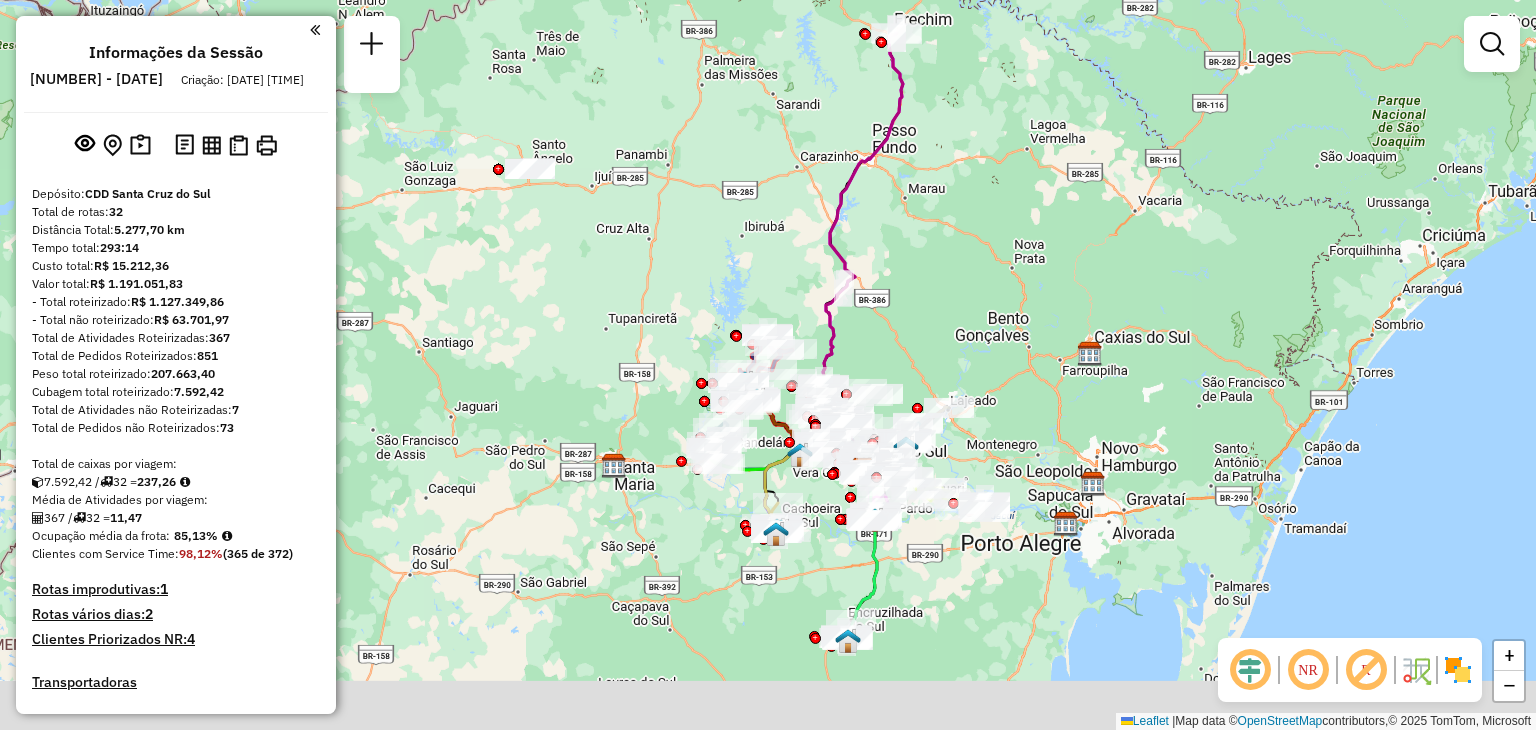 drag, startPoint x: 1008, startPoint y: 373, endPoint x: 918, endPoint y: 285, distance: 125.872955 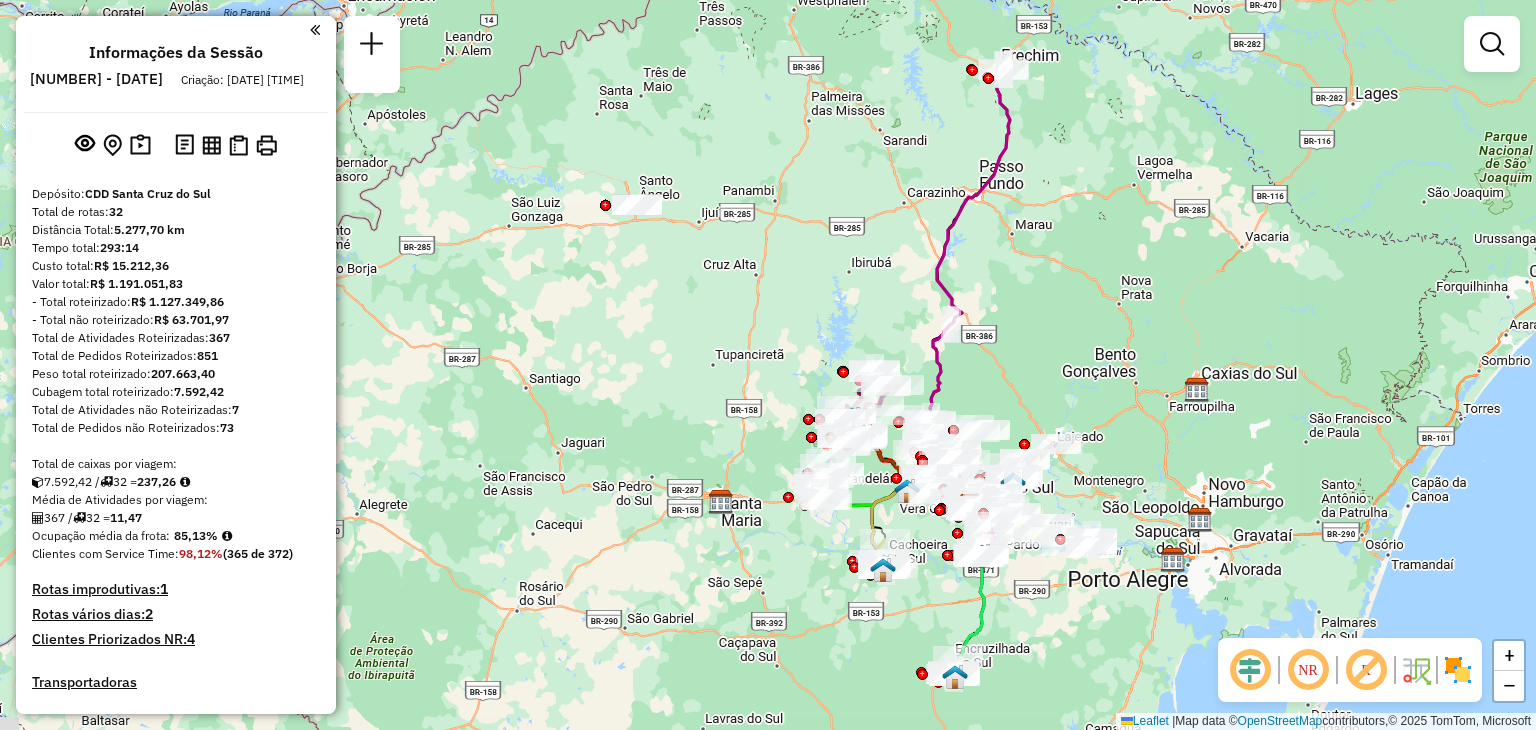 drag, startPoint x: 915, startPoint y: 279, endPoint x: 1050, endPoint y: 352, distance: 153.47313 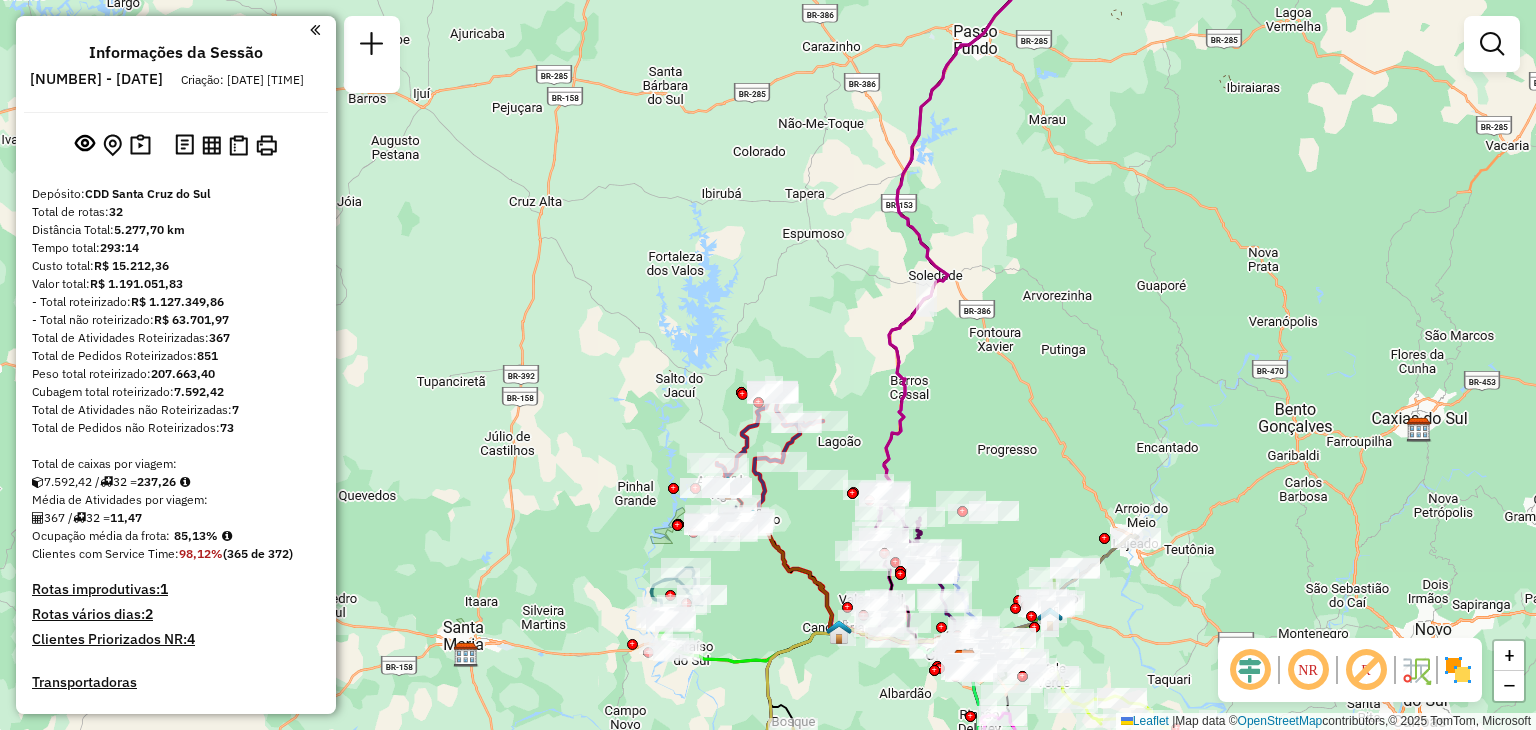 drag, startPoint x: 779, startPoint y: 310, endPoint x: 914, endPoint y: 330, distance: 136.47343 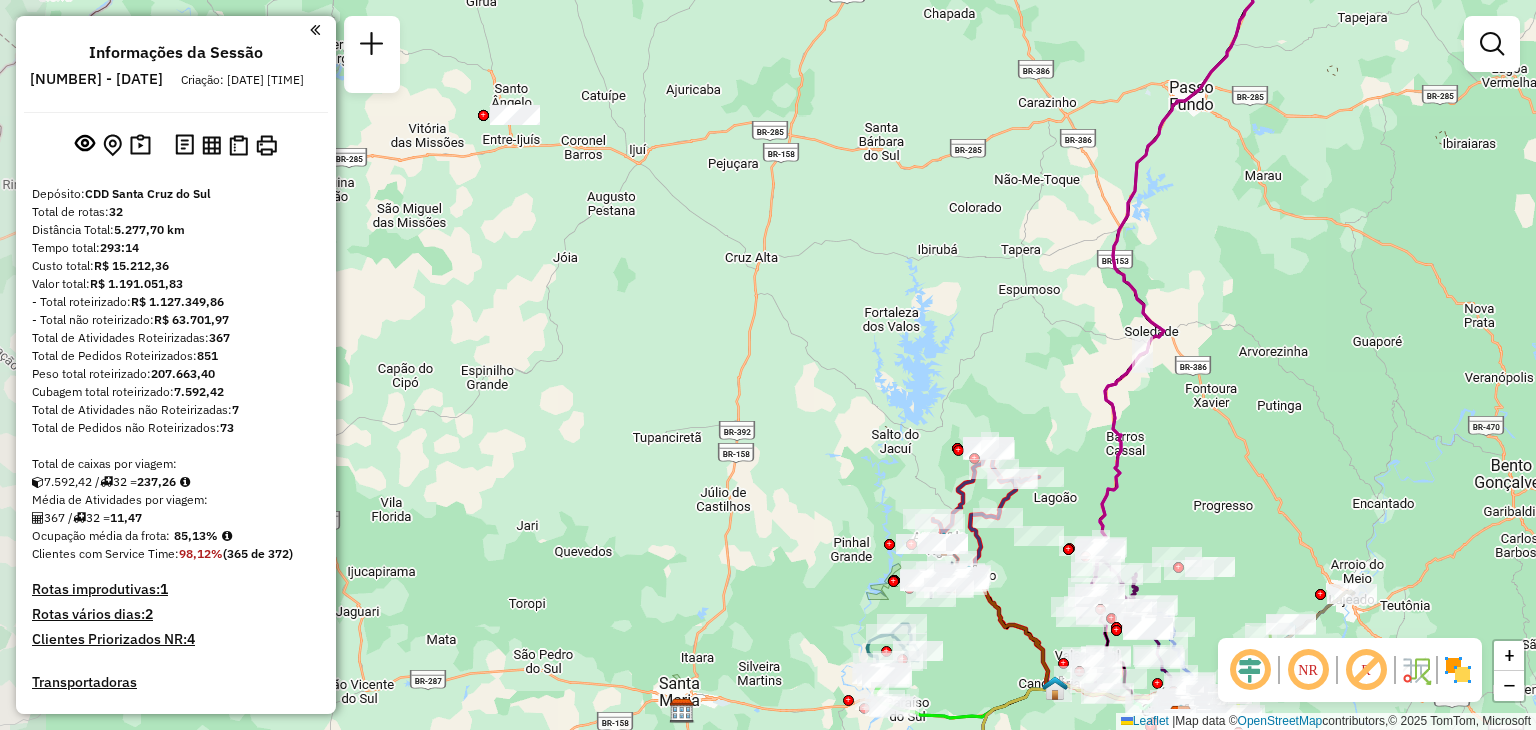 drag, startPoint x: 562, startPoint y: 250, endPoint x: 683, endPoint y: 292, distance: 128.082 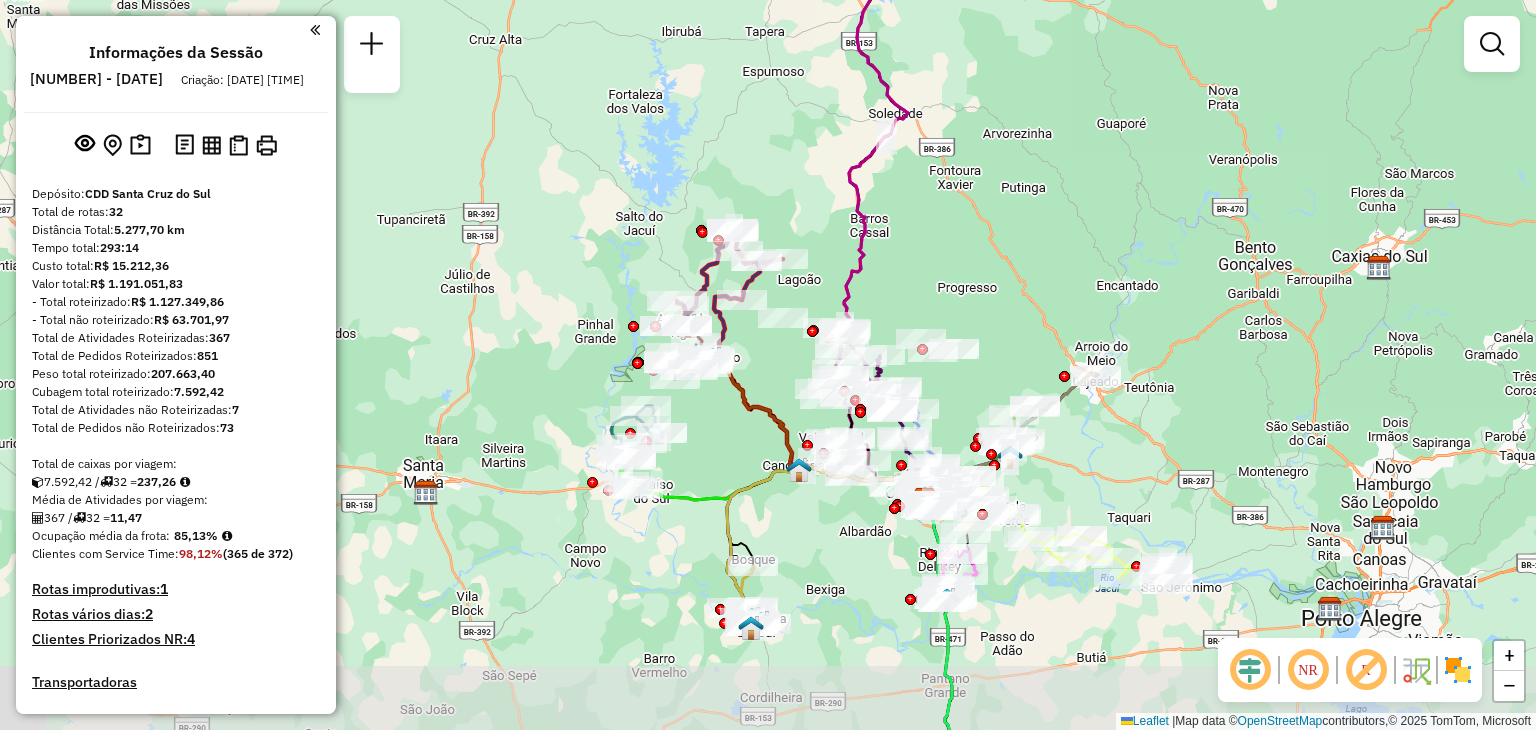 drag, startPoint x: 896, startPoint y: 347, endPoint x: 941, endPoint y: 269, distance: 90.04999 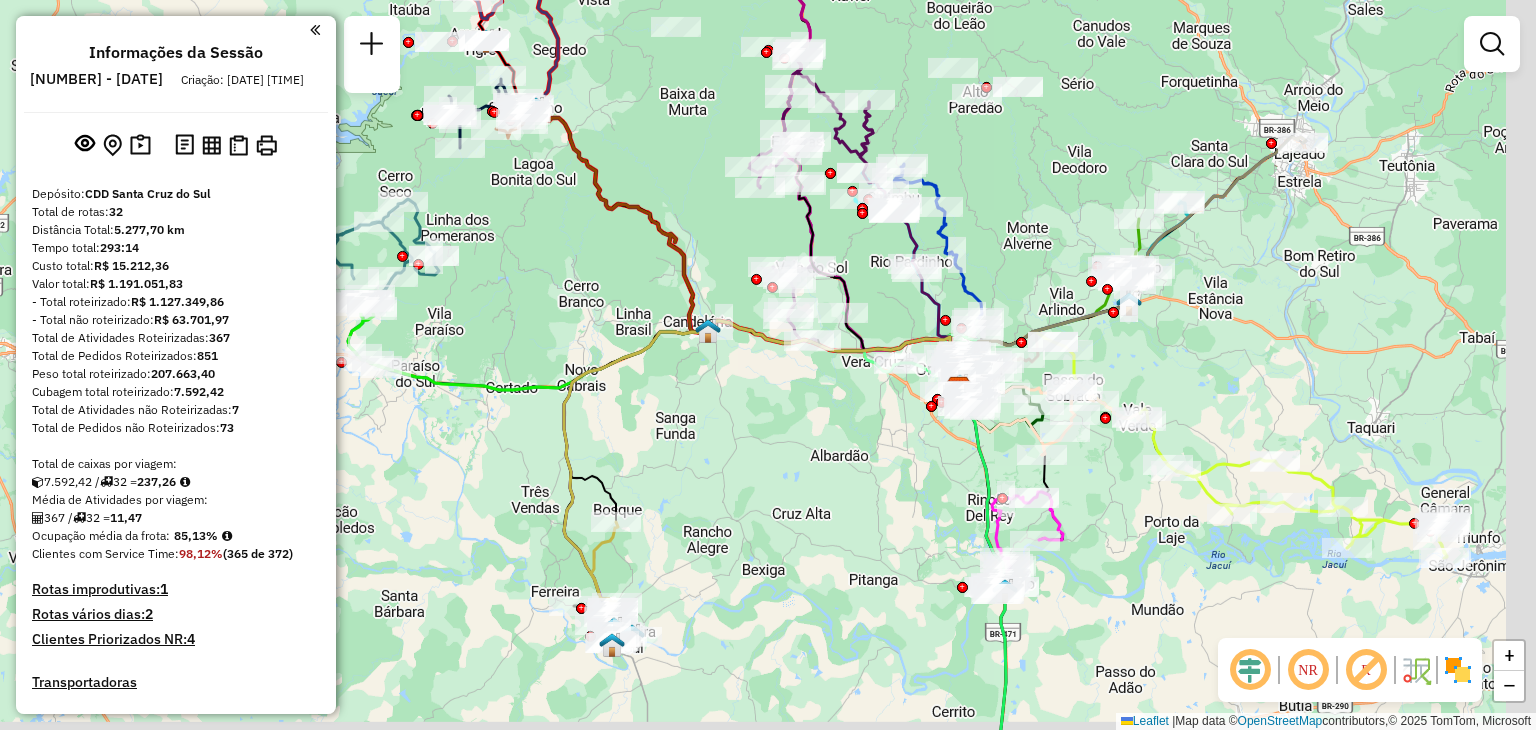 drag, startPoint x: 853, startPoint y: 440, endPoint x: 769, endPoint y: 397, distance: 94.36631 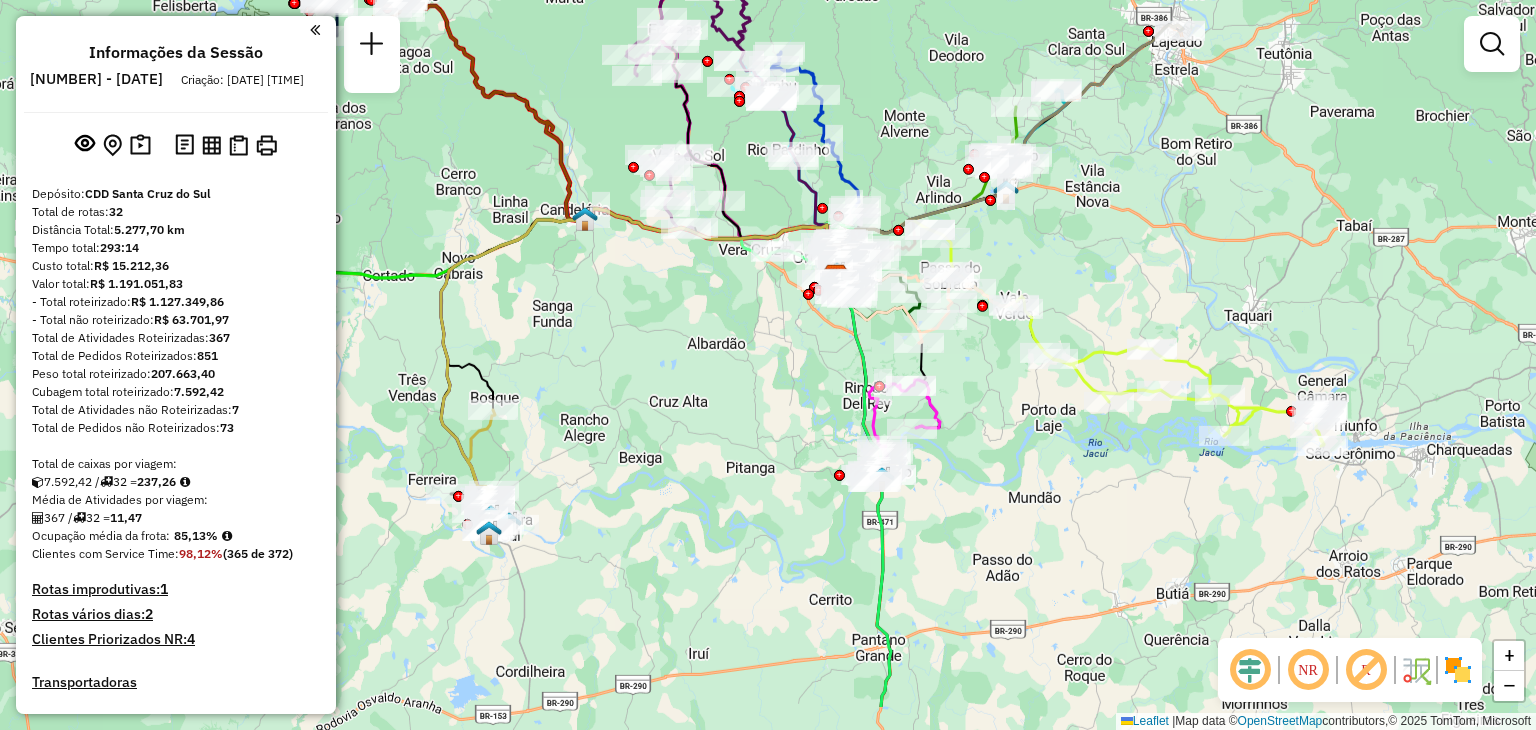 drag, startPoint x: 1046, startPoint y: 557, endPoint x: 966, endPoint y: 477, distance: 113.137085 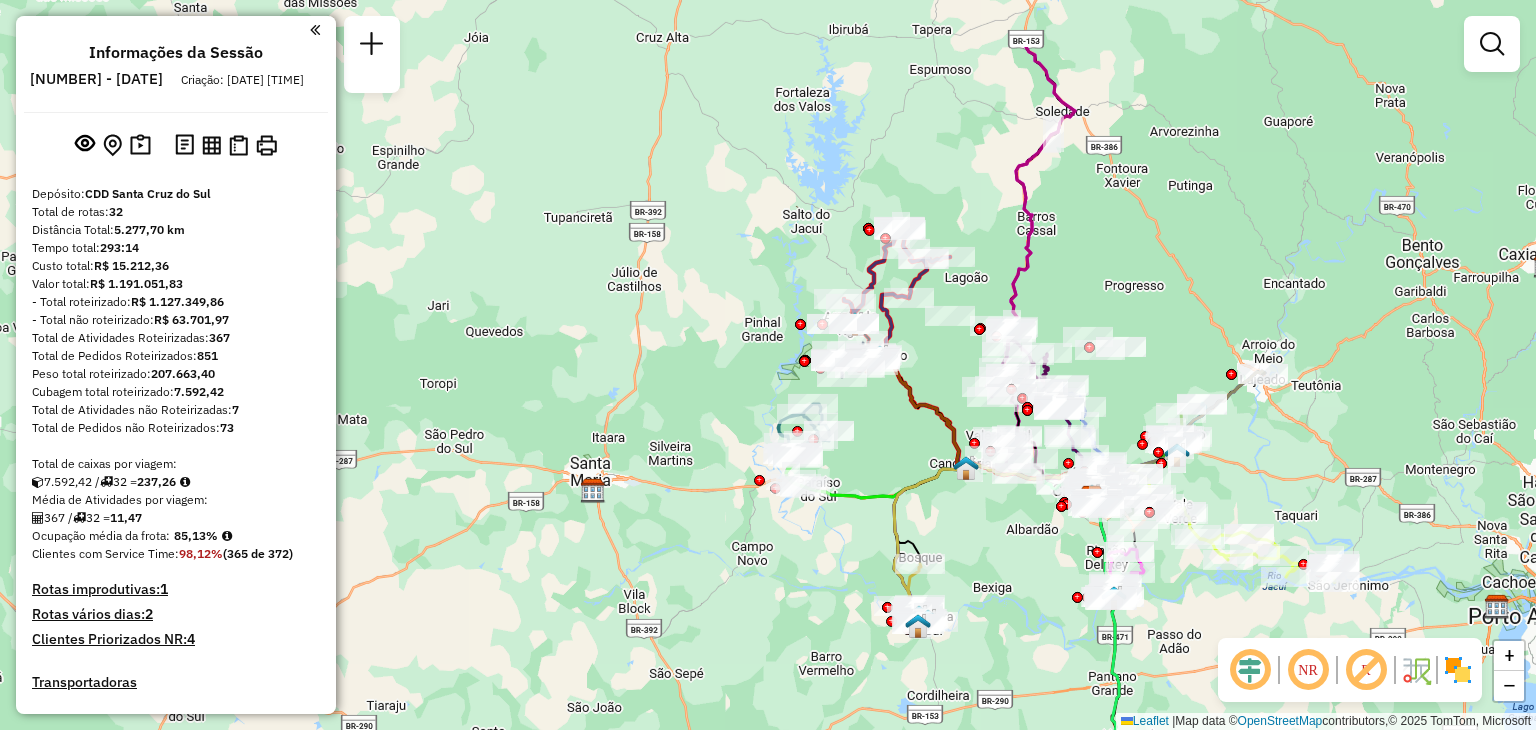 drag, startPoint x: 703, startPoint y: 305, endPoint x: 984, endPoint y: 473, distance: 327.3912 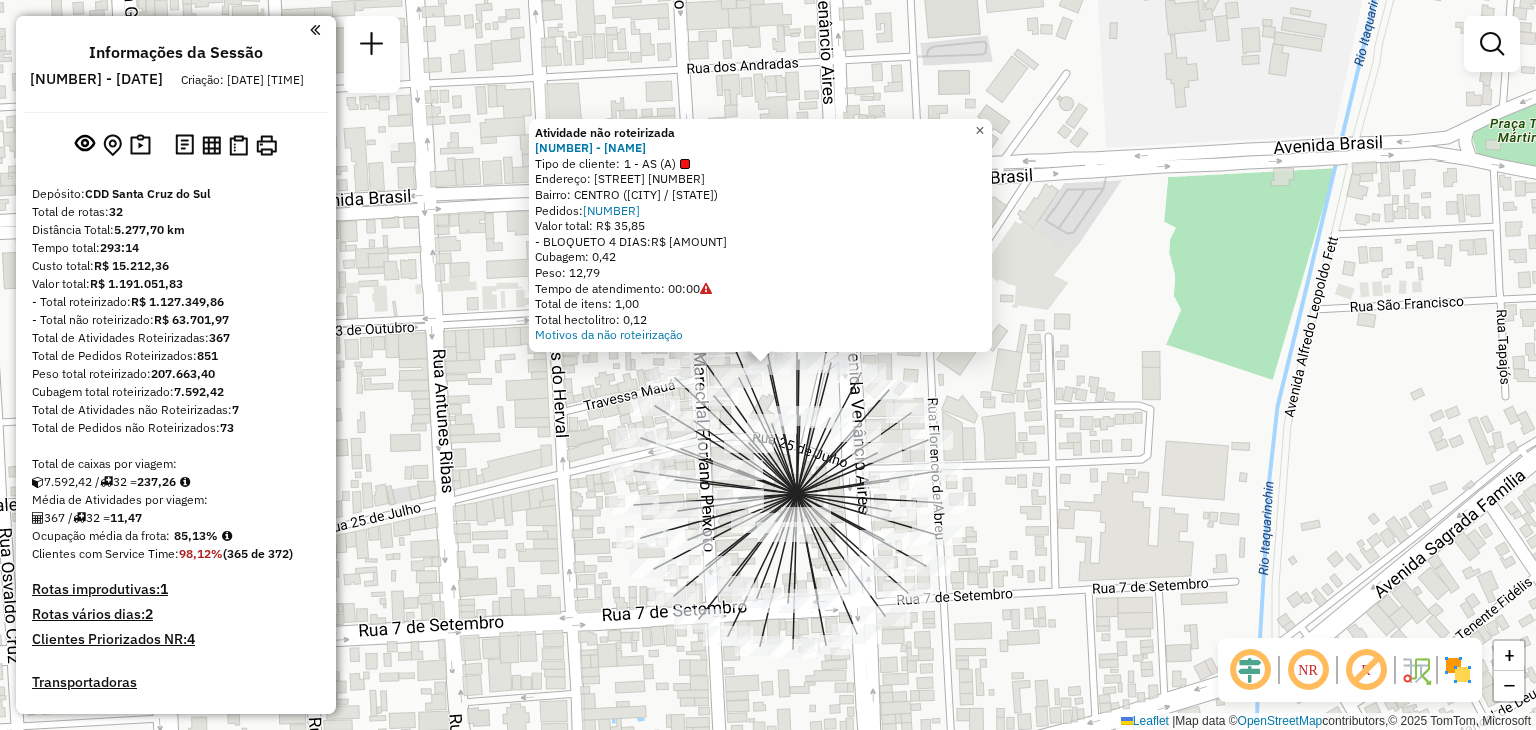 click on "×" 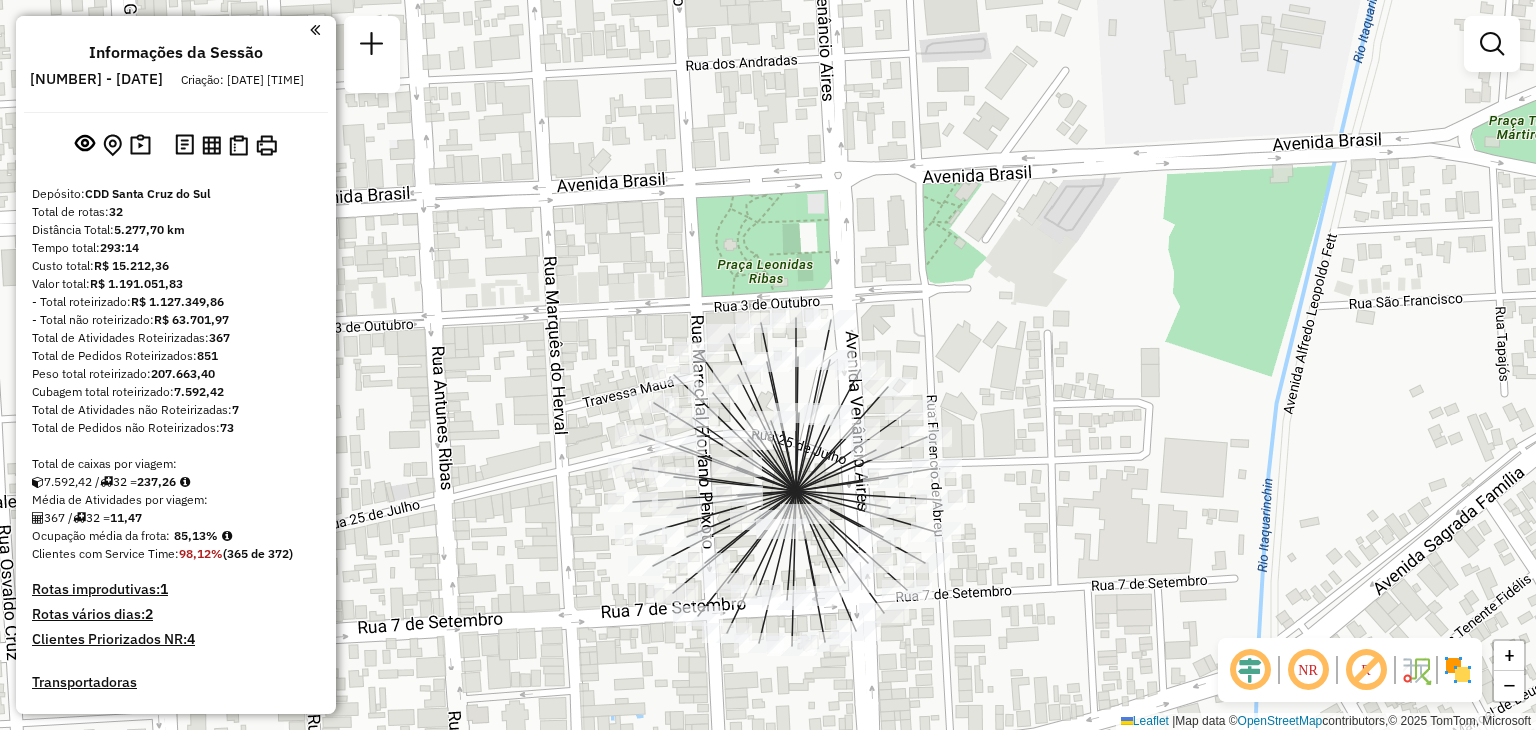 drag, startPoint x: 1071, startPoint y: 430, endPoint x: 956, endPoint y: 315, distance: 162.63457 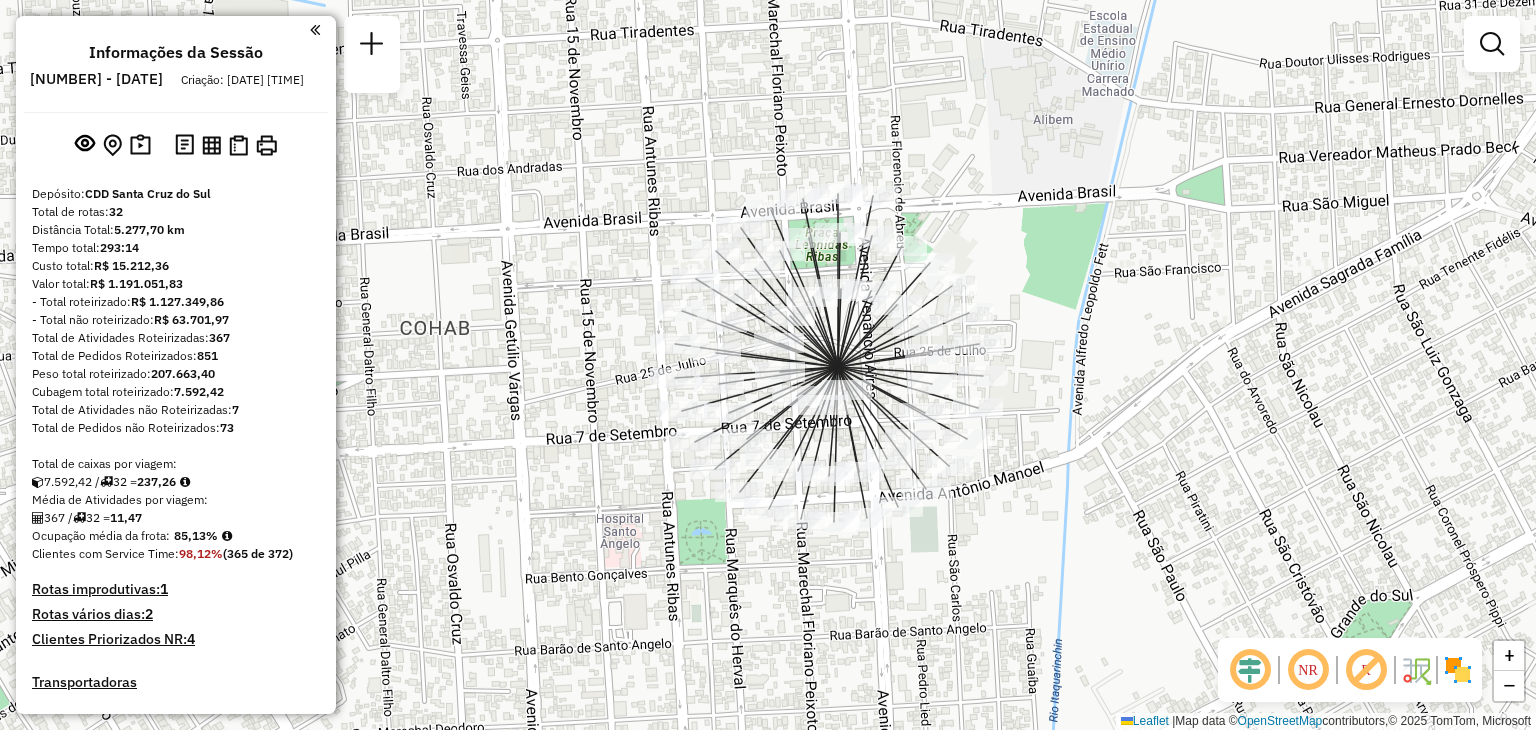 click on "Janela de atendimento Grade de atendimento Capacidade Transportadoras Veículos Cliente Pedidos  Rotas Selecione os dias de semana para filtrar as janelas de atendimento  Seg   Ter   Qua   Qui   Sex   Sáb   Dom  Informe o período da janela de atendimento: De: Até:  Filtrar exatamente a janela do cliente  Considerar janela de atendimento padrão  Selecione os dias de semana para filtrar as grades de atendimento  Seg   Ter   Qua   Qui   Sex   Sáb   Dom   Considerar clientes sem dia de atendimento cadastrado  Clientes fora do dia de atendimento selecionado Filtrar as atividades entre os valores definidos abaixo:  Peso mínimo:   Peso máximo:   Cubagem mínima:   Cubagem máxima:   De:   Até:  Filtrar as atividades entre o tempo de atendimento definido abaixo:  De:   Até:   Considerar capacidade total dos clientes não roteirizados Transportadora: Selecione um ou mais itens Tipo de veículo: Selecione um ou mais itens Veículo: Selecione um ou mais itens Motorista: Selecione um ou mais itens Nome: Rótulo:" 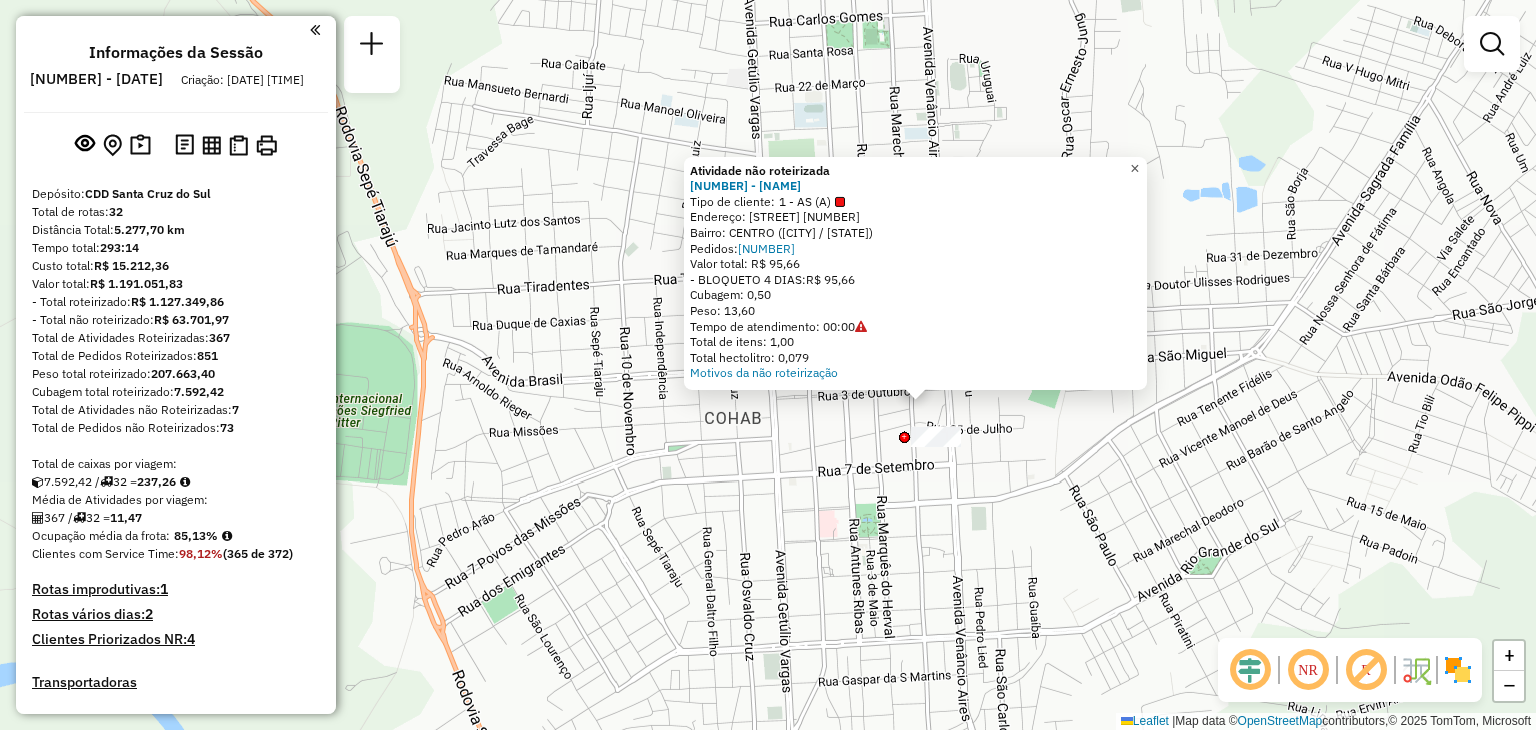 click on "×" 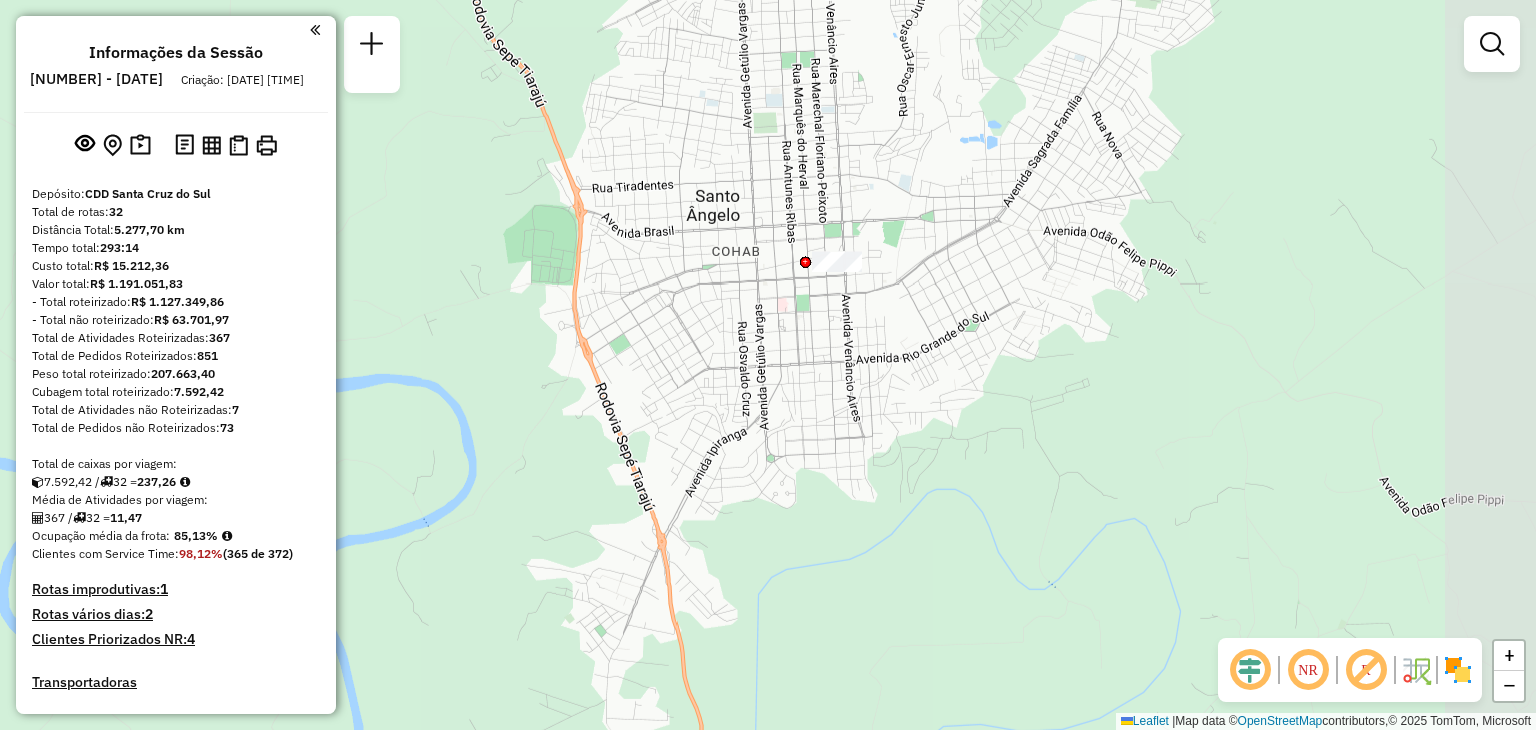 drag, startPoint x: 1093, startPoint y: 459, endPoint x: 928, endPoint y: 289, distance: 236.90715 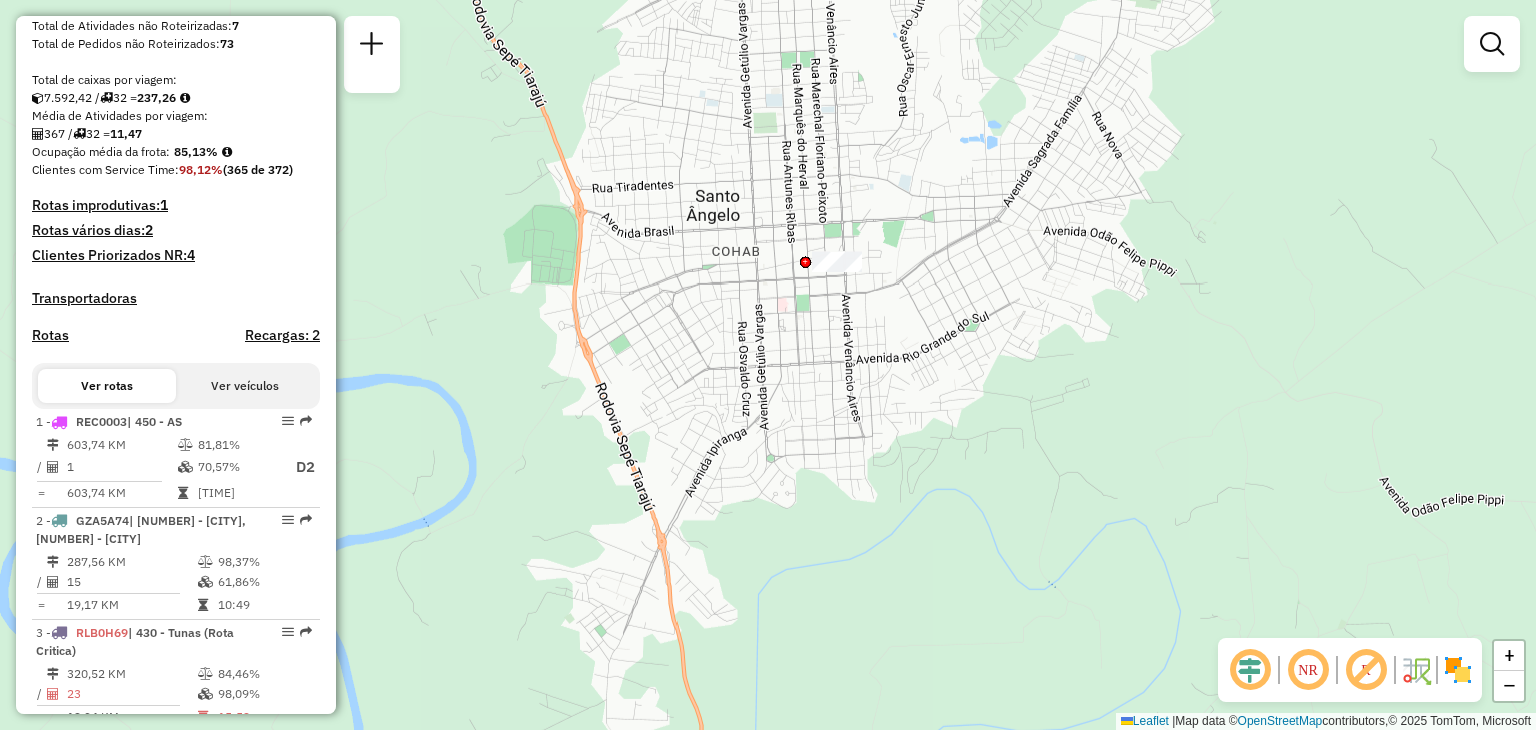 scroll, scrollTop: 500, scrollLeft: 0, axis: vertical 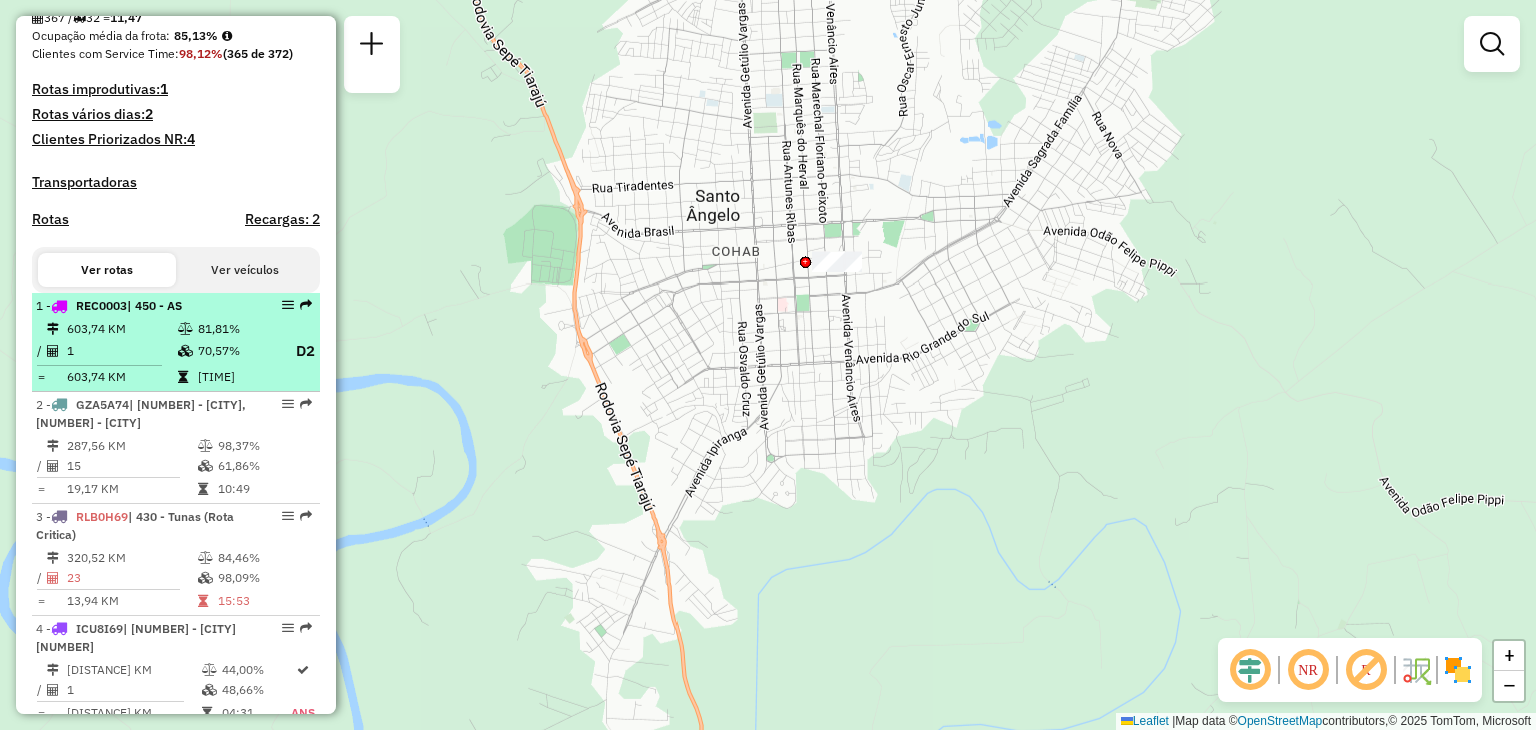 click on "603,74 KM" at bounding box center [121, 329] 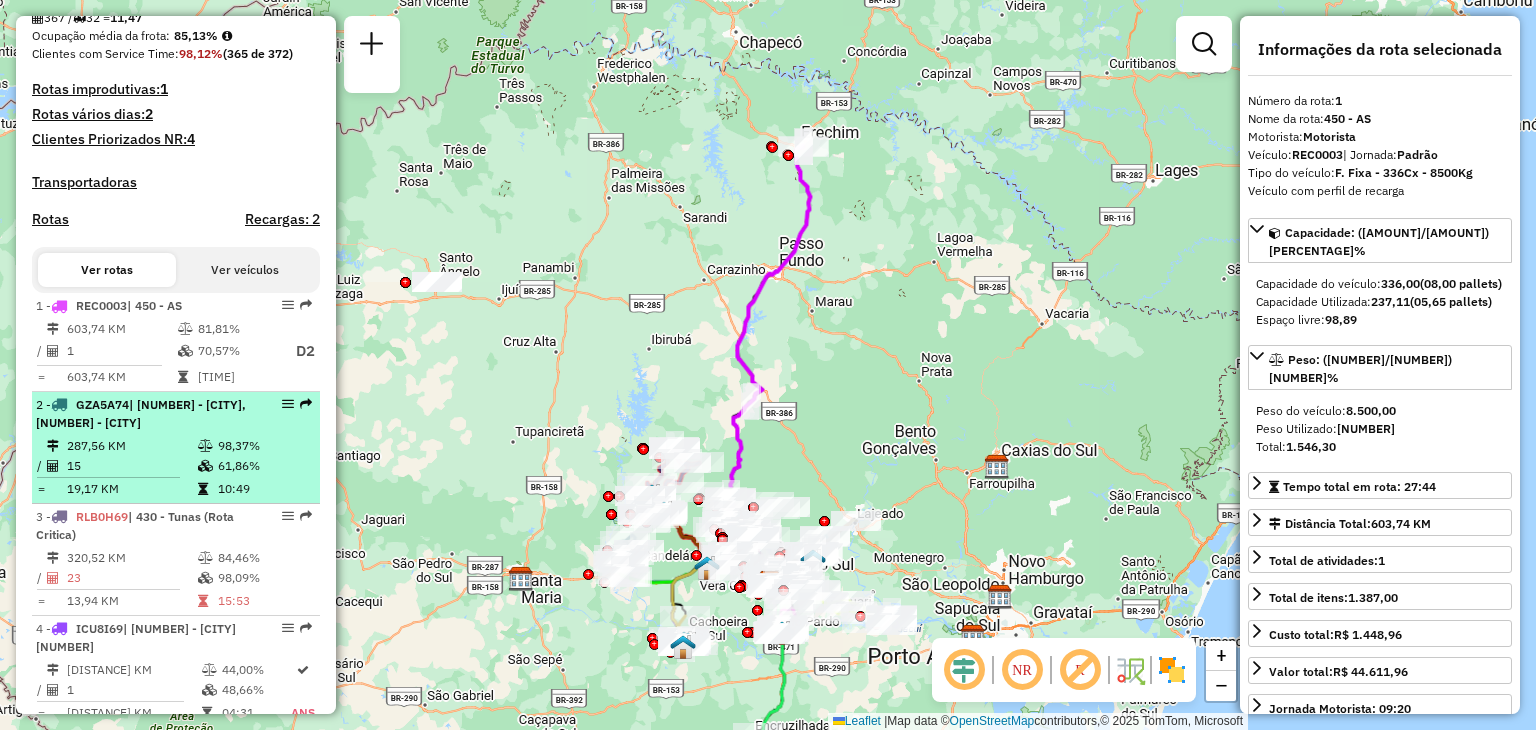 click on "GZA5A74" at bounding box center [102, 404] 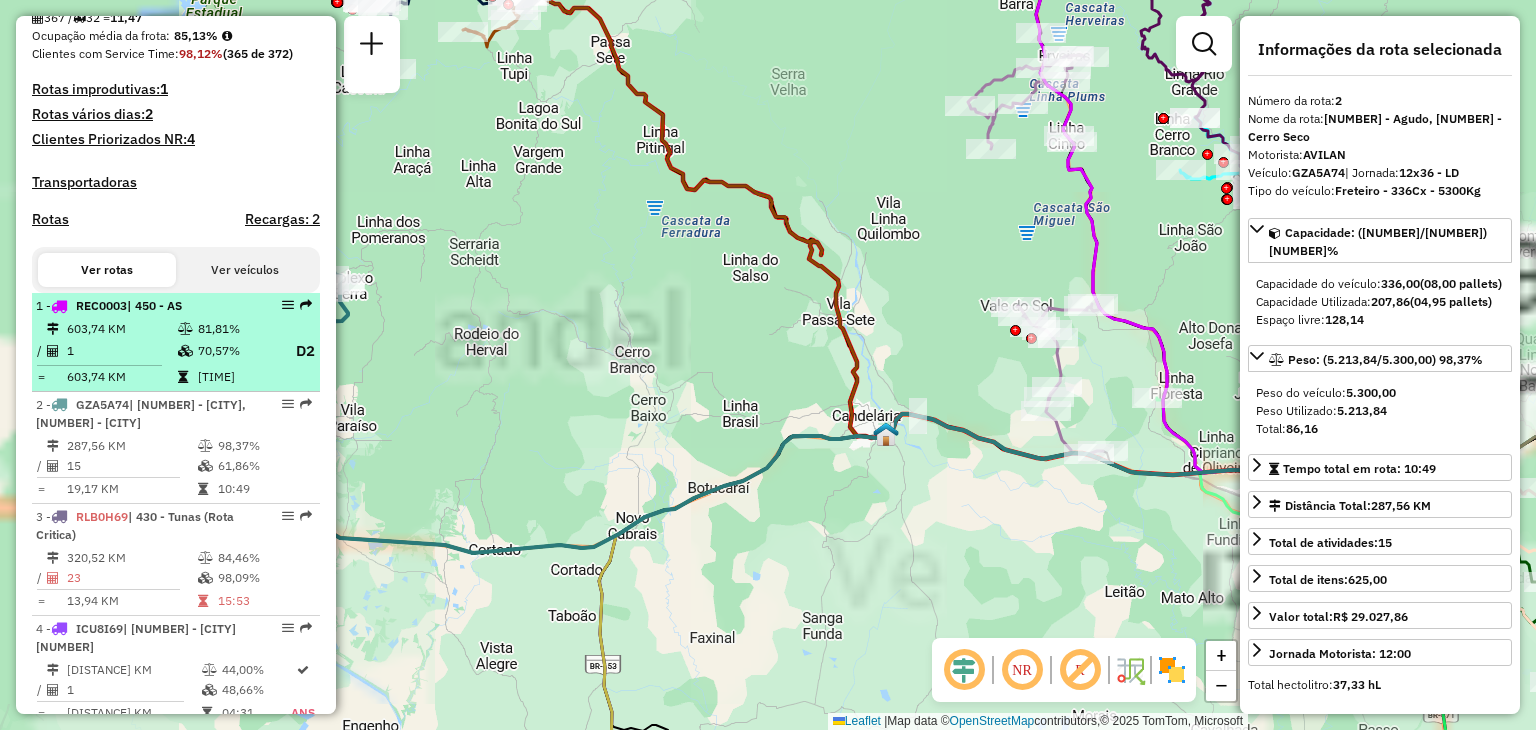 click on "1" at bounding box center (121, 351) 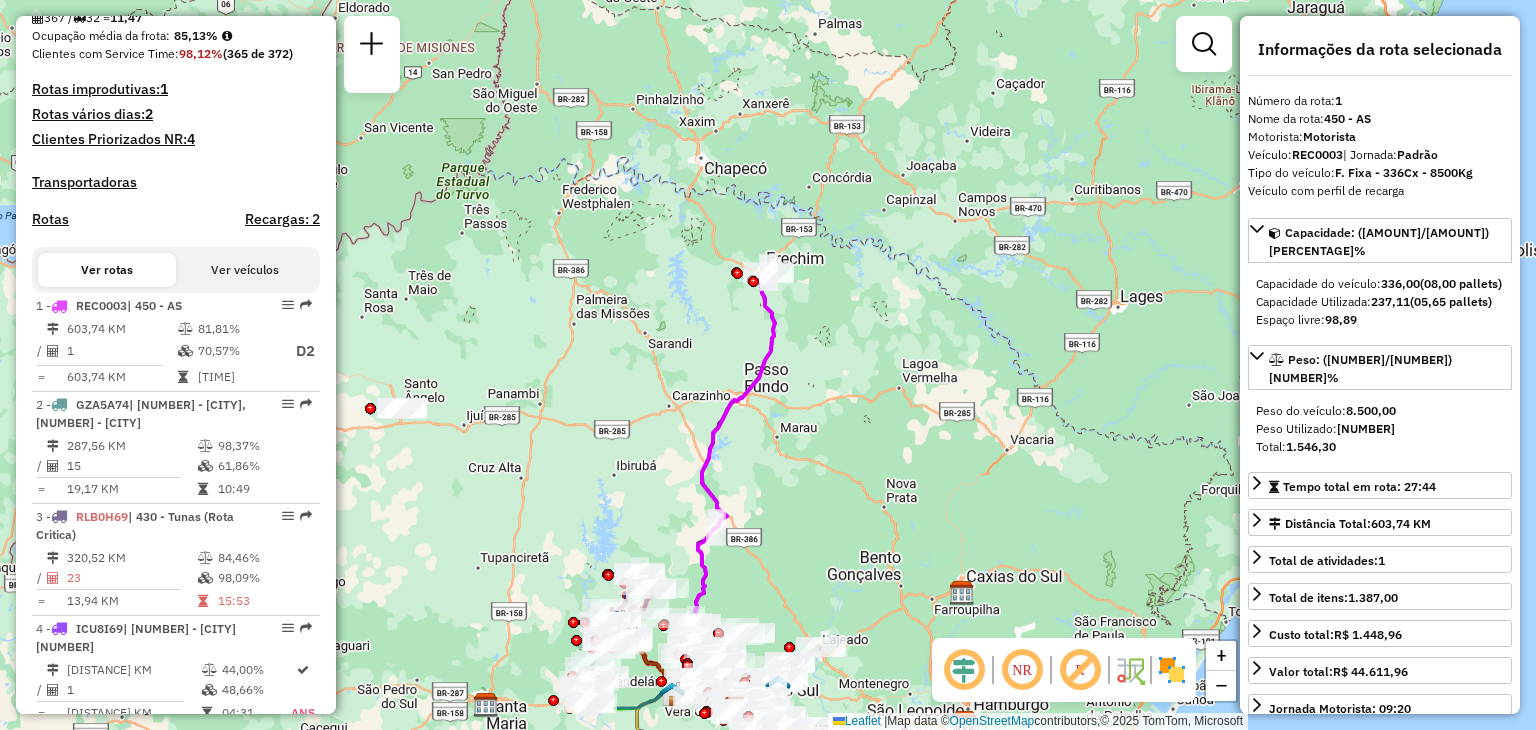 drag, startPoint x: 817, startPoint y: 325, endPoint x: 782, endPoint y: 448, distance: 127.88276 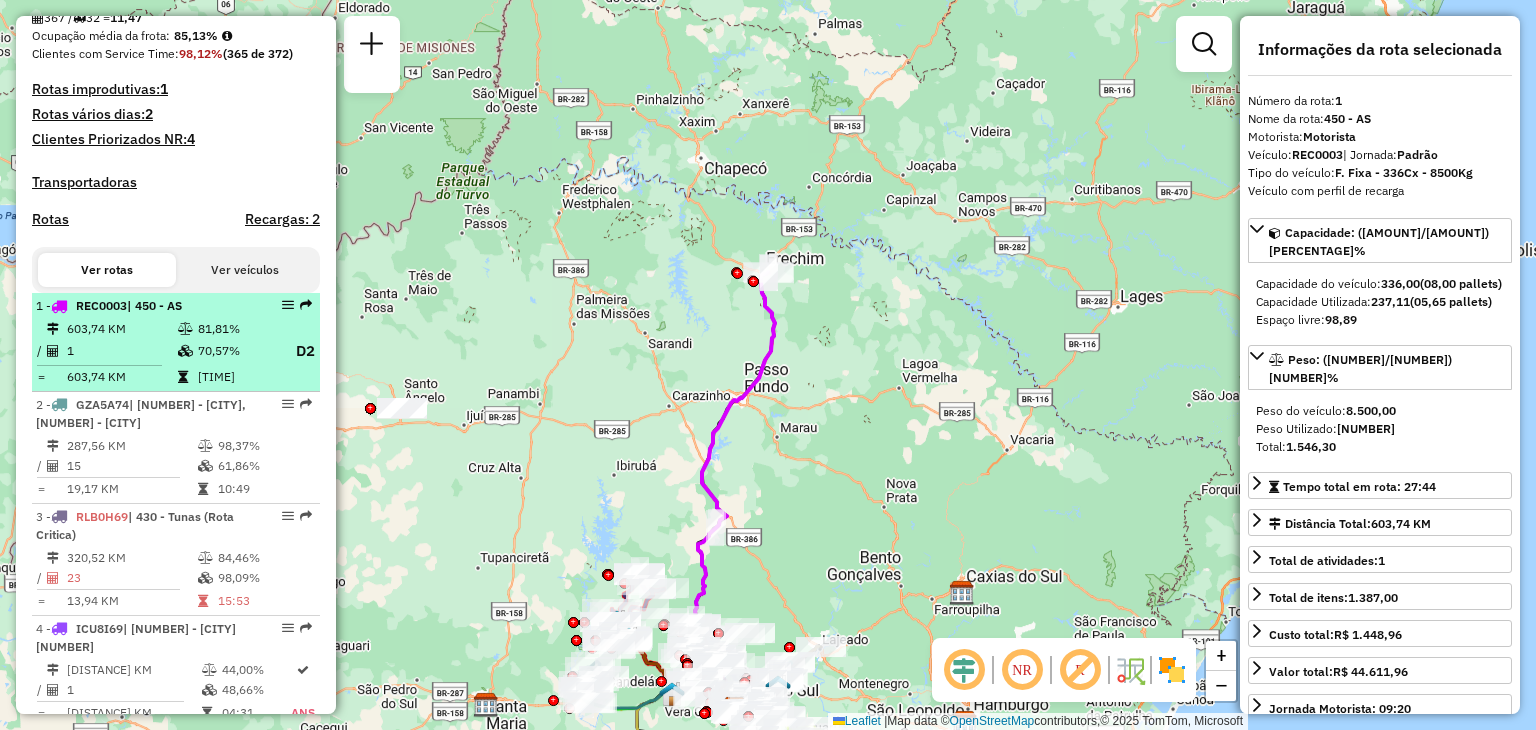 click on "1" at bounding box center (121, 351) 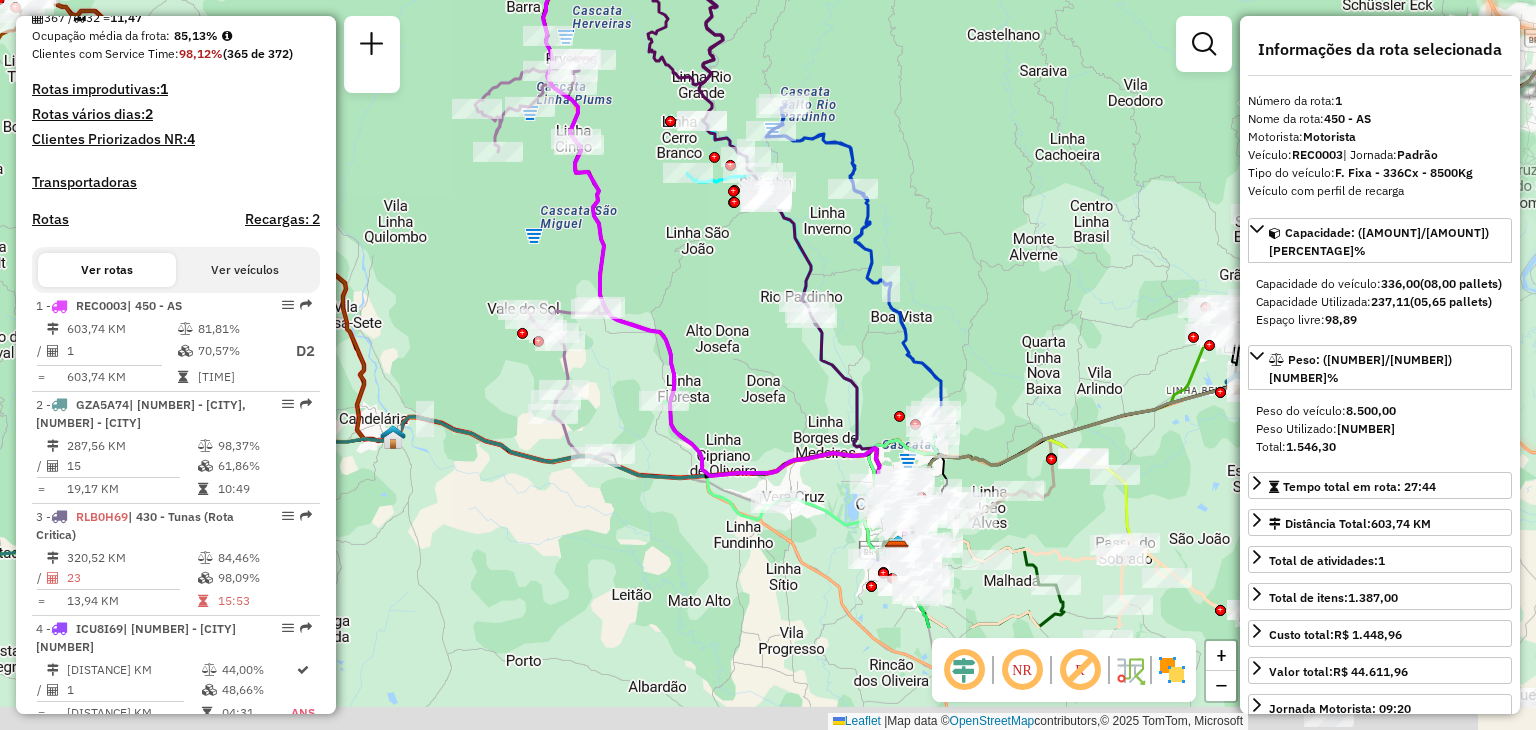 drag, startPoint x: 787, startPoint y: 585, endPoint x: 693, endPoint y: 305, distance: 295.35742 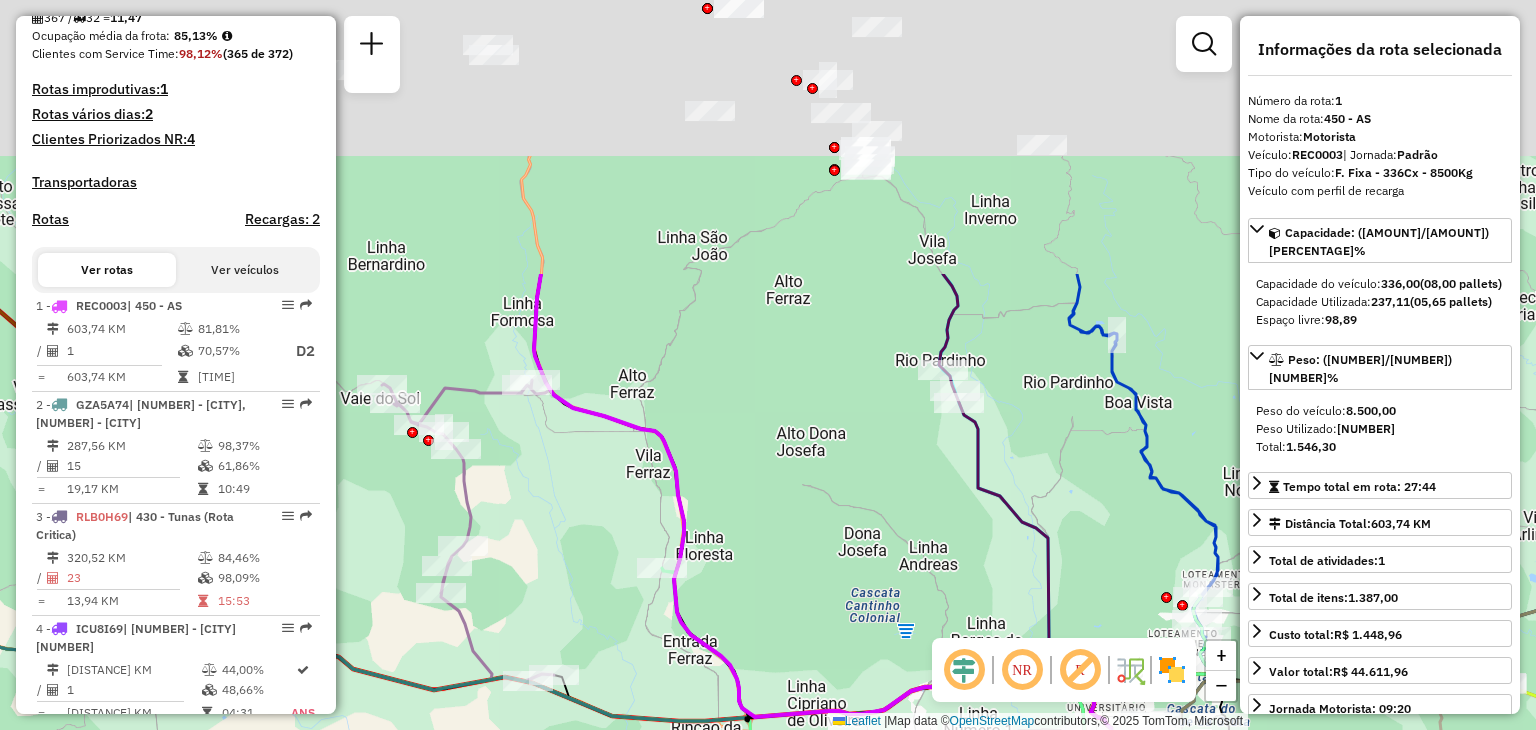drag, startPoint x: 597, startPoint y: 194, endPoint x: 748, endPoint y: 541, distance: 378.43097 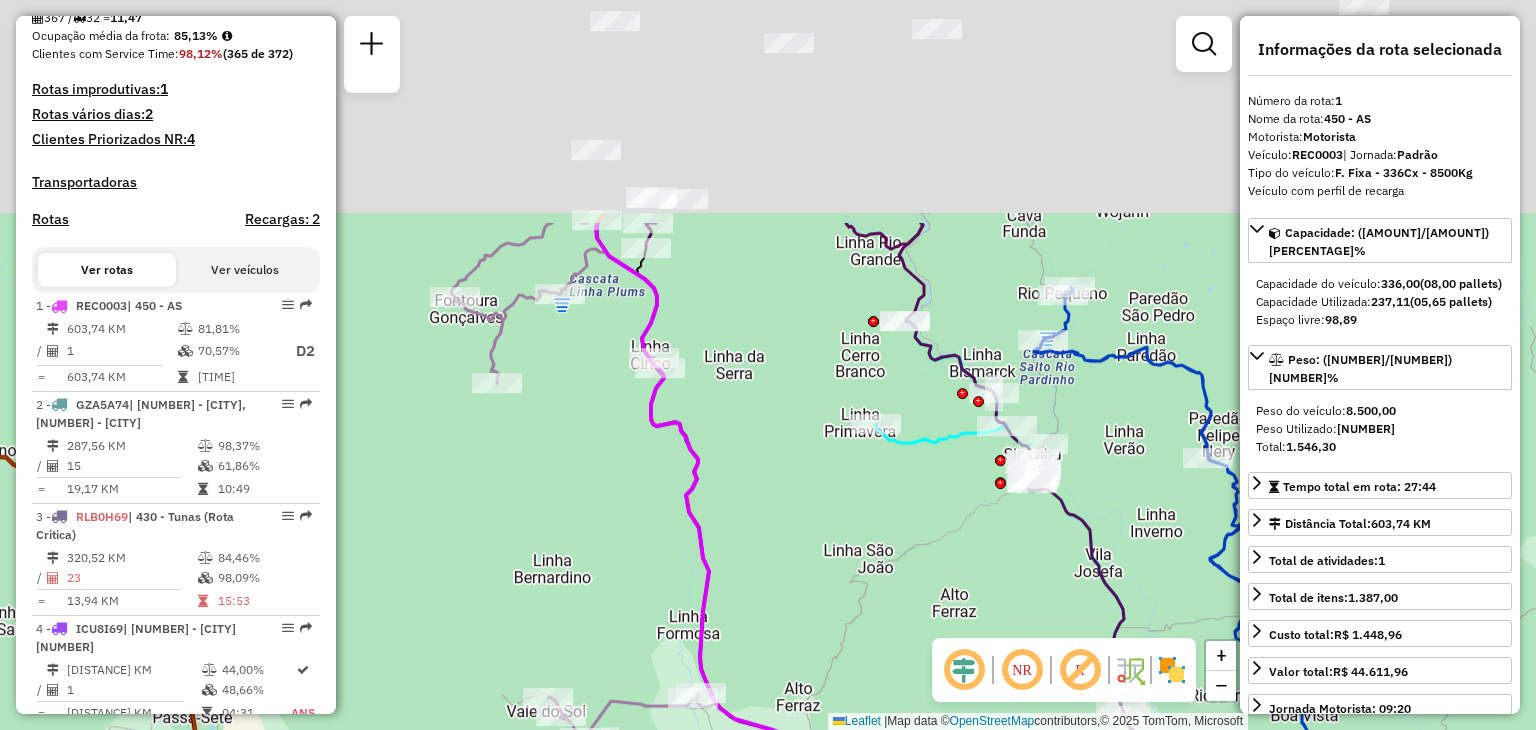 drag, startPoint x: 596, startPoint y: 288, endPoint x: 746, endPoint y: 584, distance: 331.8373 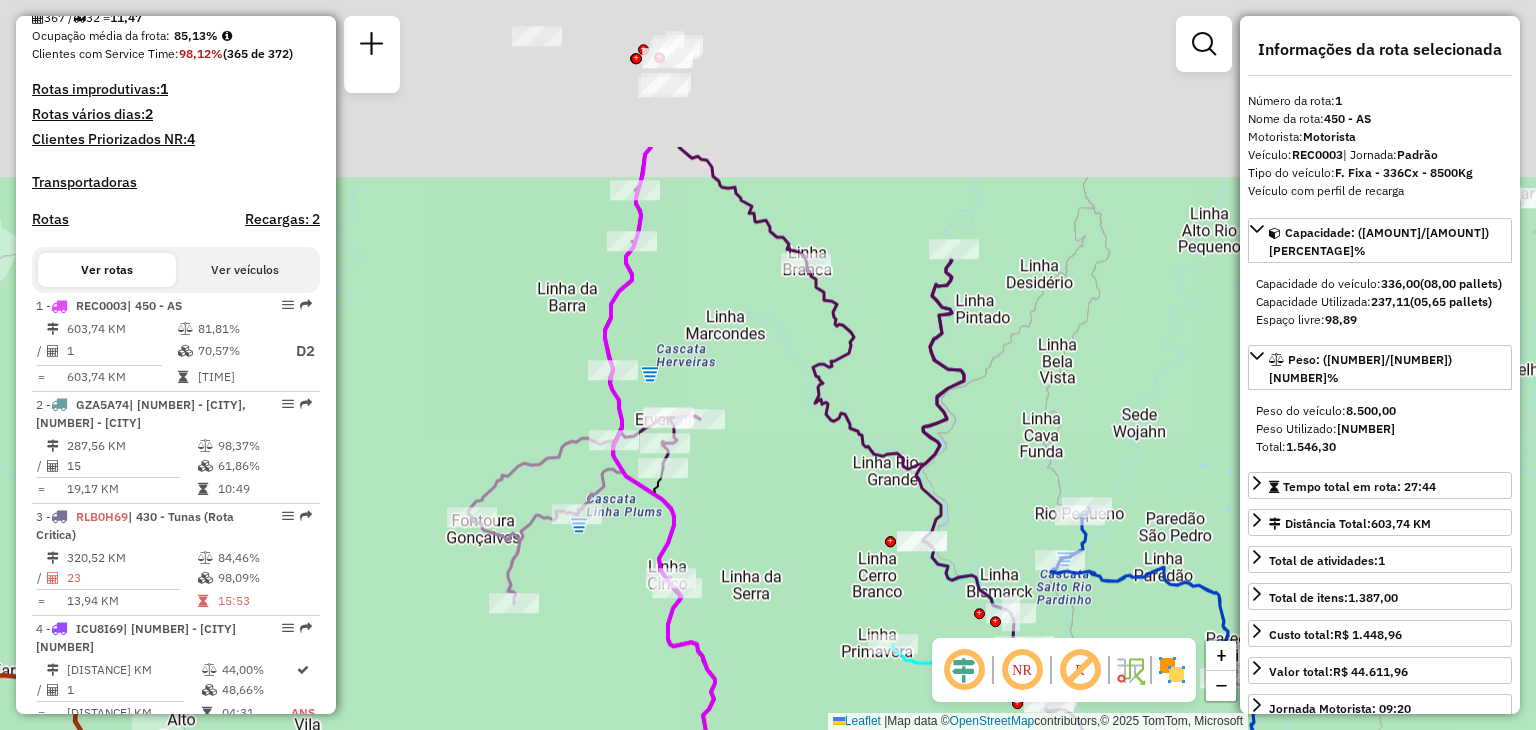 drag, startPoint x: 735, startPoint y: 323, endPoint x: 743, endPoint y: 643, distance: 320.09998 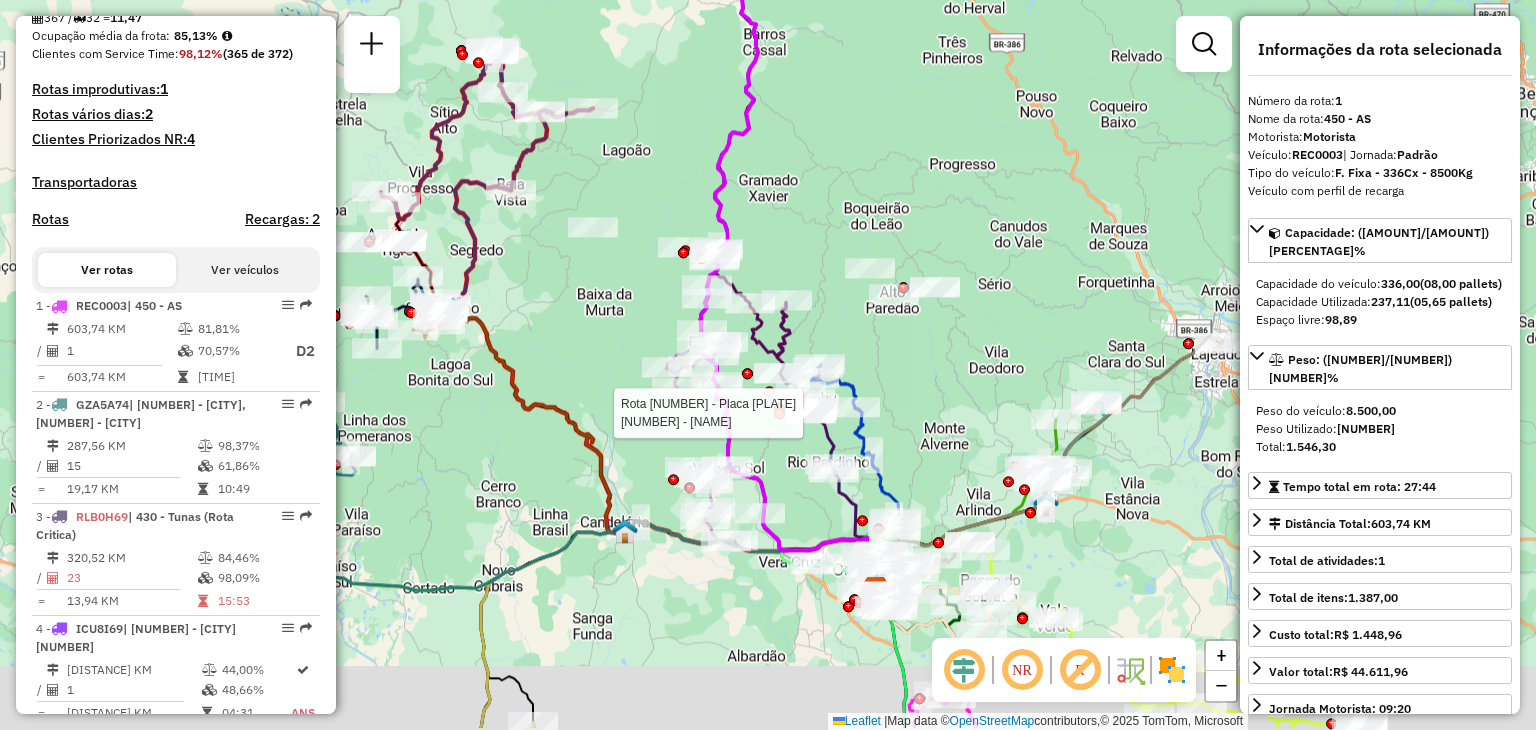 drag, startPoint x: 803, startPoint y: 513, endPoint x: 745, endPoint y: 327, distance: 194.83327 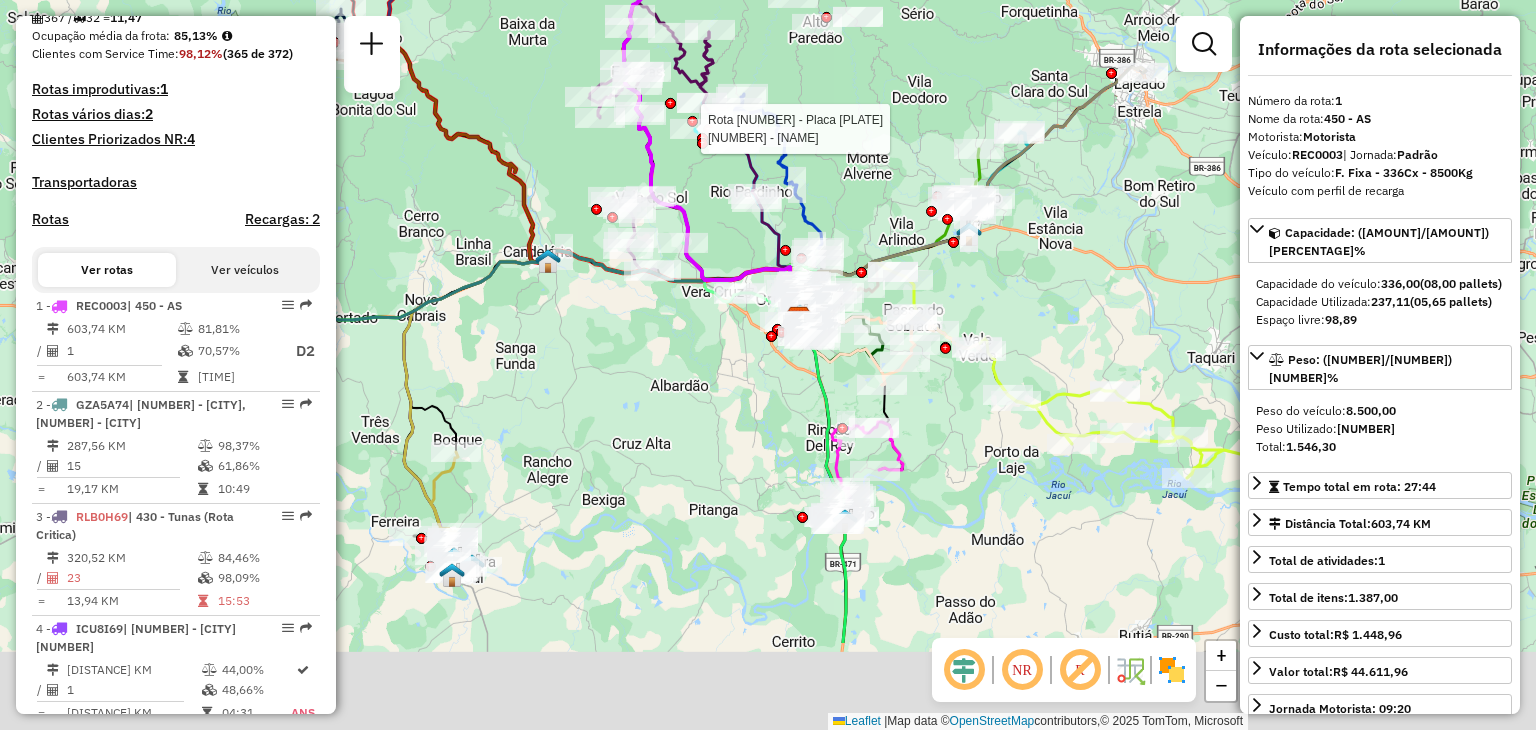 drag, startPoint x: 841, startPoint y: 556, endPoint x: 772, endPoint y: 337, distance: 229.61272 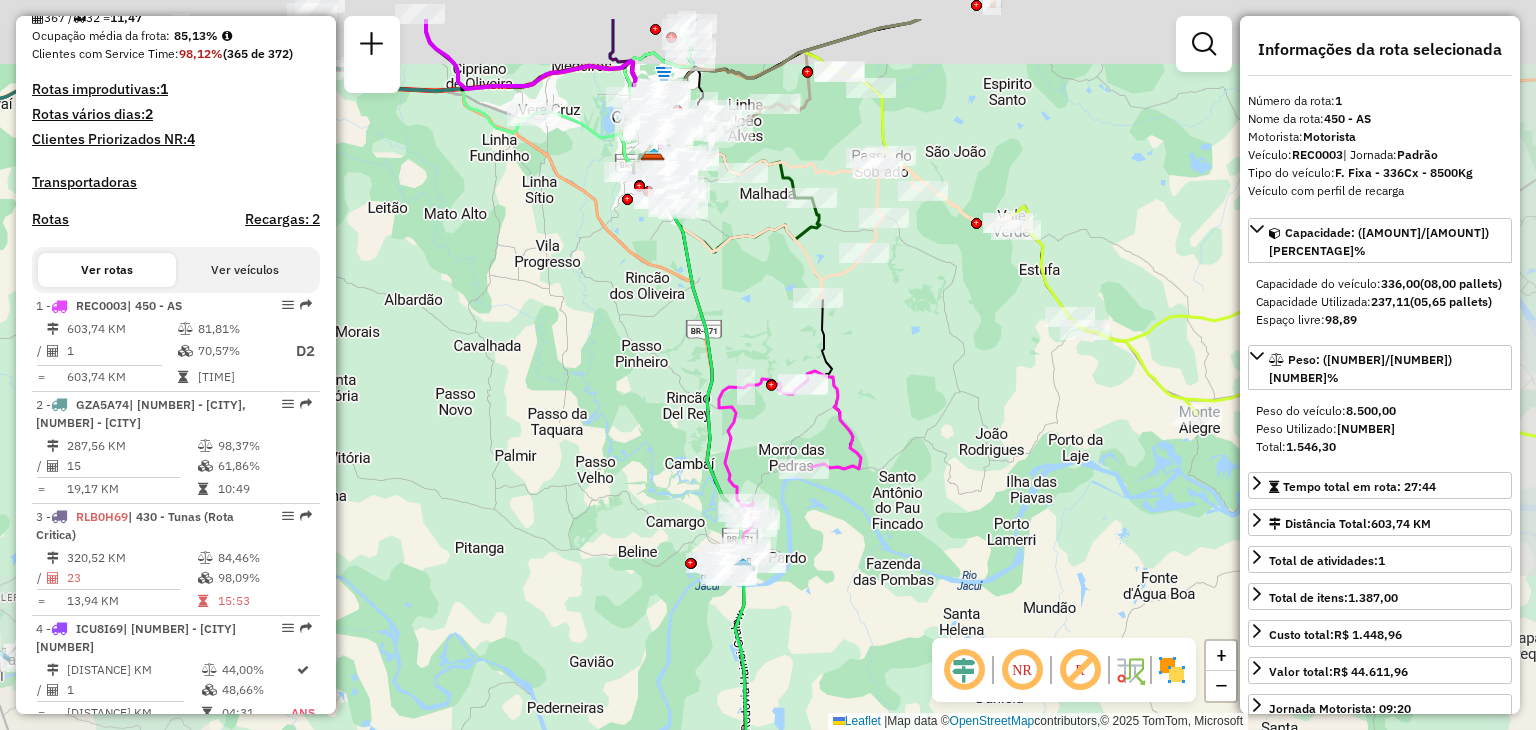 drag, startPoint x: 752, startPoint y: 255, endPoint x: 767, endPoint y: 445, distance: 190.59119 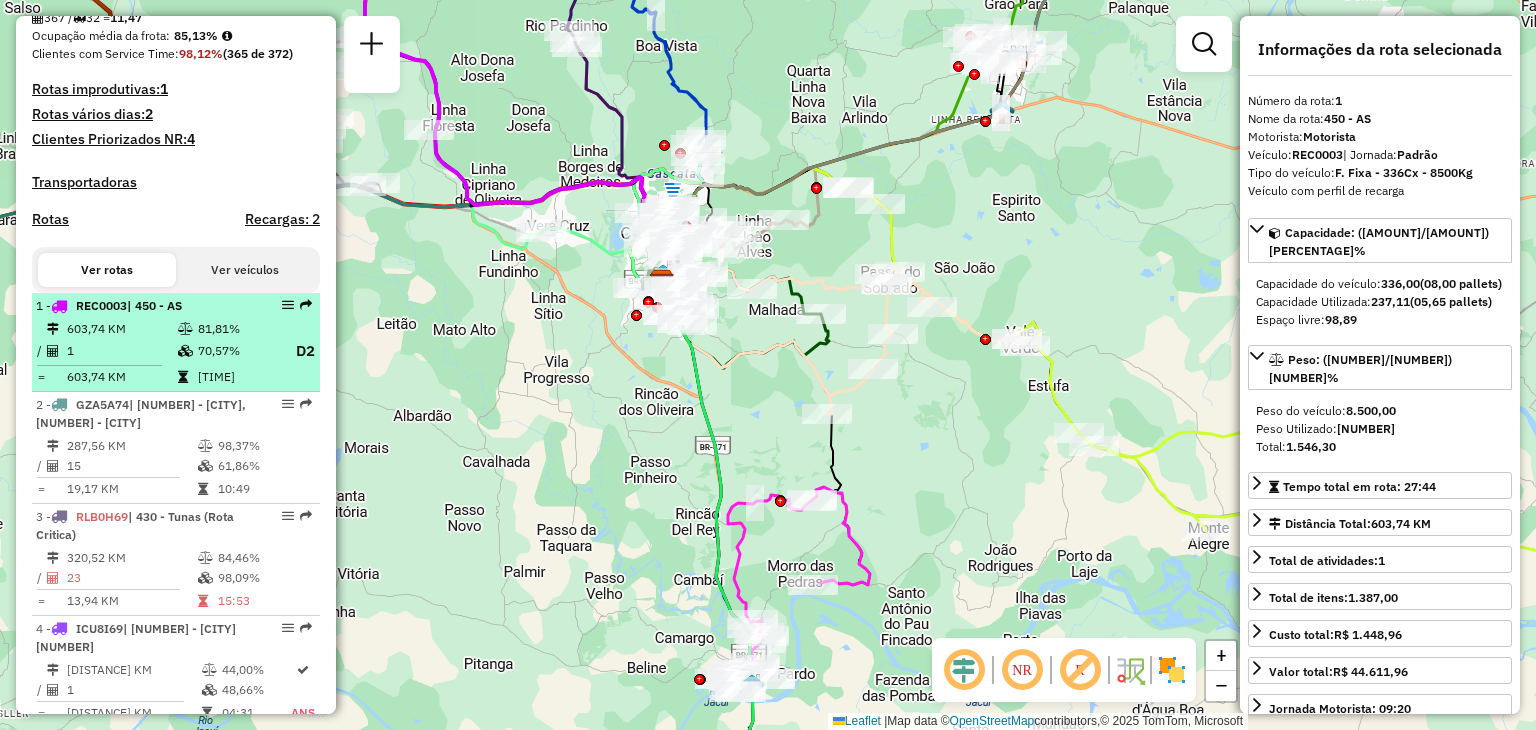 click at bounding box center (185, 329) 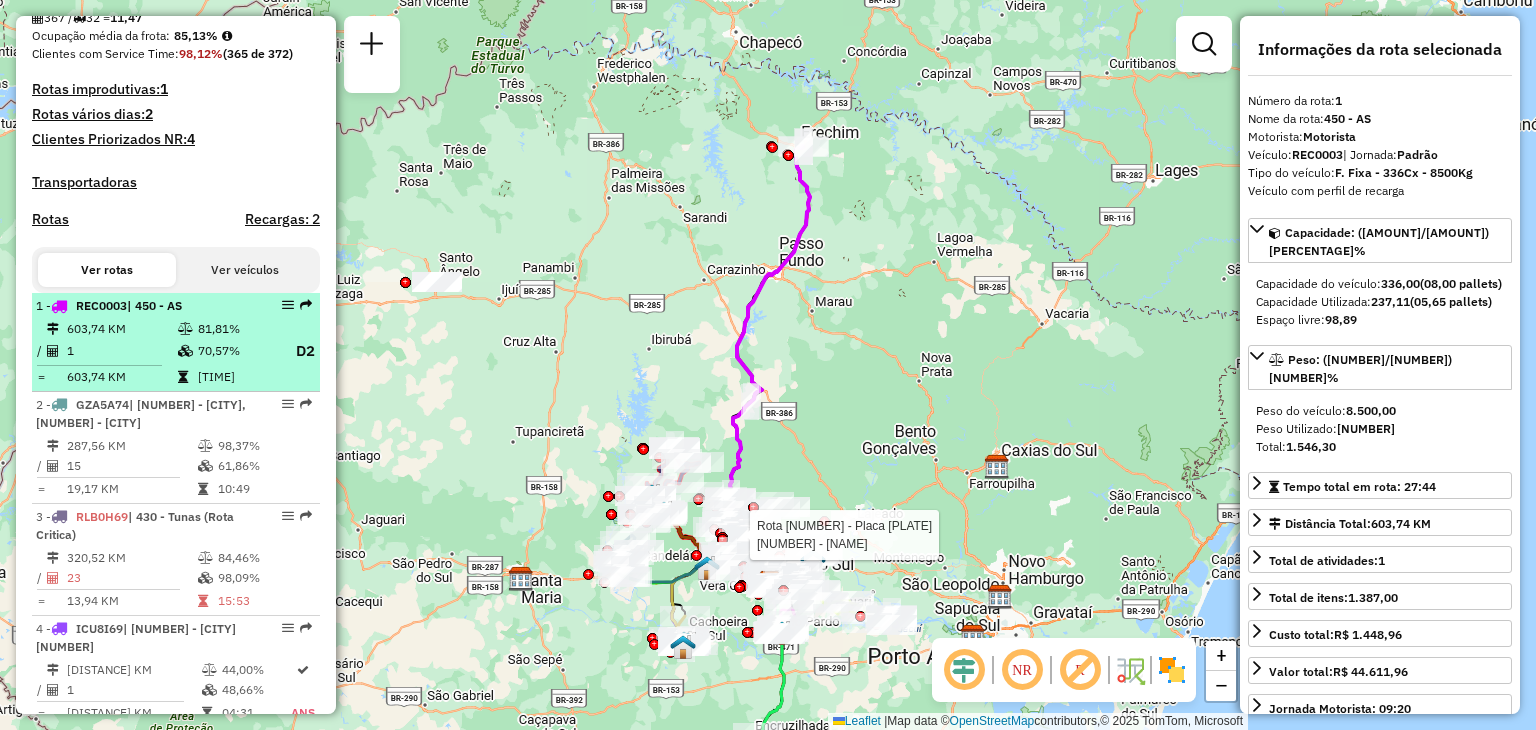 click on "70,57%" at bounding box center (237, 351) 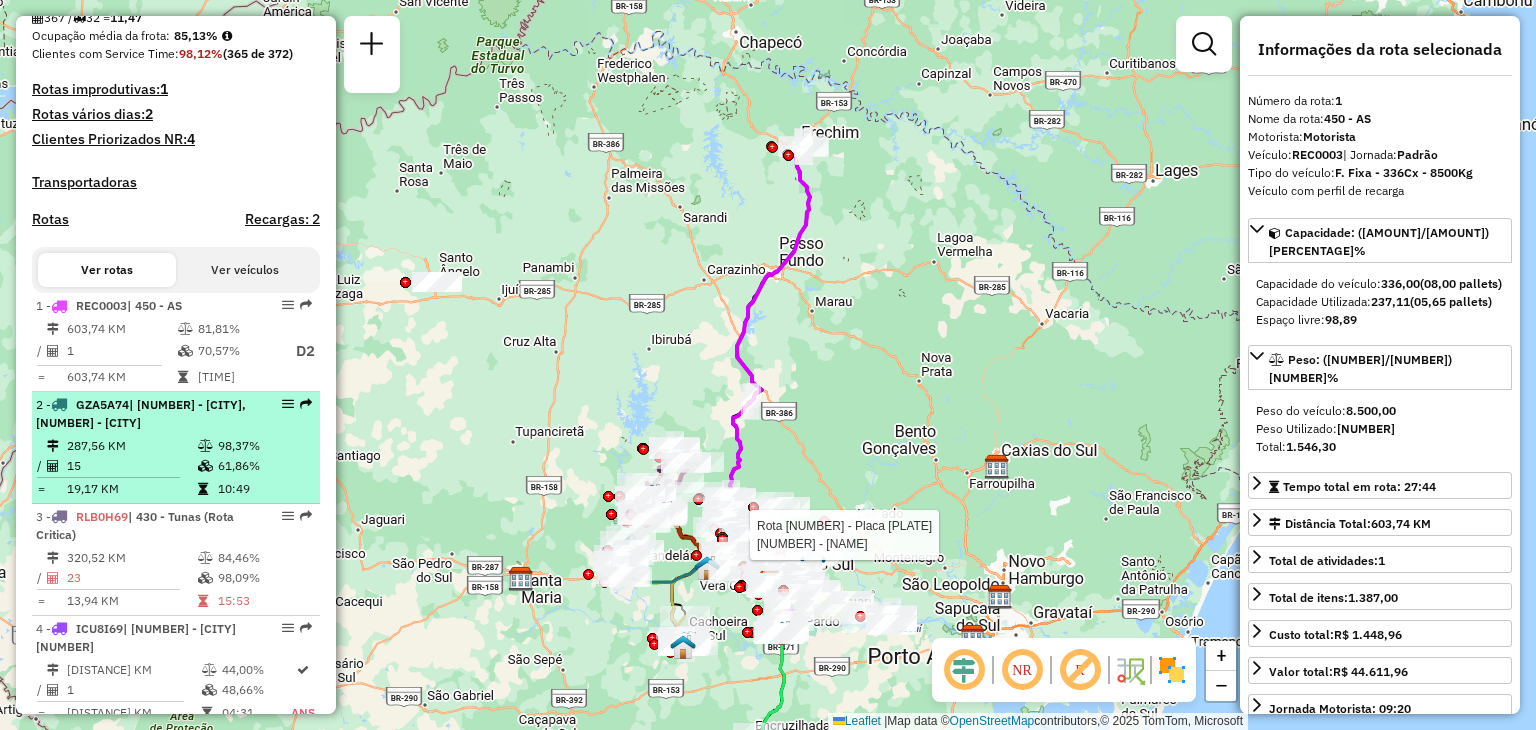 click on "287,56 KM" at bounding box center [131, 446] 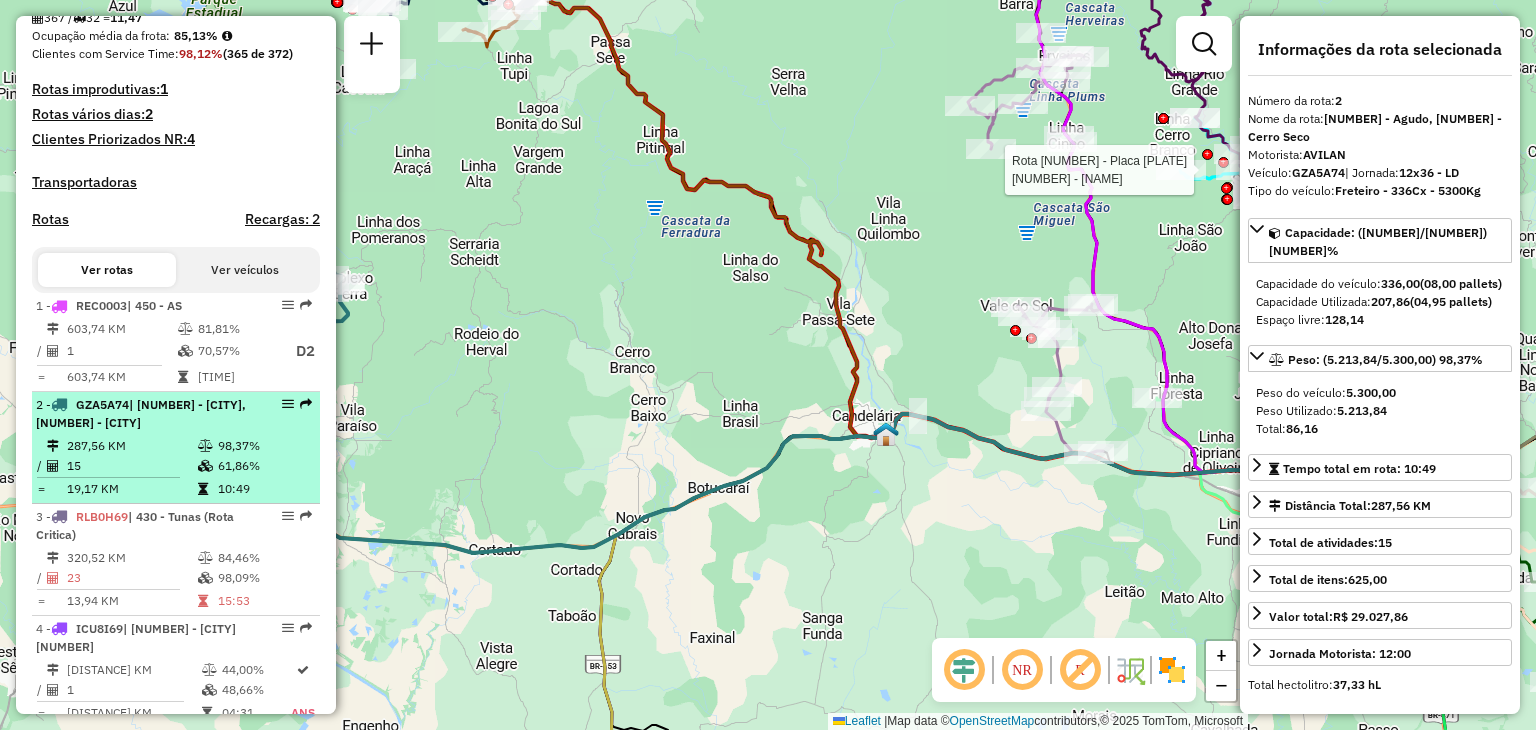 click on "[NUMBER] - [PLATE] | [NUMBER] - [CITY], [NUMBER] - [CITY] [NUMBER] KM [NUMBER]% / [NUMBER] [NUMBER]% = [NUMBER] KM [TIME]" at bounding box center (176, 448) 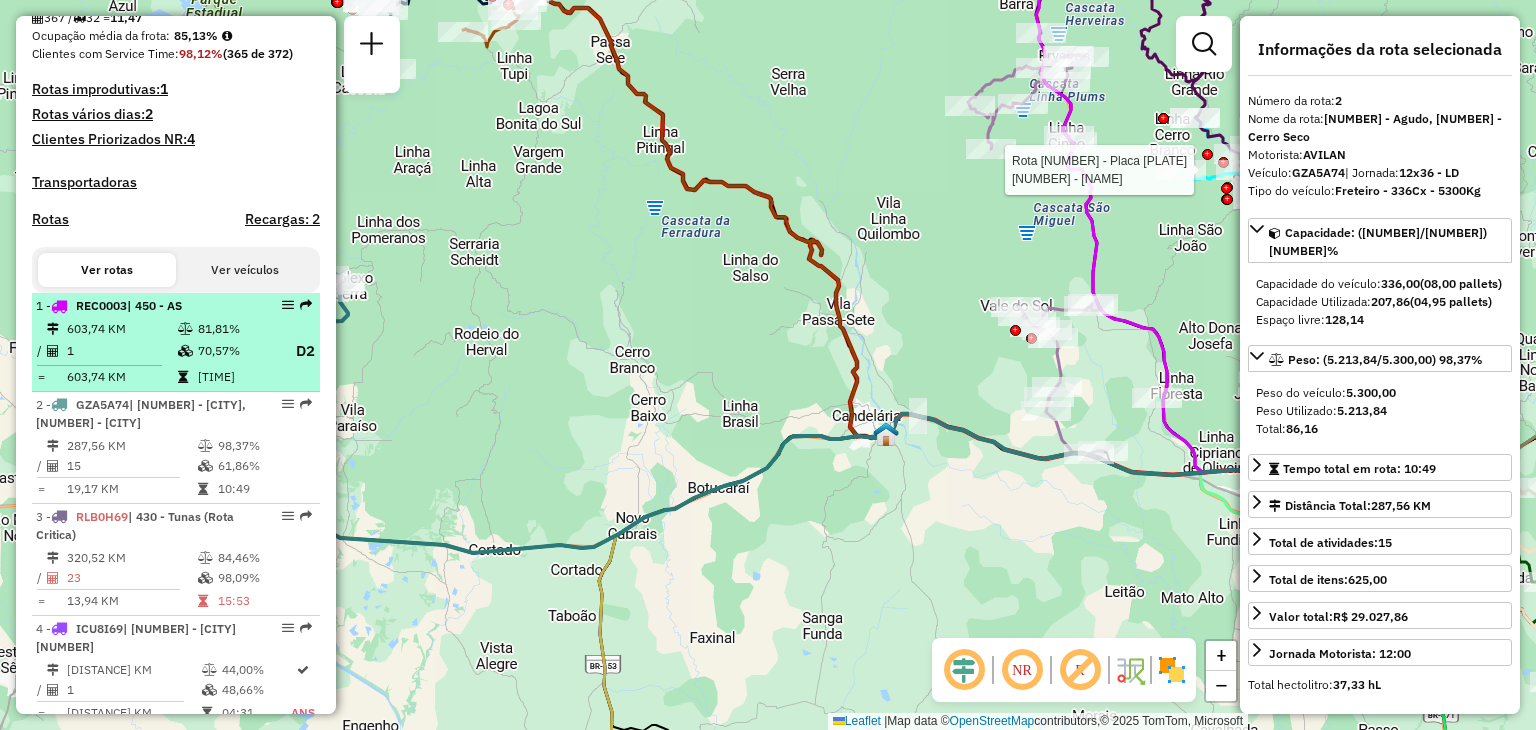 click on "1" at bounding box center (121, 351) 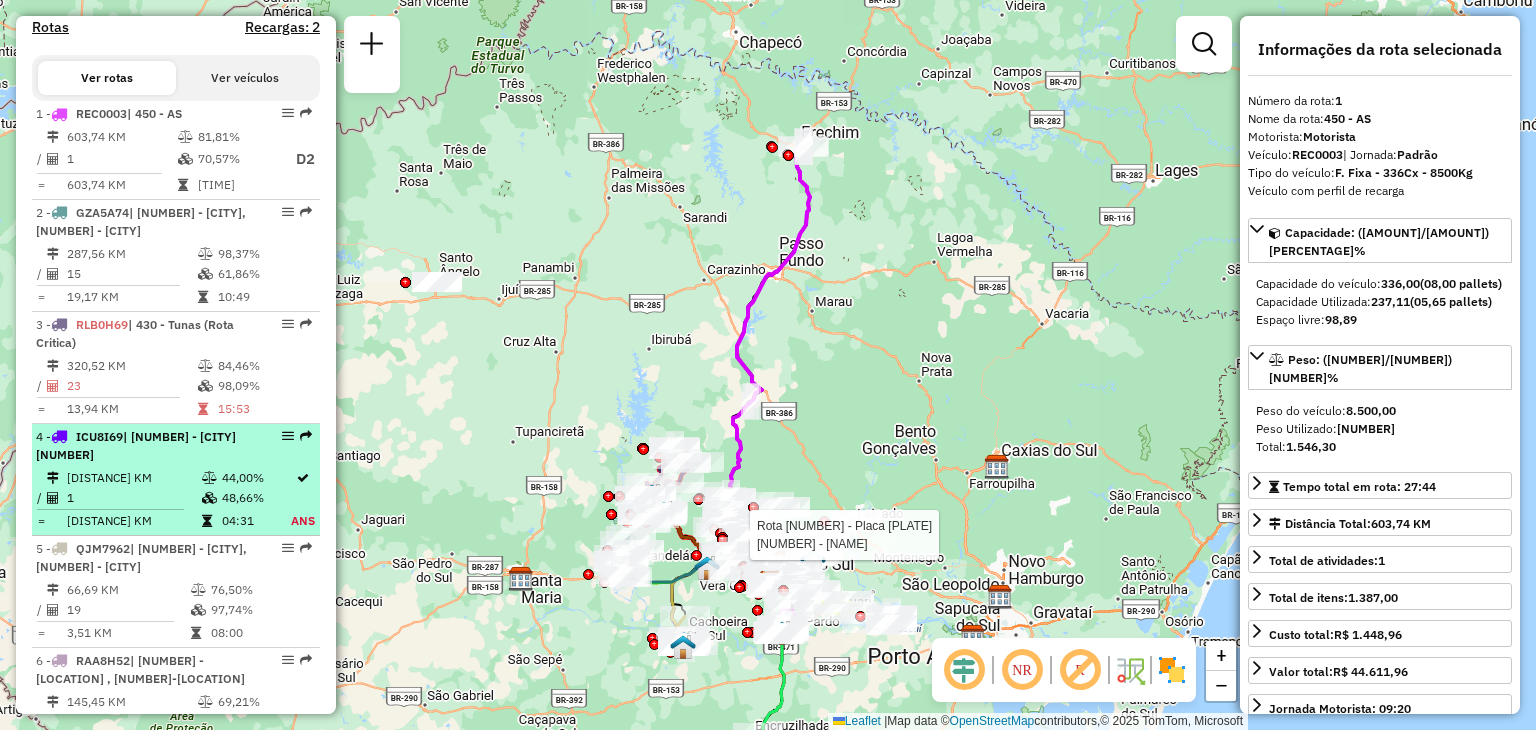 scroll, scrollTop: 700, scrollLeft: 0, axis: vertical 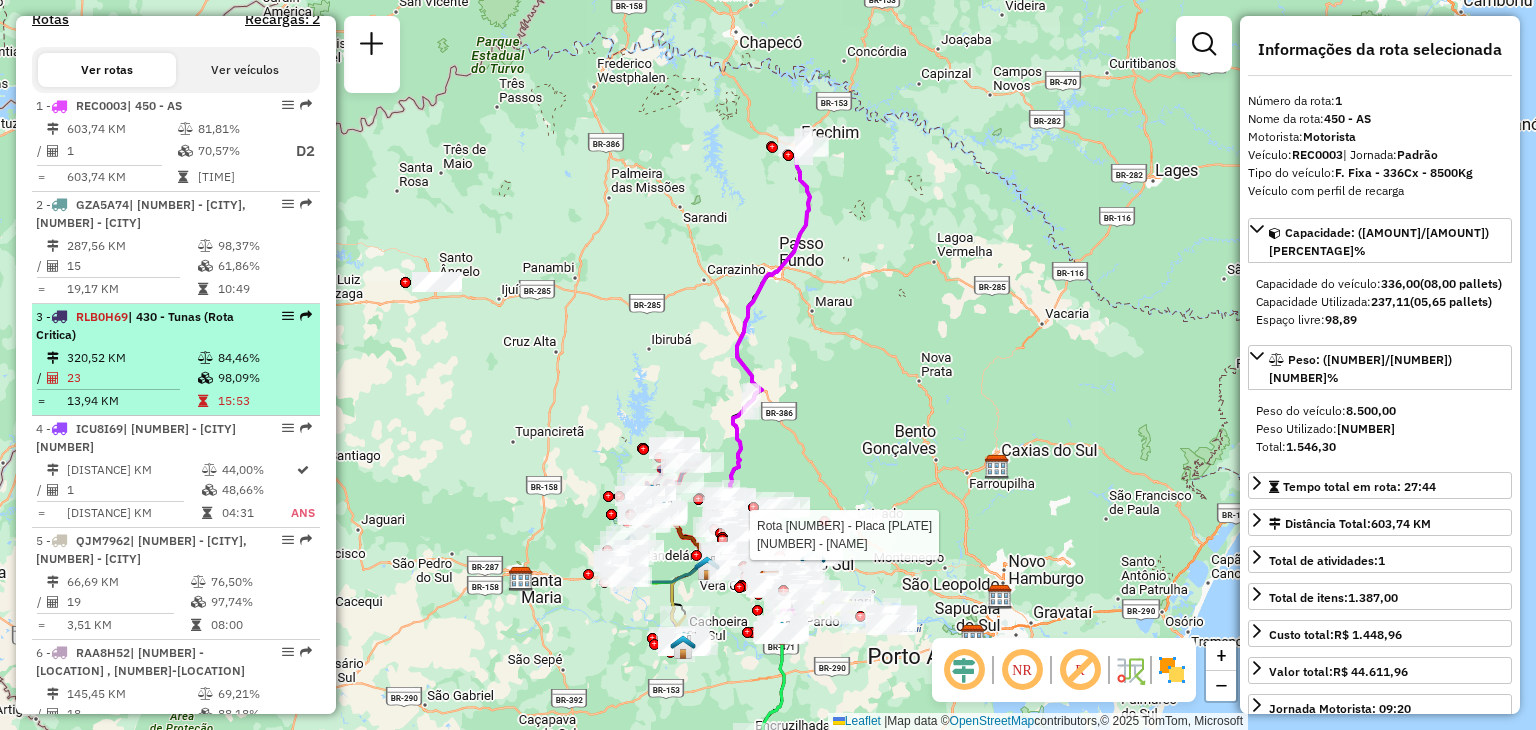 click on "| 430 - Tunas (Rota Critica)" at bounding box center [135, 325] 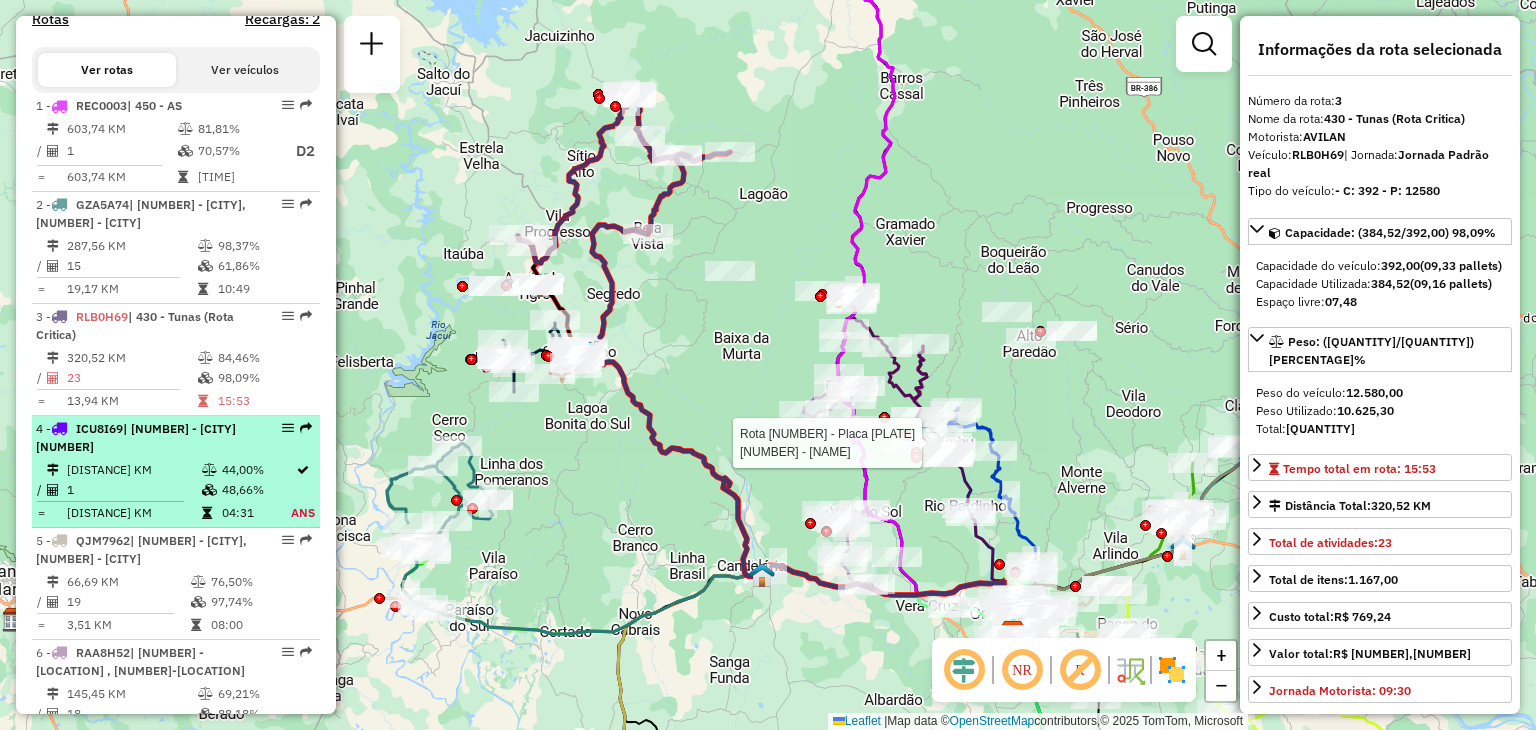 click on "| [NUMBER] - [NAME] | [NUMBER] - [NAME]" at bounding box center (142, 438) 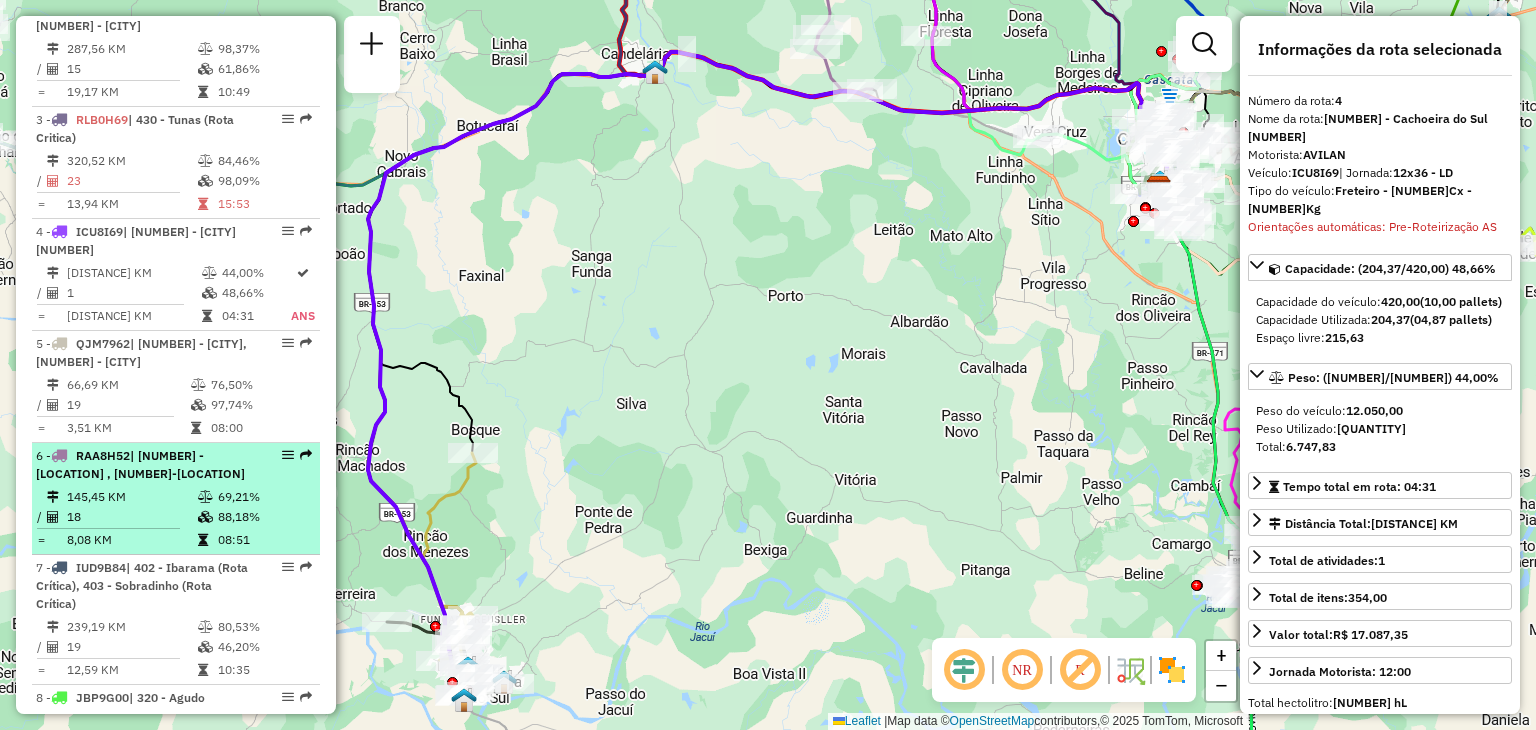 scroll, scrollTop: 900, scrollLeft: 0, axis: vertical 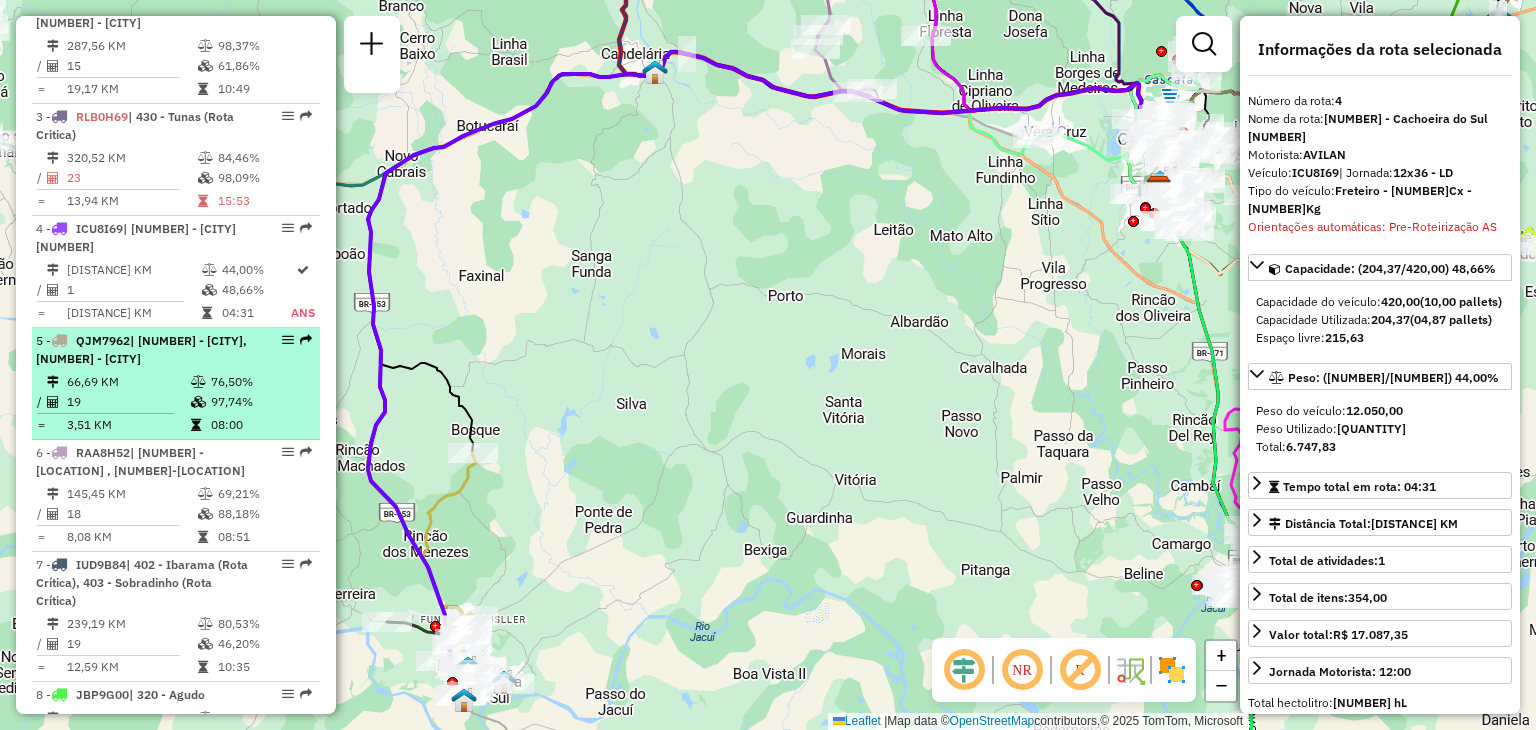 click on "Rota [NUMBER] - Placa [PLATE] | [NUMBER] - [NAME], [NUMBER] - [NAME] [NUMBER] [PERCENT] / [PERCENT] = [NUMBER] [TIME]" at bounding box center (176, 384) 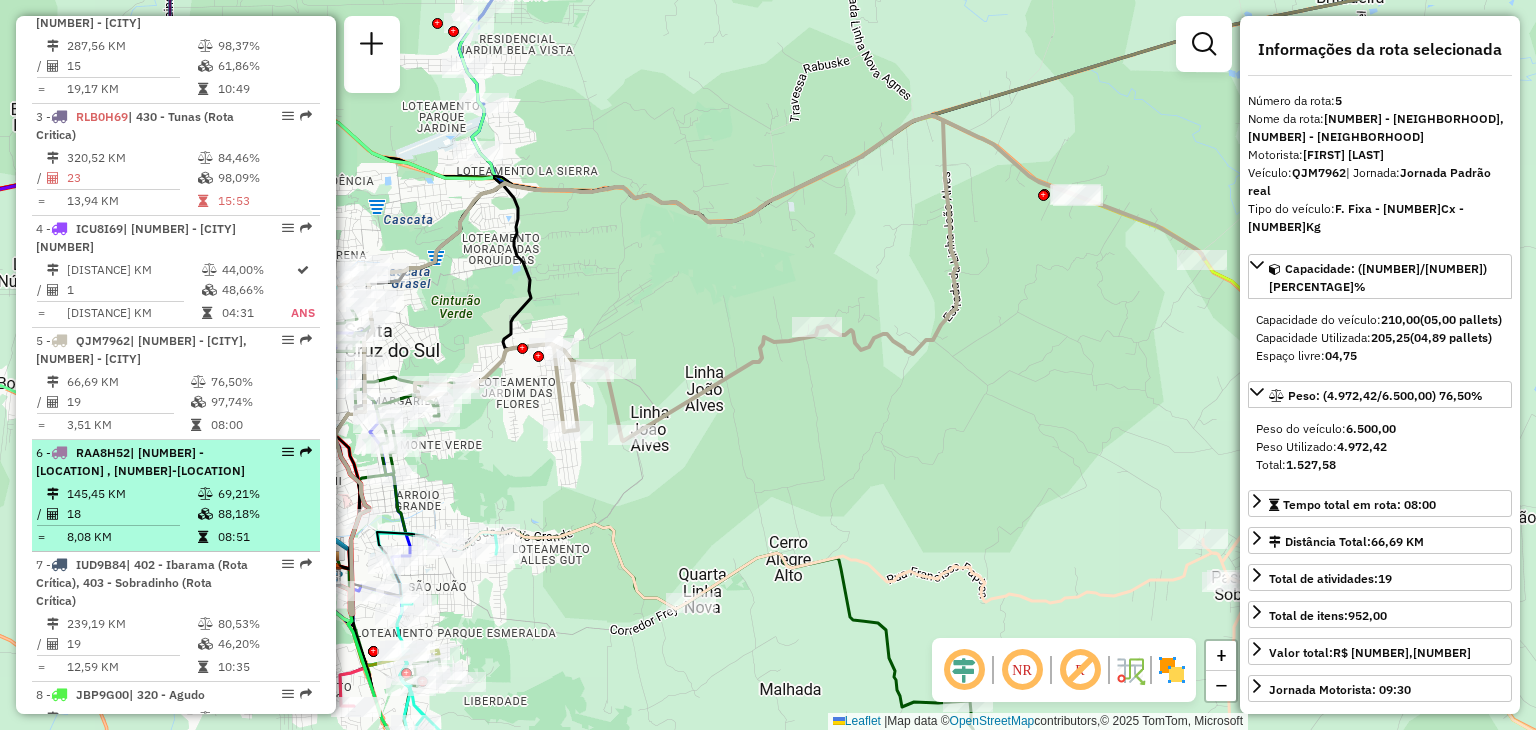 click on "RAA8H52" at bounding box center [103, 452] 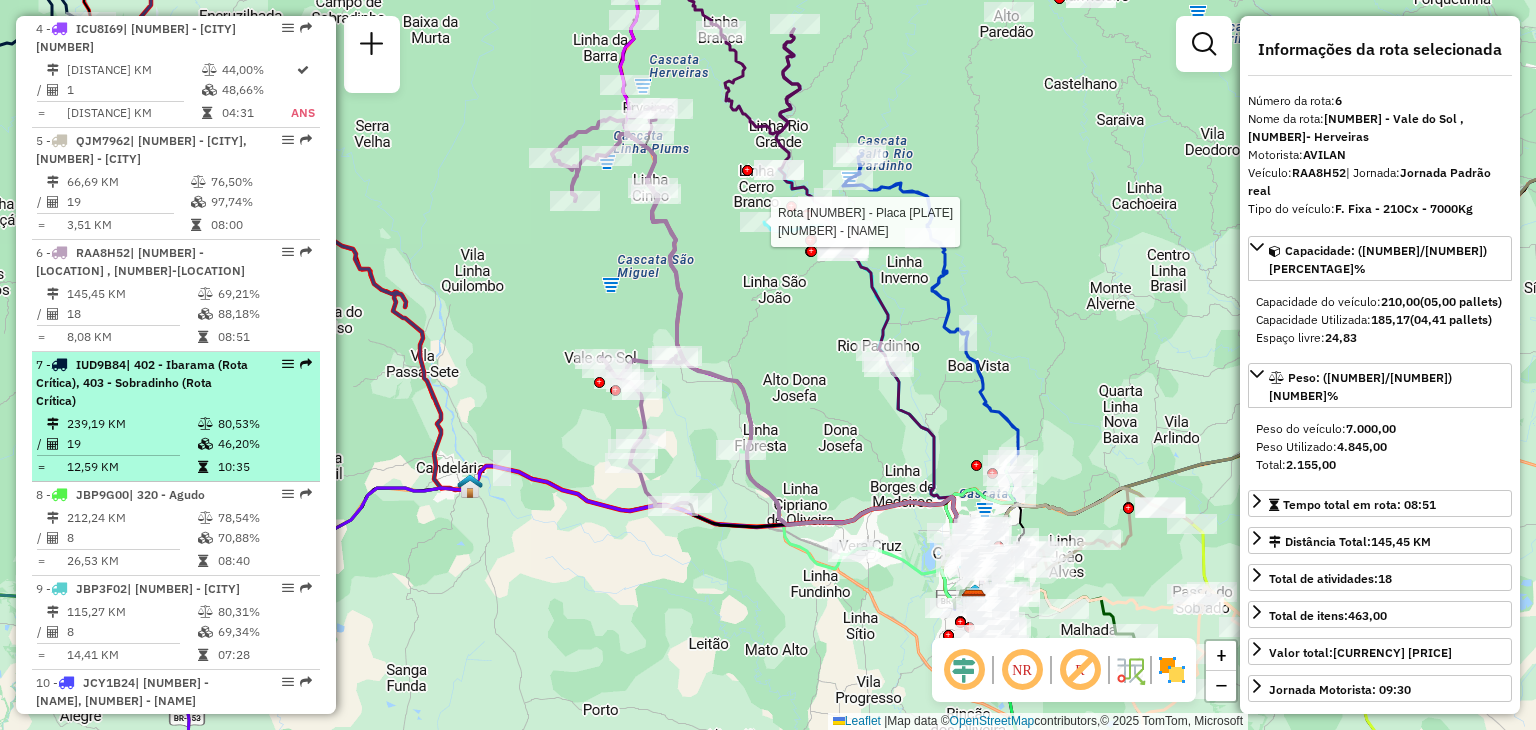 scroll, scrollTop: 1300, scrollLeft: 0, axis: vertical 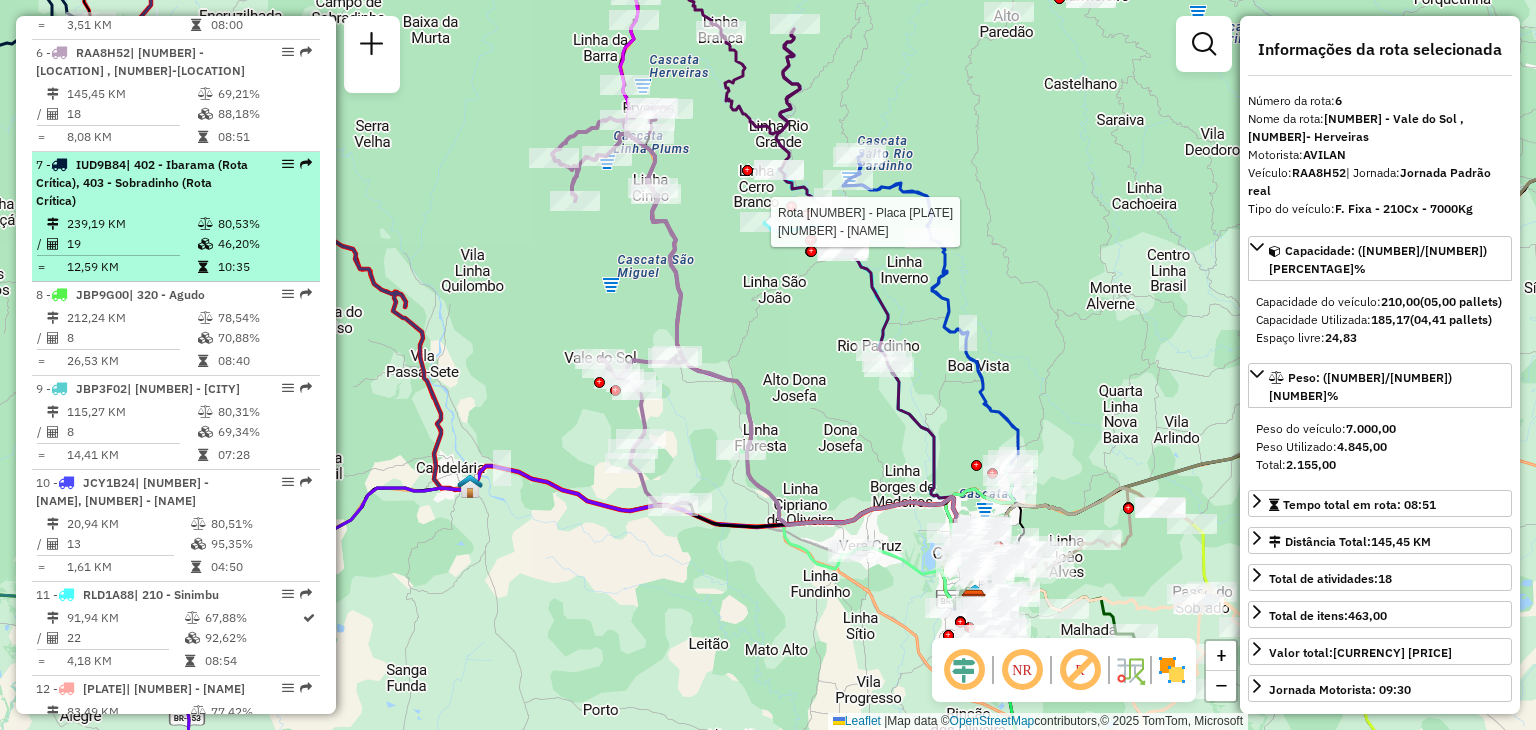 click on "19" at bounding box center [131, 244] 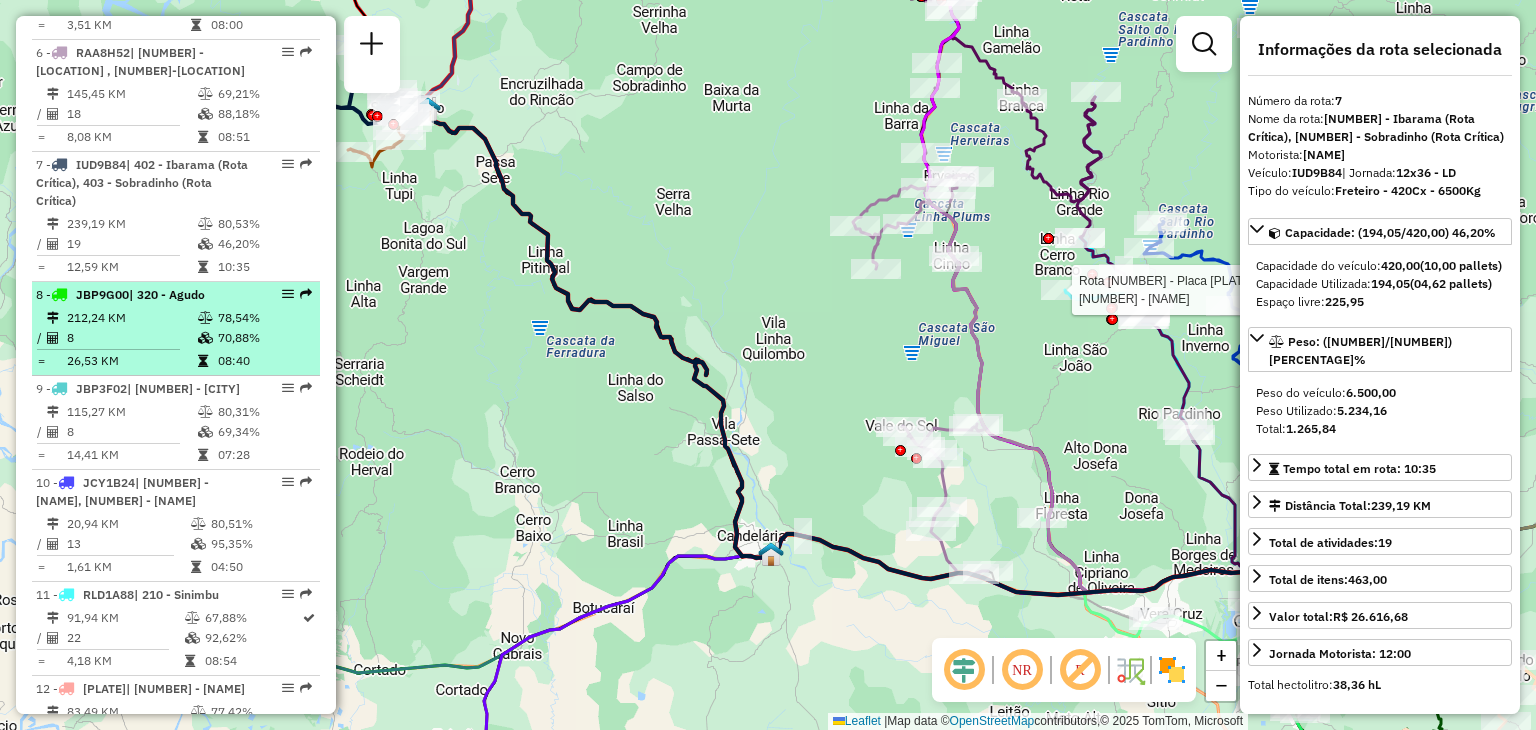 click on "212,24 KM" at bounding box center [131, 318] 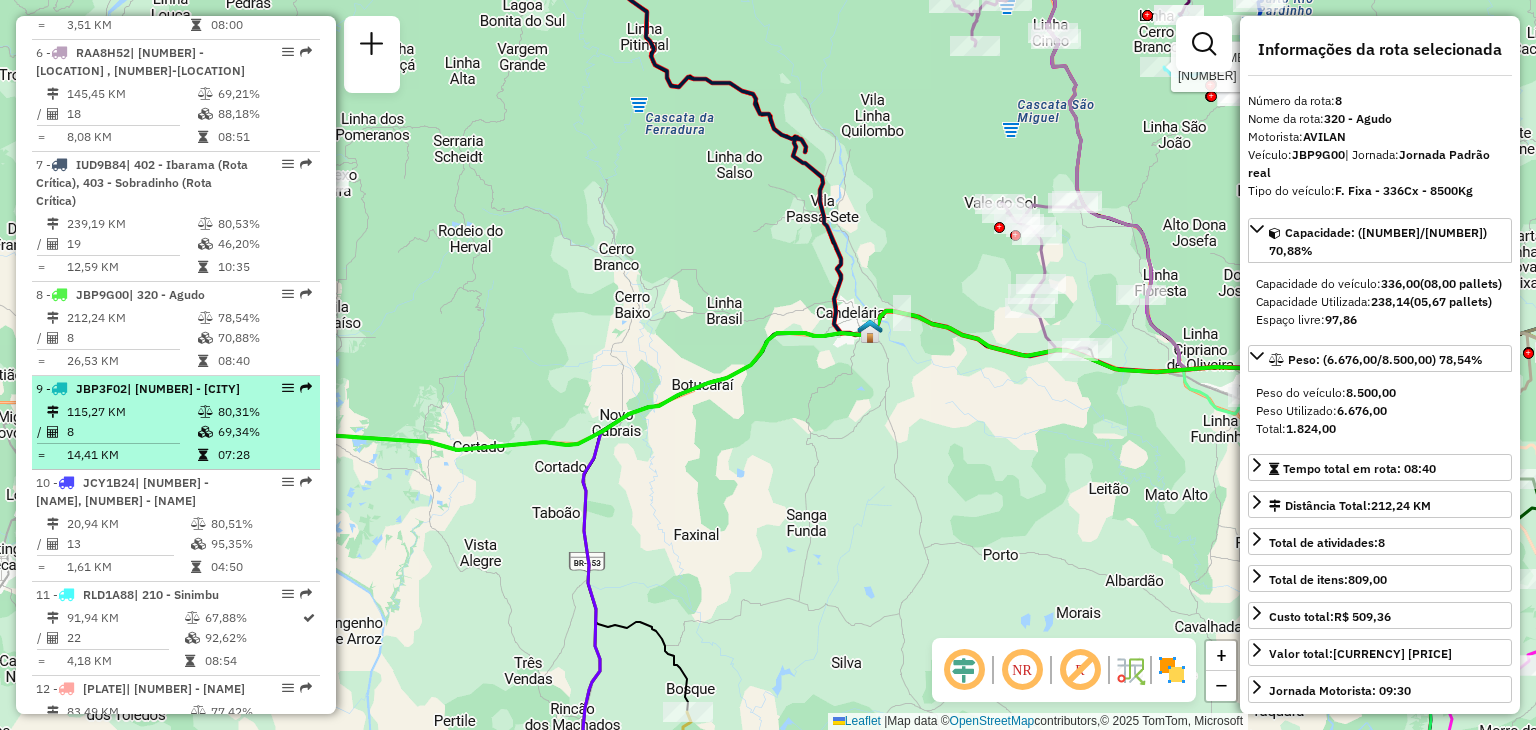 click on "[NUMBER] -       [PLATE]   | [NUMBER] - Venancio Centro" at bounding box center [142, 389] 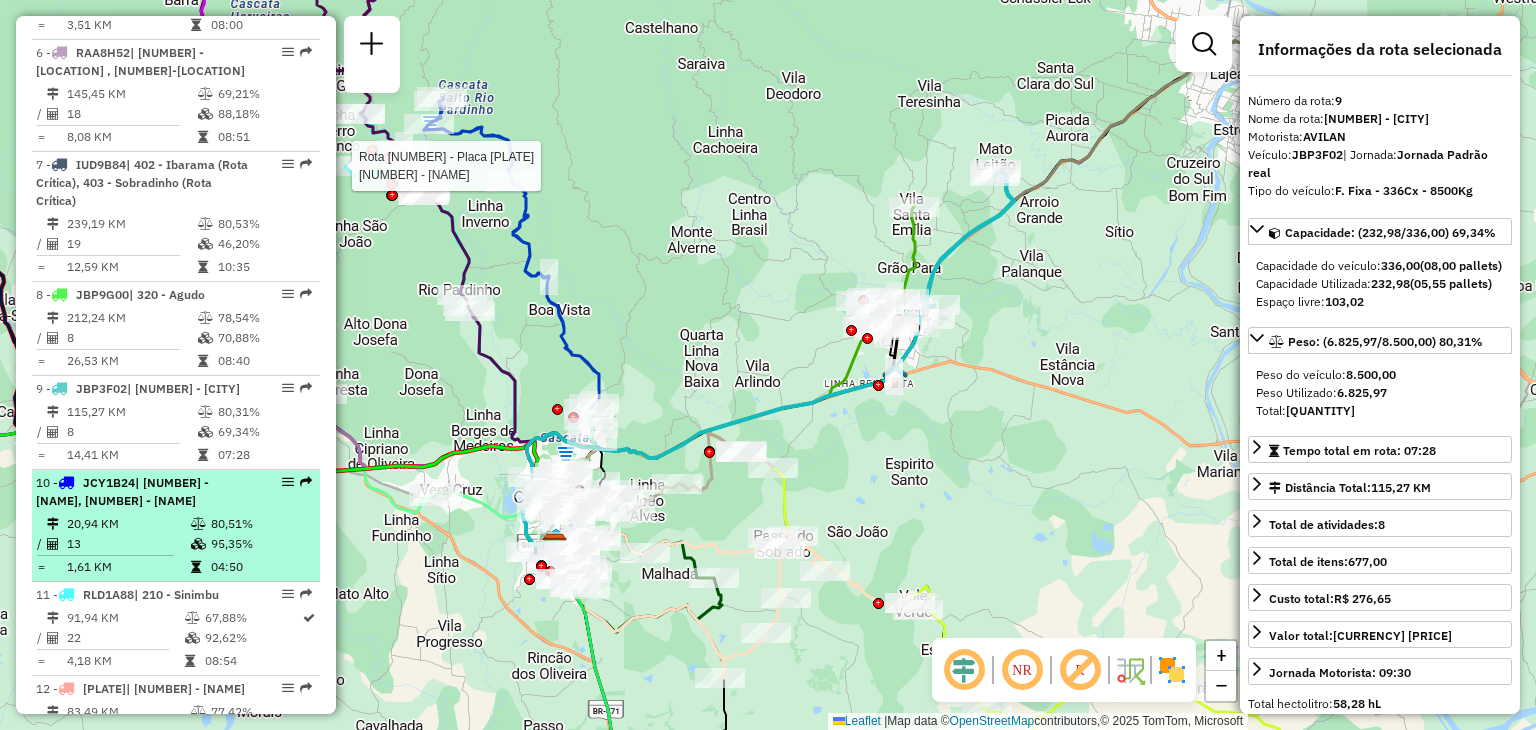 click on "| [NUMBER] - [NAME], [NUMBER] - [NAME]" at bounding box center [122, 491] 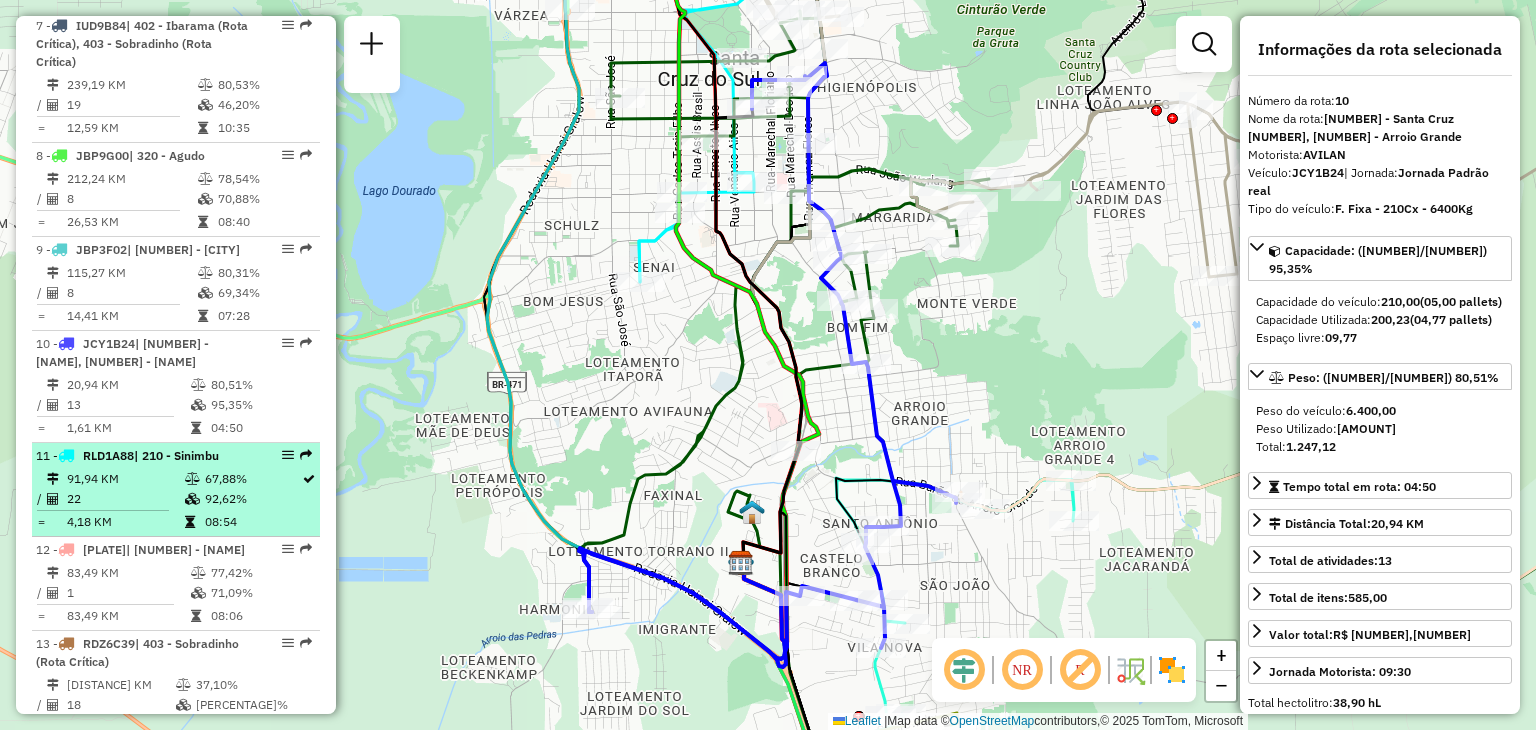 scroll, scrollTop: 1500, scrollLeft: 0, axis: vertical 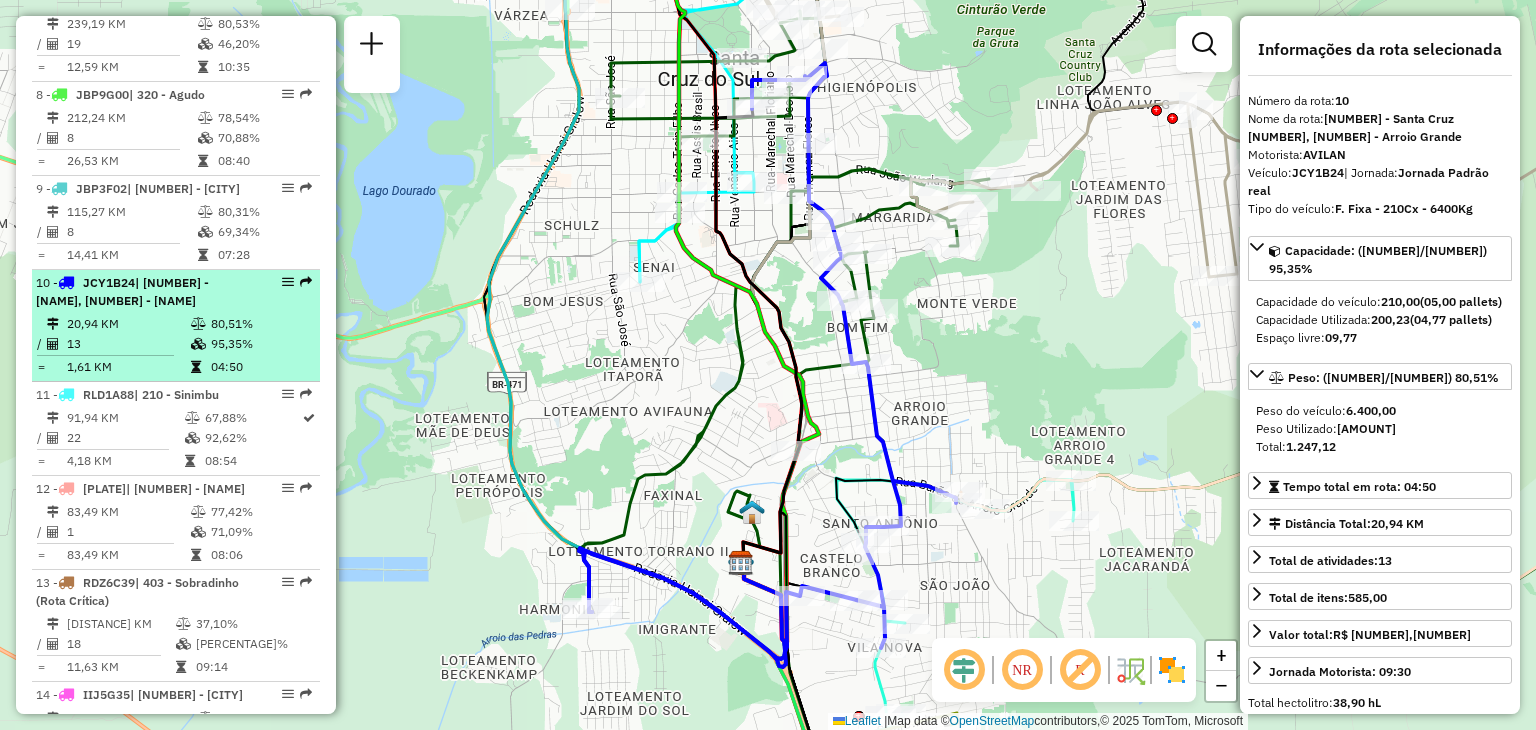 click on "| [NUMBER] - [NAME], [NUMBER] - [NAME]" at bounding box center (122, 291) 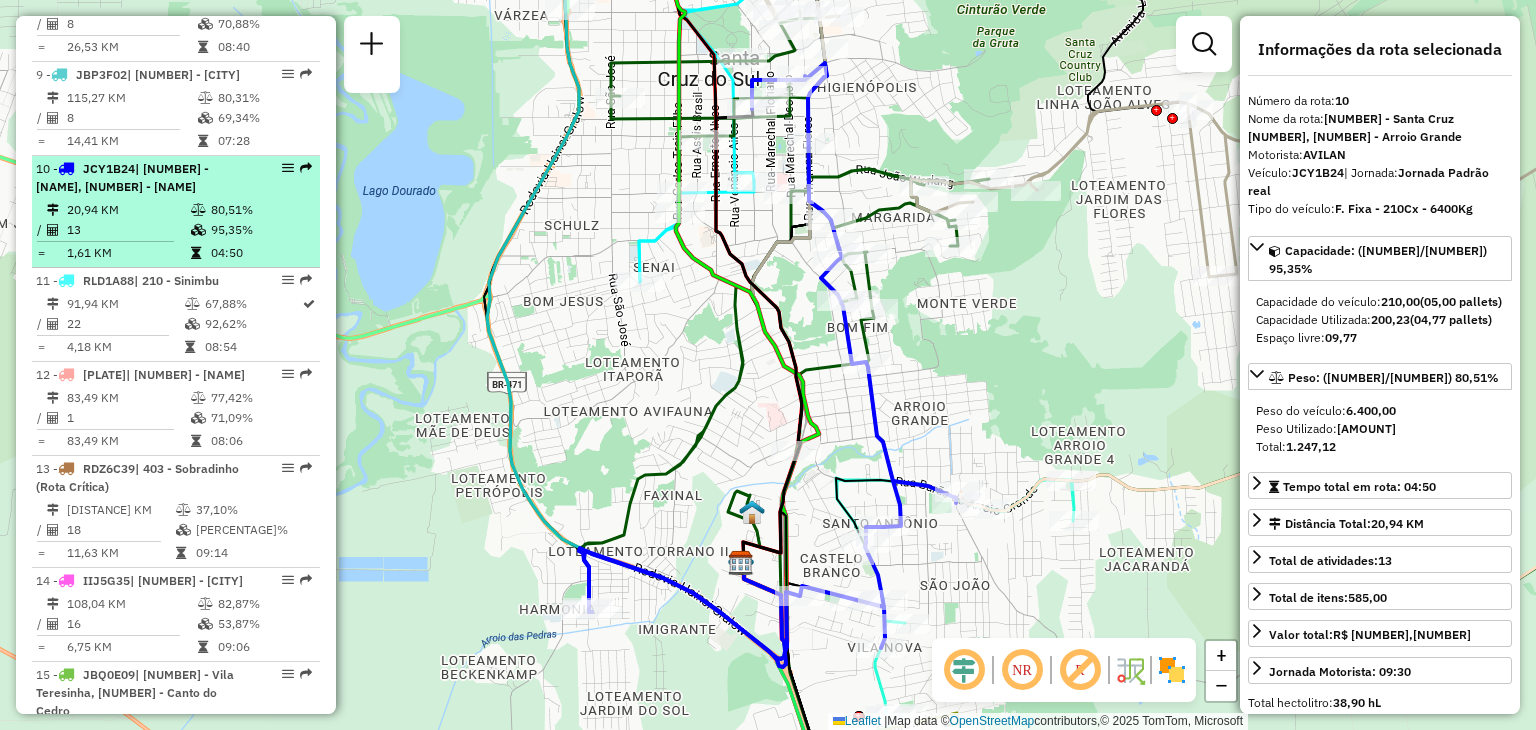 scroll, scrollTop: 1800, scrollLeft: 0, axis: vertical 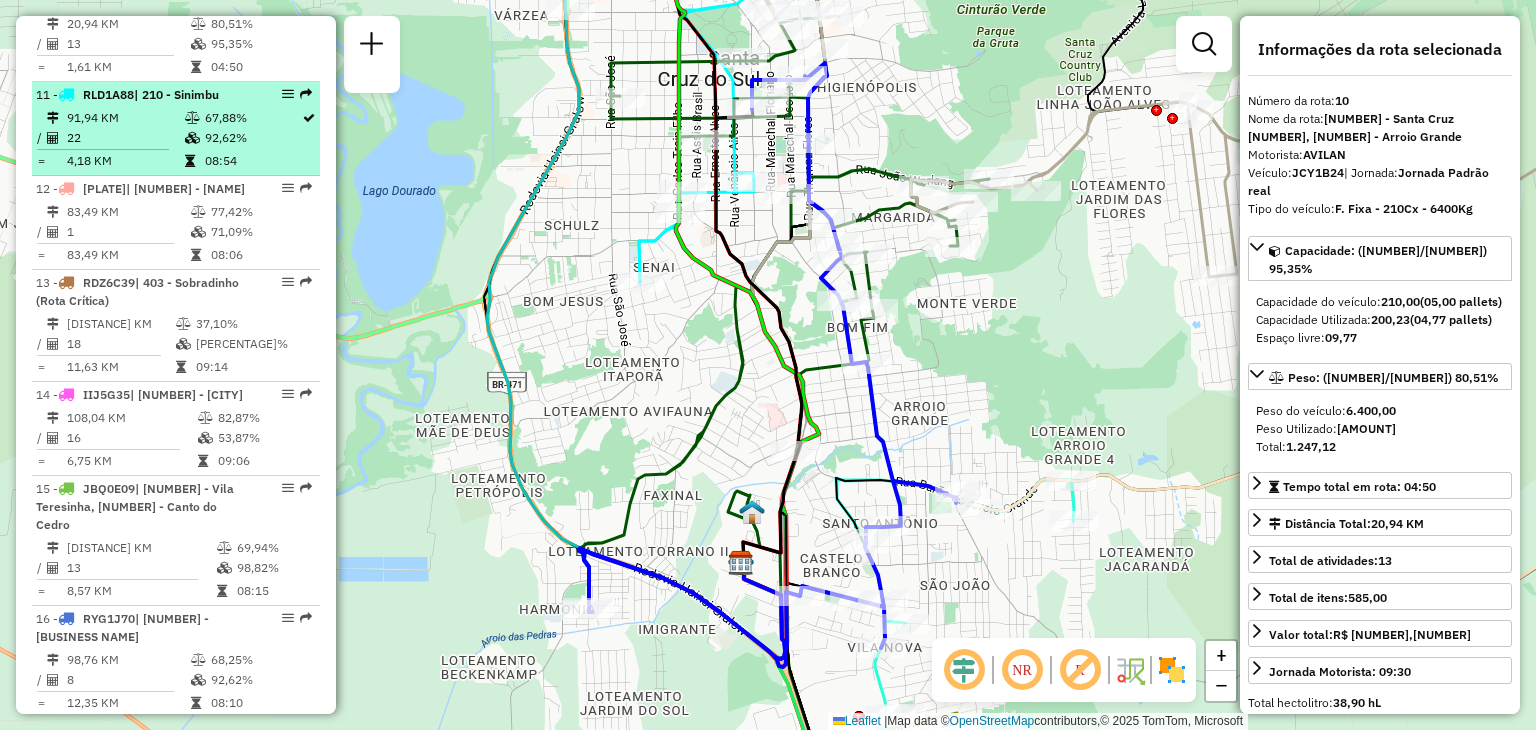 click on "91,94 KM" at bounding box center [125, 118] 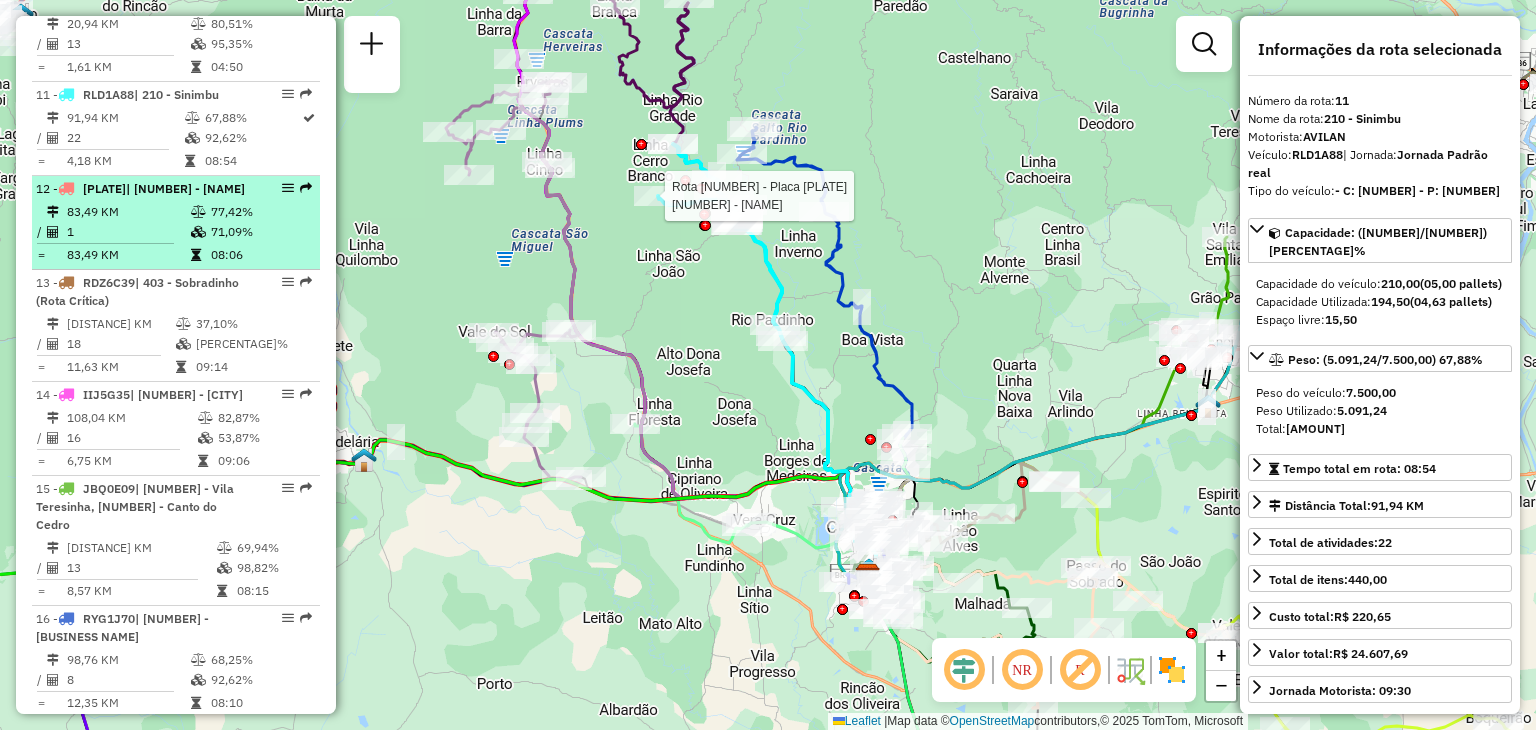 click on "[NUMBER] - [NUMBER] | [NUMBER] - [STREET]" at bounding box center (142, 189) 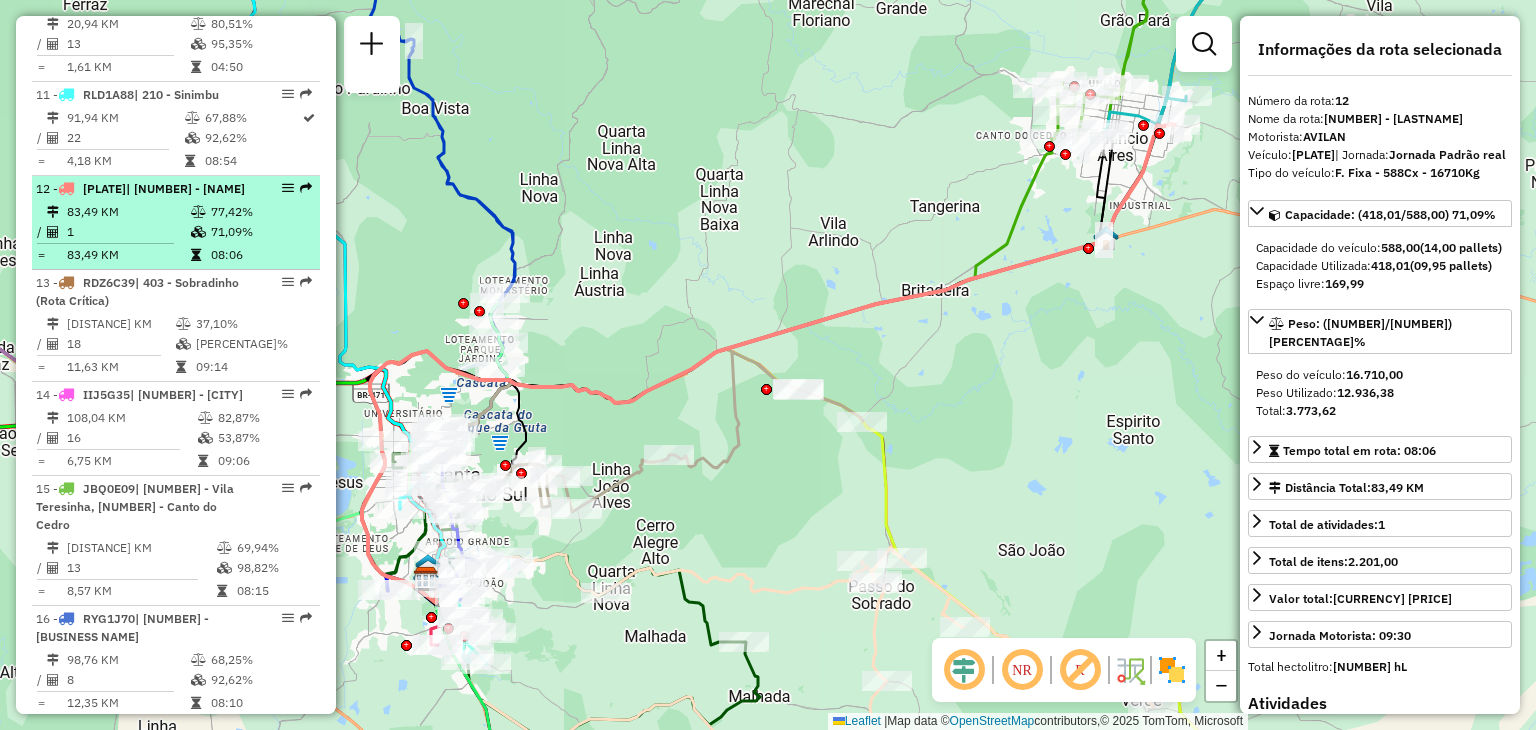 click on "83,49 KM" at bounding box center (128, 212) 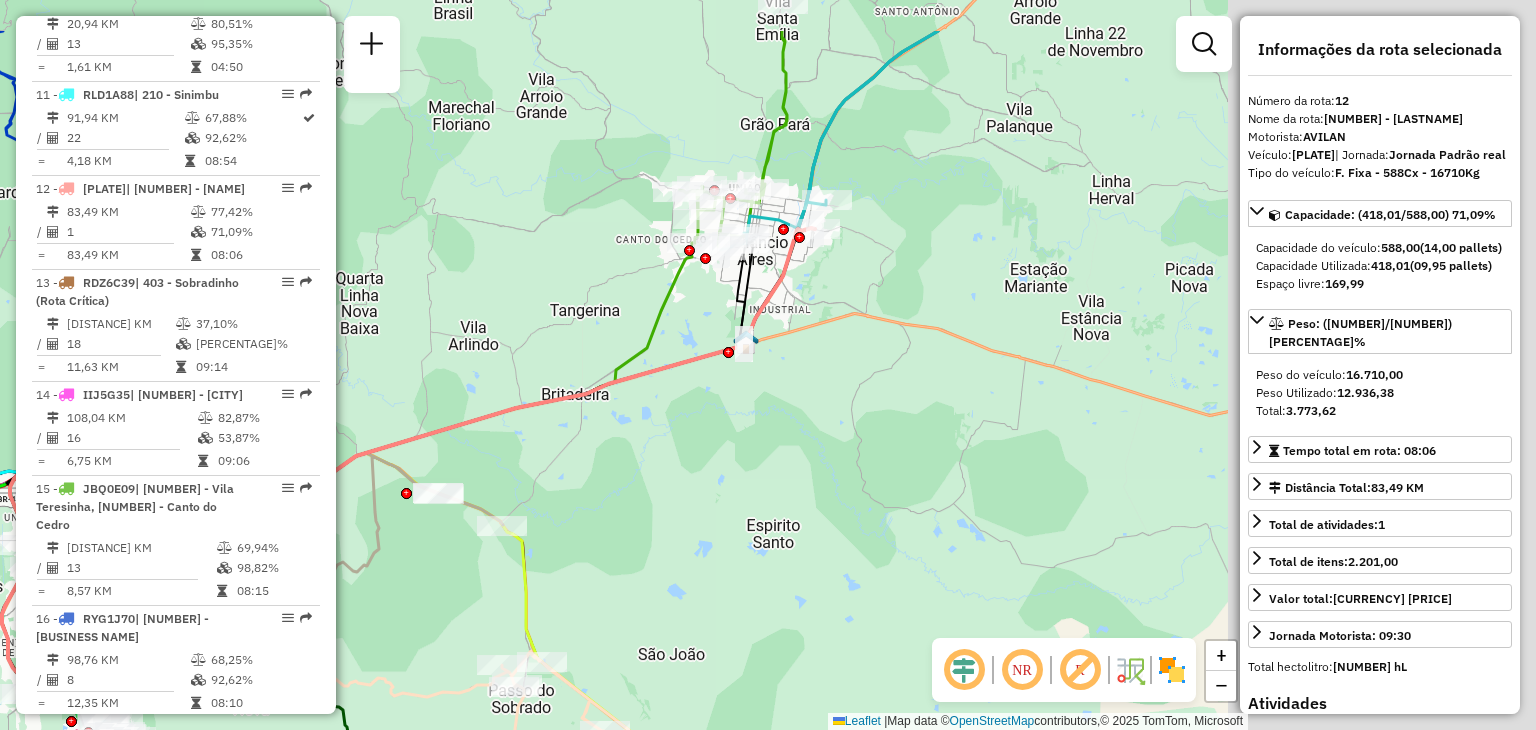 drag, startPoint x: 1015, startPoint y: 336, endPoint x: 655, endPoint y: 440, distance: 374.72122 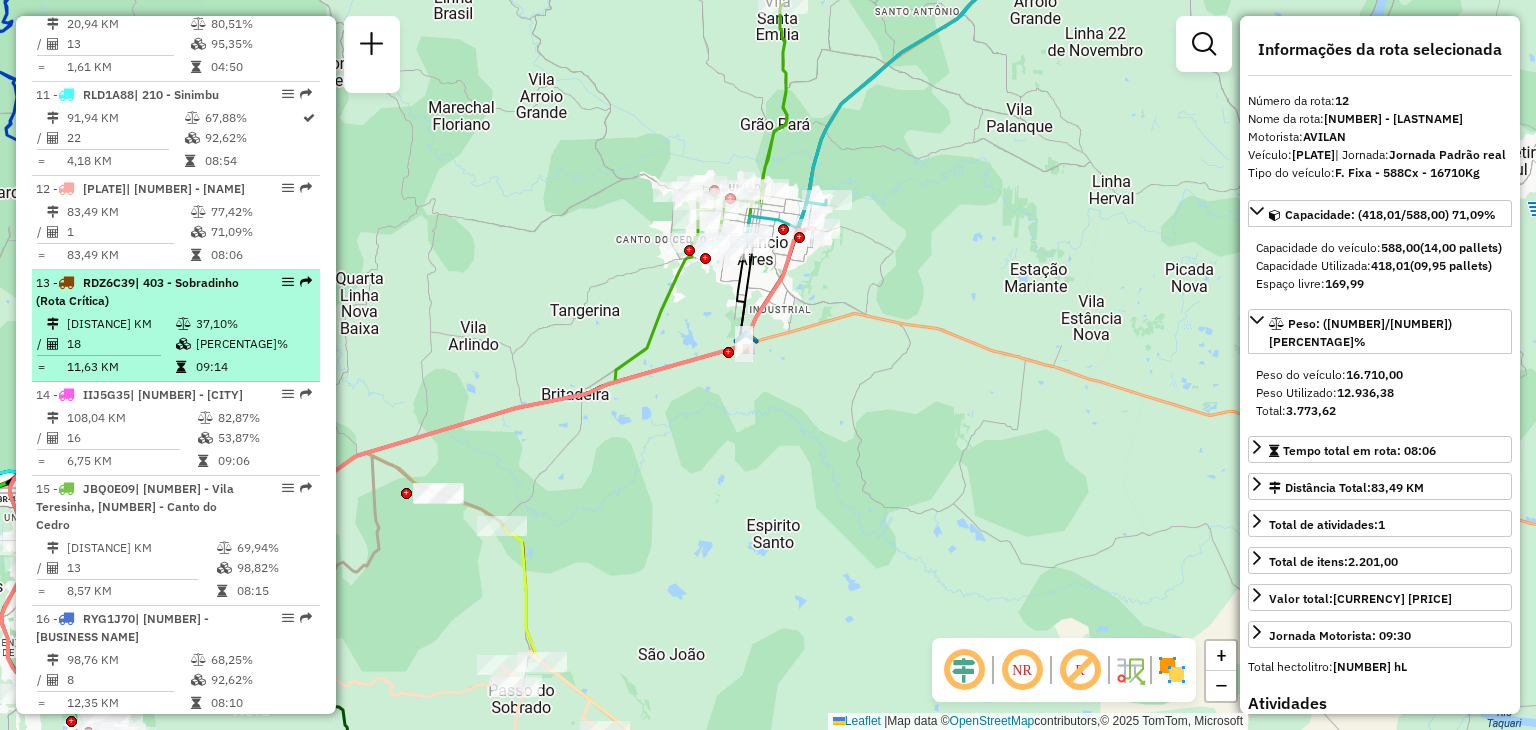 click on "18" at bounding box center (120, 344) 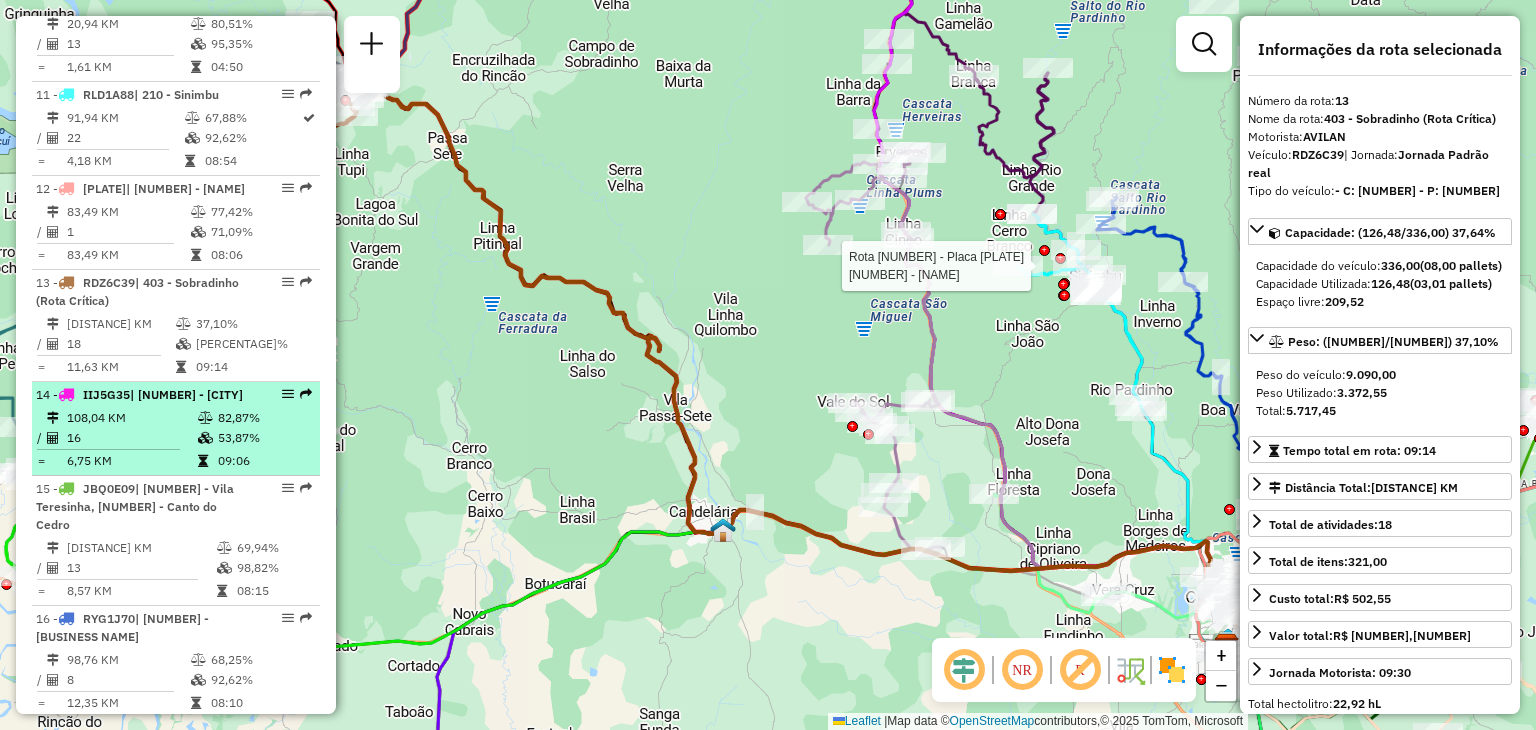 click on "| [NUMBER] - [CITY], [NUMBER] - [CITY]" at bounding box center [142, 395] 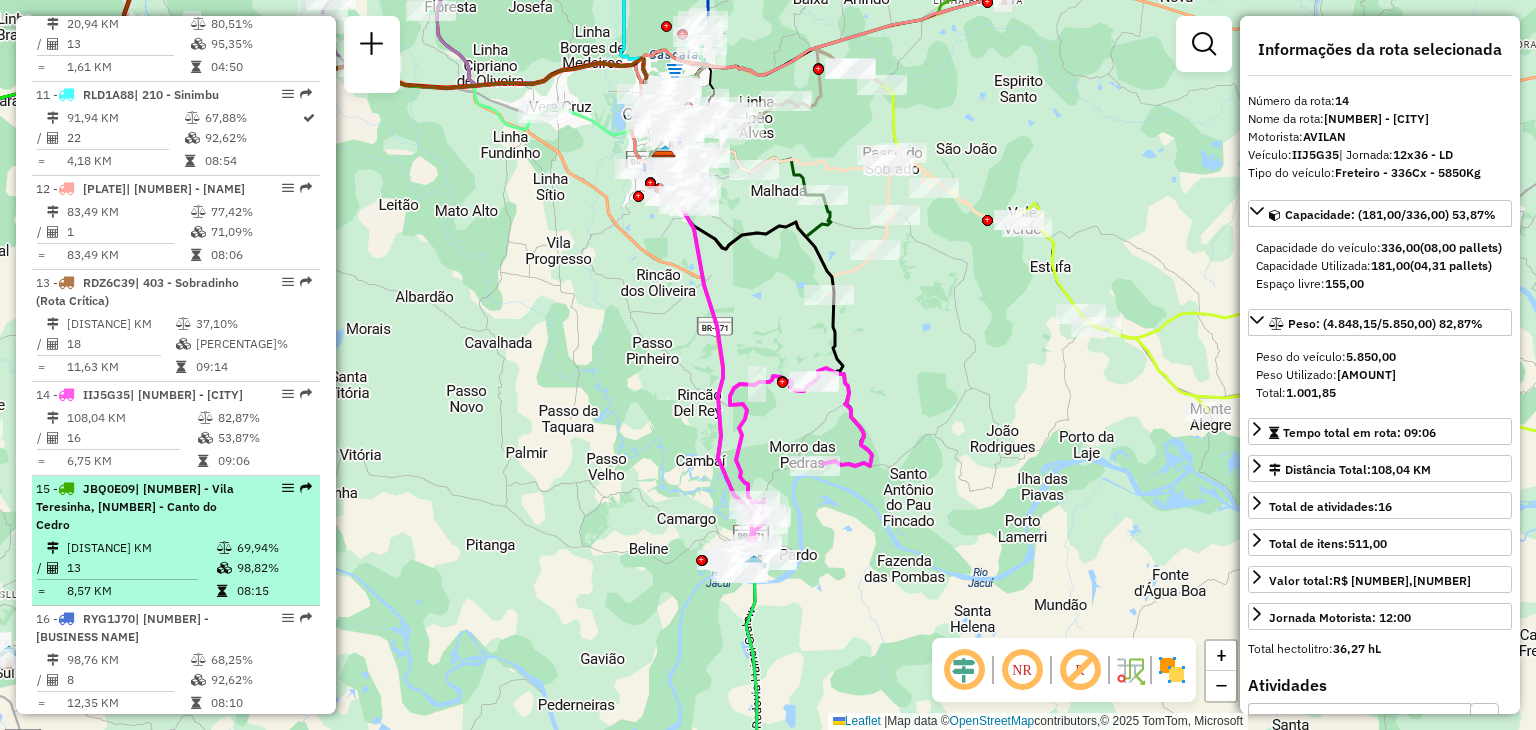 click on "[DISTANCE] KM" at bounding box center (141, 548) 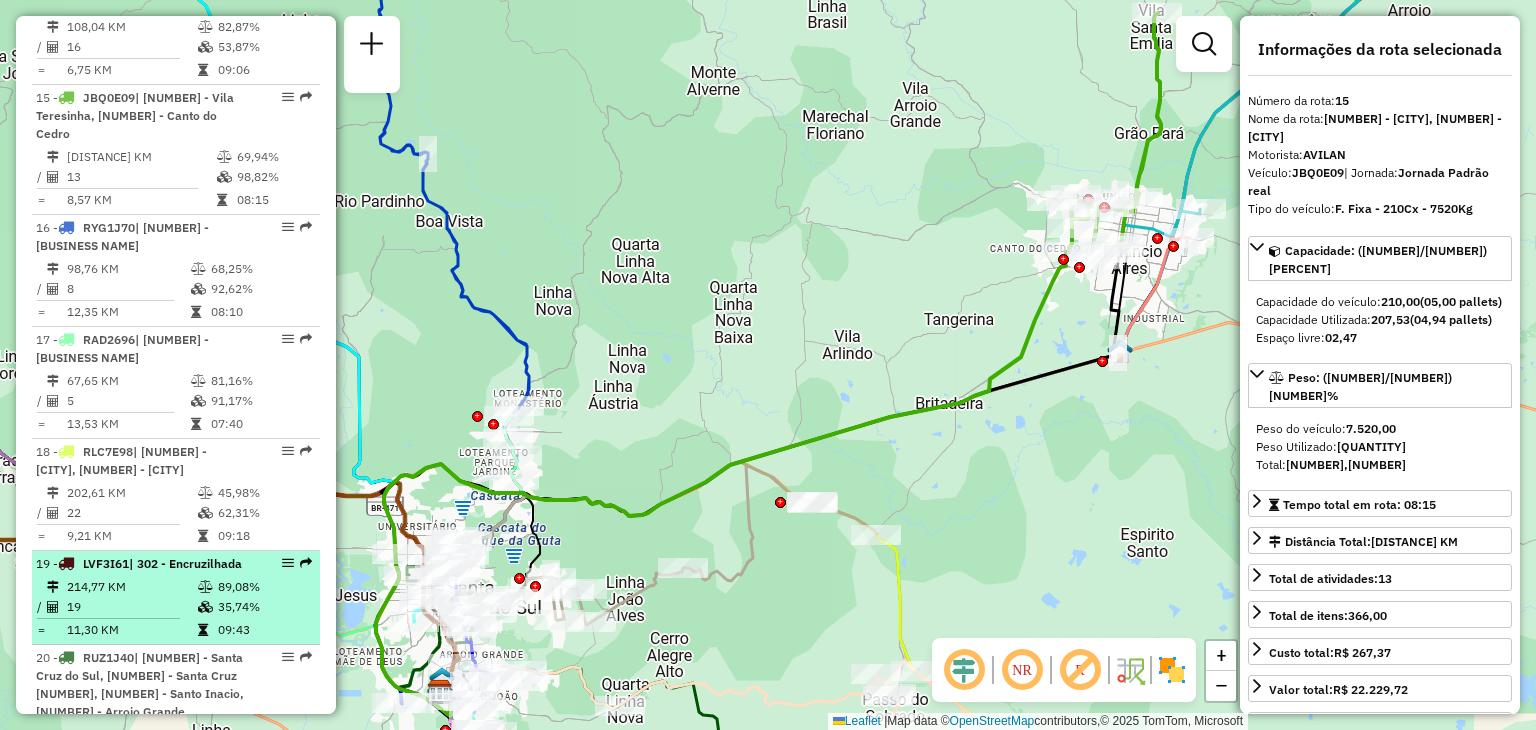 scroll, scrollTop: 2300, scrollLeft: 0, axis: vertical 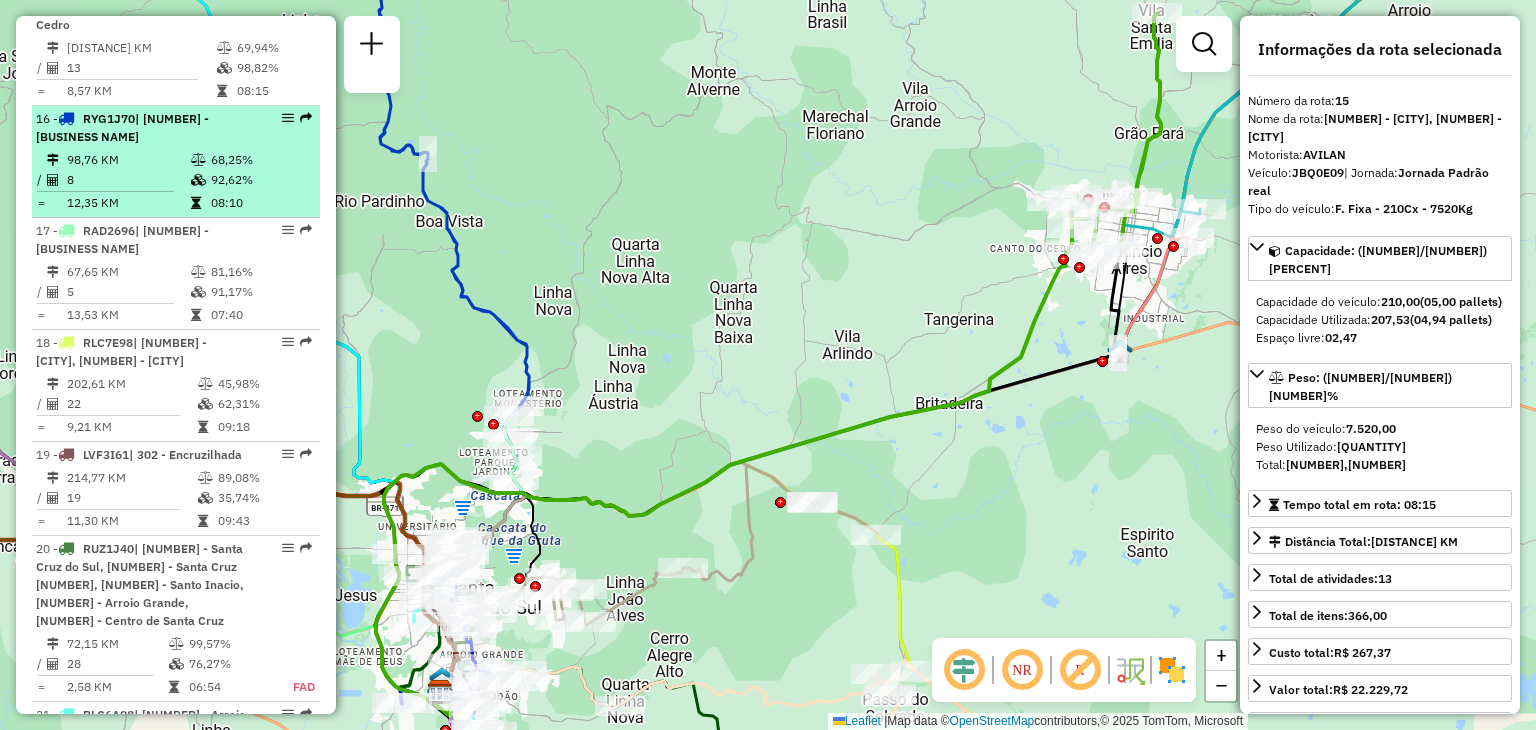 click on "8" at bounding box center (128, 180) 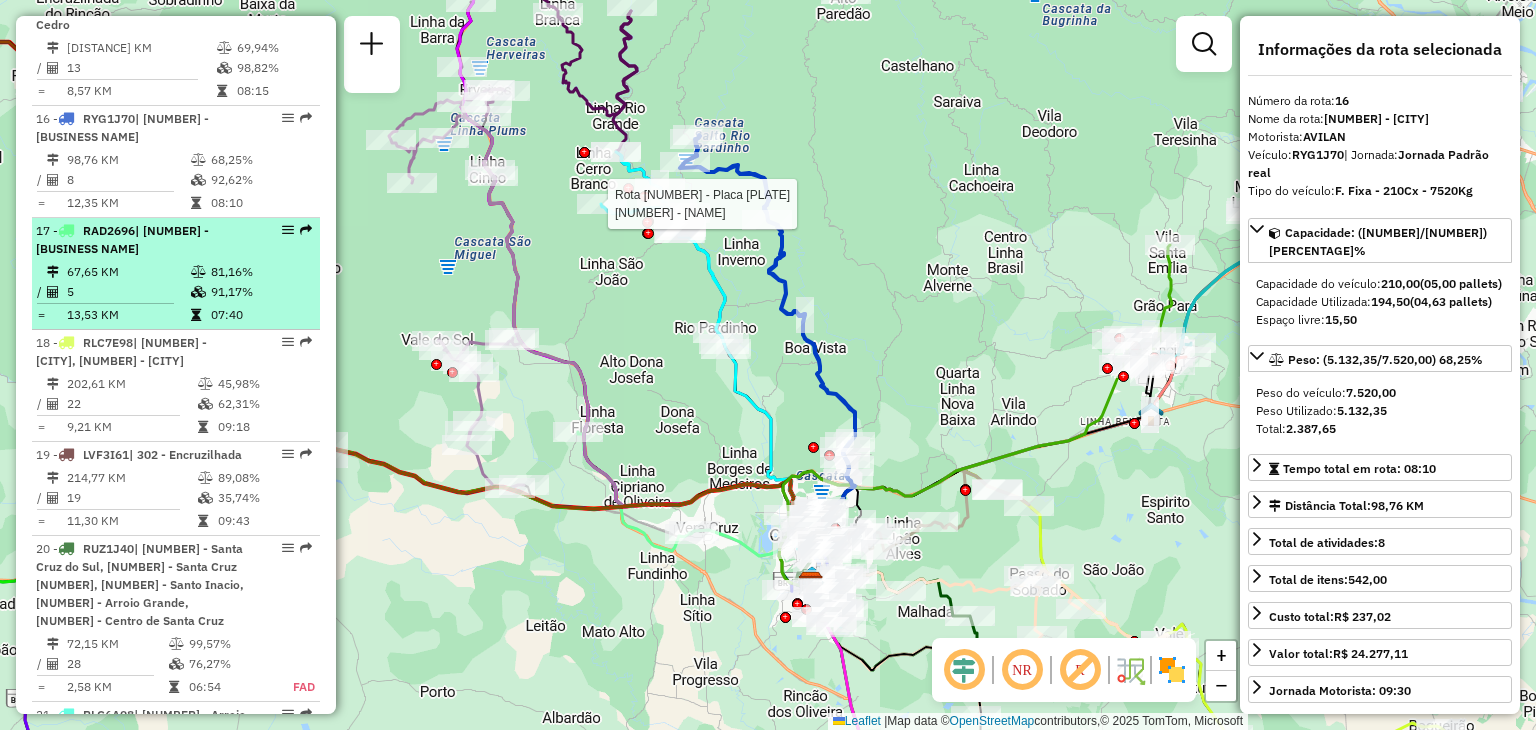 click on "5" at bounding box center [128, 292] 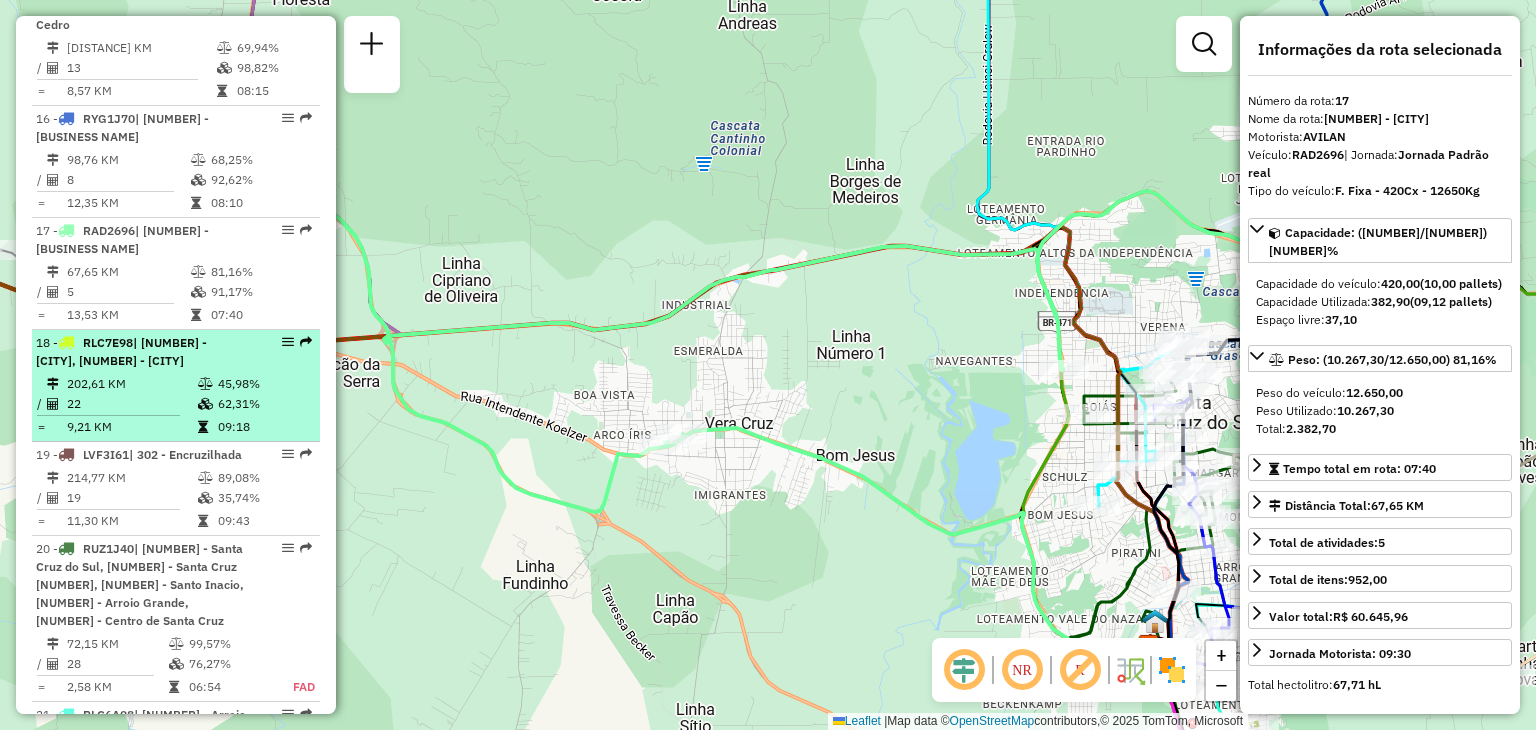 click on "22" at bounding box center (131, 404) 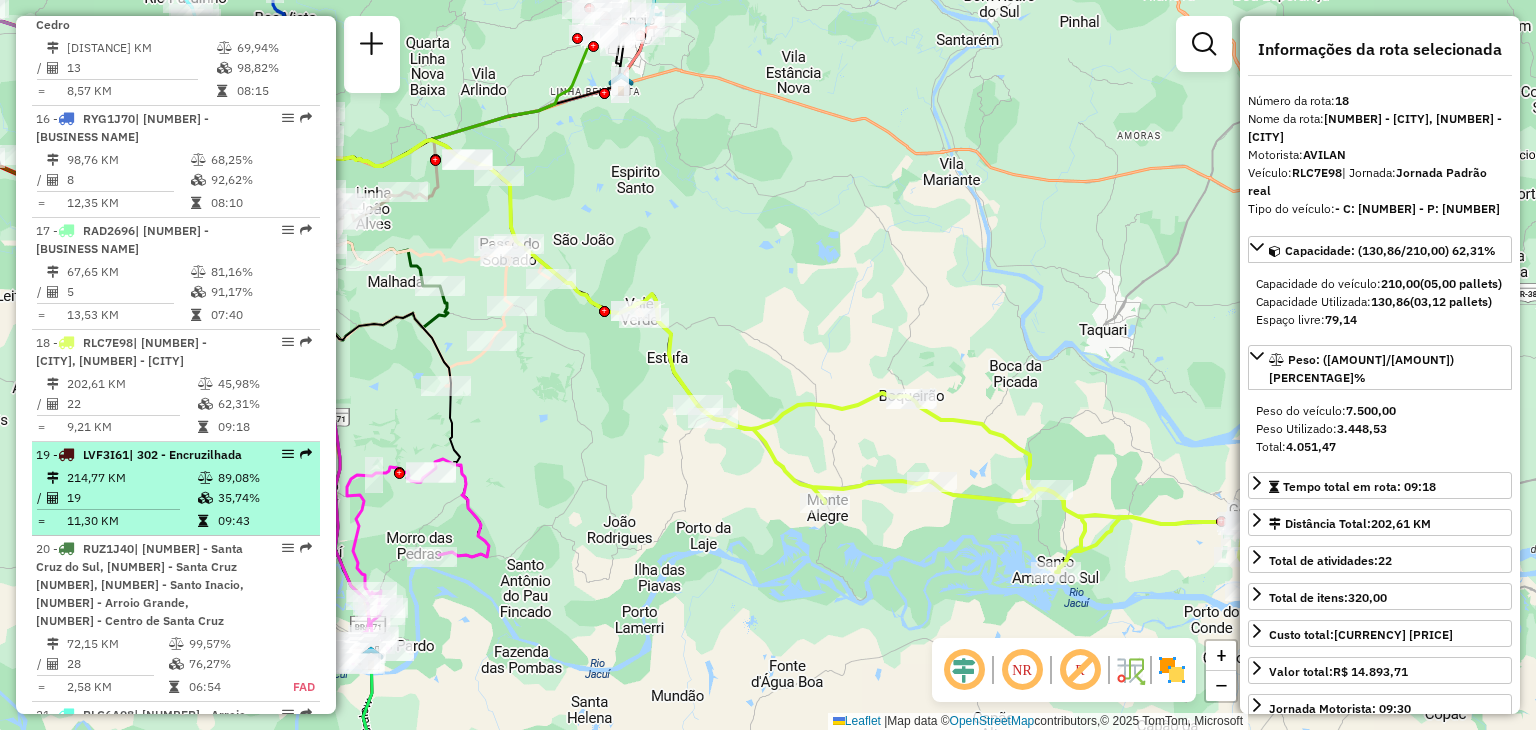 click on "[NUMBER] - [NUMBER] [PLATE] | [NUMBER] - [BUSINESS NAME]" at bounding box center (142, 455) 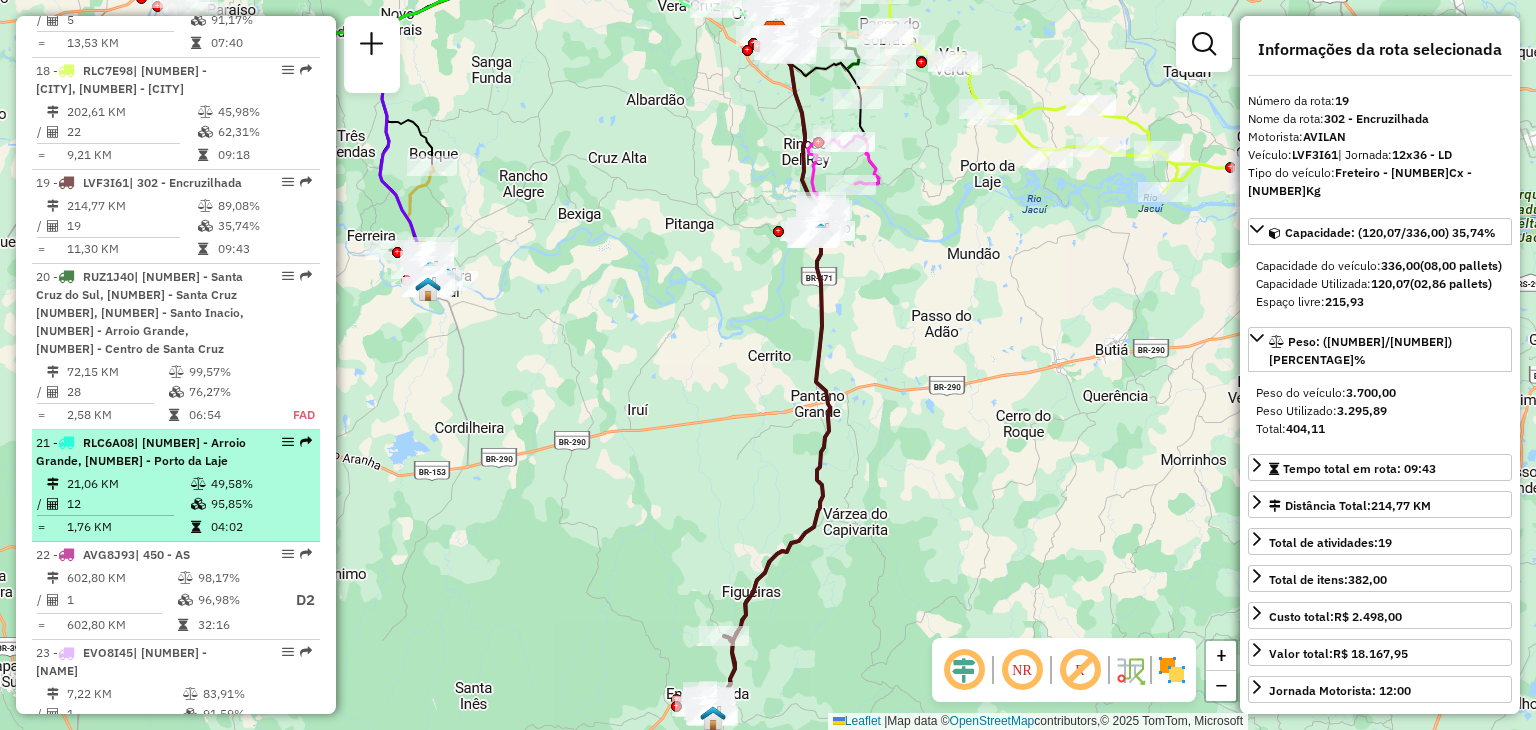 scroll, scrollTop: 2600, scrollLeft: 0, axis: vertical 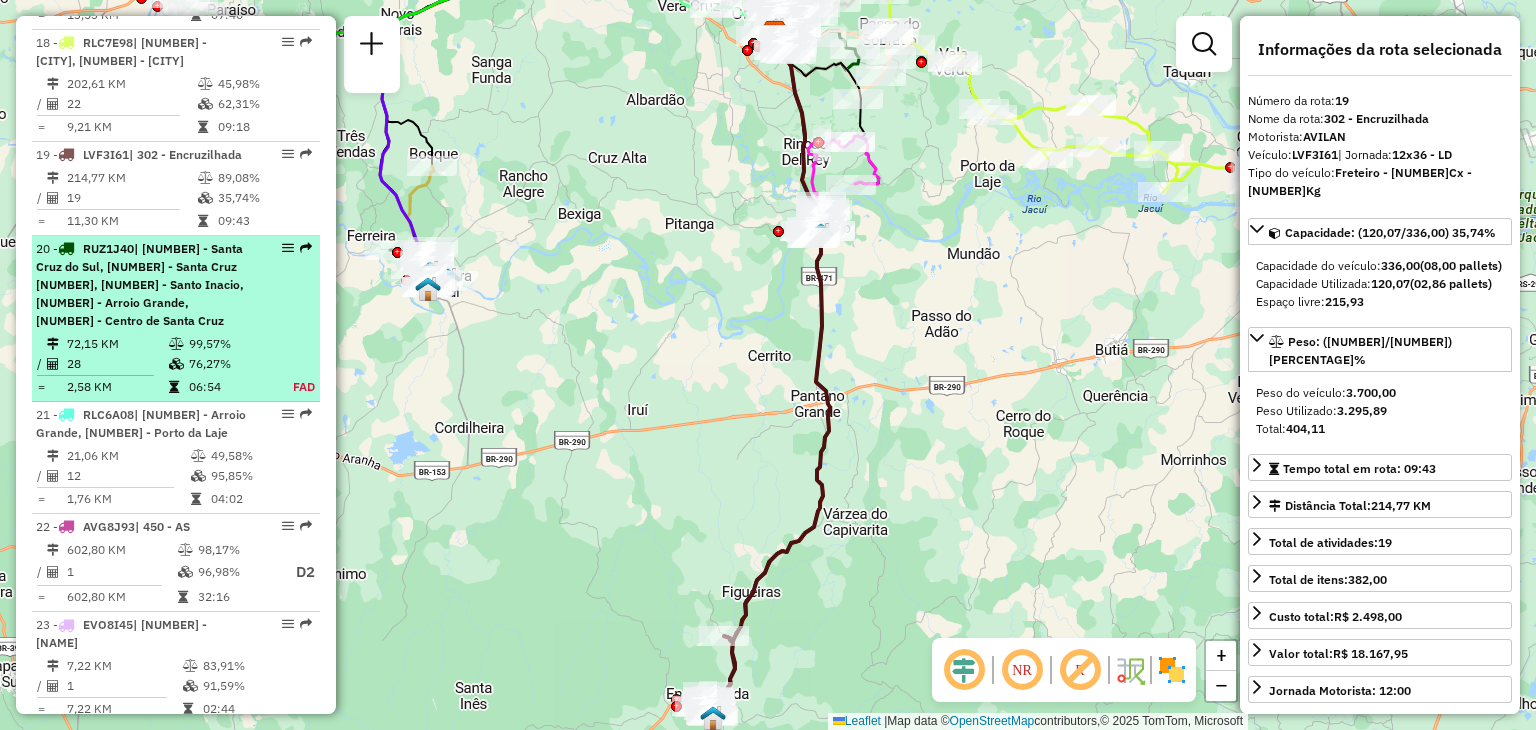 click on "| [NUMBER] - Santa Cruz do Sul, [NUMBER] - Santa Cruz [NUMBER], [NUMBER] - Santo Inacio, [NUMBER] - Arroio Grande, [NUMBER] - Centro de Santa Cruz" at bounding box center [140, 284] 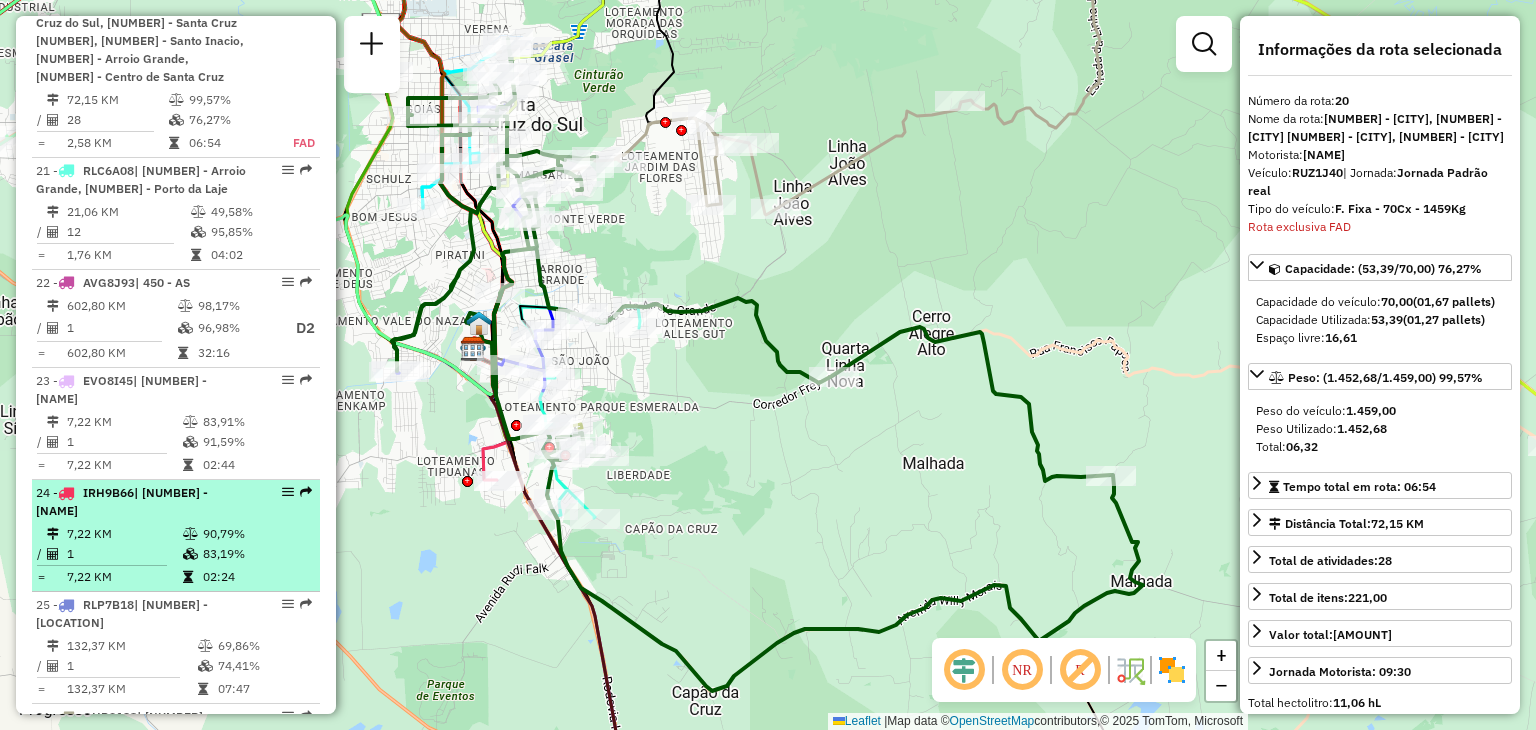 scroll, scrollTop: 2834, scrollLeft: 0, axis: vertical 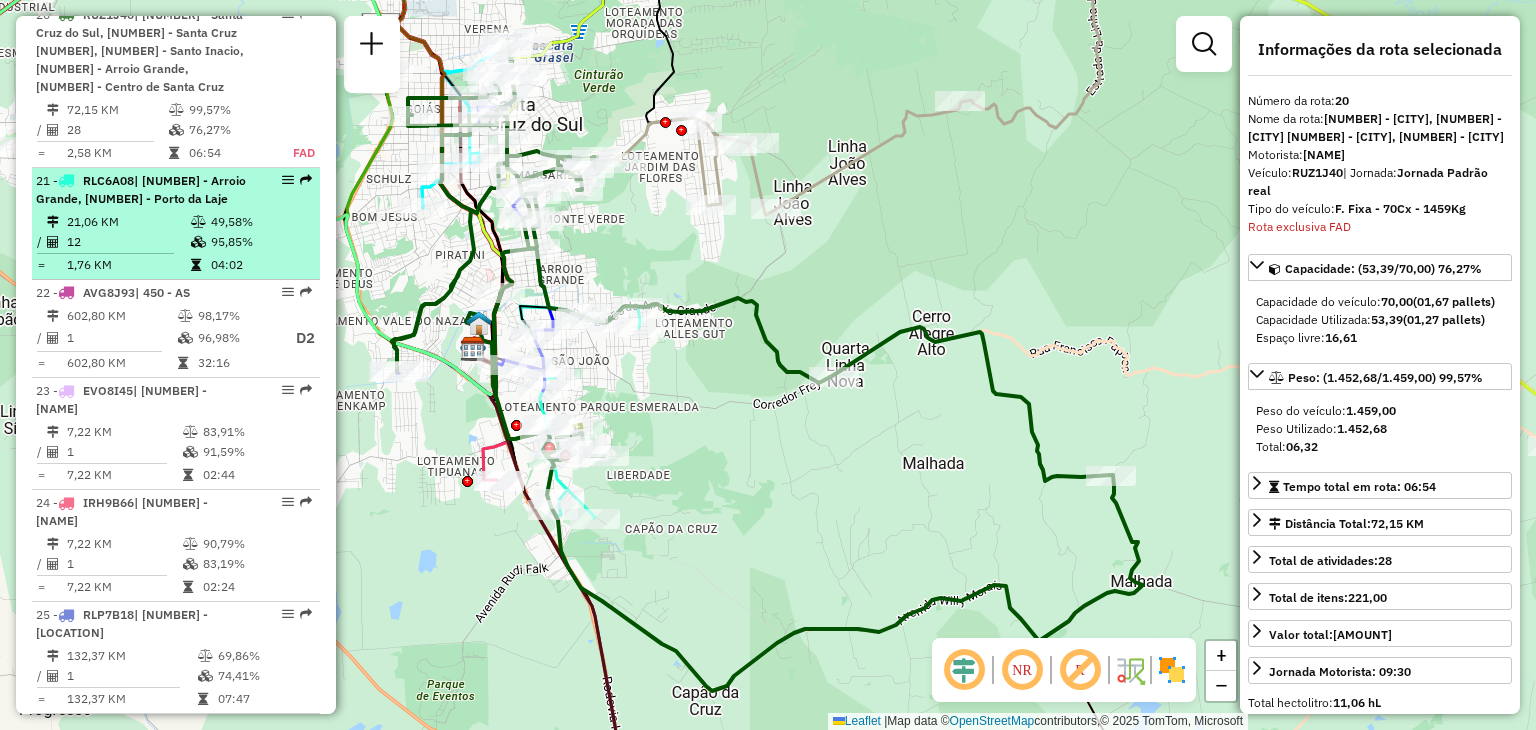 click on "21,06 KM" at bounding box center [128, 222] 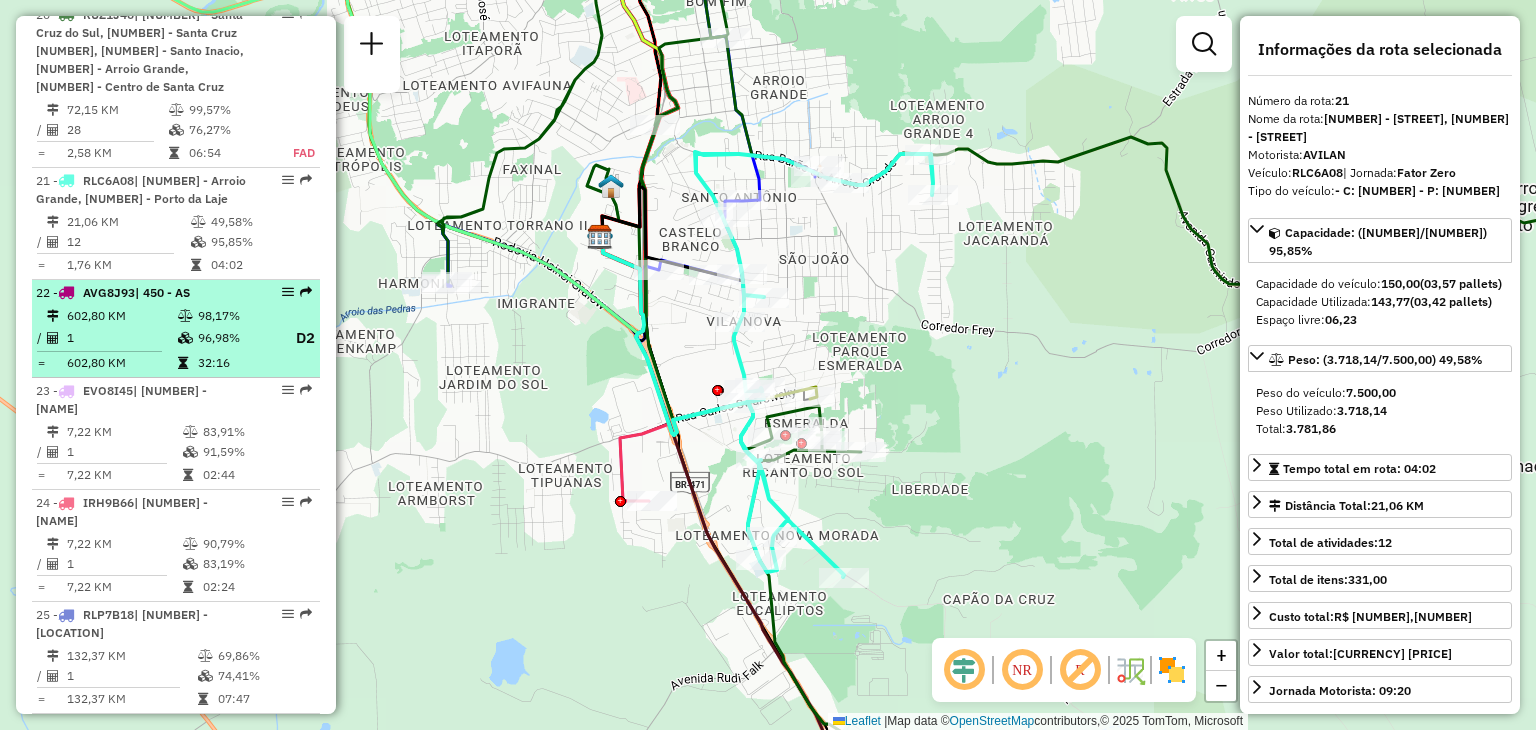 click on "602,80 KM" at bounding box center (121, 316) 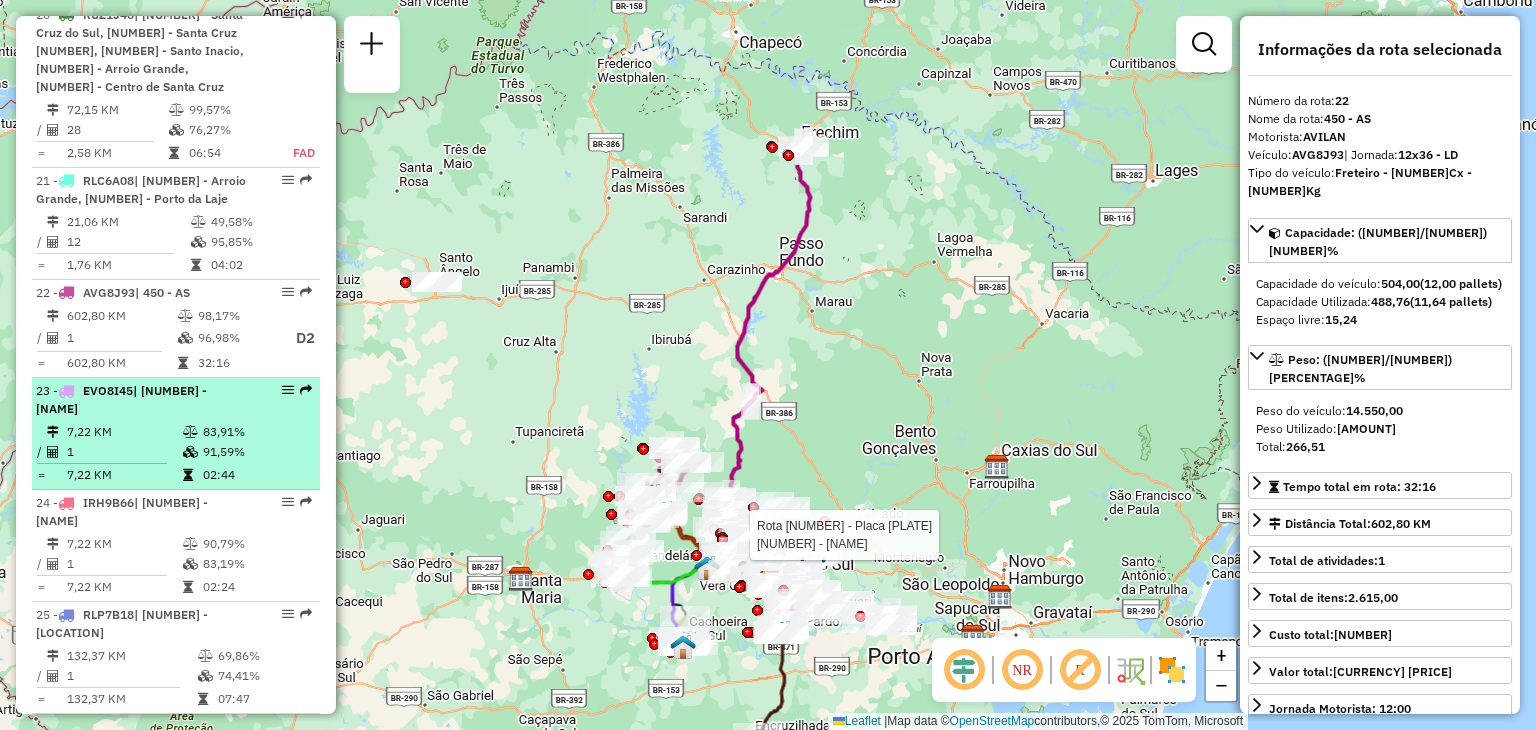 click on "7,22 KM" at bounding box center [124, 432] 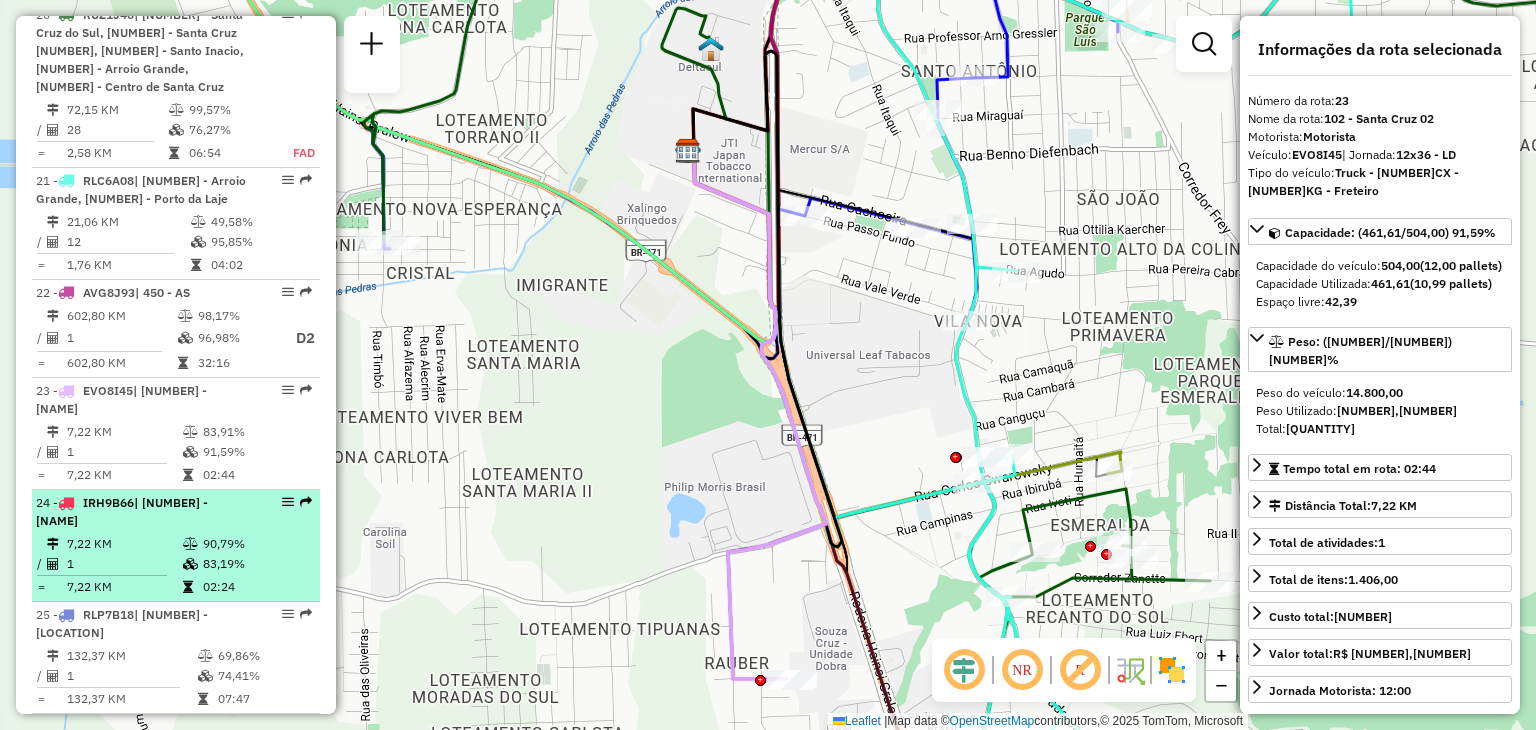 scroll, scrollTop: 2934, scrollLeft: 0, axis: vertical 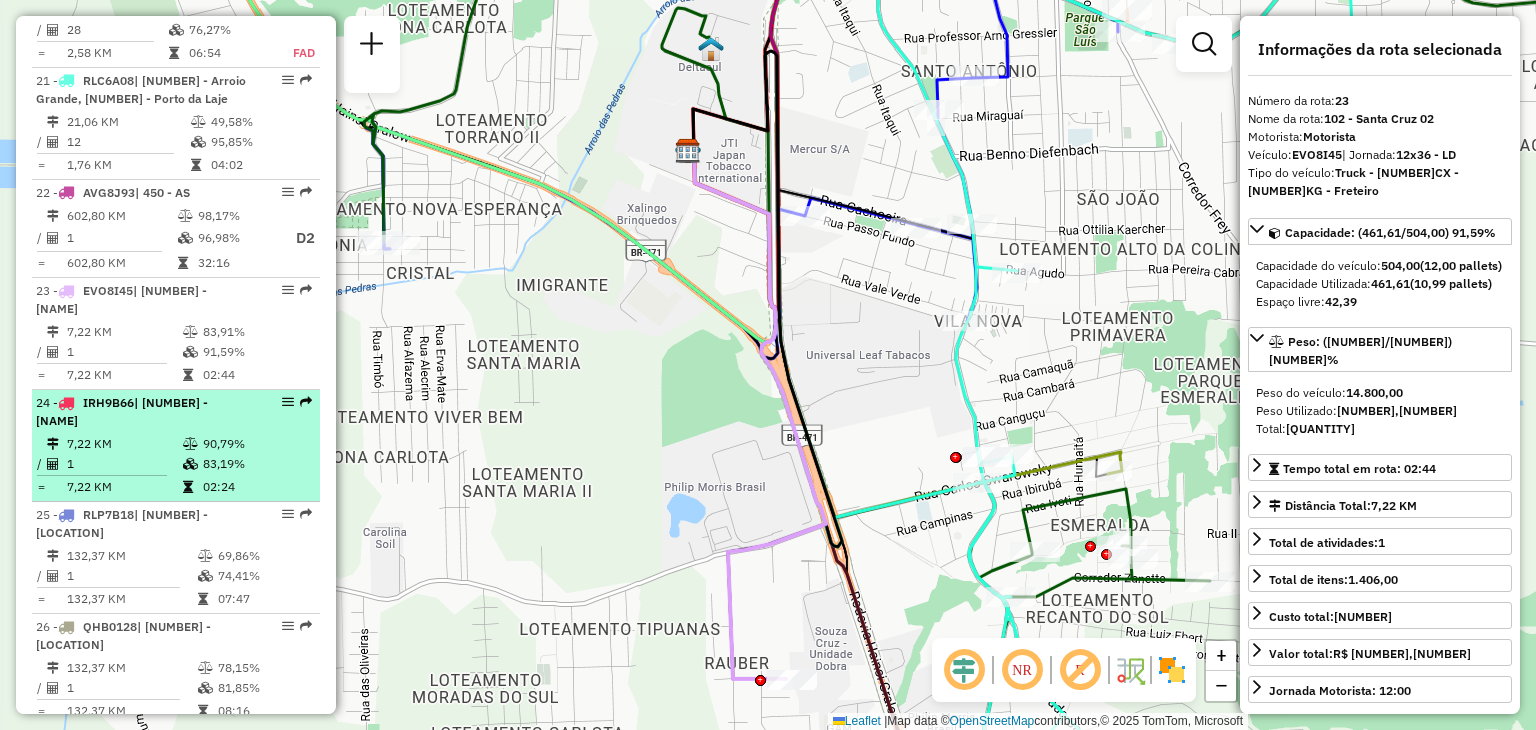 click on "[NUMBER] -       [PLATE]   | [NUMBER] - Santa Cruz [NUMBER]" at bounding box center (142, 412) 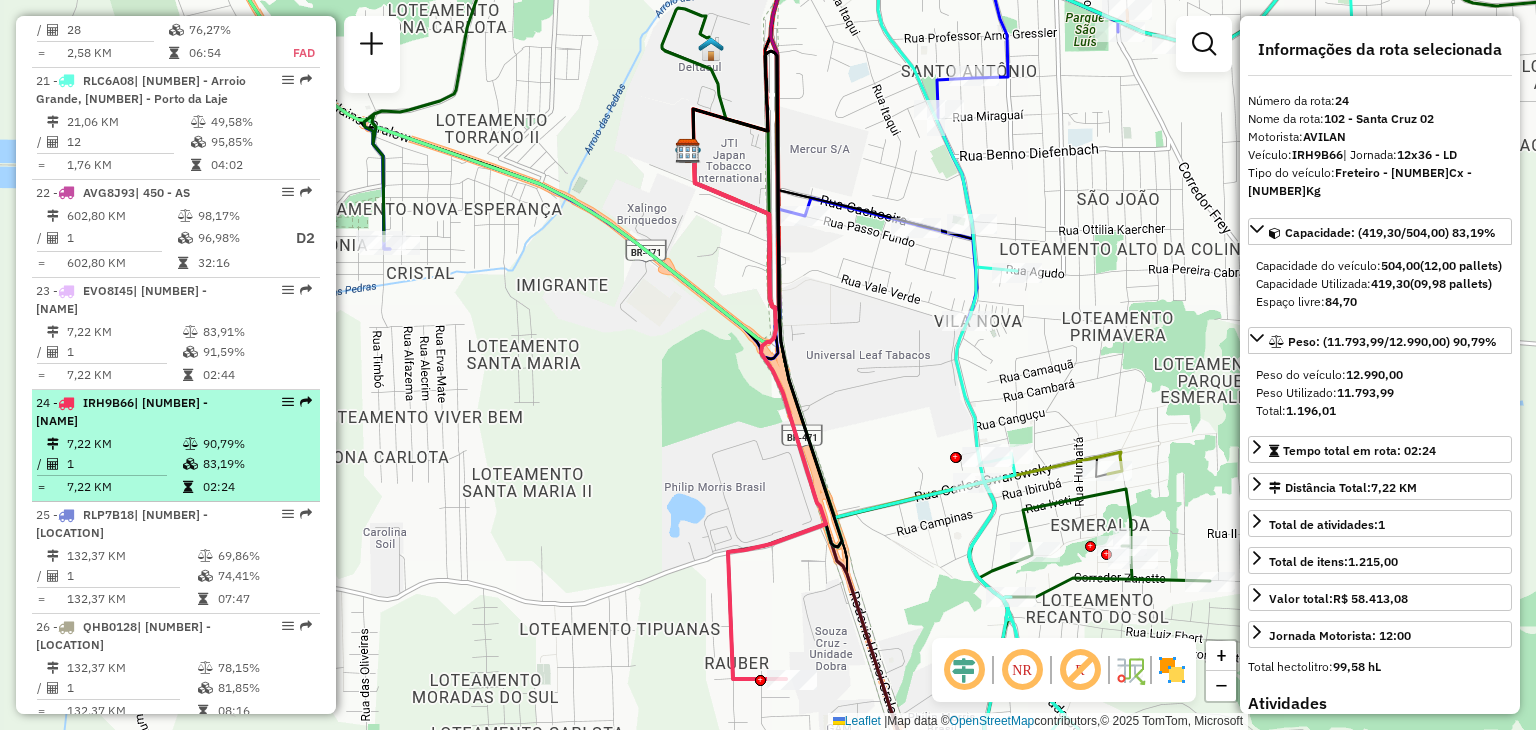 scroll, scrollTop: 3134, scrollLeft: 0, axis: vertical 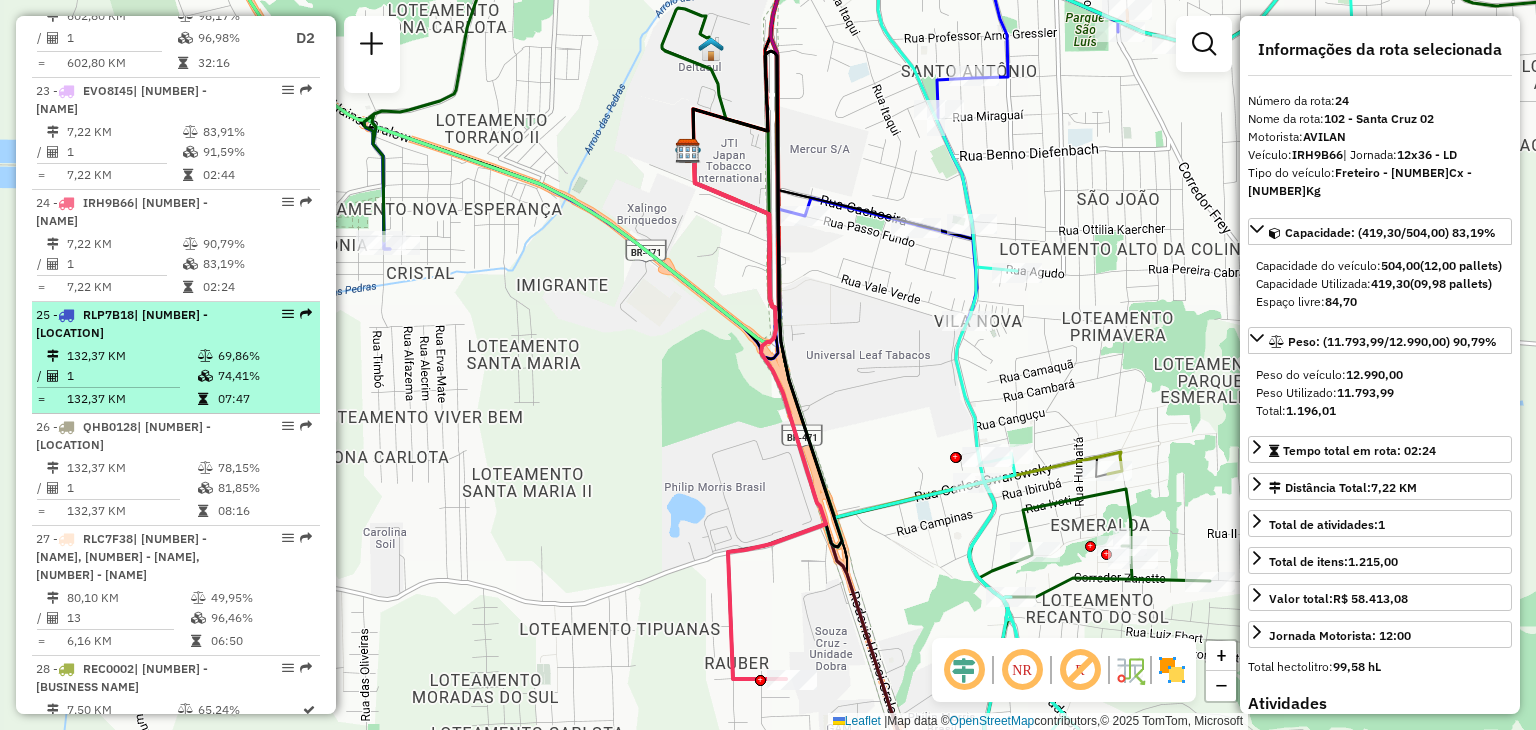 click on "132,37 KM" at bounding box center (131, 356) 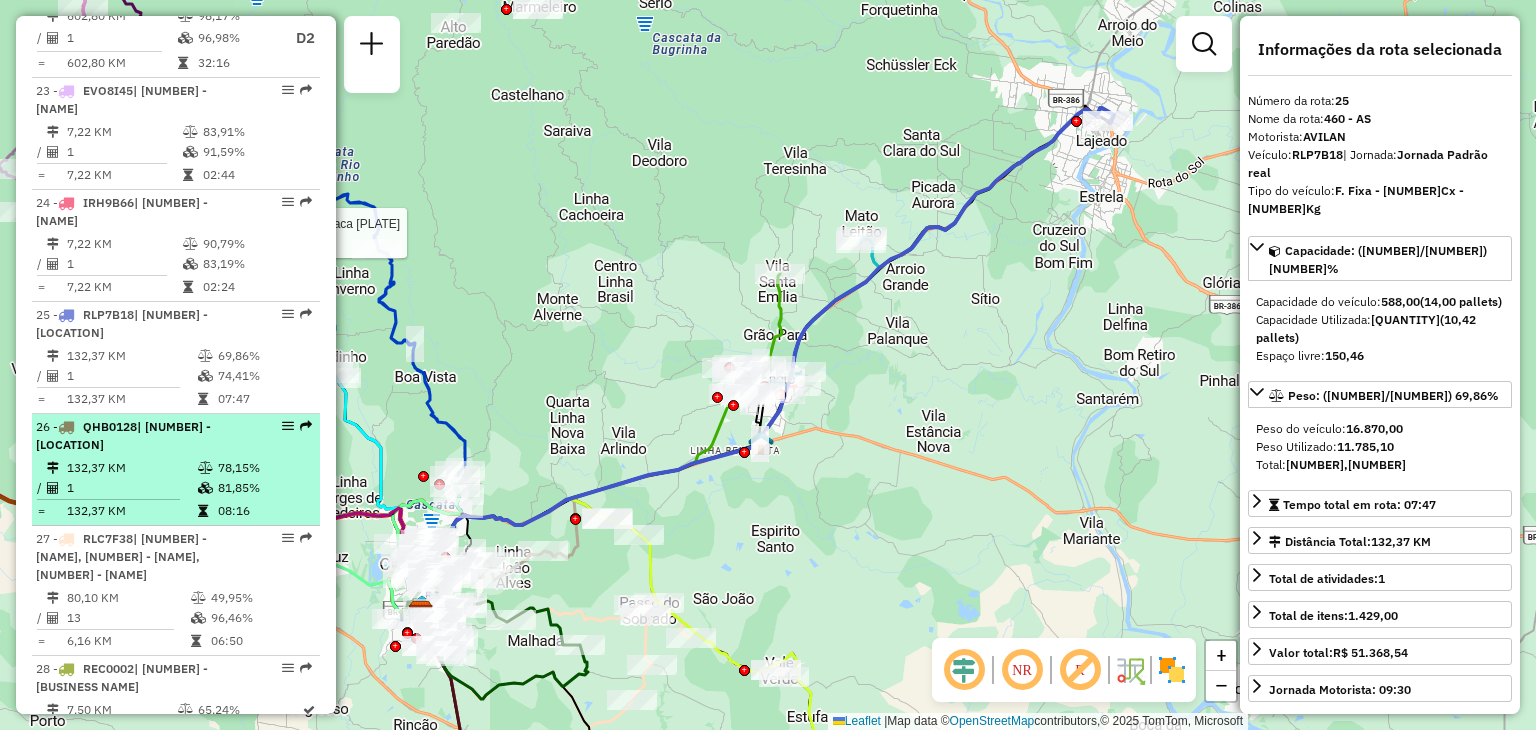 scroll, scrollTop: 3334, scrollLeft: 0, axis: vertical 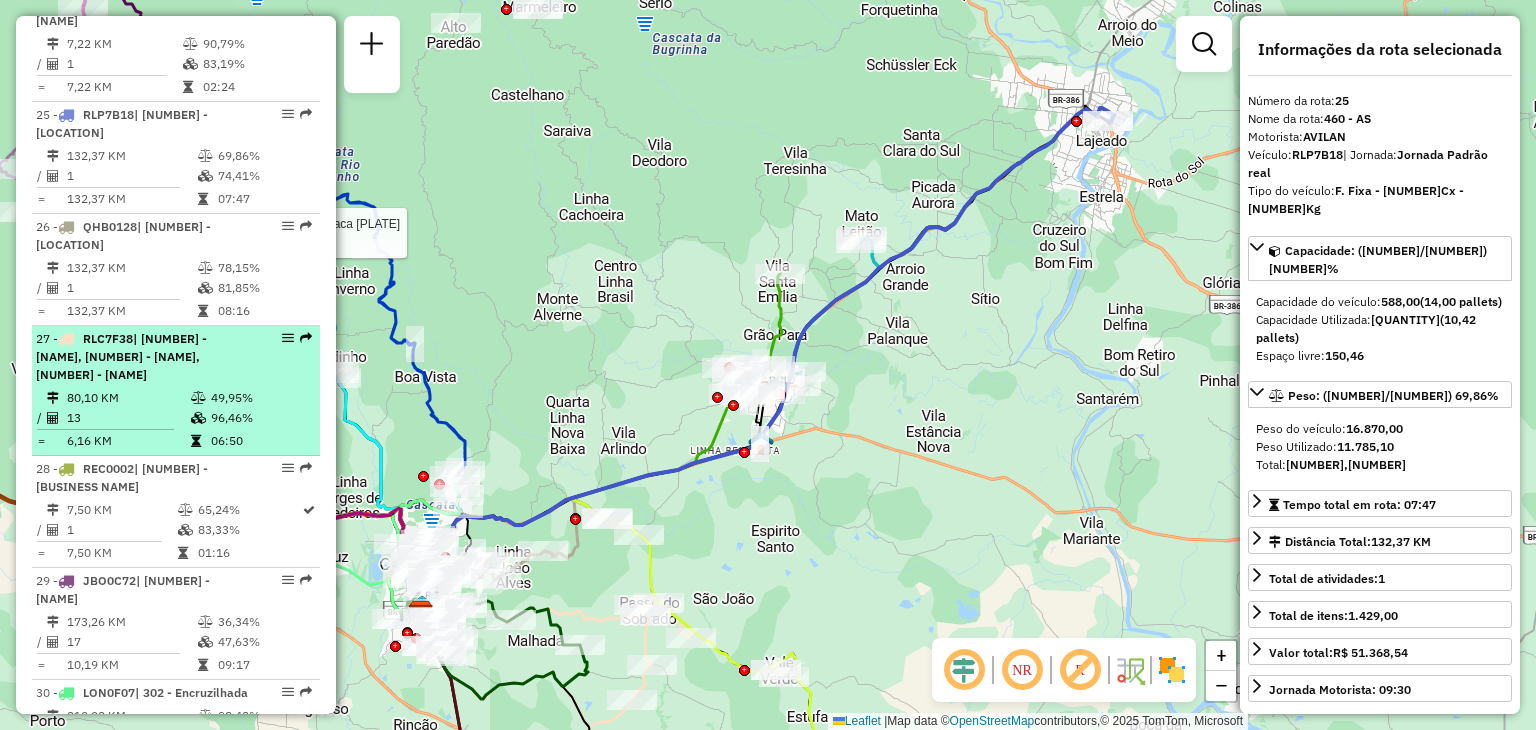 click on "| [NUMBER] - [NAME], [NUMBER] - [NAME], [NUMBER] - [NAME]" at bounding box center (121, 356) 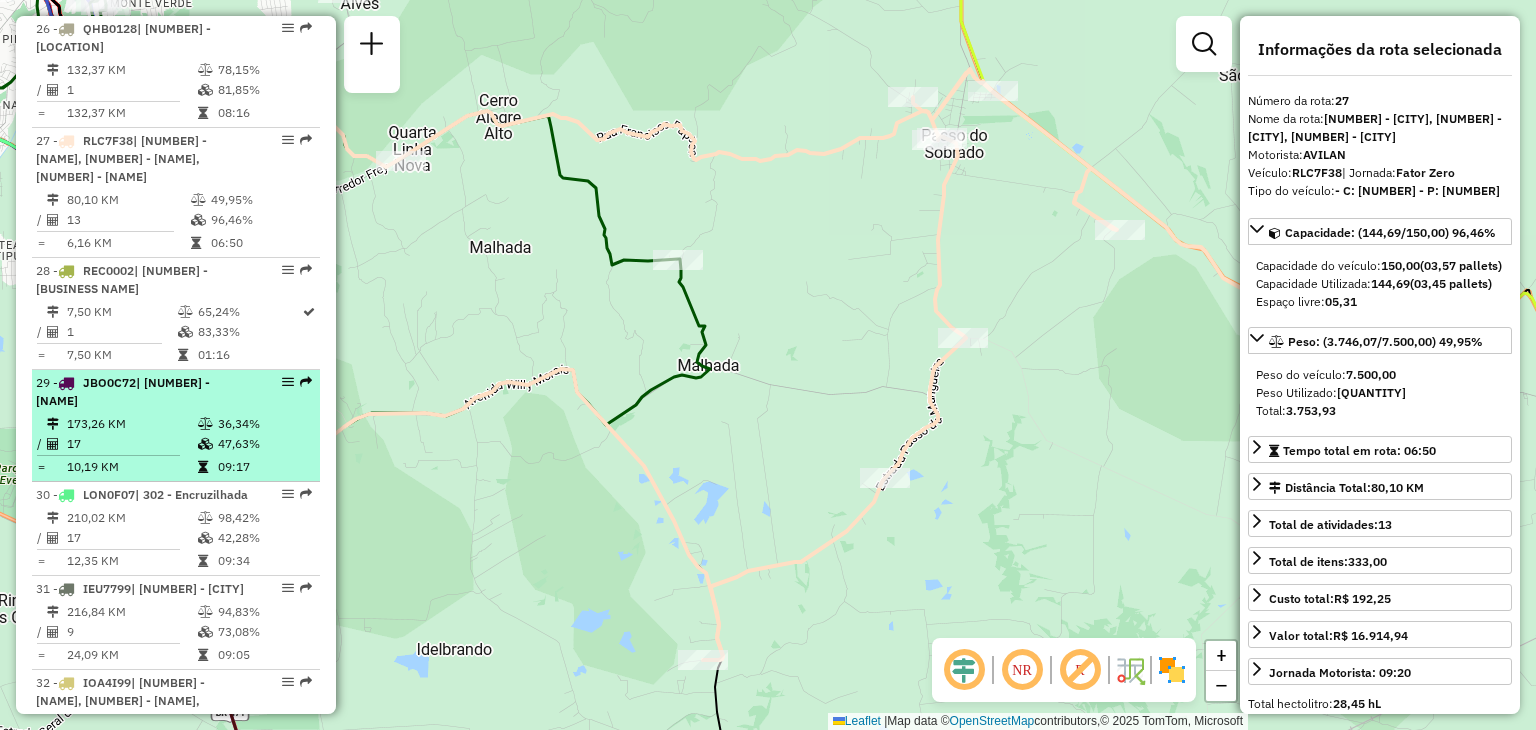 scroll, scrollTop: 3534, scrollLeft: 0, axis: vertical 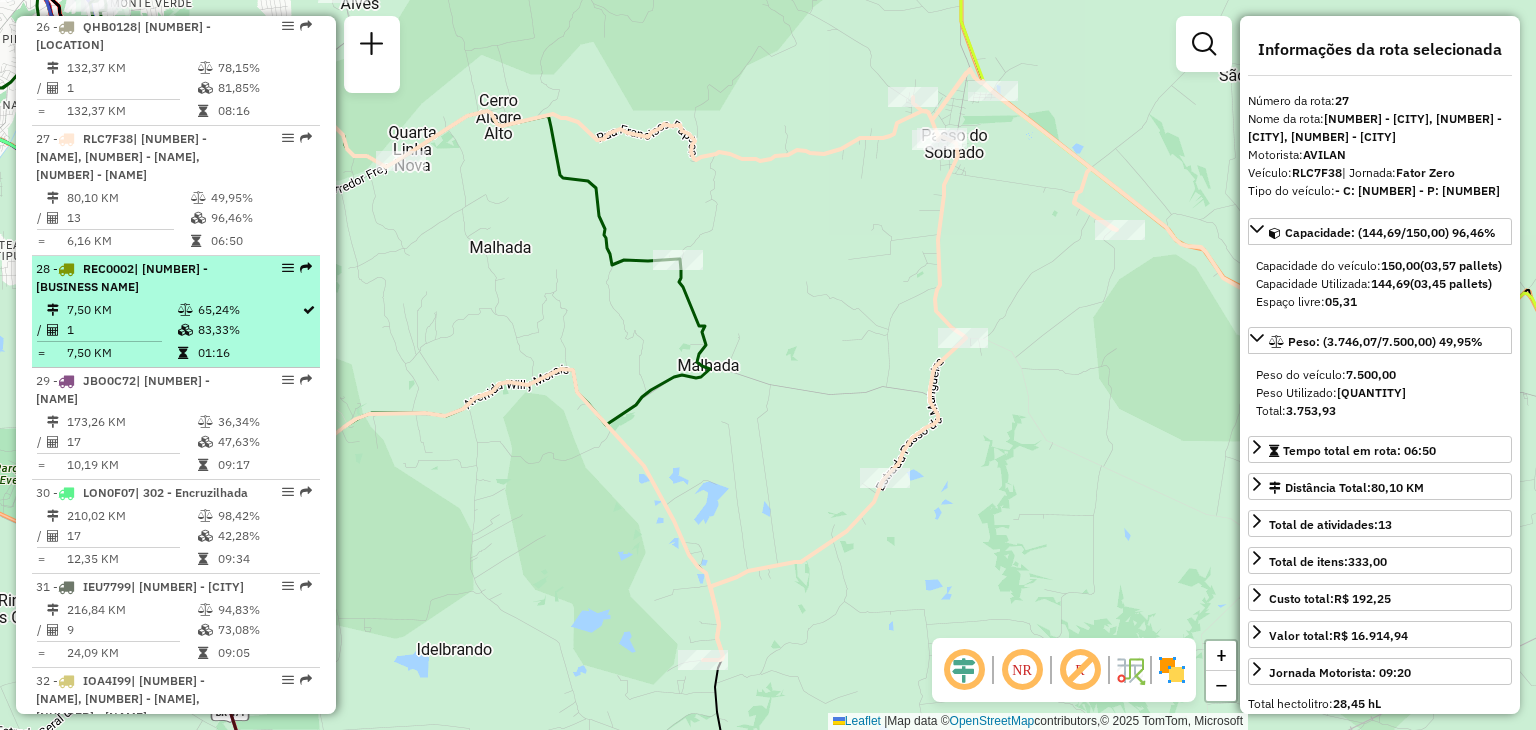 click on "1" at bounding box center [121, 330] 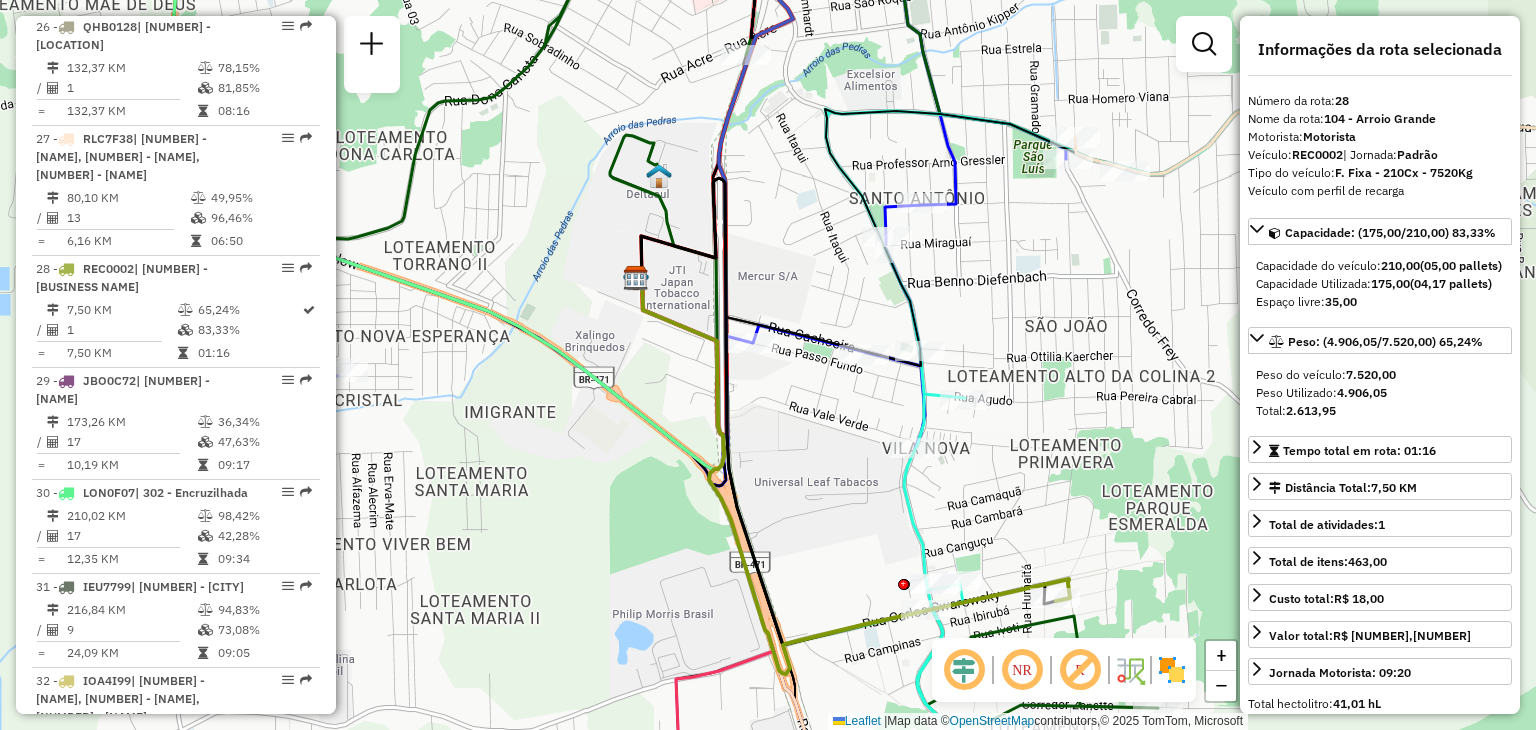 drag, startPoint x: 581, startPoint y: 358, endPoint x: 671, endPoint y: 420, distance: 109.28861 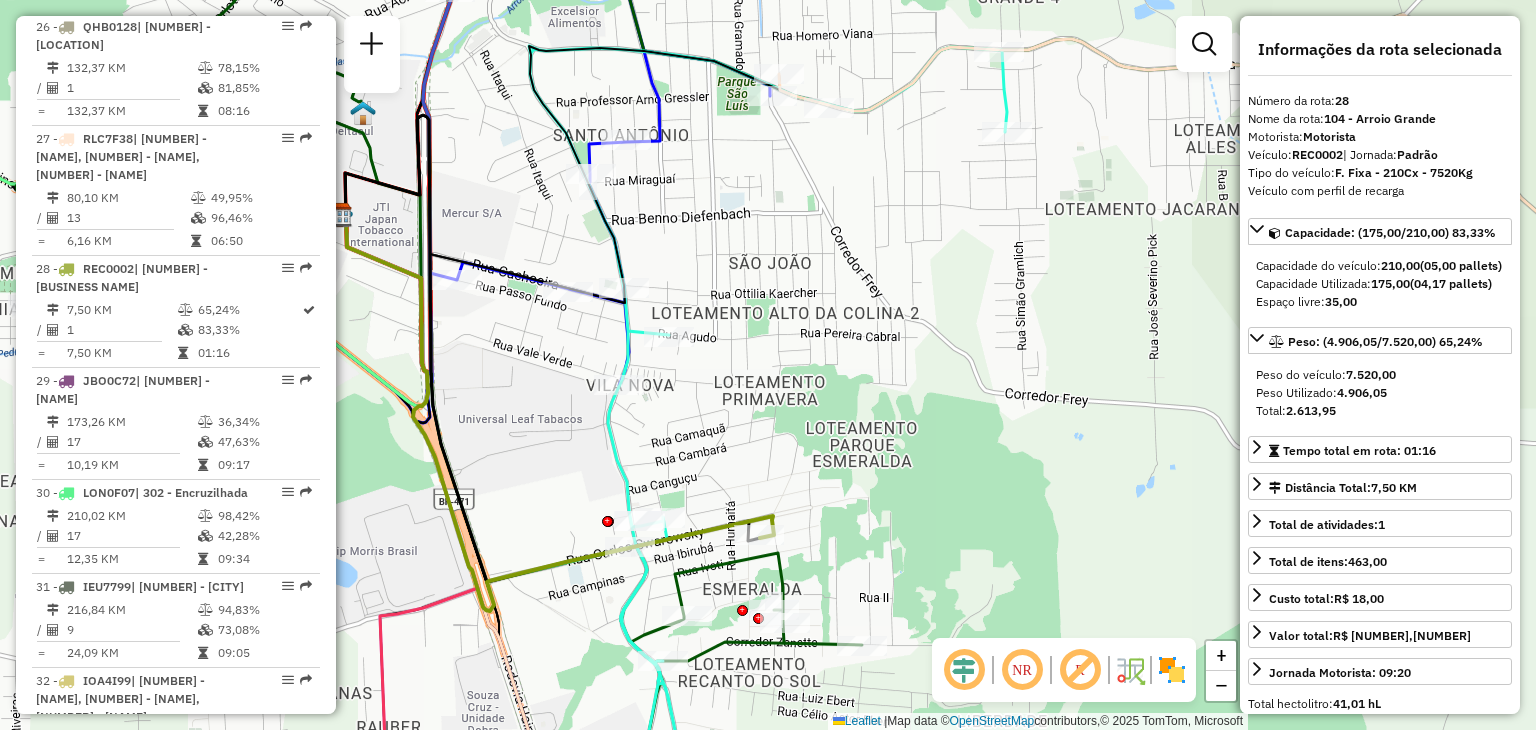 drag, startPoint x: 804, startPoint y: 541, endPoint x: 800, endPoint y: 495, distance: 46.173584 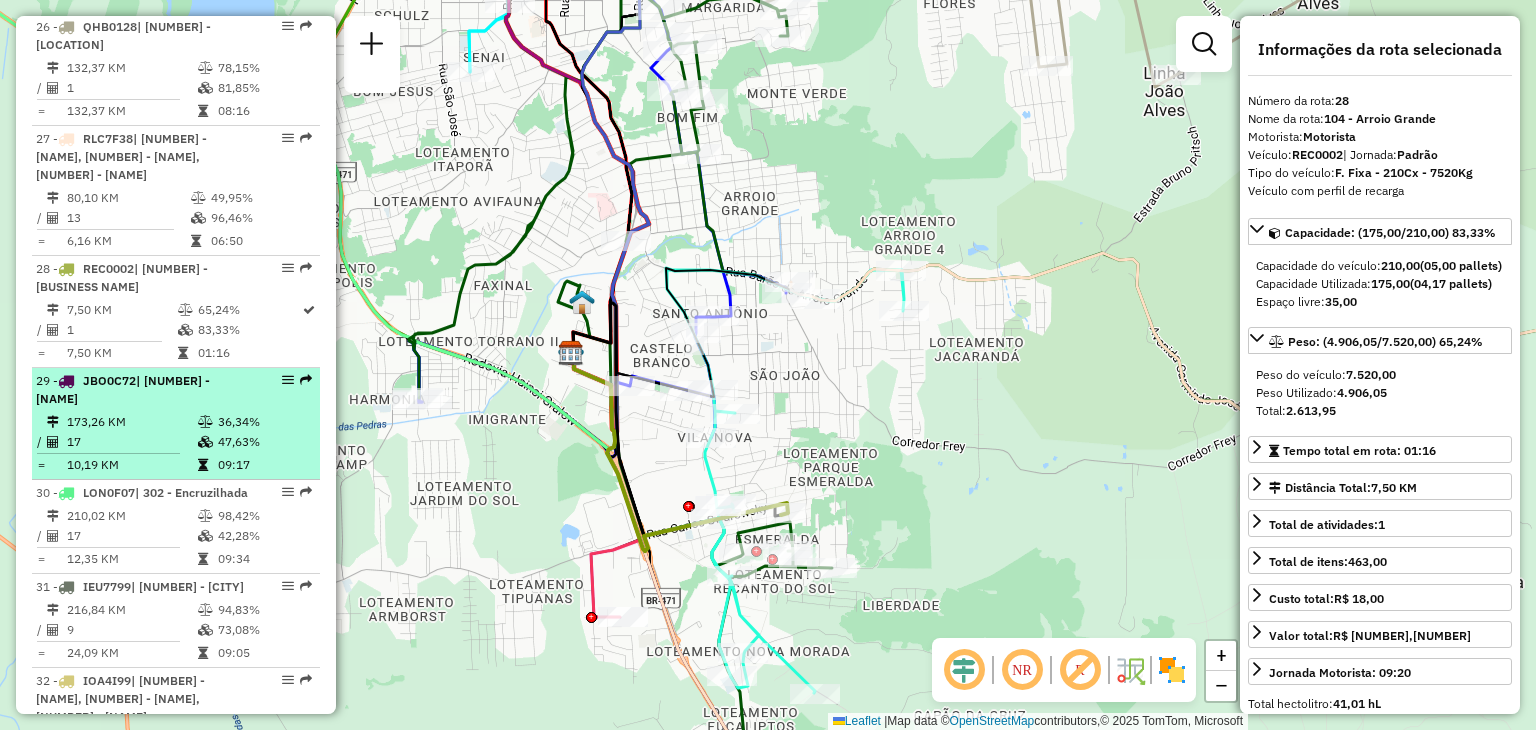 click on "173,26 KM" at bounding box center [131, 422] 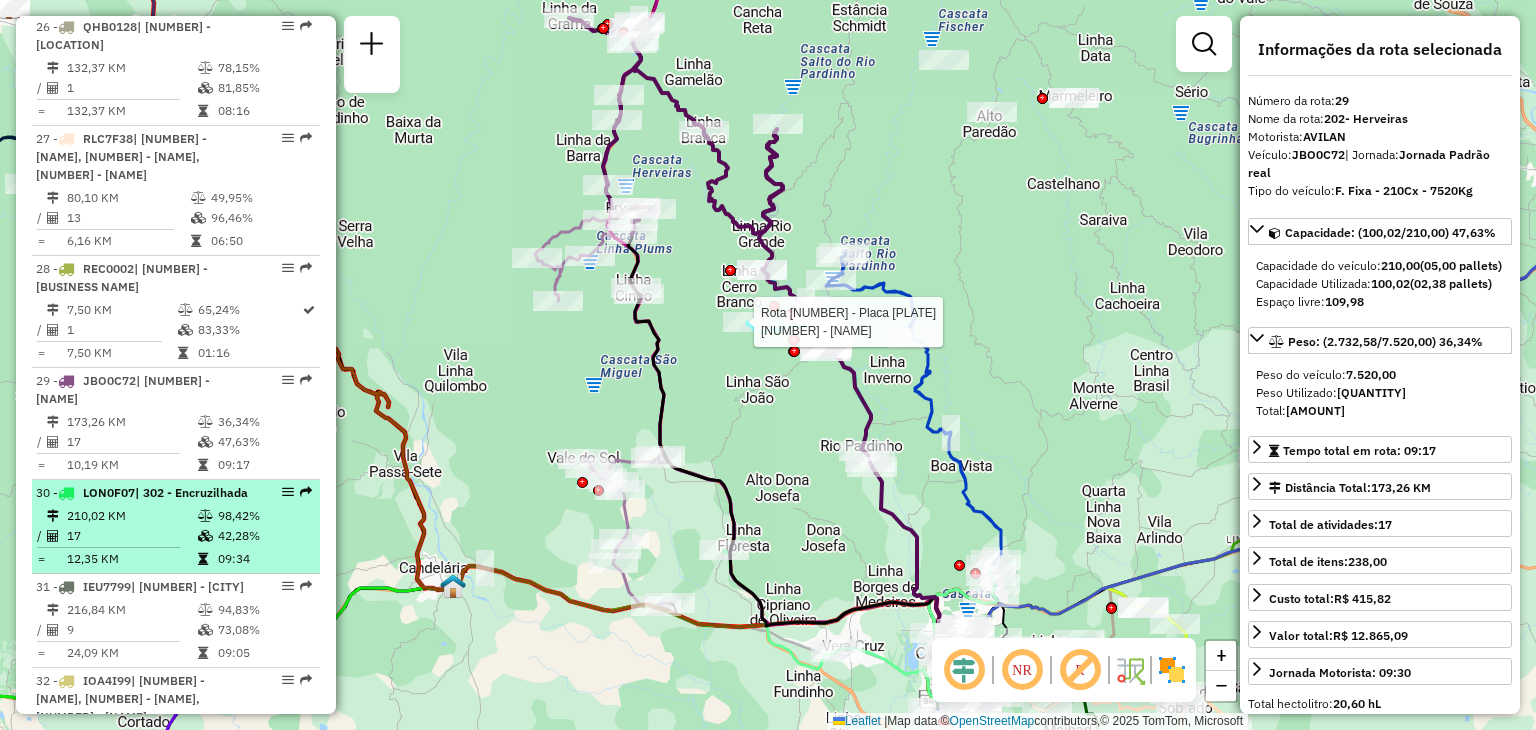 click on "| [NUMBER] - [Bairro]" at bounding box center [142, 493] 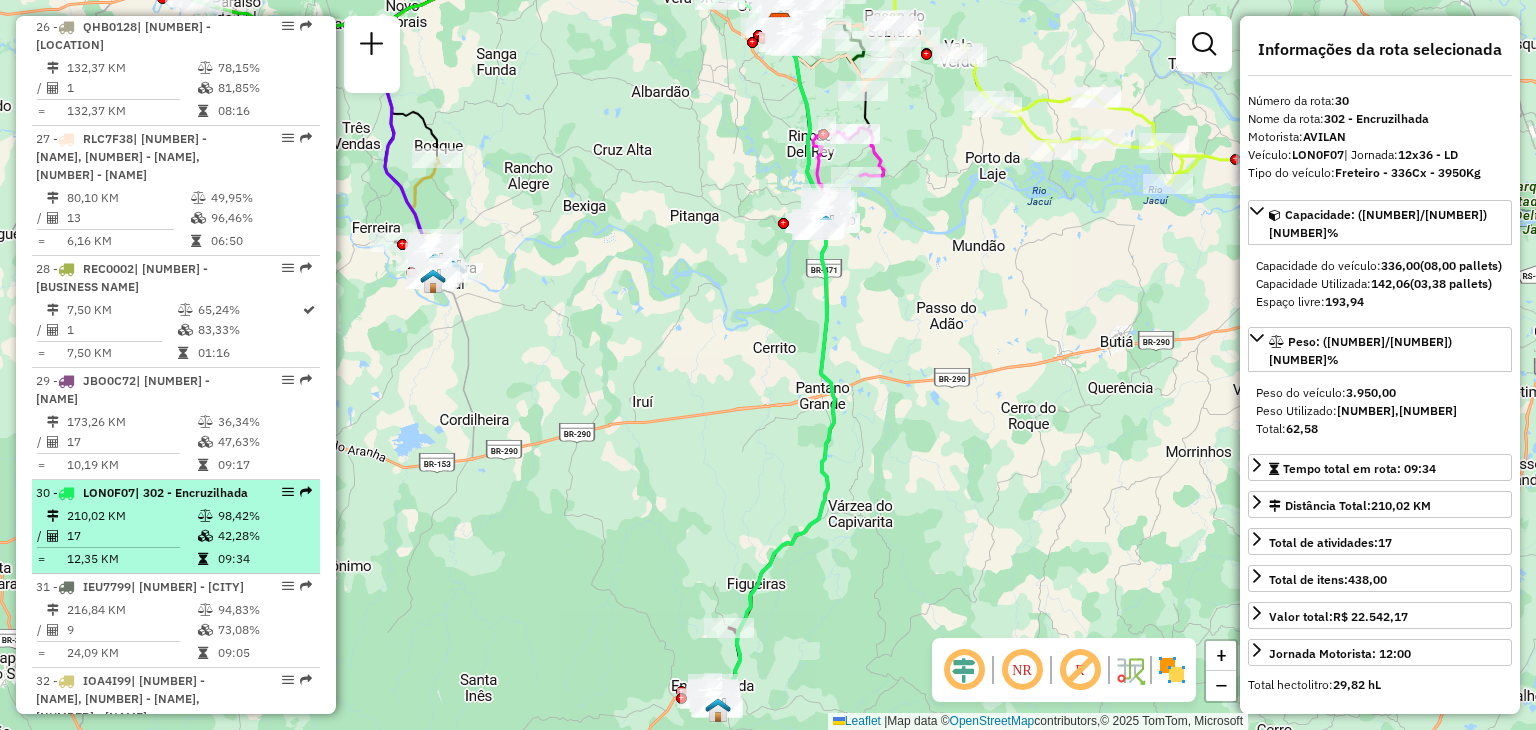 click on "210,02 KM" at bounding box center (131, 516) 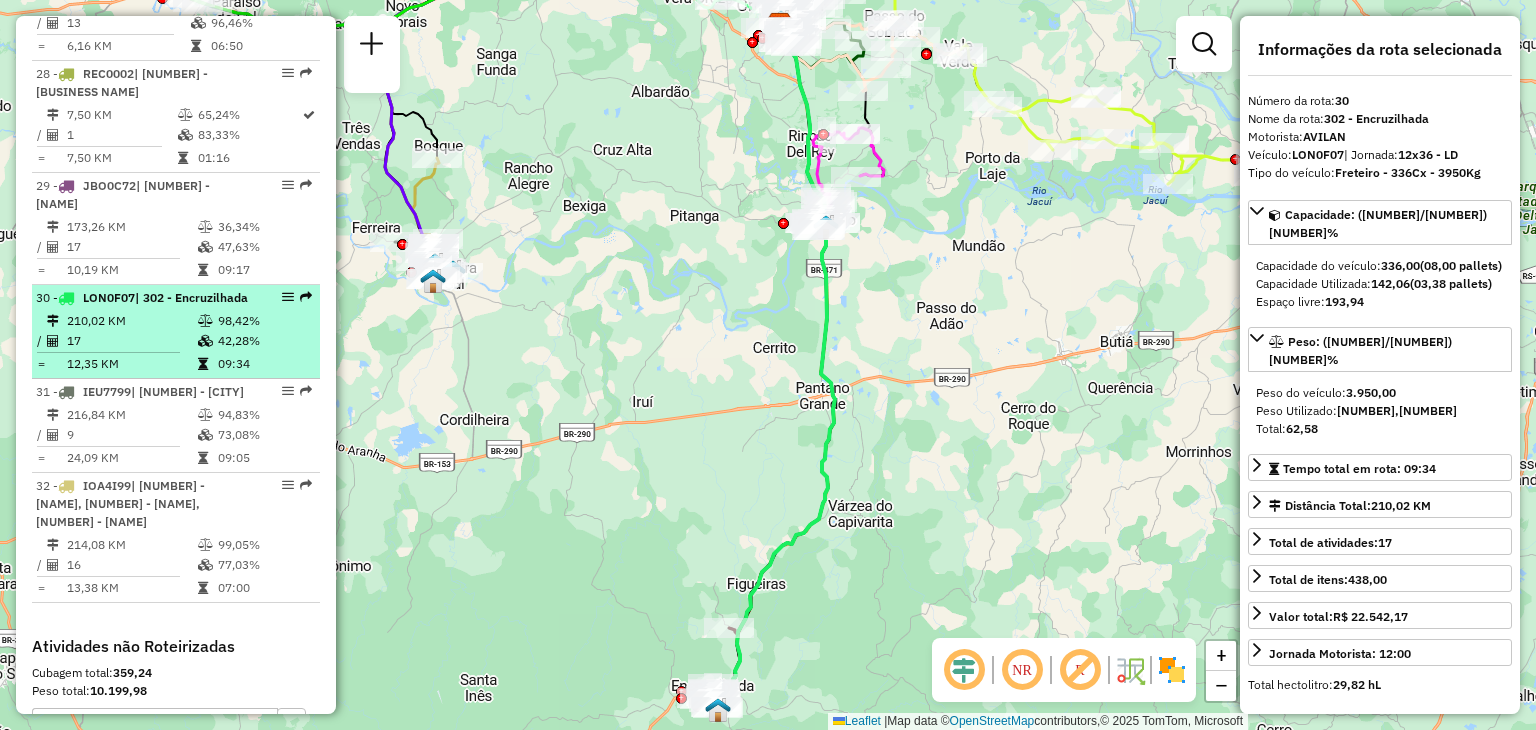 scroll, scrollTop: 3734, scrollLeft: 0, axis: vertical 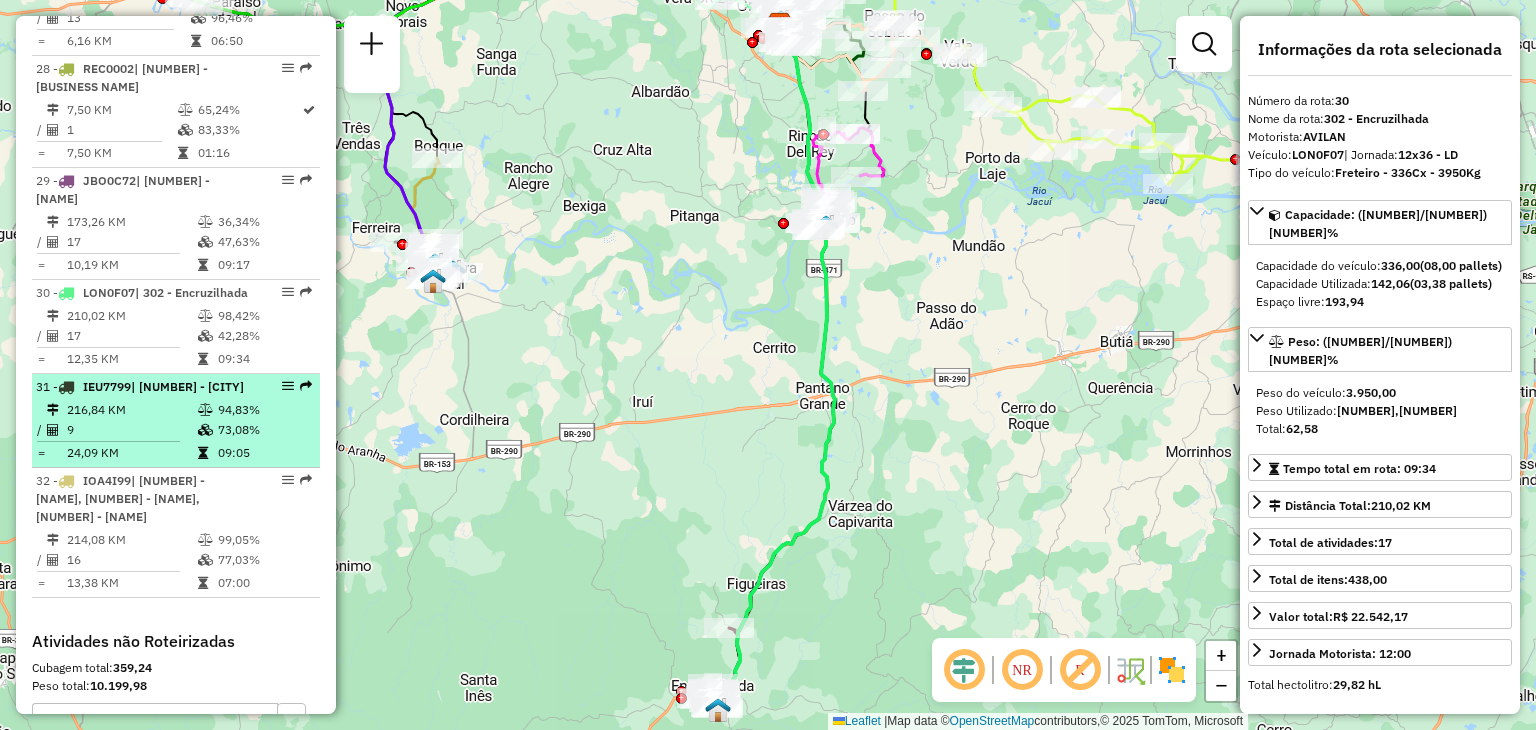 click on "216,84 KM" at bounding box center (131, 410) 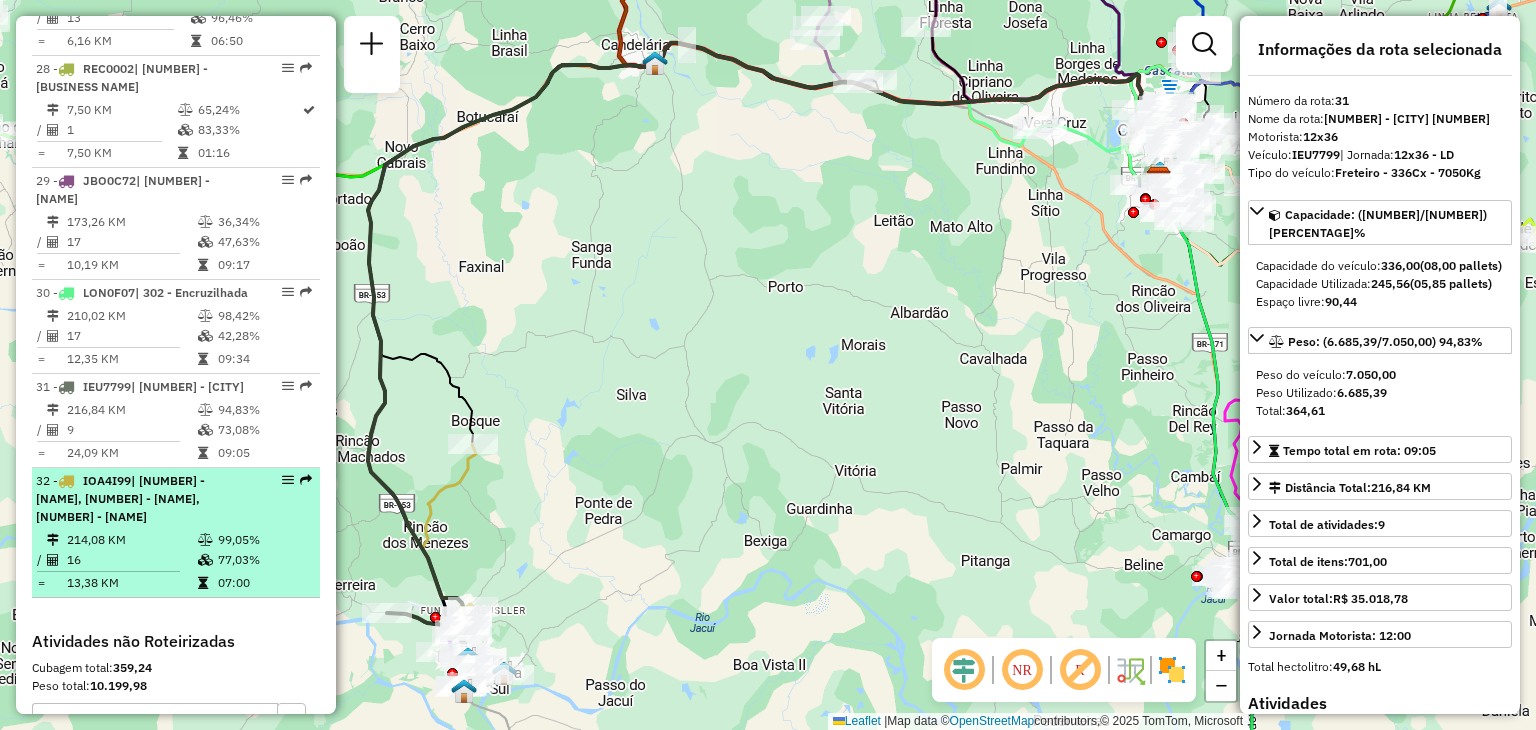 click on "| [NUMBER] - [NAME], [NUMBER] - [NAME], [NUMBER] - [NAME]" at bounding box center [120, 498] 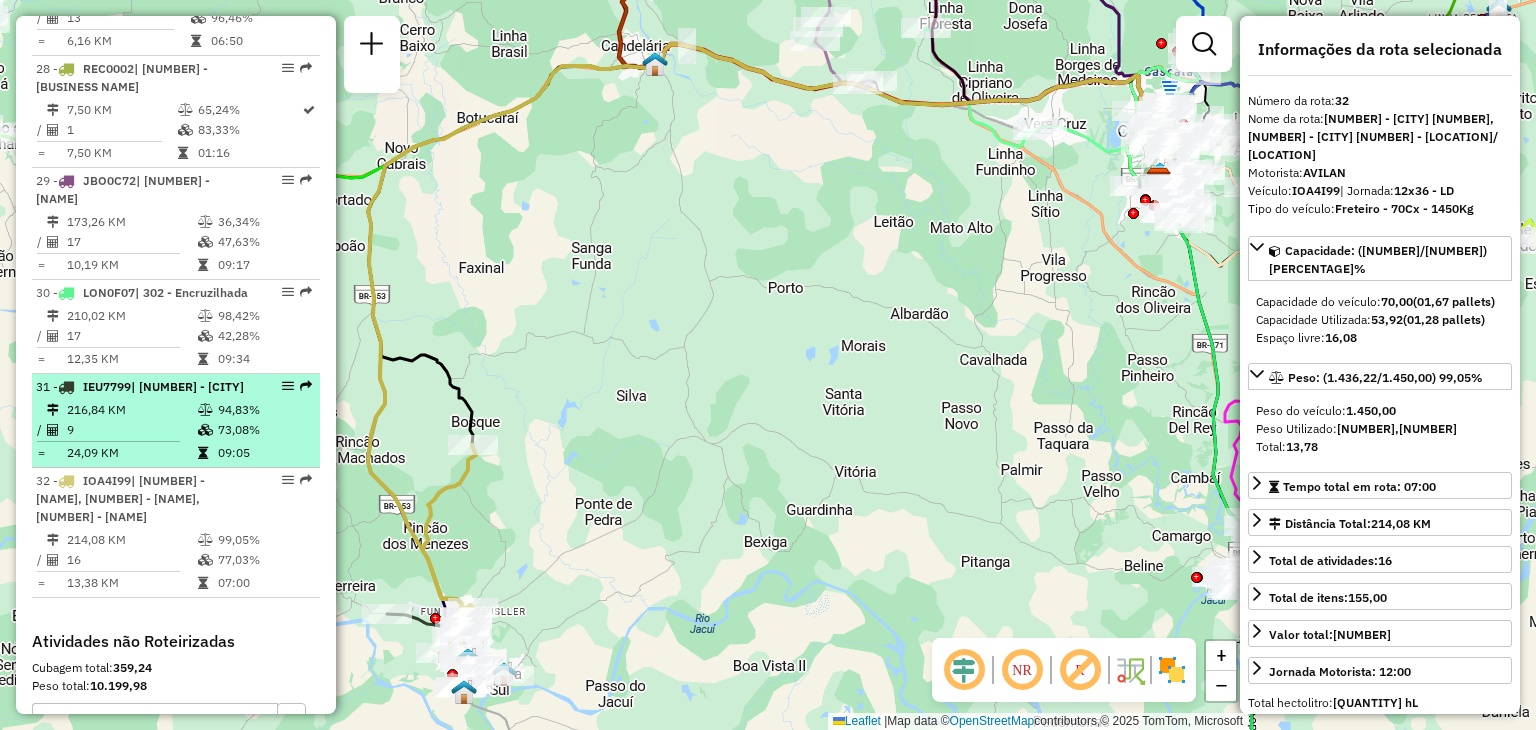click on "216,84 KM" at bounding box center (131, 410) 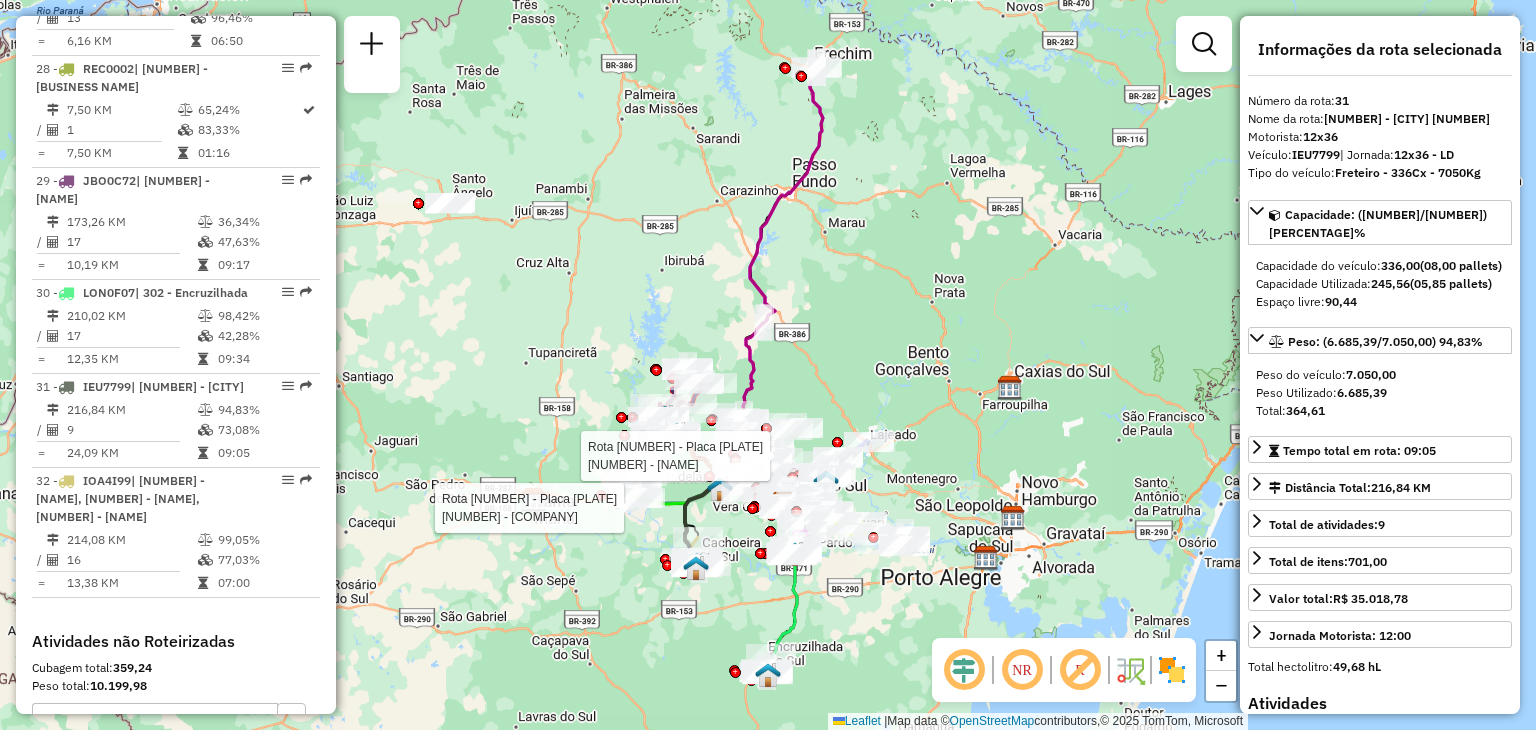 drag, startPoint x: 785, startPoint y: 375, endPoint x: 760, endPoint y: 519, distance: 146.15402 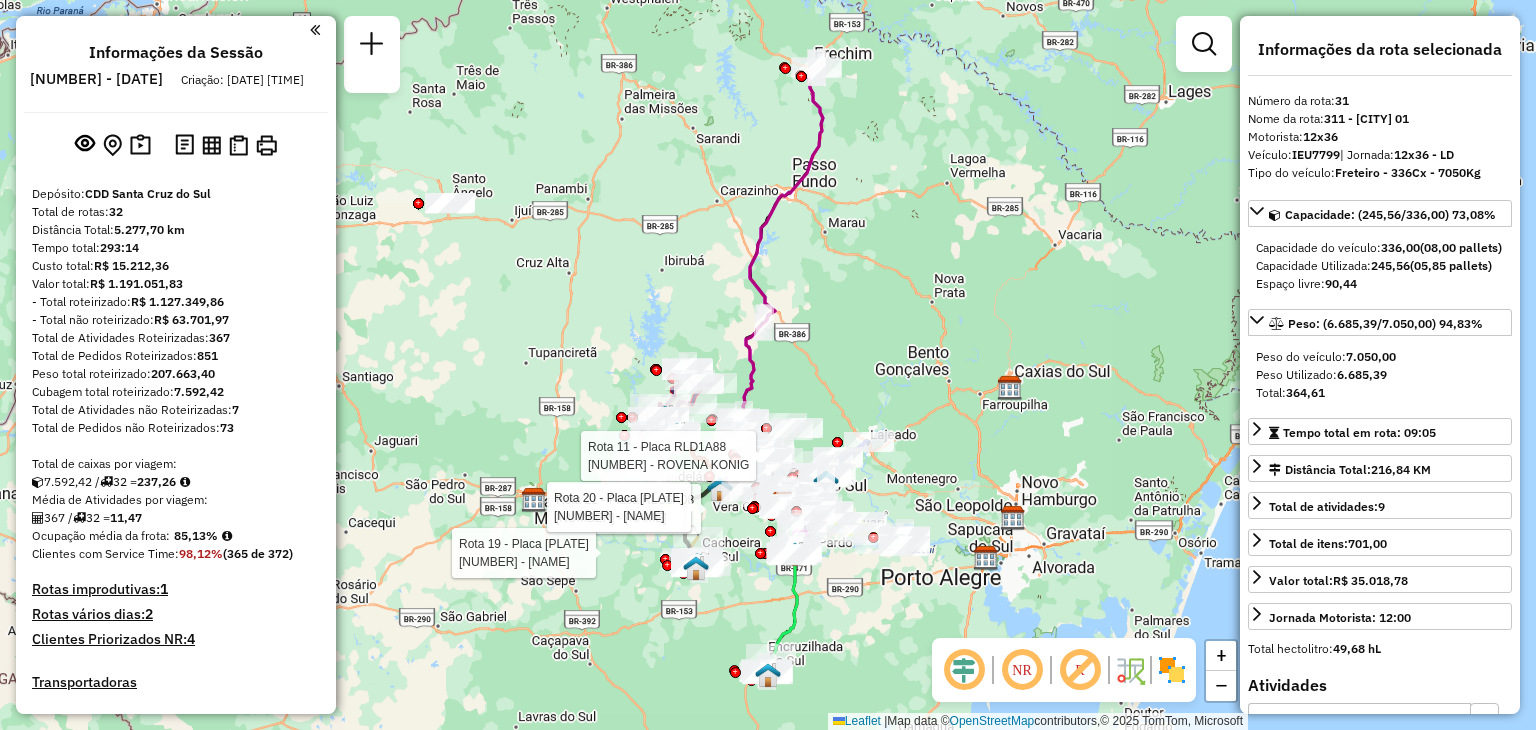 select on "**********" 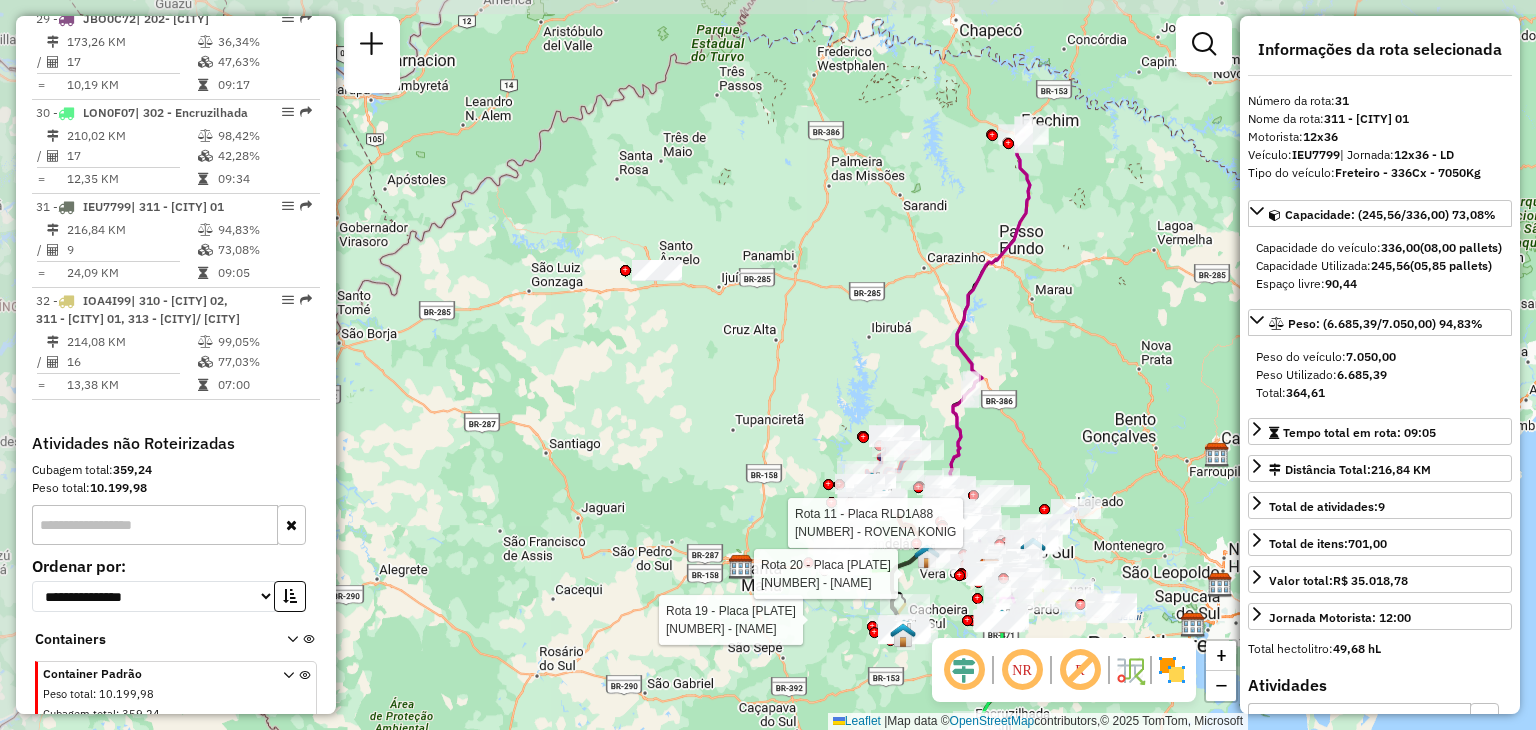 drag, startPoint x: 442, startPoint y: 261, endPoint x: 650, endPoint y: 329, distance: 218.83327 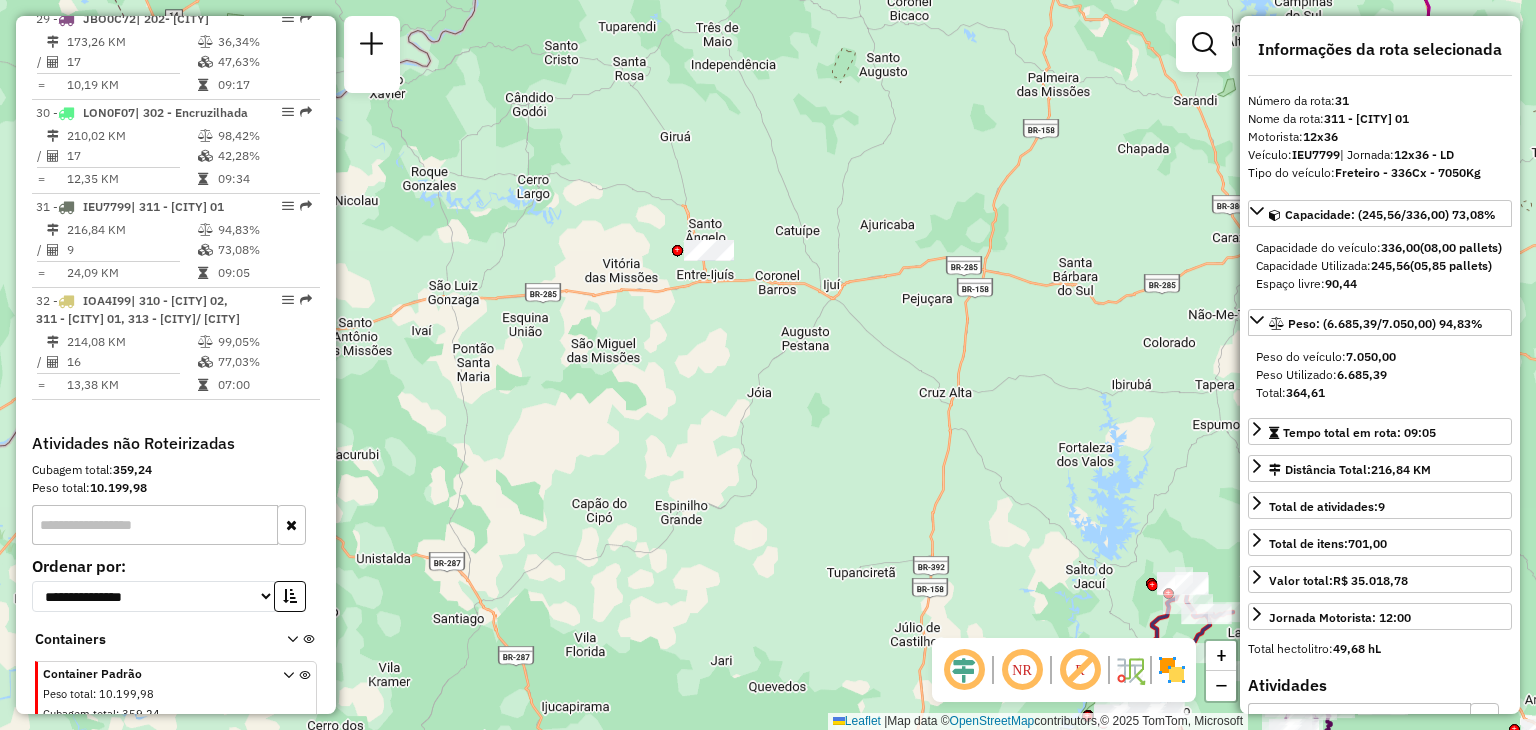 click on "Rota 11 - Placa RLD1A88  41814553 - ROVENA KONIG Rota 19 - Placa LVF3I61  41815008 - FELIPE RONEI GARCIA JUNIOR 00972661085 Rota 20 - Placa RUZ1J40  41809934 - ARMAZEM DO ALESSANDR Janela de atendimento Grade de atendimento Capacidade Transportadoras Veículos Cliente Pedidos  Rotas Selecione os dias de semana para filtrar as janelas de atendimento  Seg   Ter   Qua   Qui   Sex   Sáb   Dom  Informe o período da janela de atendimento: De: Até:  Filtrar exatamente a janela do cliente  Considerar janela de atendimento padrão  Selecione os dias de semana para filtrar as grades de atendimento  Seg   Ter   Qua   Qui   Sex   Sáb   Dom   Considerar clientes sem dia de atendimento cadastrado  Clientes fora do dia de atendimento selecionado Filtrar as atividades entre os valores definidos abaixo:  Peso mínimo:   Peso máximo:   Cubagem mínima:   Cubagem máxima:   De:   Até:  Filtrar as atividades entre o tempo de atendimento definido abaixo:  De:   Até:  Transportadora: Selecione um ou mais itens Veículo: De:" 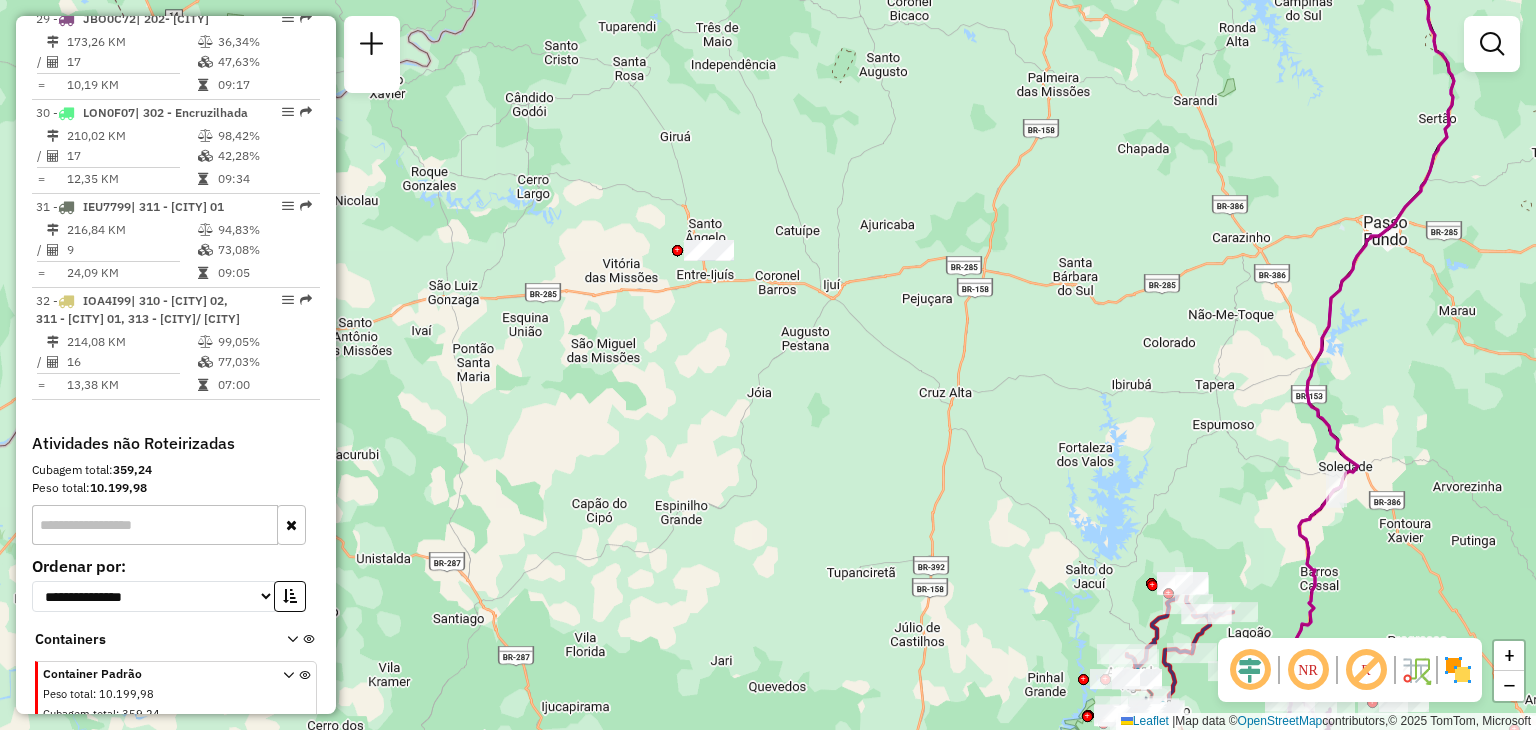 click on "Janela de atendimento Grade de atendimento Capacidade Transportadoras Veículos Cliente Pedidos  Rotas Selecione os dias de semana para filtrar as janelas de atendimento  Seg   Ter   Qua   Qui   Sex   Sáb   Dom  Informe o período da janela de atendimento: De: Até:  Filtrar exatamente a janela do cliente  Considerar janela de atendimento padrão  Selecione os dias de semana para filtrar as grades de atendimento  Seg   Ter   Qua   Qui   Sex   Sáb   Dom   Considerar clientes sem dia de atendimento cadastrado  Clientes fora do dia de atendimento selecionado Filtrar as atividades entre os valores definidos abaixo:  Peso mínimo:   Peso máximo:   Cubagem mínima:   Cubagem máxima:   De:   Até:  Filtrar as atividades entre o tempo de atendimento definido abaixo:  De:   Até:   Considerar capacidade total dos clientes não roteirizados Transportadora: Selecione um ou mais itens Tipo de veículo: Selecione um ou mais itens Veículo: Selecione um ou mais itens Motorista: Selecione um ou mais itens Nome: Rótulo:" 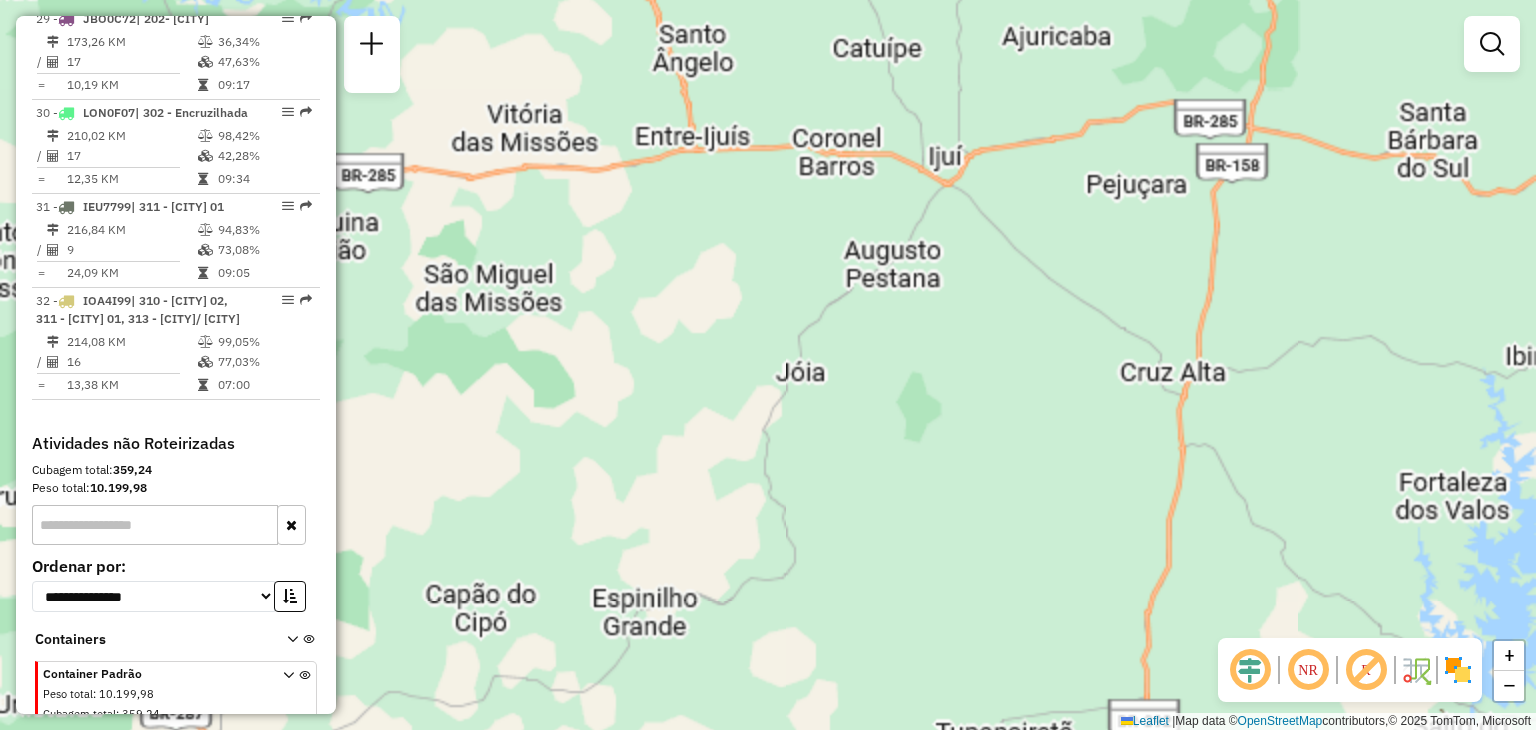 click on "Janela de atendimento Grade de atendimento Capacidade Transportadoras Veículos Cliente Pedidos  Rotas Selecione os dias de semana para filtrar as janelas de atendimento  Seg   Ter   Qua   Qui   Sex   Sáb   Dom  Informe o período da janela de atendimento: De: Até:  Filtrar exatamente a janela do cliente  Considerar janela de atendimento padrão  Selecione os dias de semana para filtrar as grades de atendimento  Seg   Ter   Qua   Qui   Sex   Sáb   Dom   Considerar clientes sem dia de atendimento cadastrado  Clientes fora do dia de atendimento selecionado Filtrar as atividades entre os valores definidos abaixo:  Peso mínimo:   Peso máximo:   Cubagem mínima:   Cubagem máxima:   De:   Até:  Filtrar as atividades entre o tempo de atendimento definido abaixo:  De:   Até:   Considerar capacidade total dos clientes não roteirizados Transportadora: Selecione um ou mais itens Tipo de veículo: Selecione um ou mais itens Veículo: Selecione um ou mais itens Motorista: Selecione um ou mais itens Nome: Rótulo:" 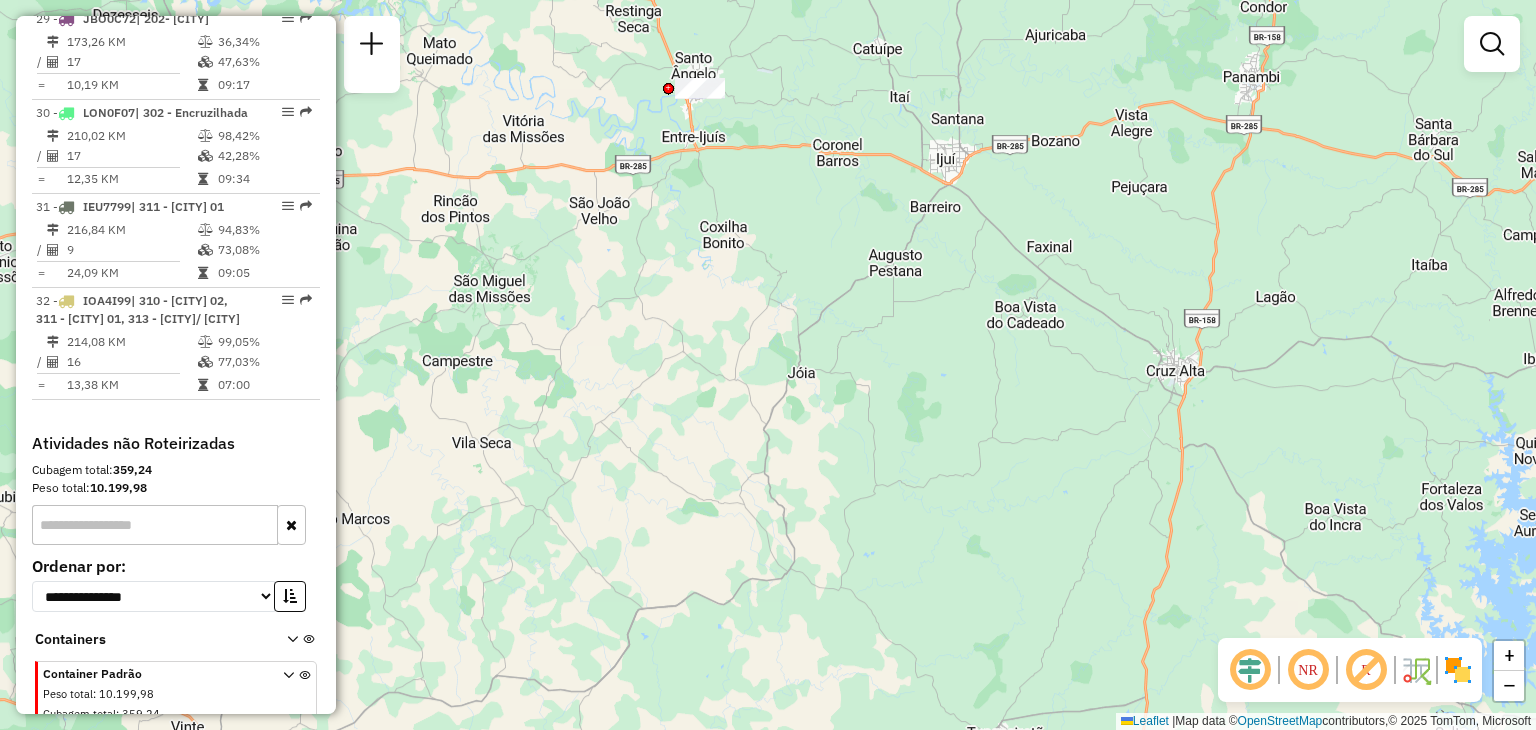 click on "Janela de atendimento Grade de atendimento Capacidade Transportadoras Veículos Cliente Pedidos  Rotas Selecione os dias de semana para filtrar as janelas de atendimento  Seg   Ter   Qua   Qui   Sex   Sáb   Dom  Informe o período da janela de atendimento: De: Até:  Filtrar exatamente a janela do cliente  Considerar janela de atendimento padrão  Selecione os dias de semana para filtrar as grades de atendimento  Seg   Ter   Qua   Qui   Sex   Sáb   Dom   Considerar clientes sem dia de atendimento cadastrado  Clientes fora do dia de atendimento selecionado Filtrar as atividades entre os valores definidos abaixo:  Peso mínimo:   Peso máximo:   Cubagem mínima:   Cubagem máxima:   De:   Até:  Filtrar as atividades entre o tempo de atendimento definido abaixo:  De:   Até:   Considerar capacidade total dos clientes não roteirizados Transportadora: Selecione um ou mais itens Tipo de veículo: Selecione um ou mais itens Veículo: Selecione um ou mais itens Motorista: Selecione um ou mais itens Nome: Rótulo:" 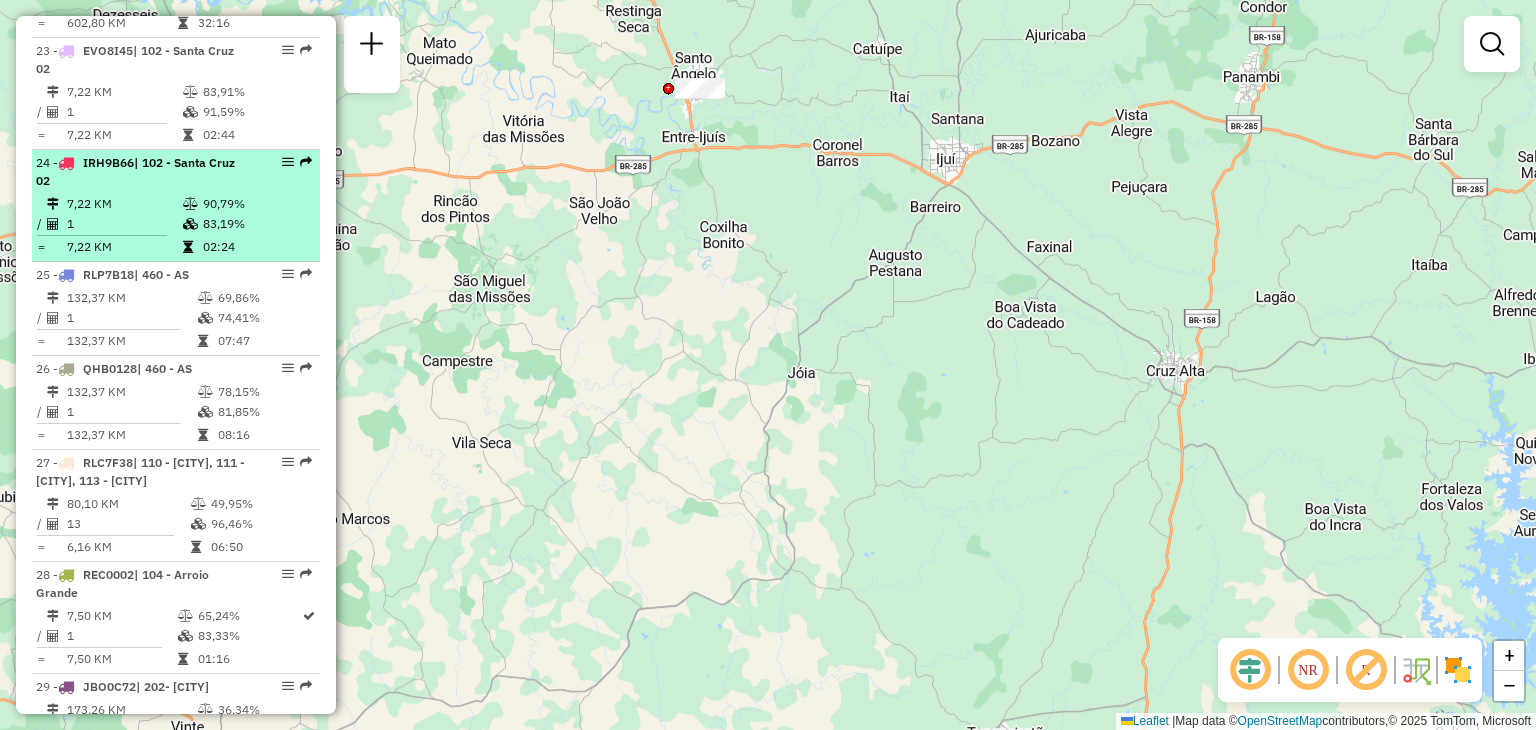 scroll, scrollTop: 3034, scrollLeft: 0, axis: vertical 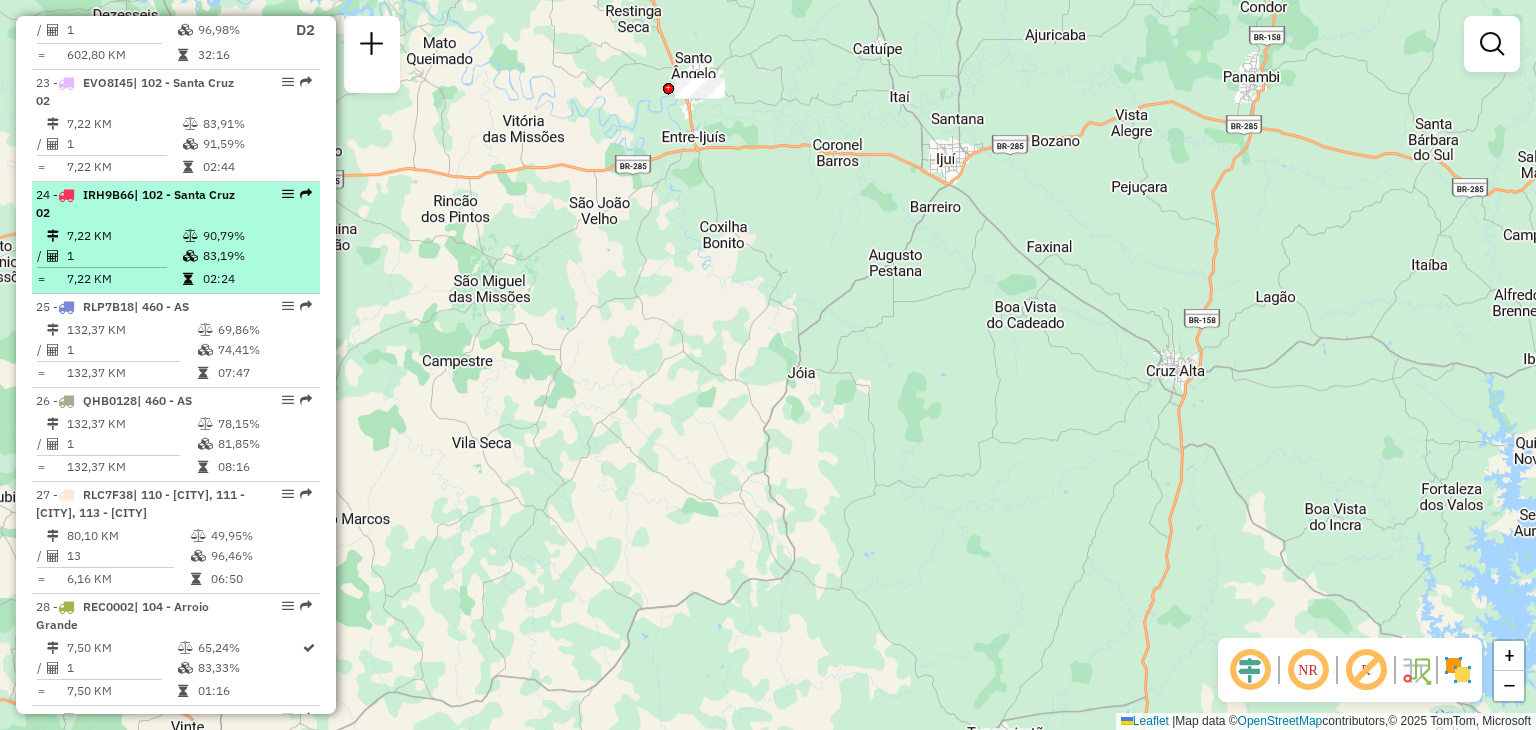 click on "[NUMBER] -       [PLATE]   | [NUMBER] - Santa Cruz [NUMBER]" at bounding box center (142, 204) 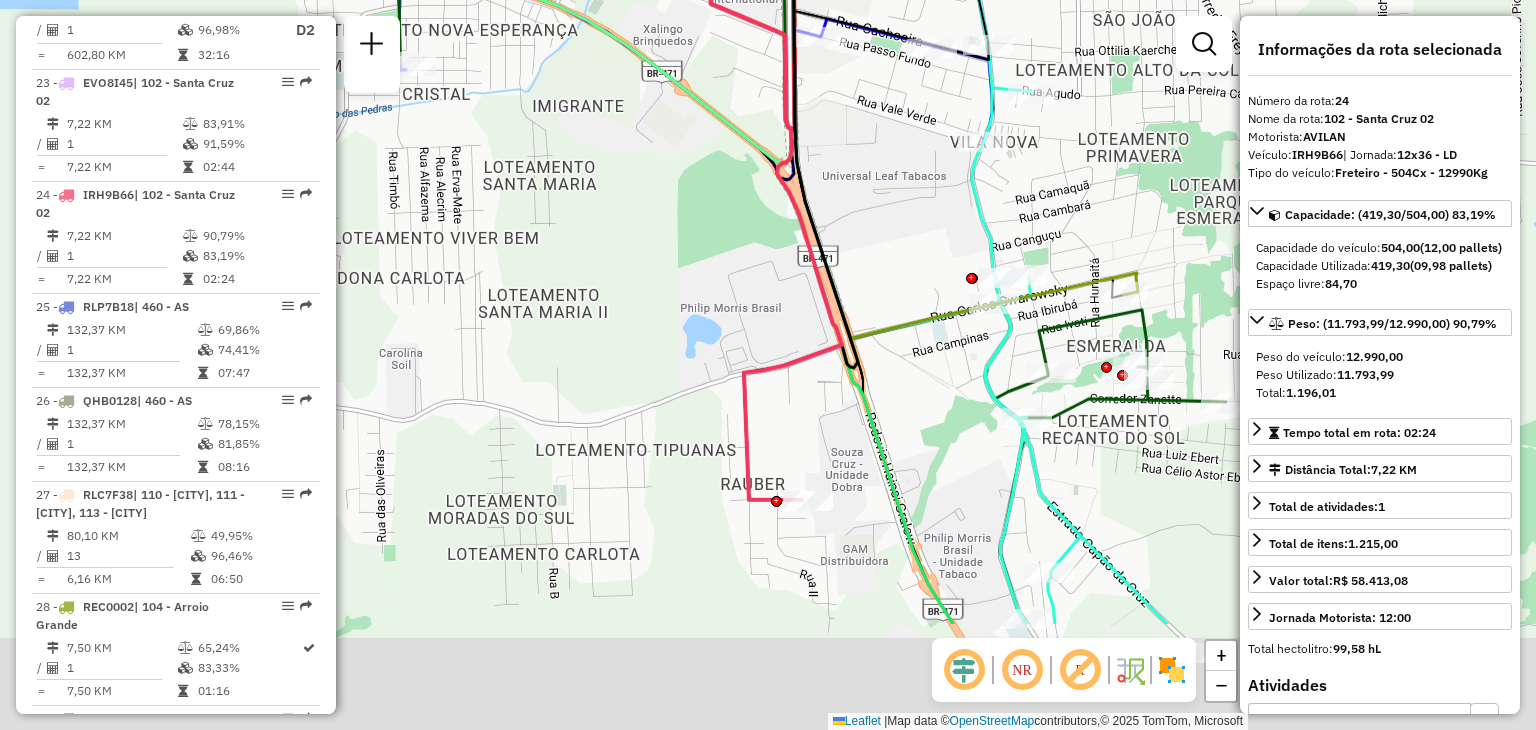 drag, startPoint x: 840, startPoint y: 556, endPoint x: 856, endPoint y: 360, distance: 196.65198 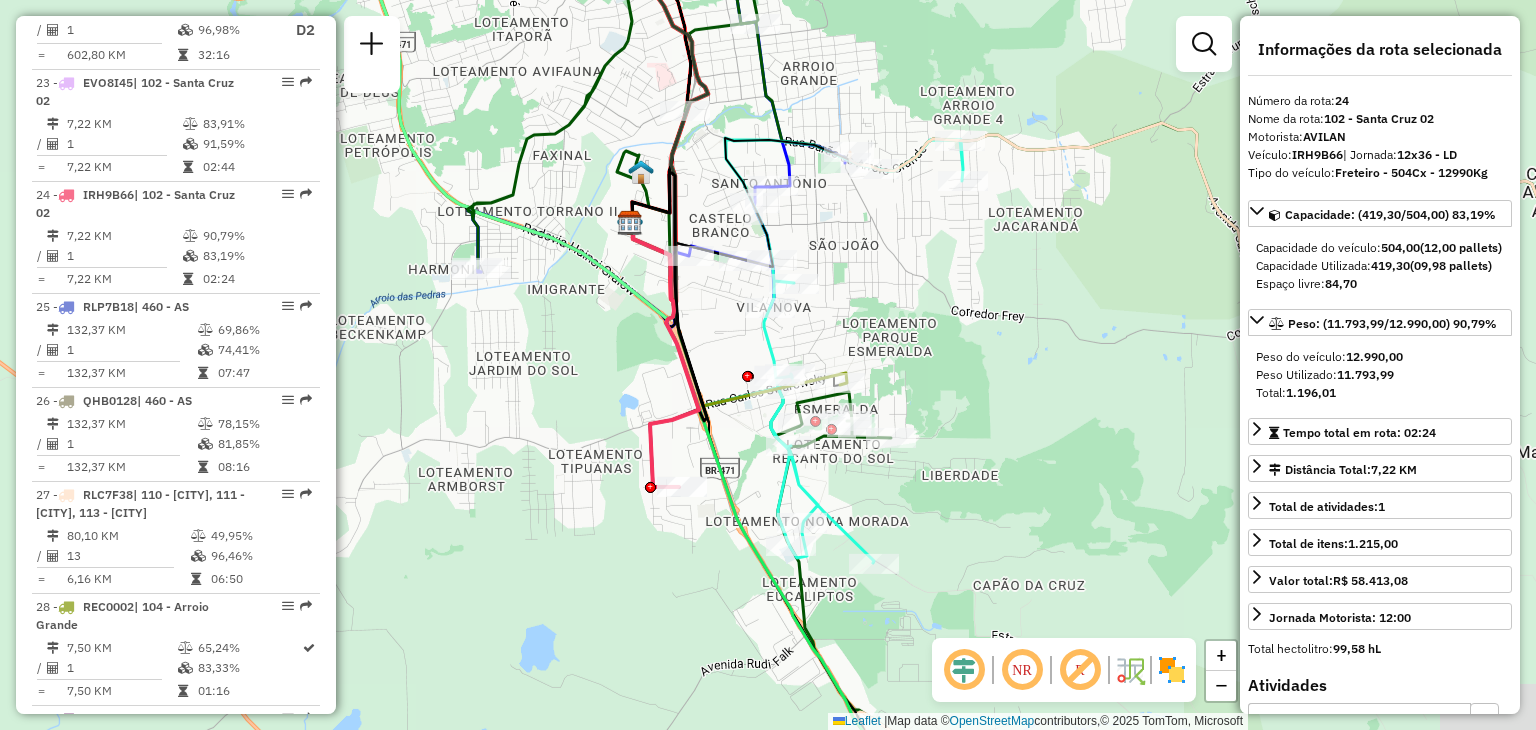 drag, startPoint x: 850, startPoint y: 334, endPoint x: 724, endPoint y: 327, distance: 126.1943 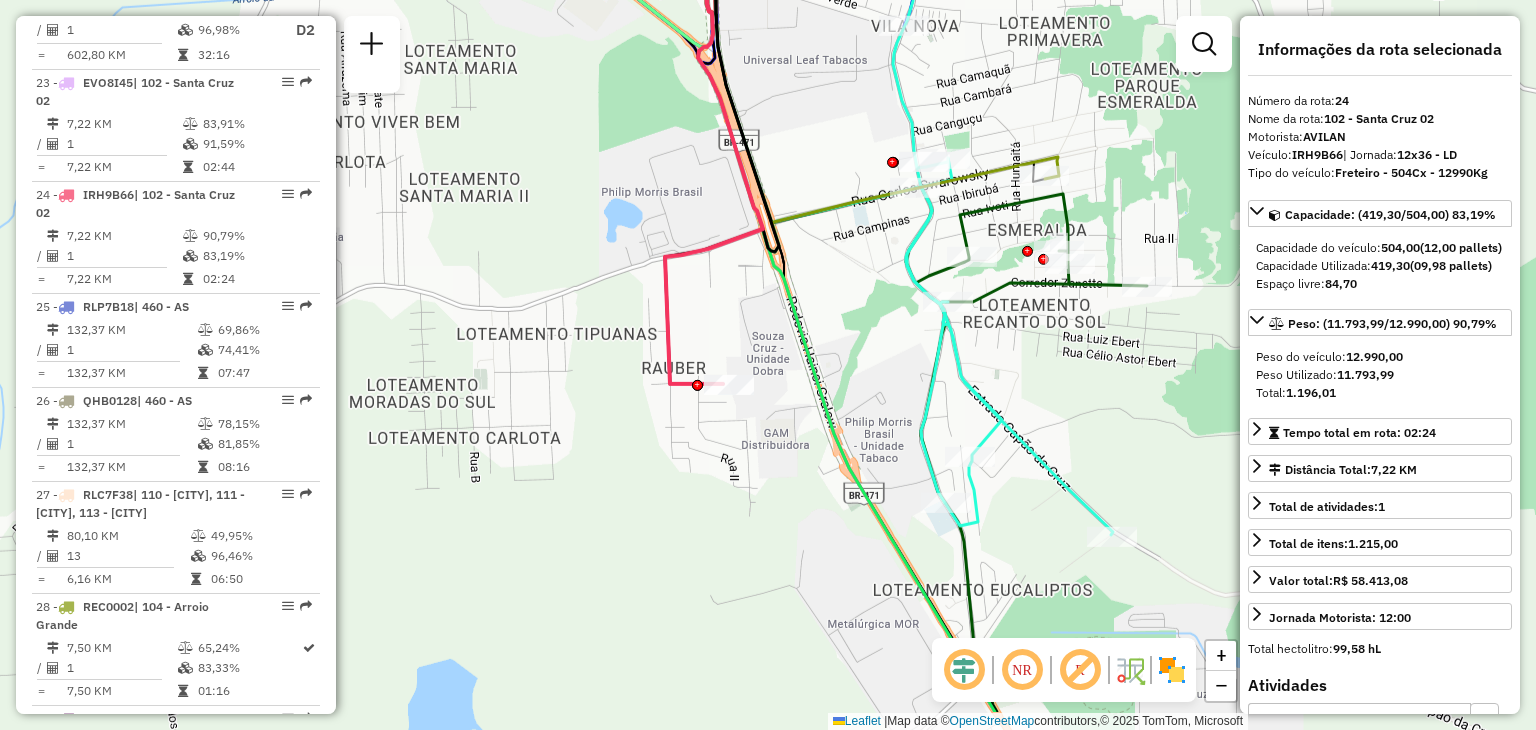 drag, startPoint x: 752, startPoint y: 412, endPoint x: 849, endPoint y: 317, distance: 135.77187 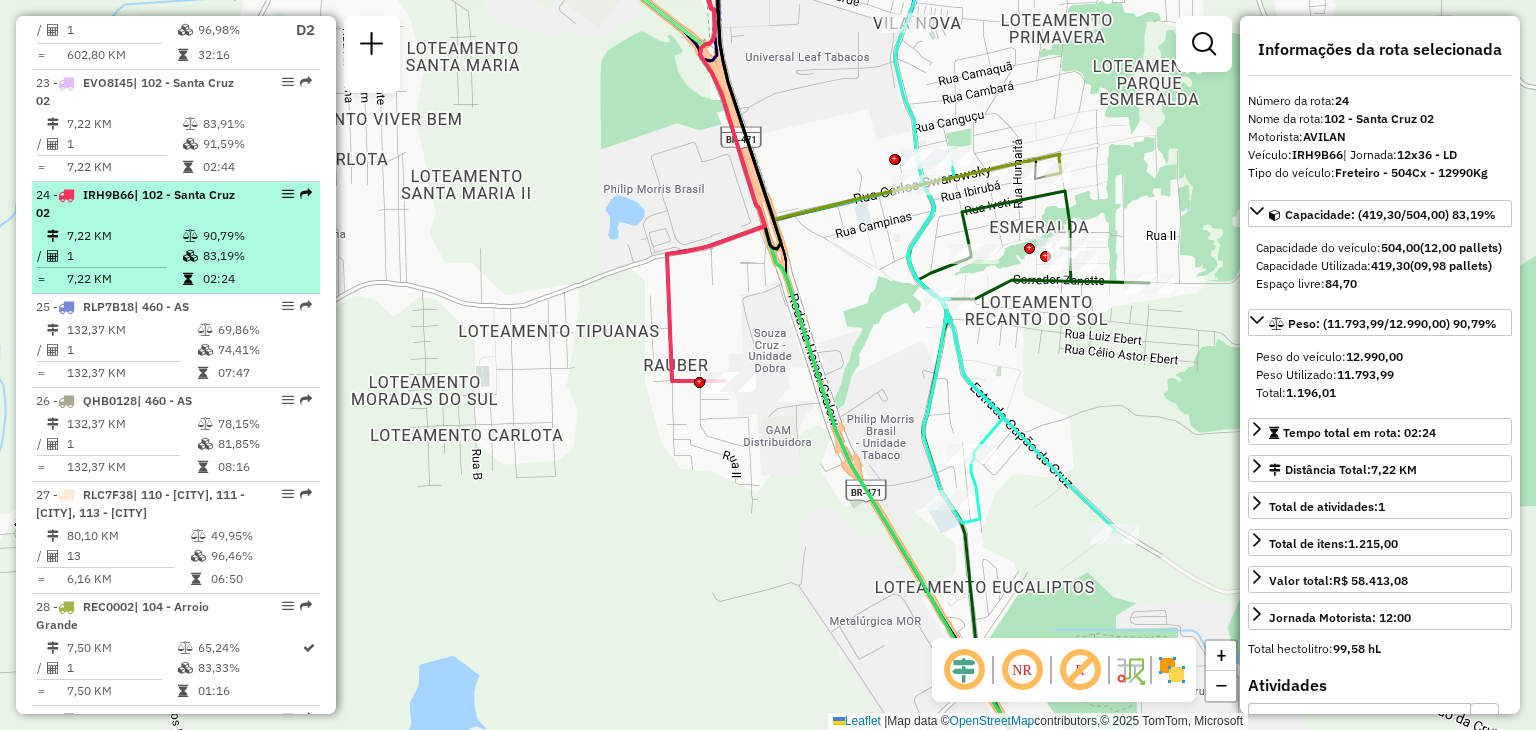scroll, scrollTop: 2934, scrollLeft: 0, axis: vertical 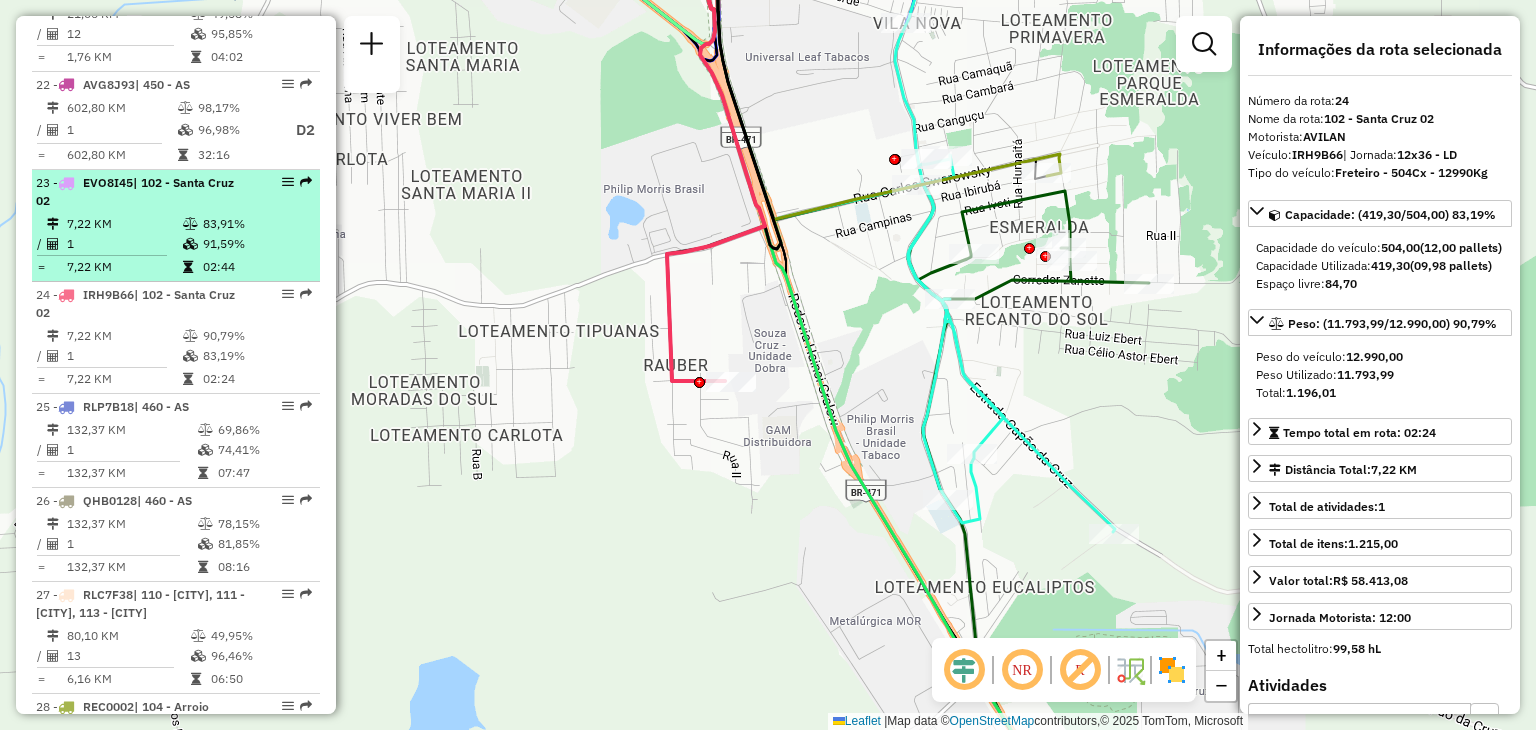 click on "7,22 KM" at bounding box center [124, 224] 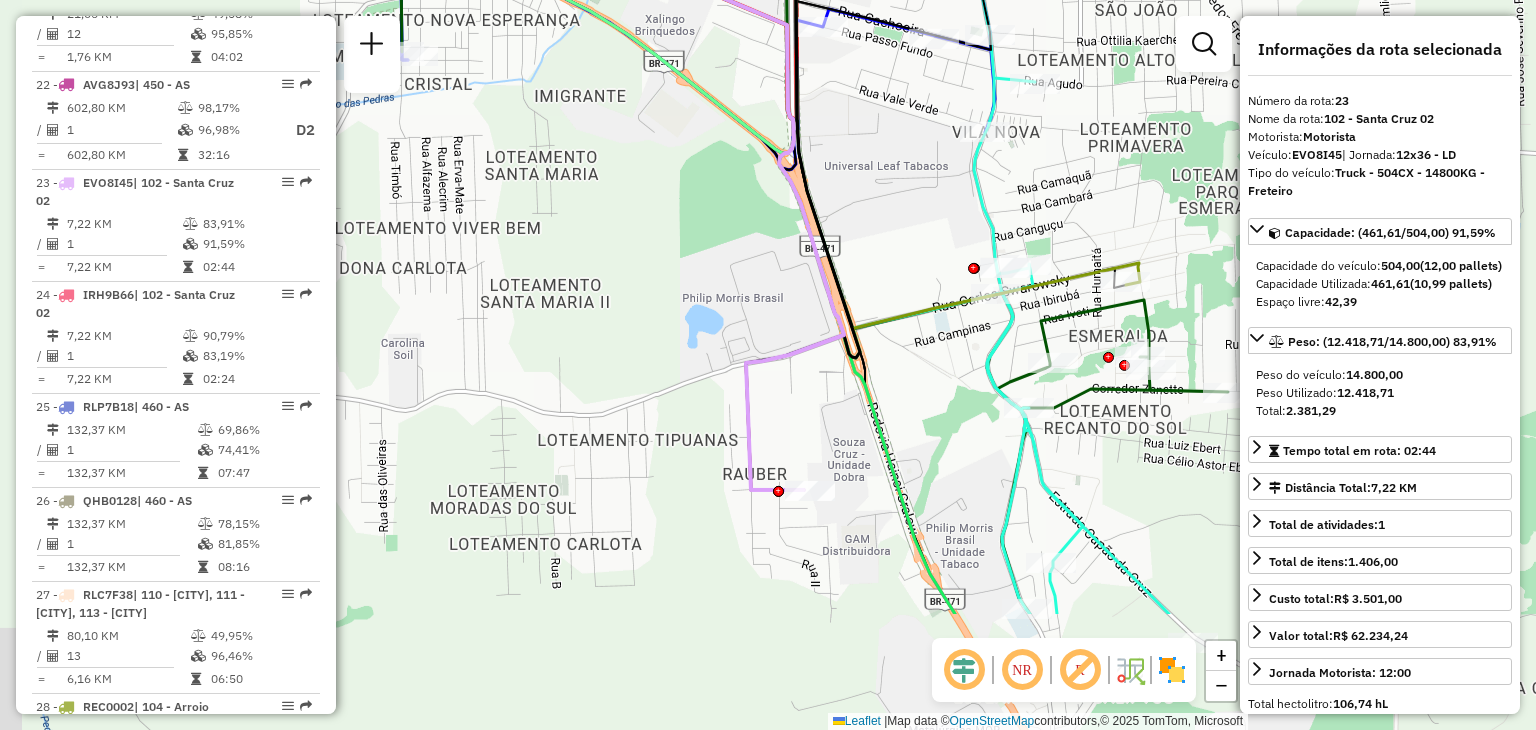 drag, startPoint x: 846, startPoint y: 353, endPoint x: 866, endPoint y: 154, distance: 200.0025 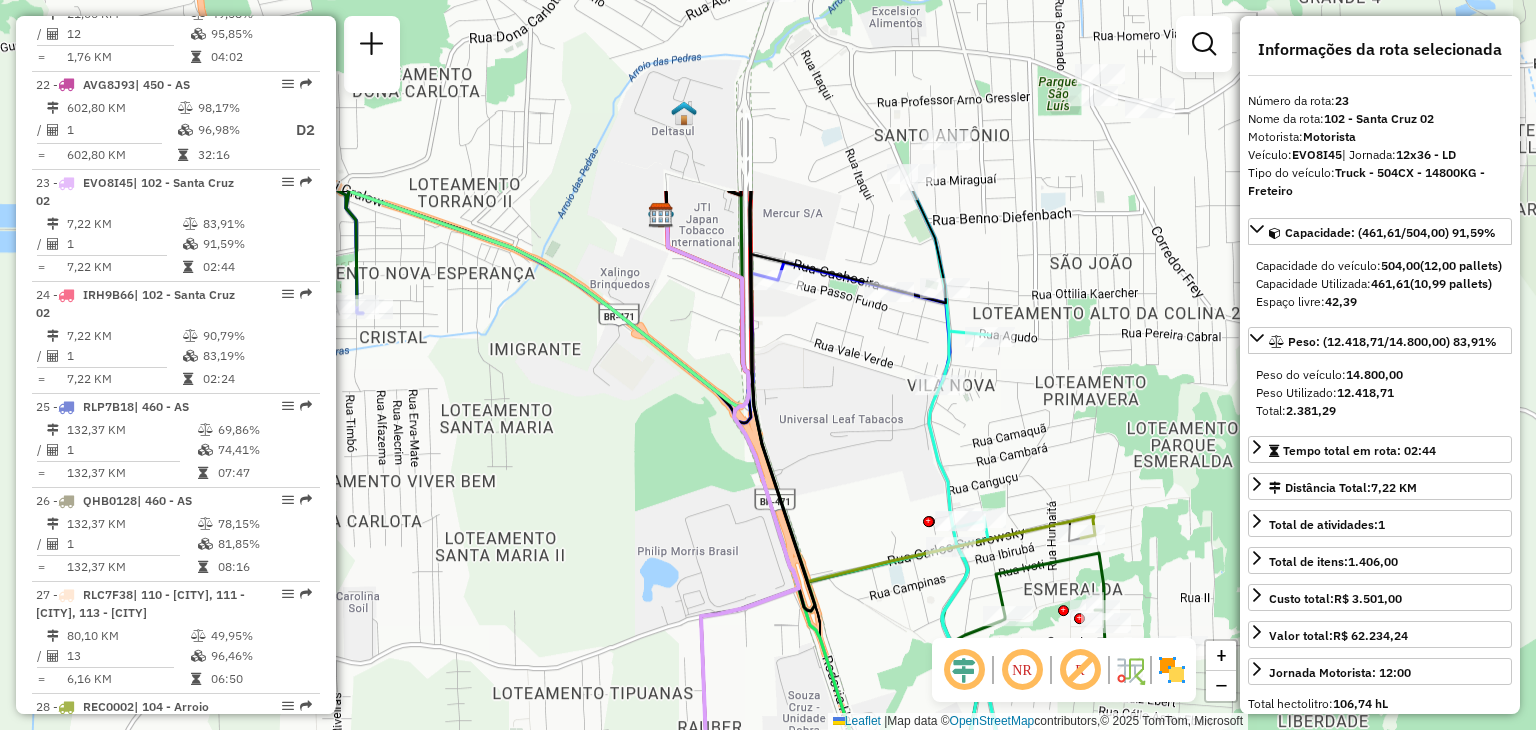 drag, startPoint x: 889, startPoint y: 272, endPoint x: 812, endPoint y: 604, distance: 340.81226 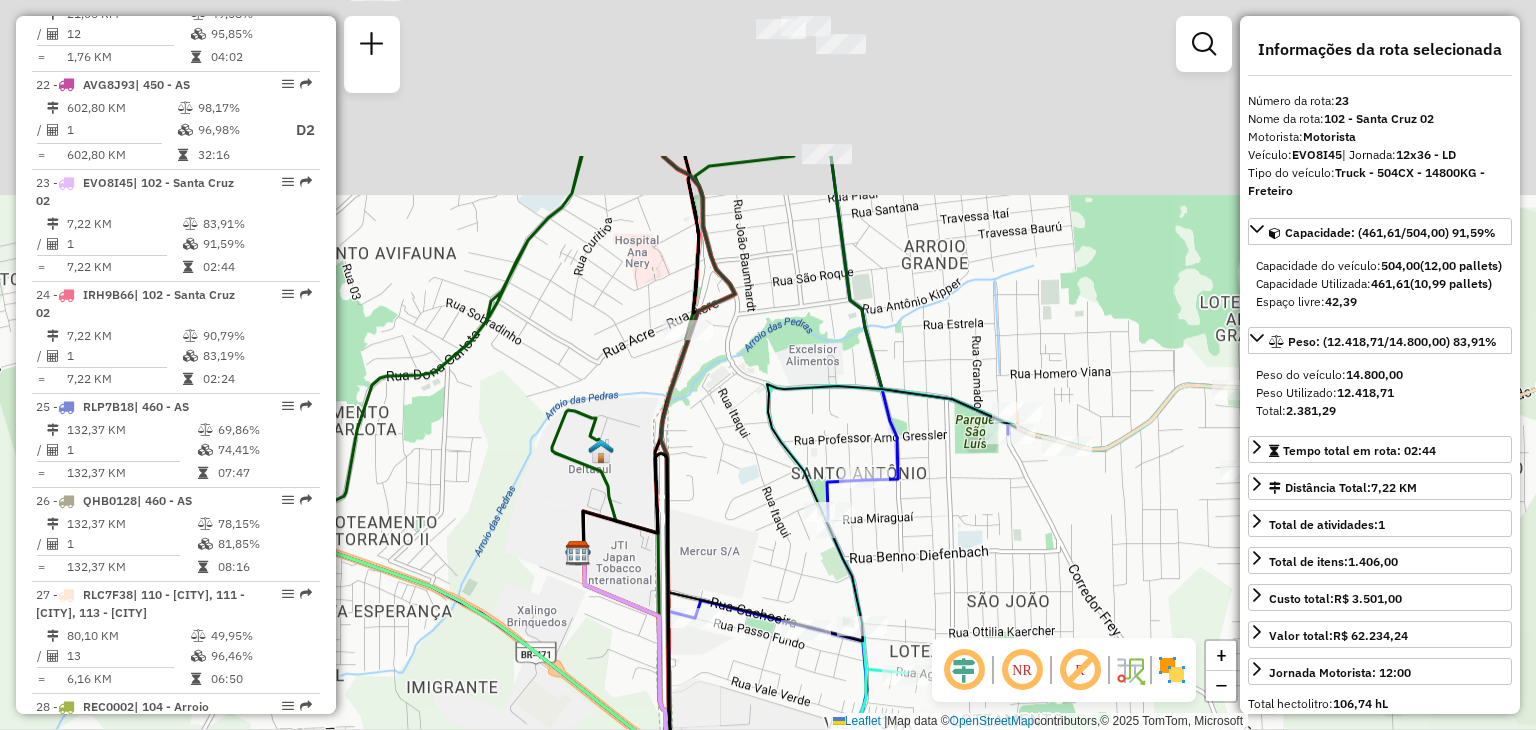 drag, startPoint x: 814, startPoint y: 315, endPoint x: 772, endPoint y: 544, distance: 232.81967 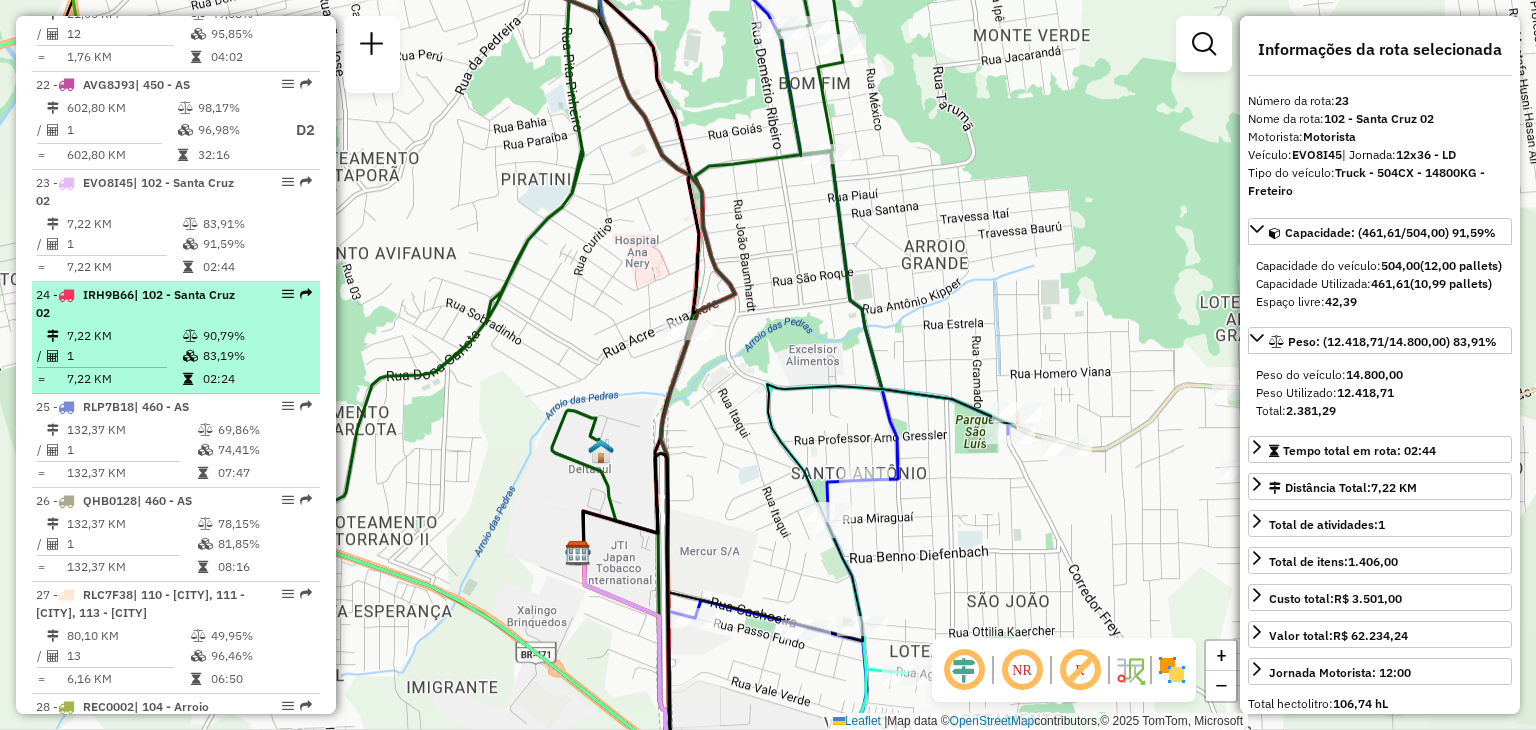 click on "[NUMBER] -       [PLATE]   | [NUMBER] - Santa Cruz [NUMBER]" at bounding box center [142, 304] 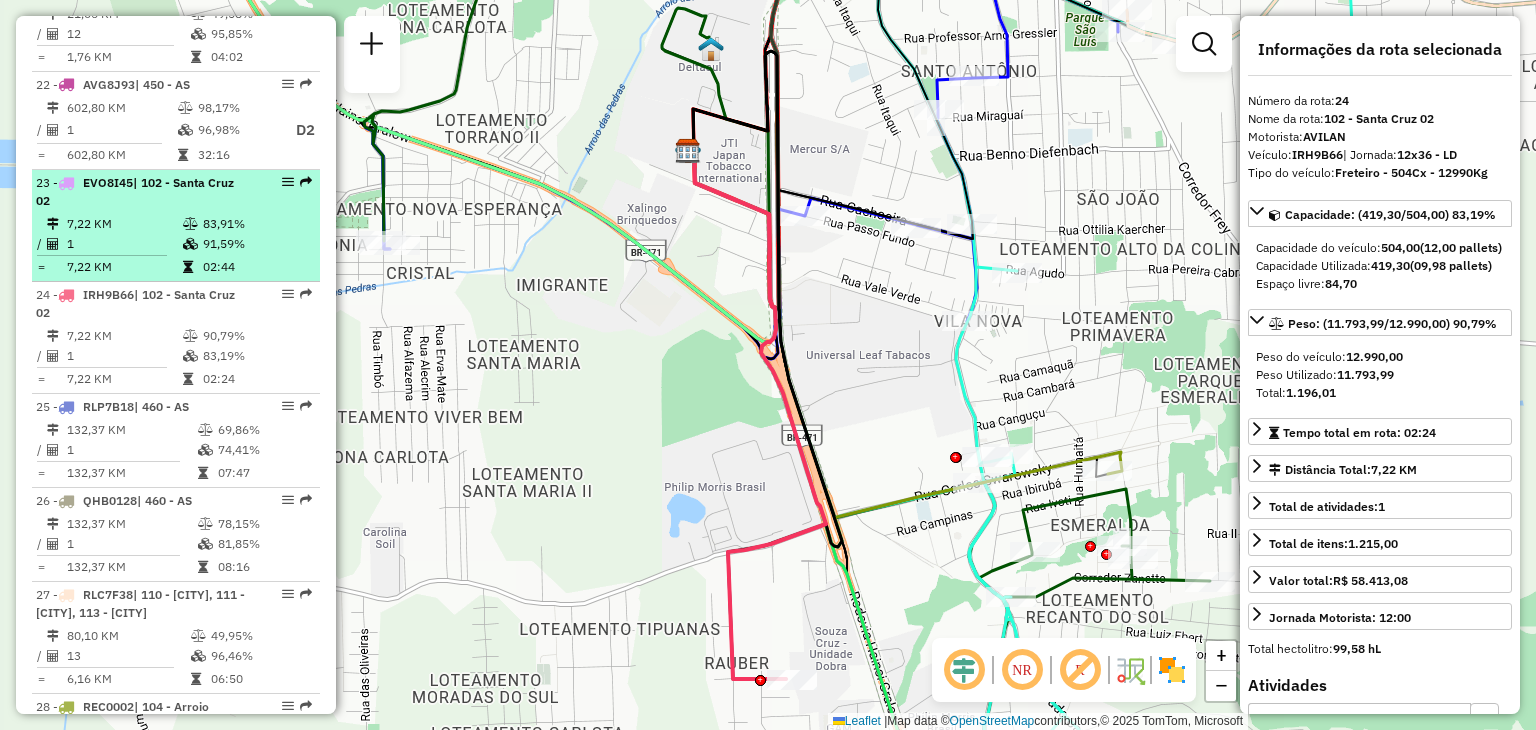 click on "7,22 KM" at bounding box center [124, 224] 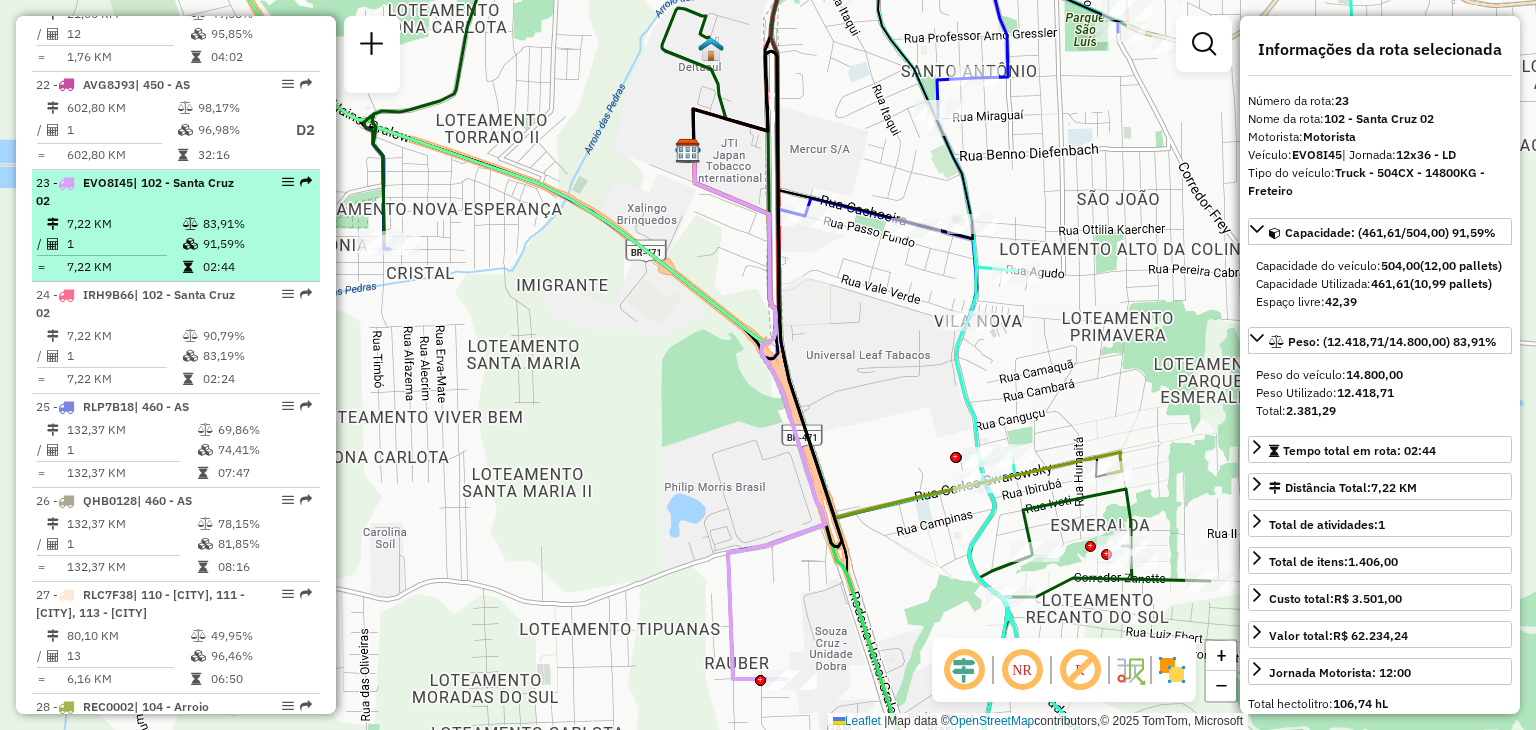 click on "7,22 KM" at bounding box center [124, 224] 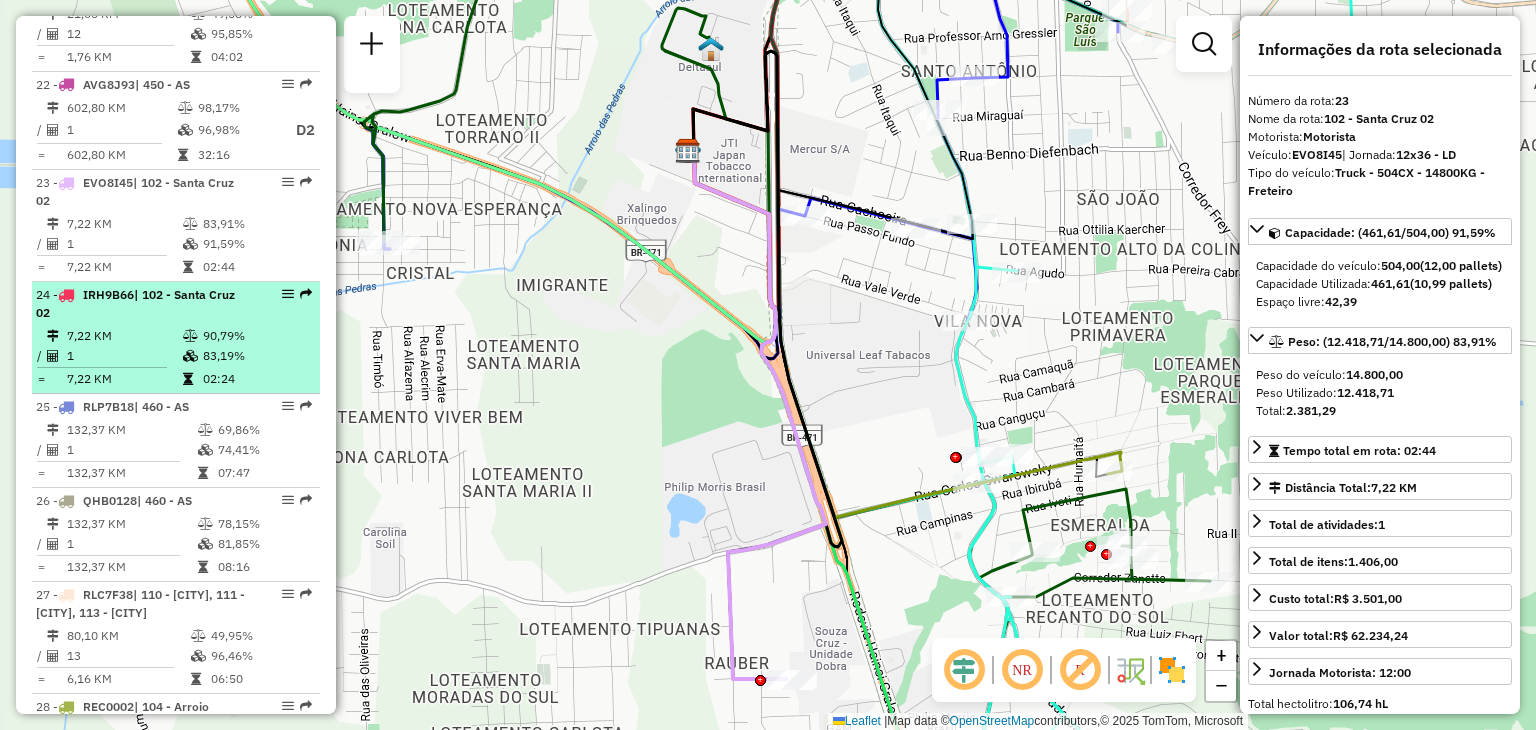 click on "24 -       IRH9B66   | 102 - Santa Cruz 02  7,22 KM   90,79%  /  1   83,19%     =  7,22 KM   02:24" at bounding box center (176, 338) 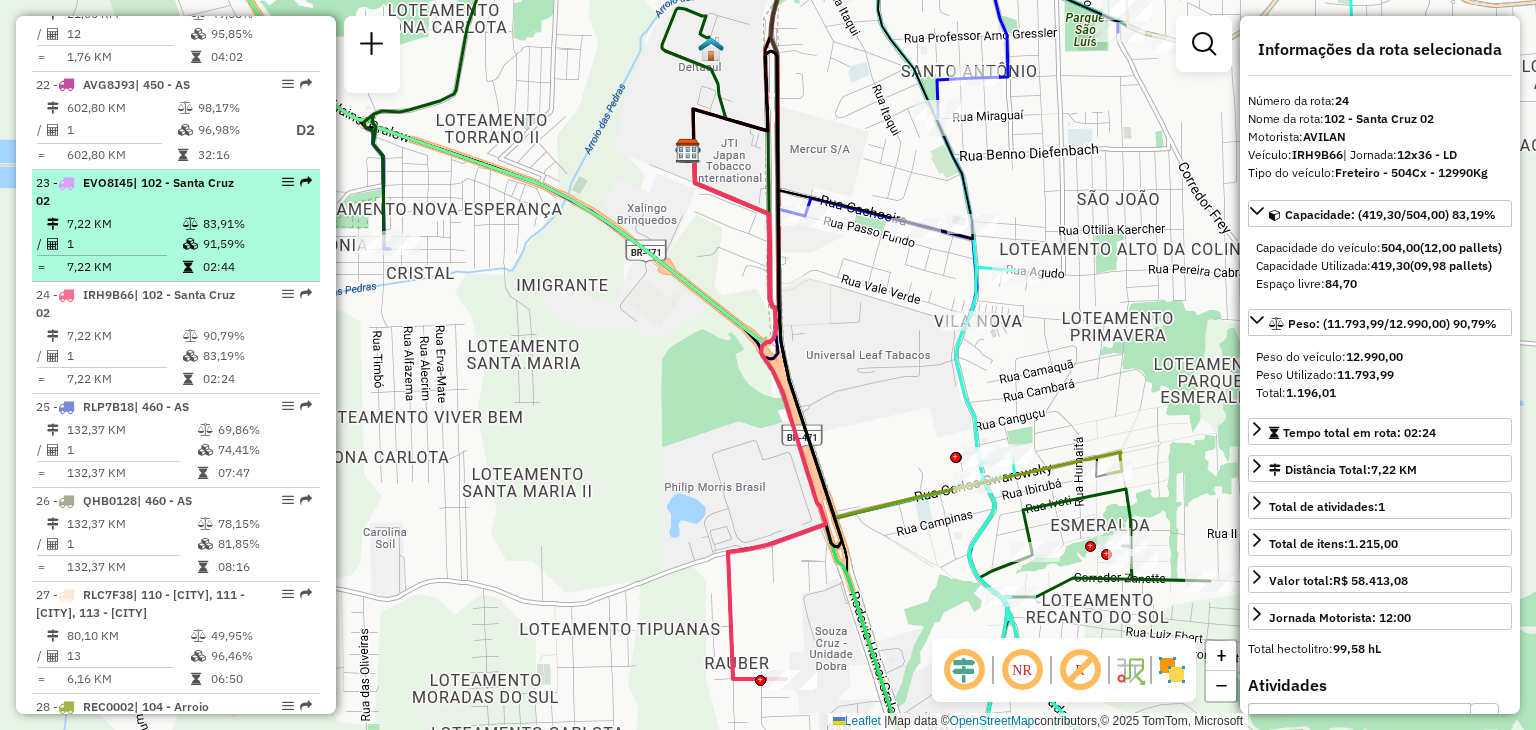 click on "1" at bounding box center [124, 244] 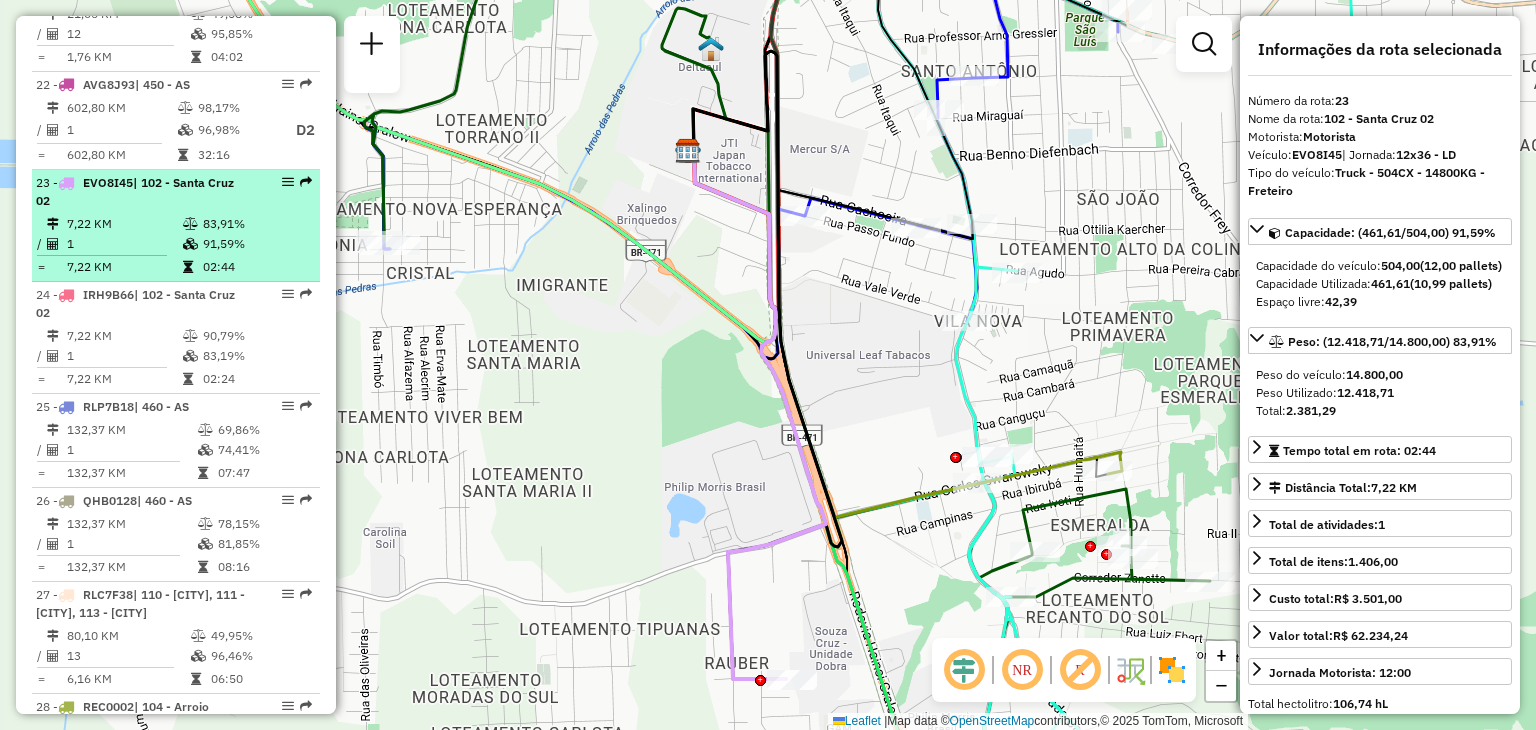 click on "1" at bounding box center (124, 244) 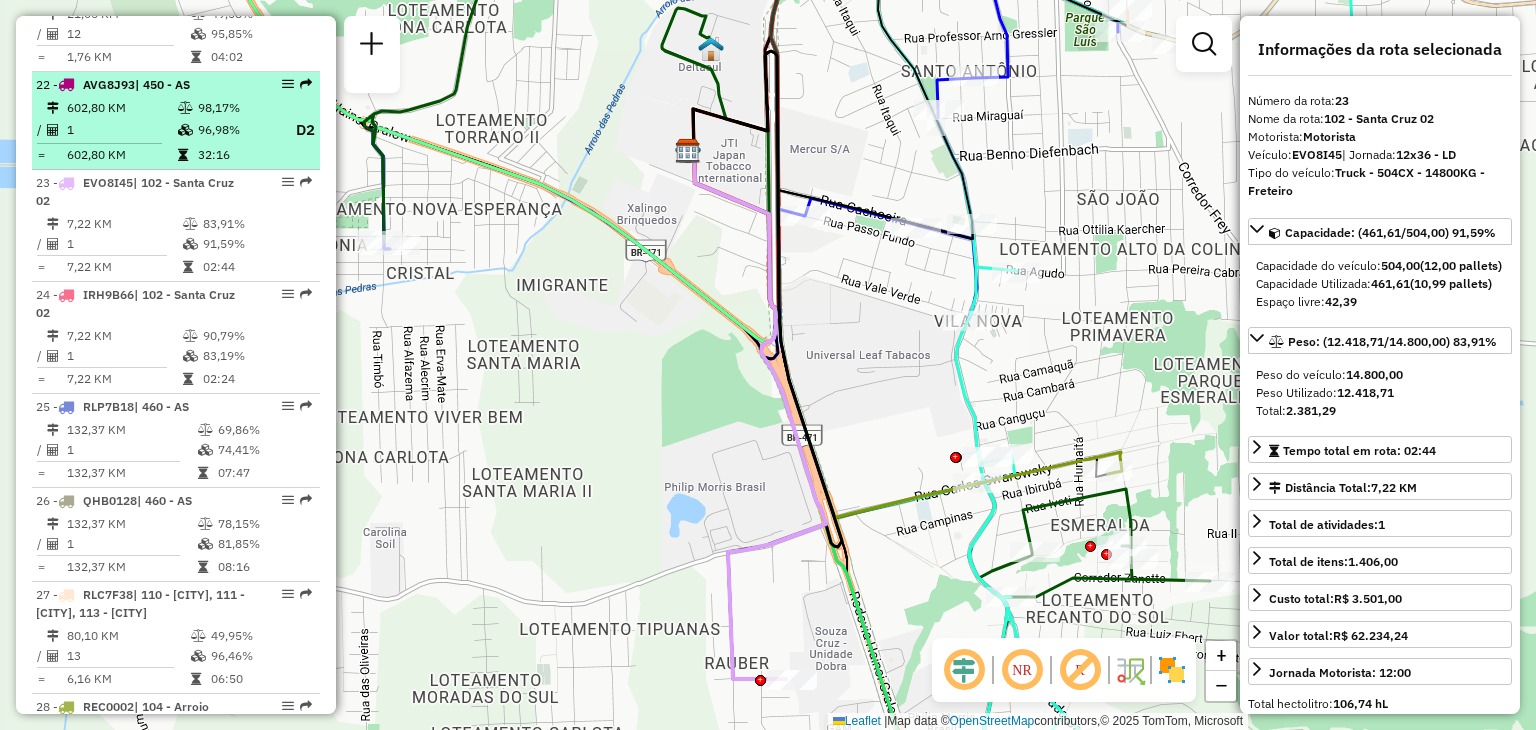 click on "1" at bounding box center [121, 130] 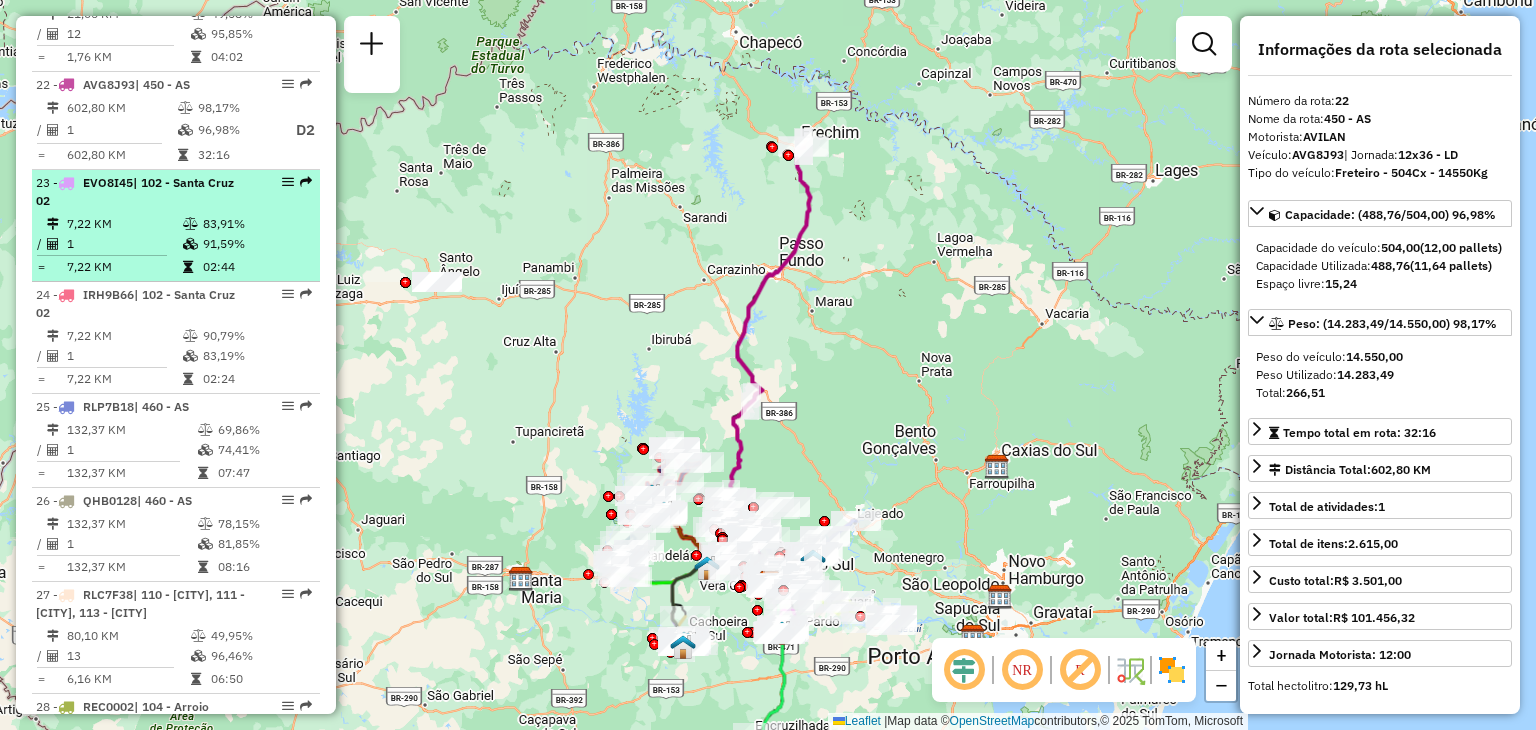 click on "| [NUMBER] - [NAME]" at bounding box center [135, 191] 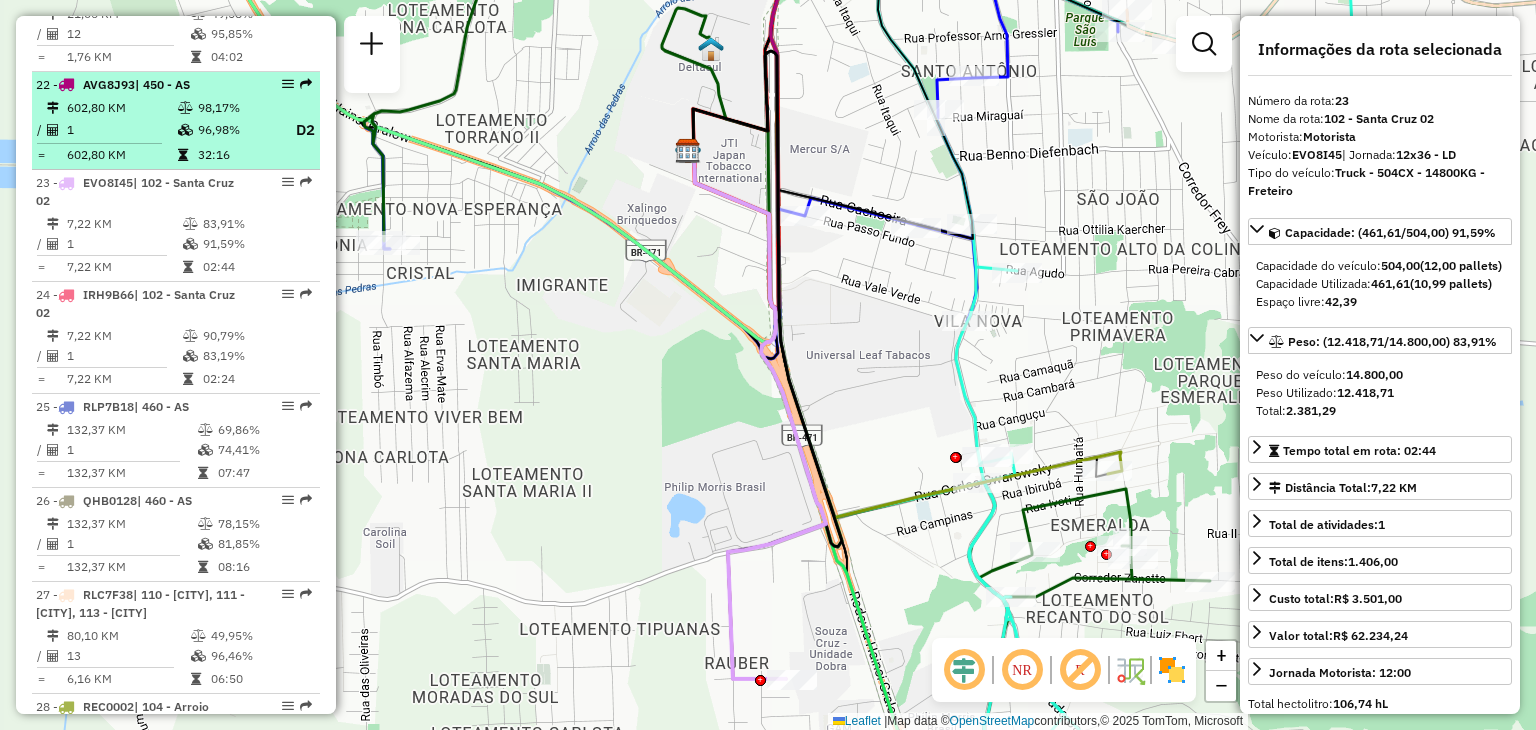 click on "602,80 KM   98,17%  /  1   96,98%   D2  =  602,80 KM   32:16" at bounding box center [176, 132] 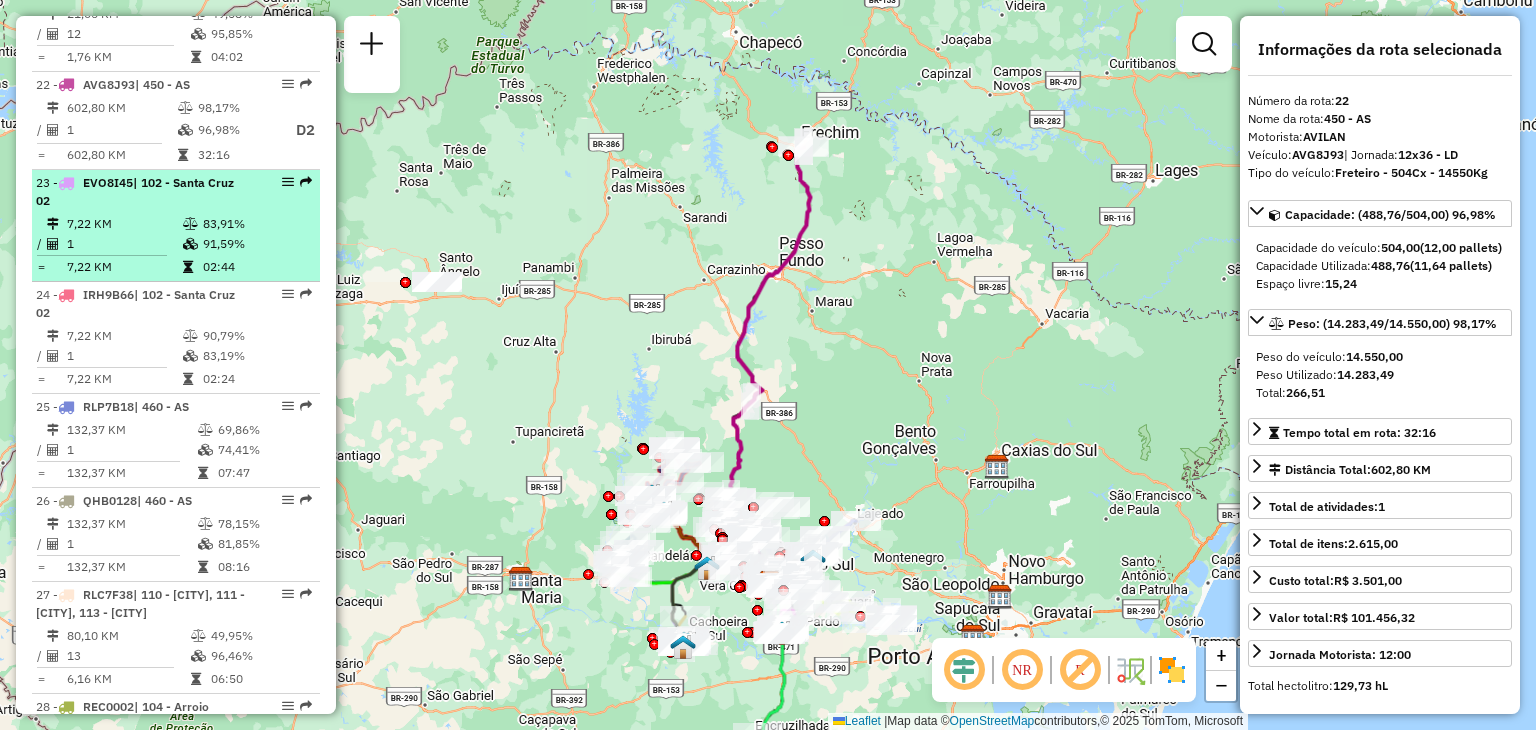 click on "23 -       EVO8I45   | 102 - Santa Cruz 02" at bounding box center (142, 192) 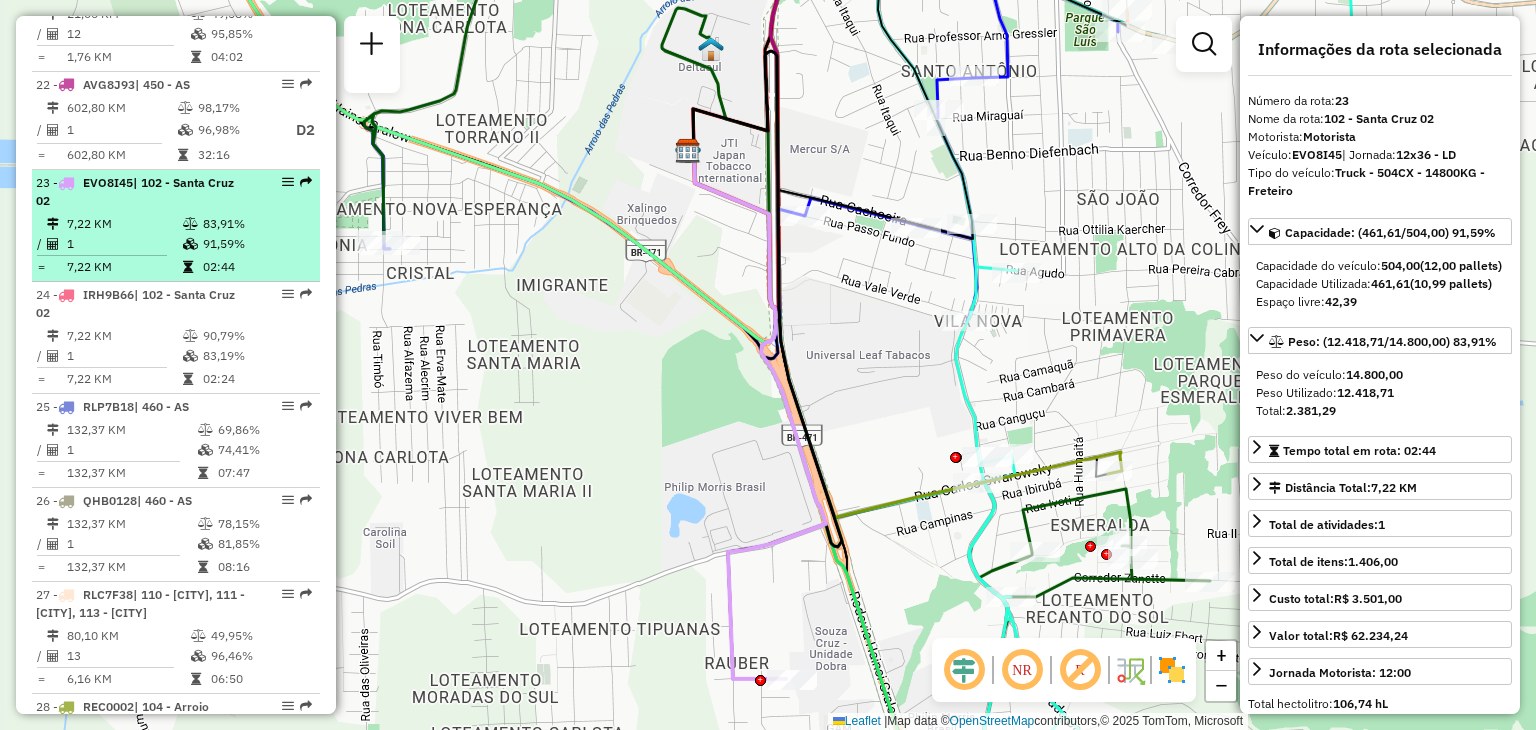 click on "7,22 KM" at bounding box center (124, 224) 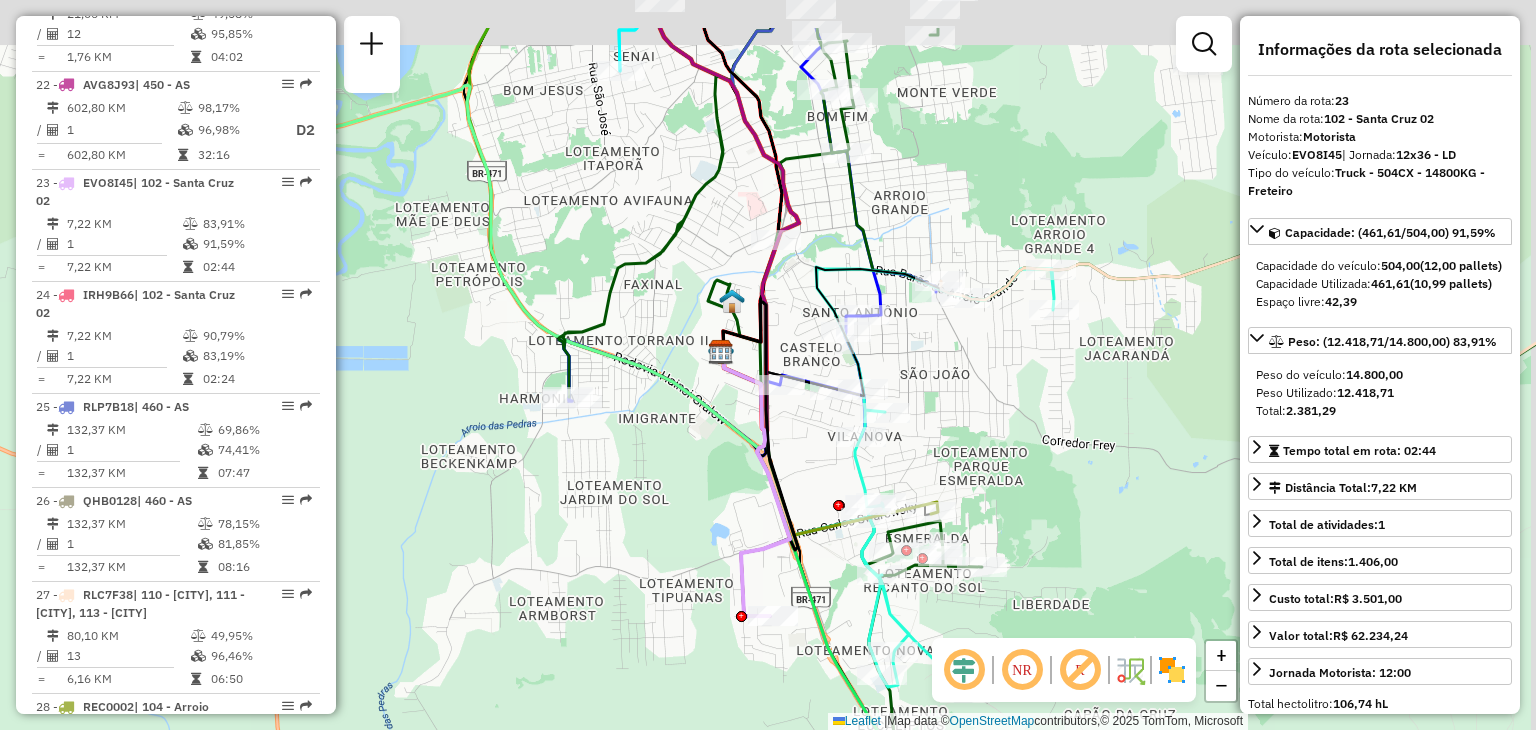 drag, startPoint x: 821, startPoint y: 339, endPoint x: 808, endPoint y: 441, distance: 102.825096 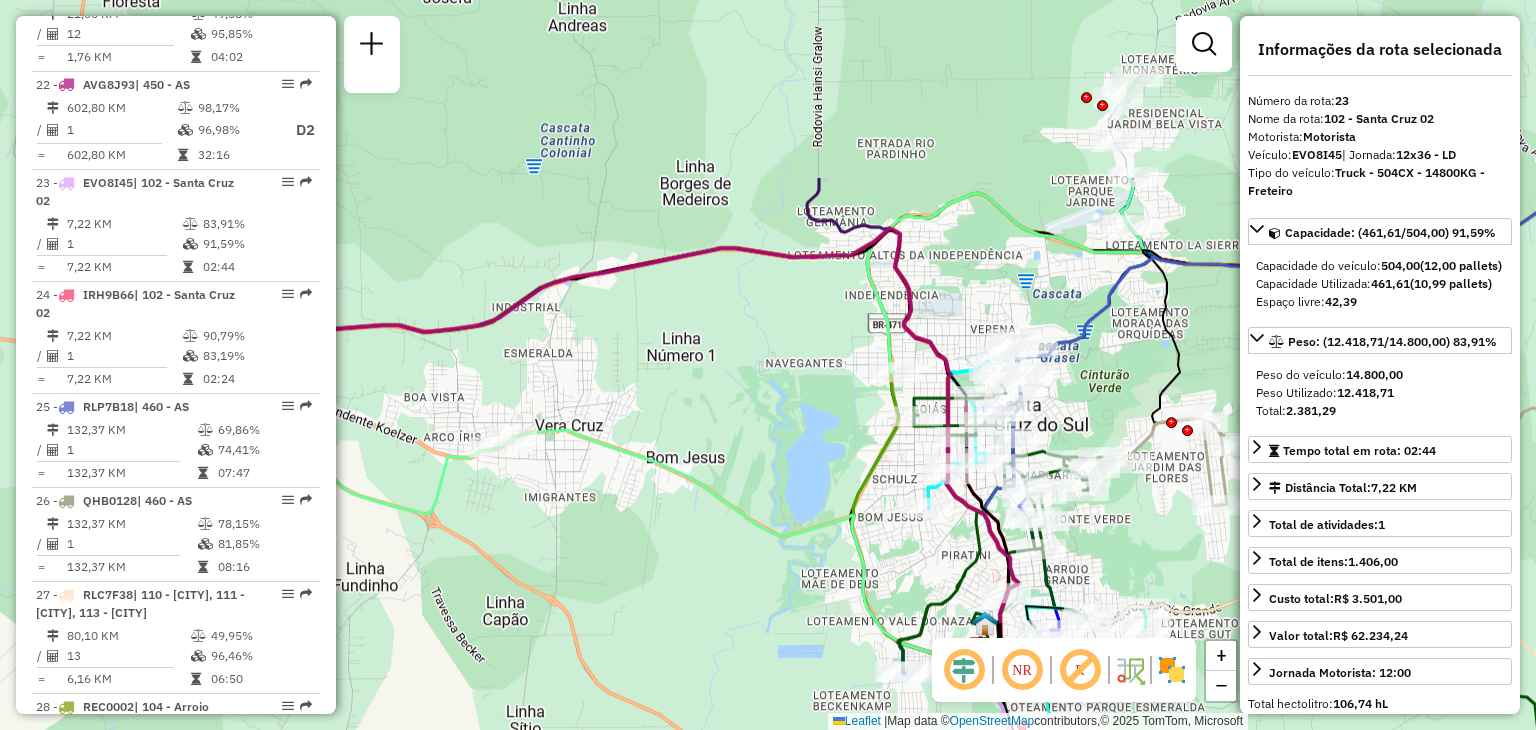 drag, startPoint x: 629, startPoint y: 221, endPoint x: 892, endPoint y: 431, distance: 336.5546 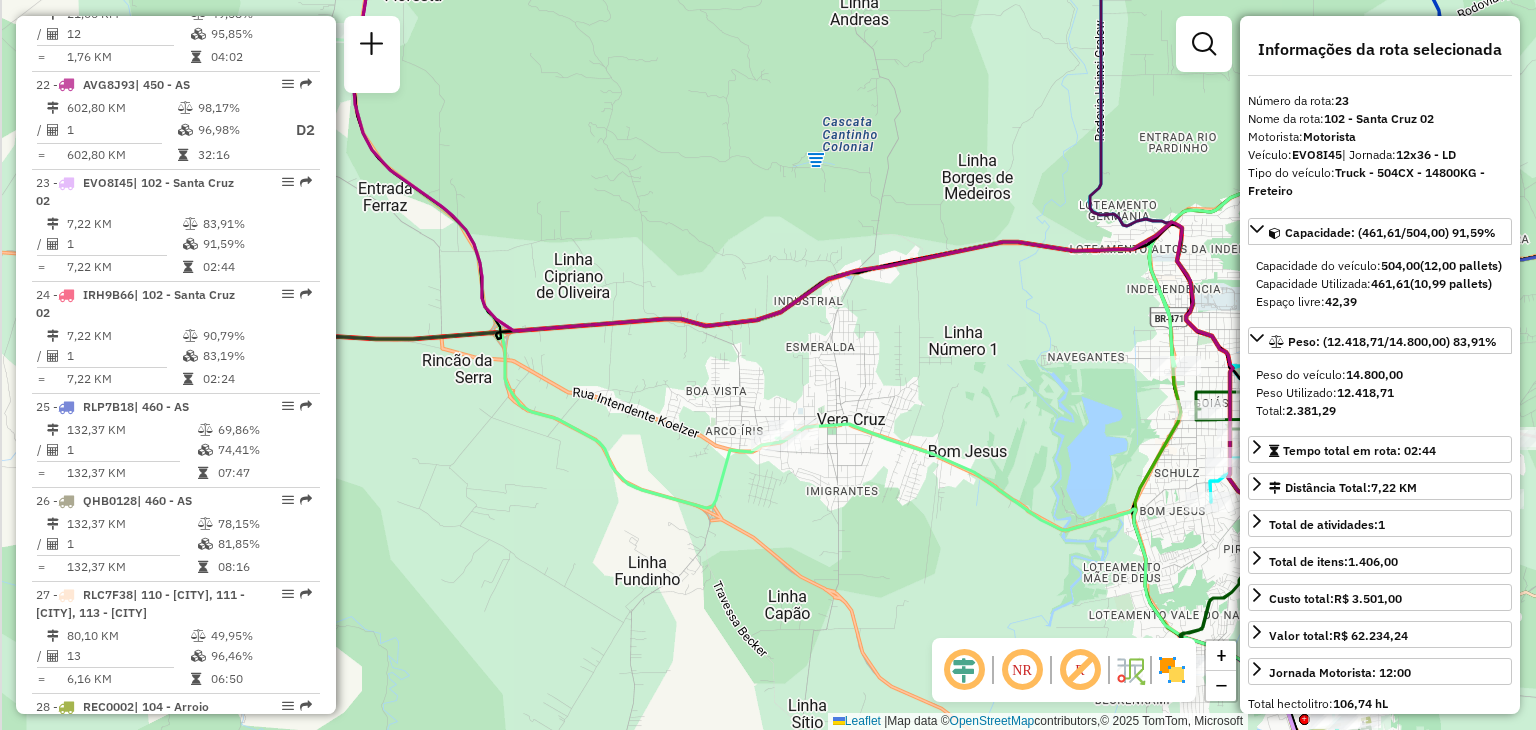 drag, startPoint x: 706, startPoint y: 365, endPoint x: 994, endPoint y: 357, distance: 288.11108 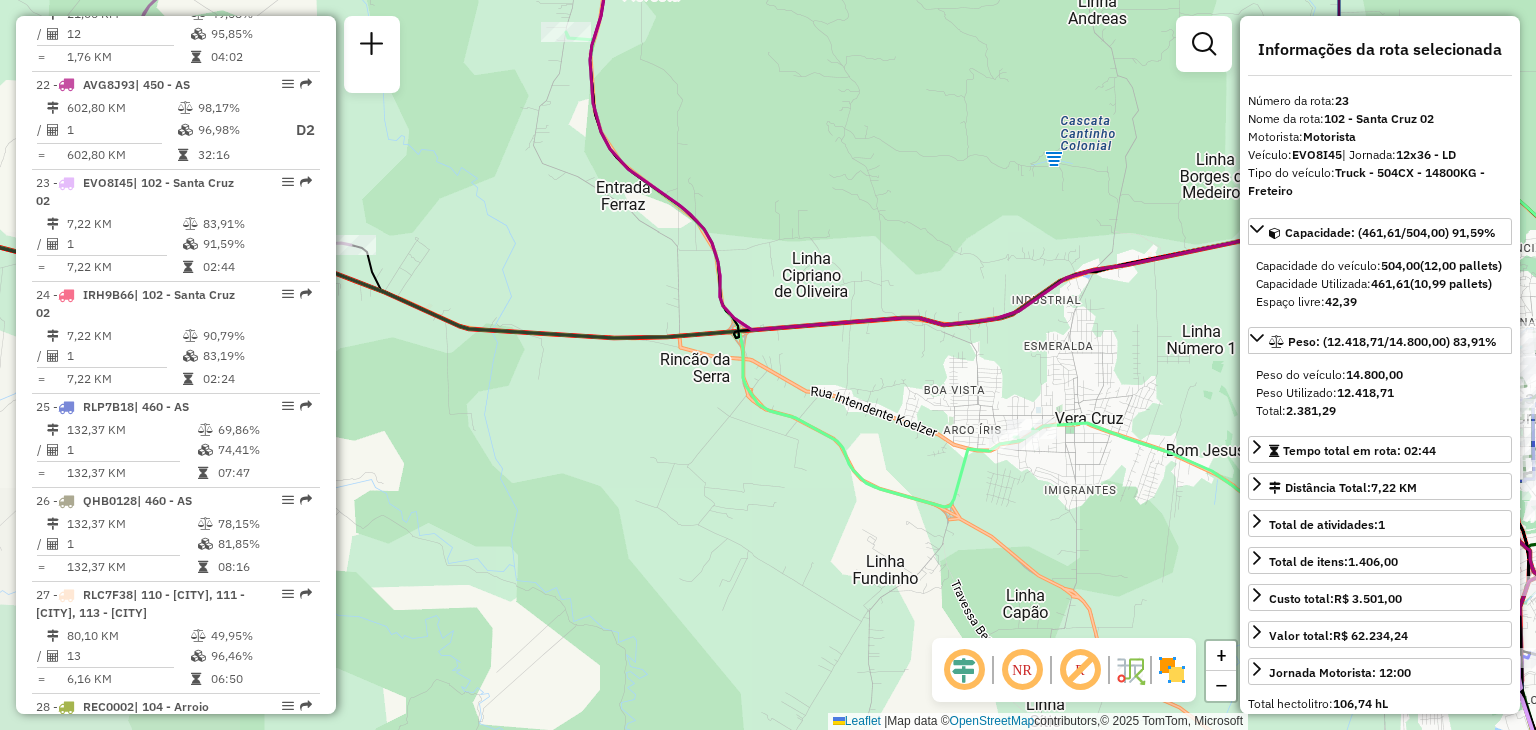 drag, startPoint x: 571, startPoint y: 263, endPoint x: 724, endPoint y: 369, distance: 186.13167 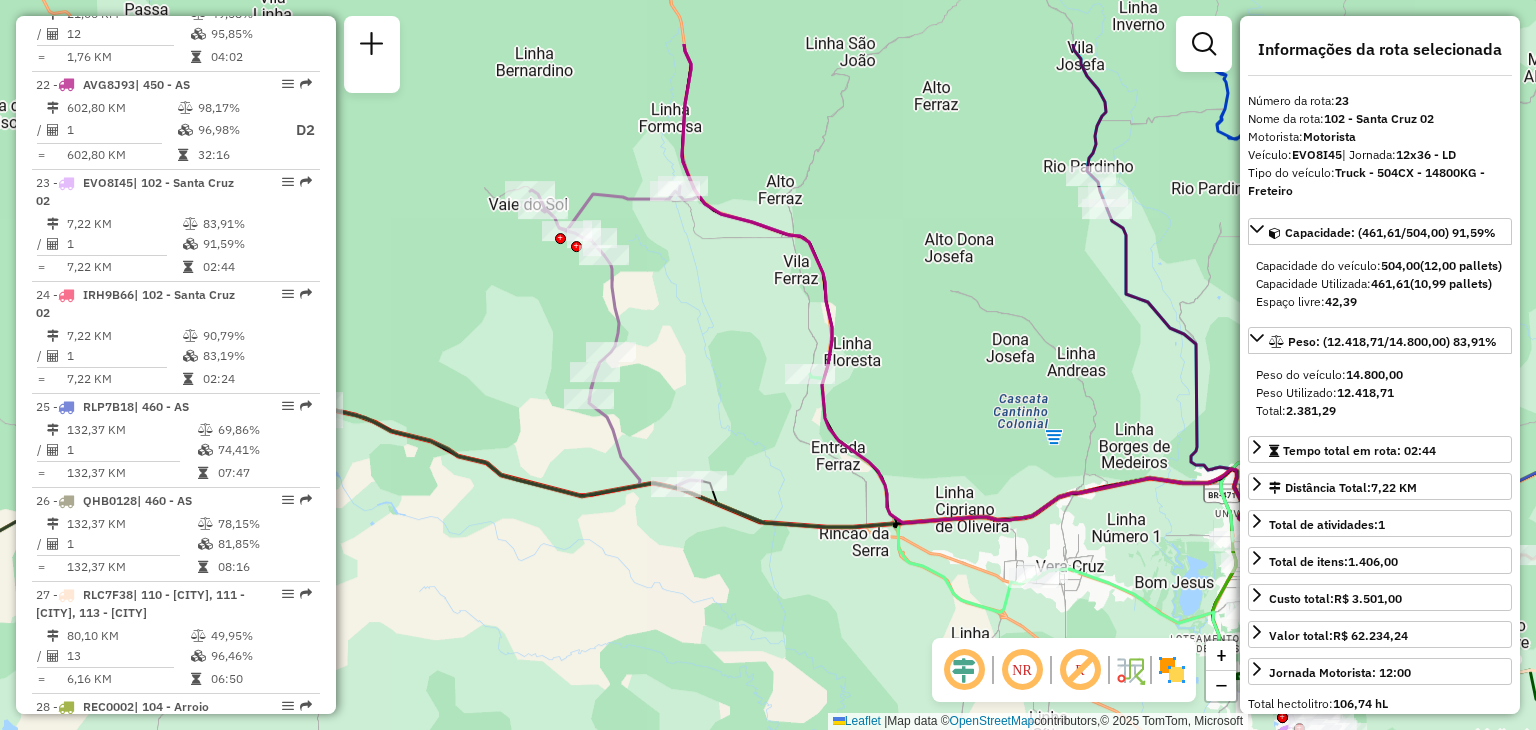 drag, startPoint x: 656, startPoint y: 313, endPoint x: 767, endPoint y: 432, distance: 162.73291 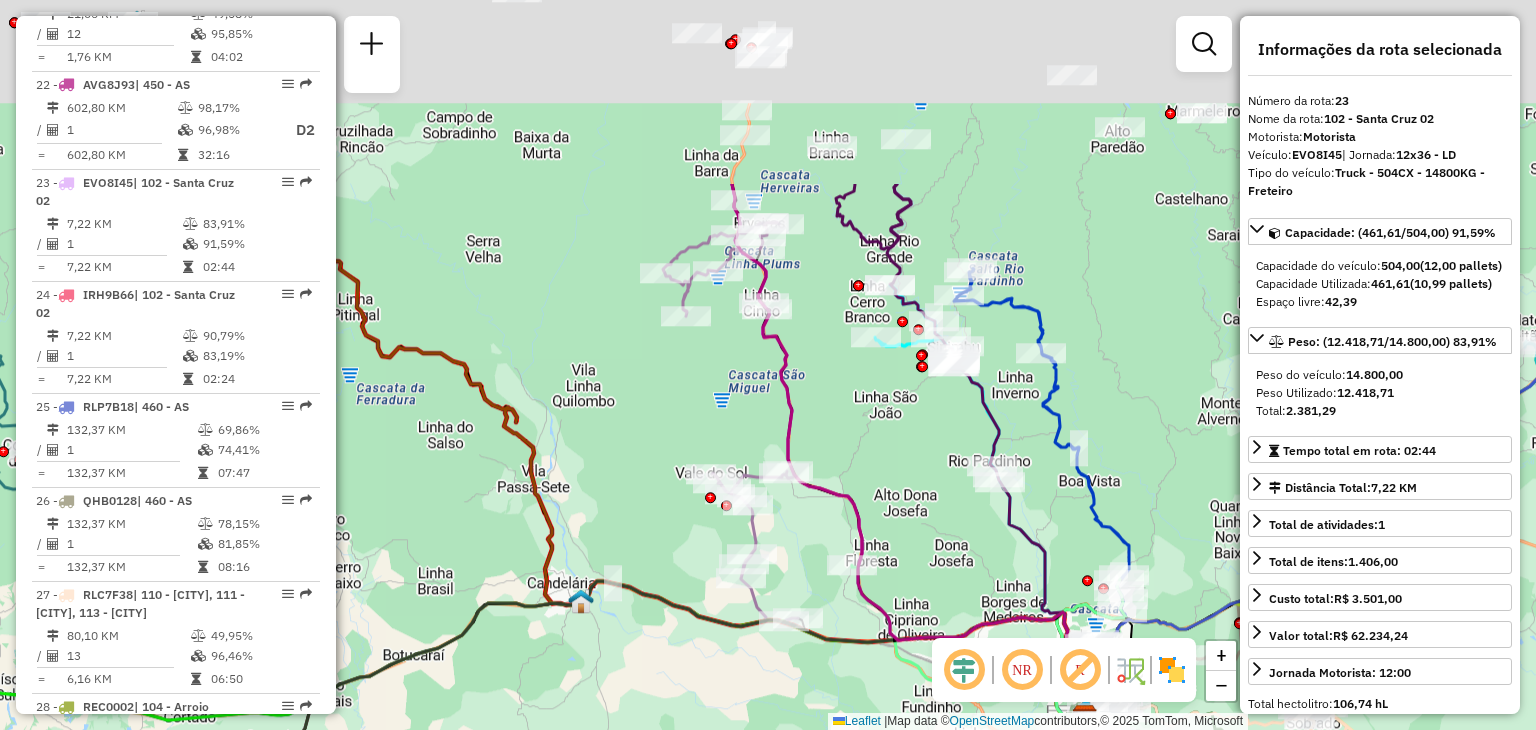 drag, startPoint x: 824, startPoint y: 205, endPoint x: 877, endPoint y: 477, distance: 277.1155 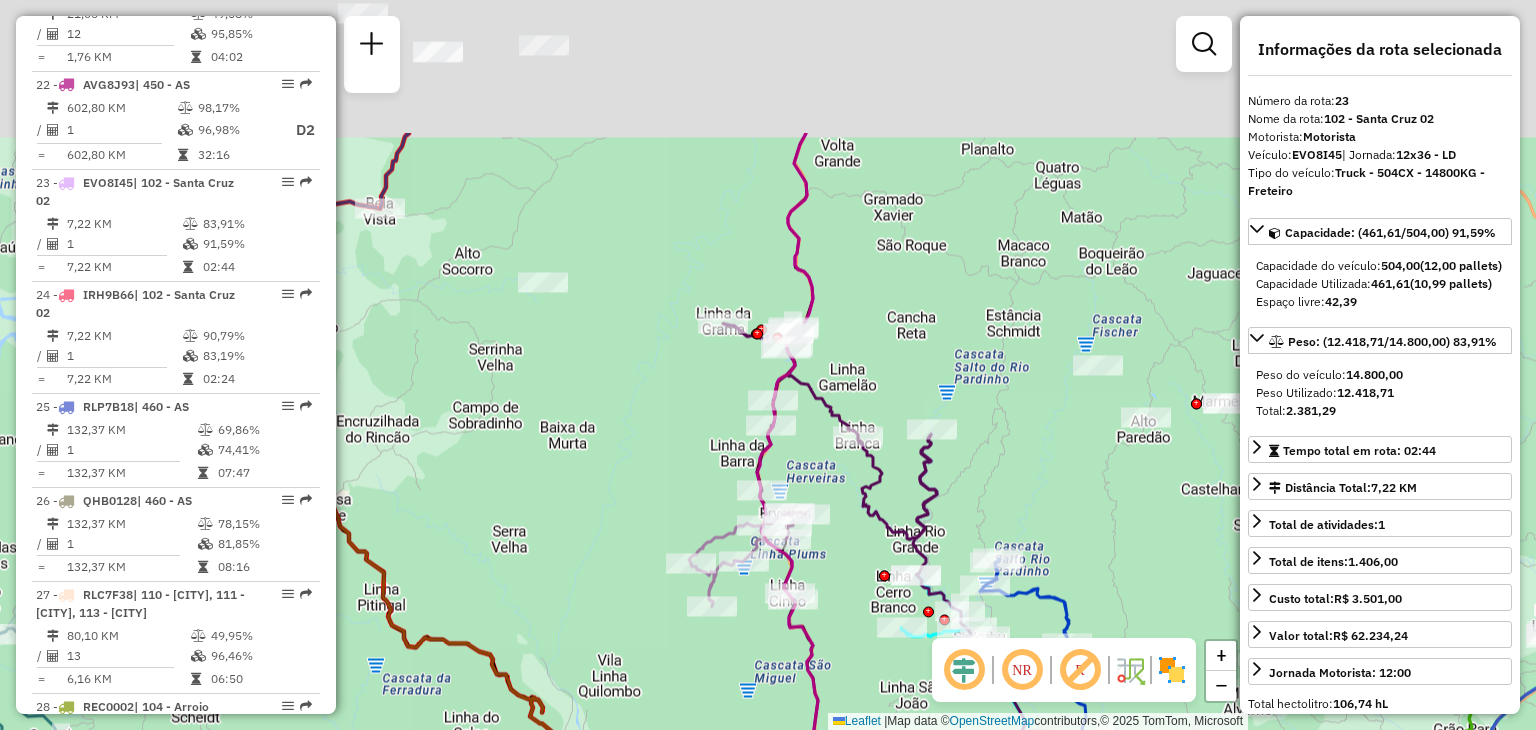 drag, startPoint x: 815, startPoint y: 263, endPoint x: 792, endPoint y: 510, distance: 248.06854 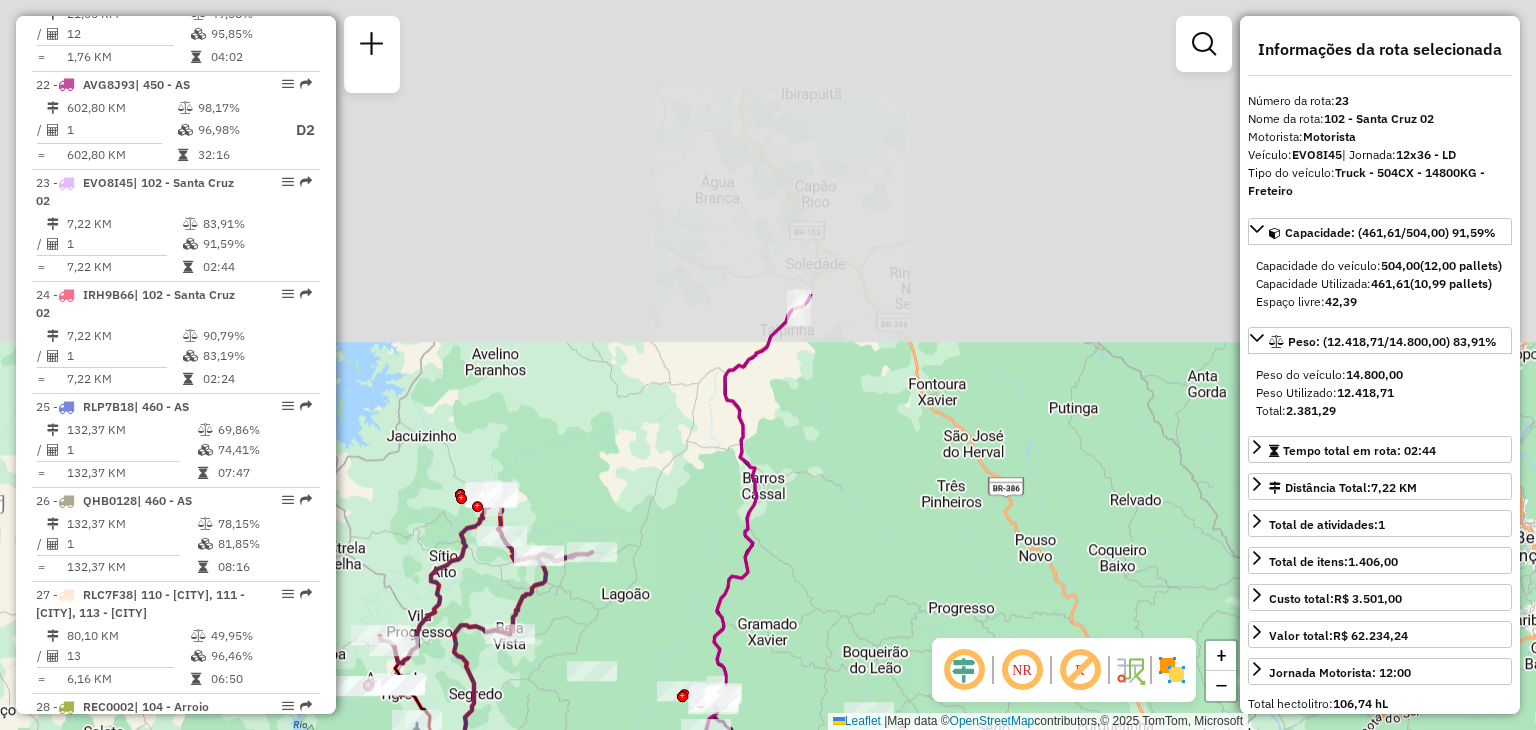 drag, startPoint x: 844, startPoint y: 256, endPoint x: 776, endPoint y: 593, distance: 343.79208 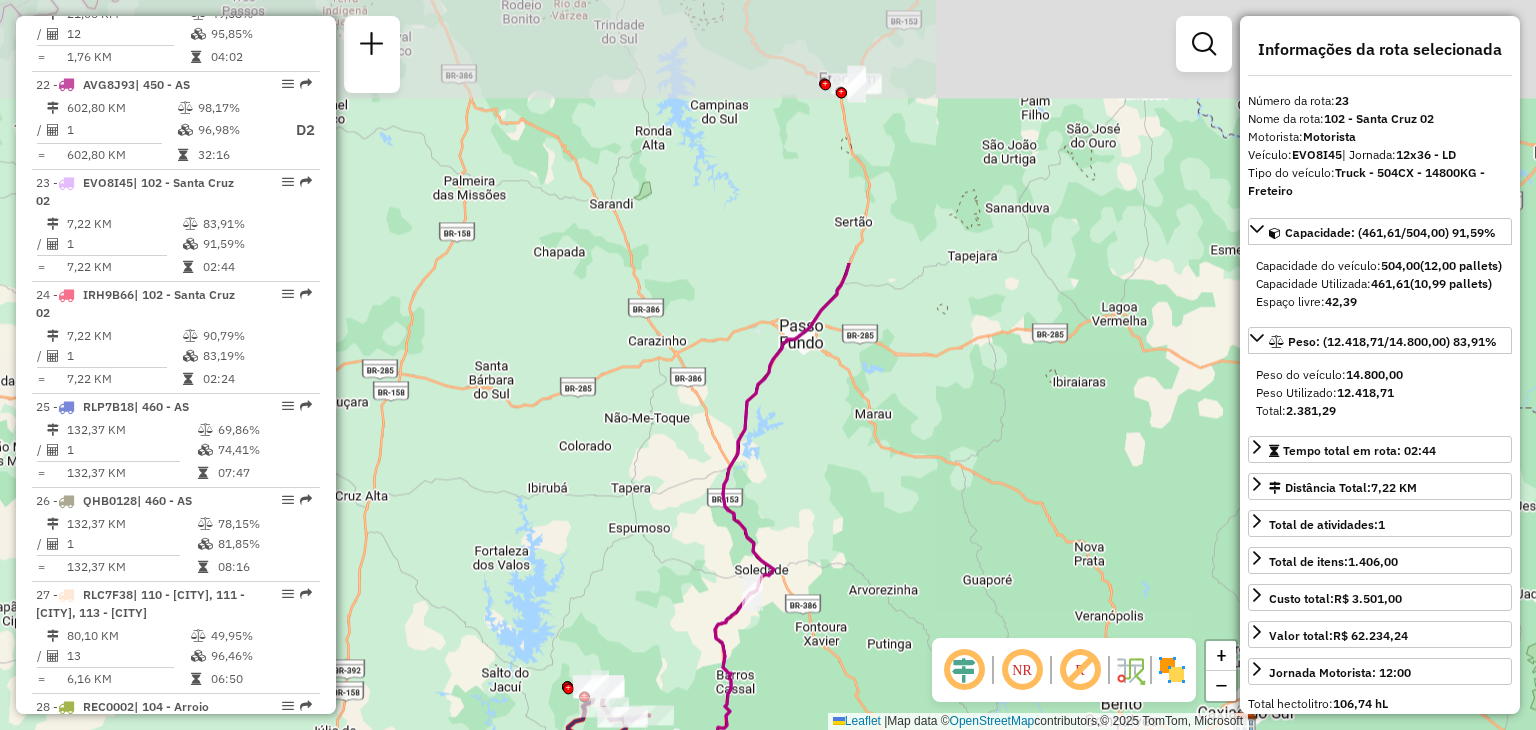 drag, startPoint x: 844, startPoint y: 161, endPoint x: 776, endPoint y: 490, distance: 335.95386 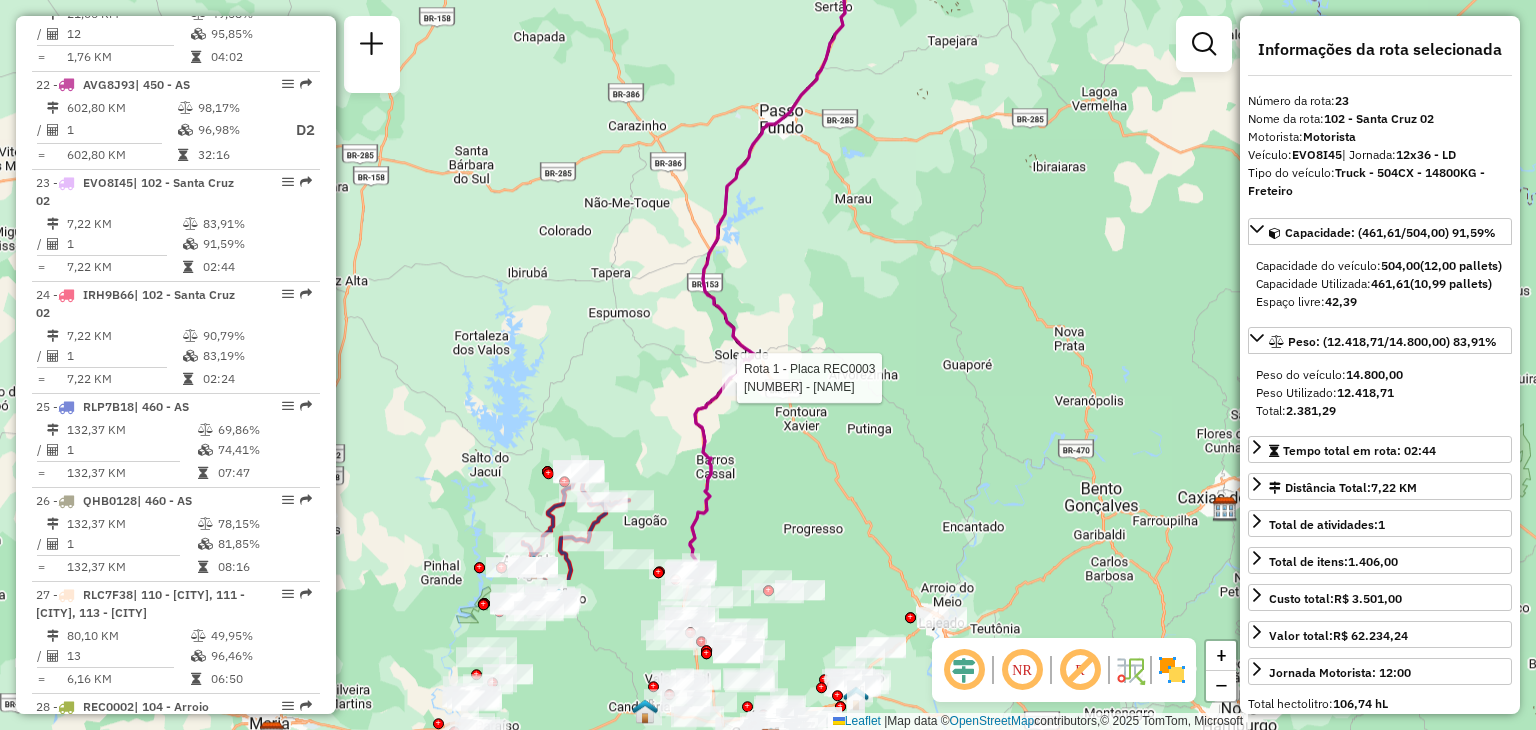 drag, startPoint x: 824, startPoint y: 561, endPoint x: 780, endPoint y: 185, distance: 378.5657 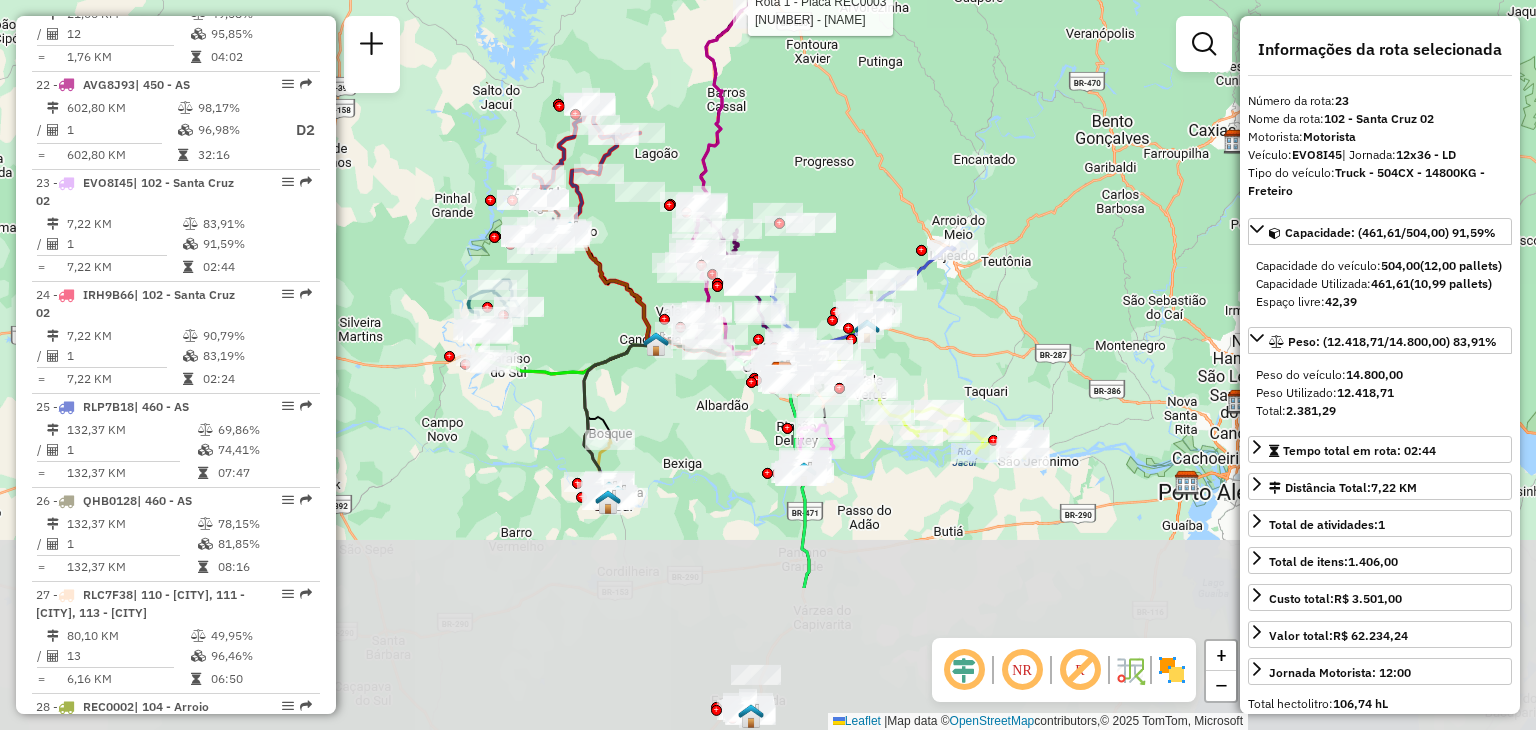 drag, startPoint x: 808, startPoint y: 460, endPoint x: 868, endPoint y: 225, distance: 242.53865 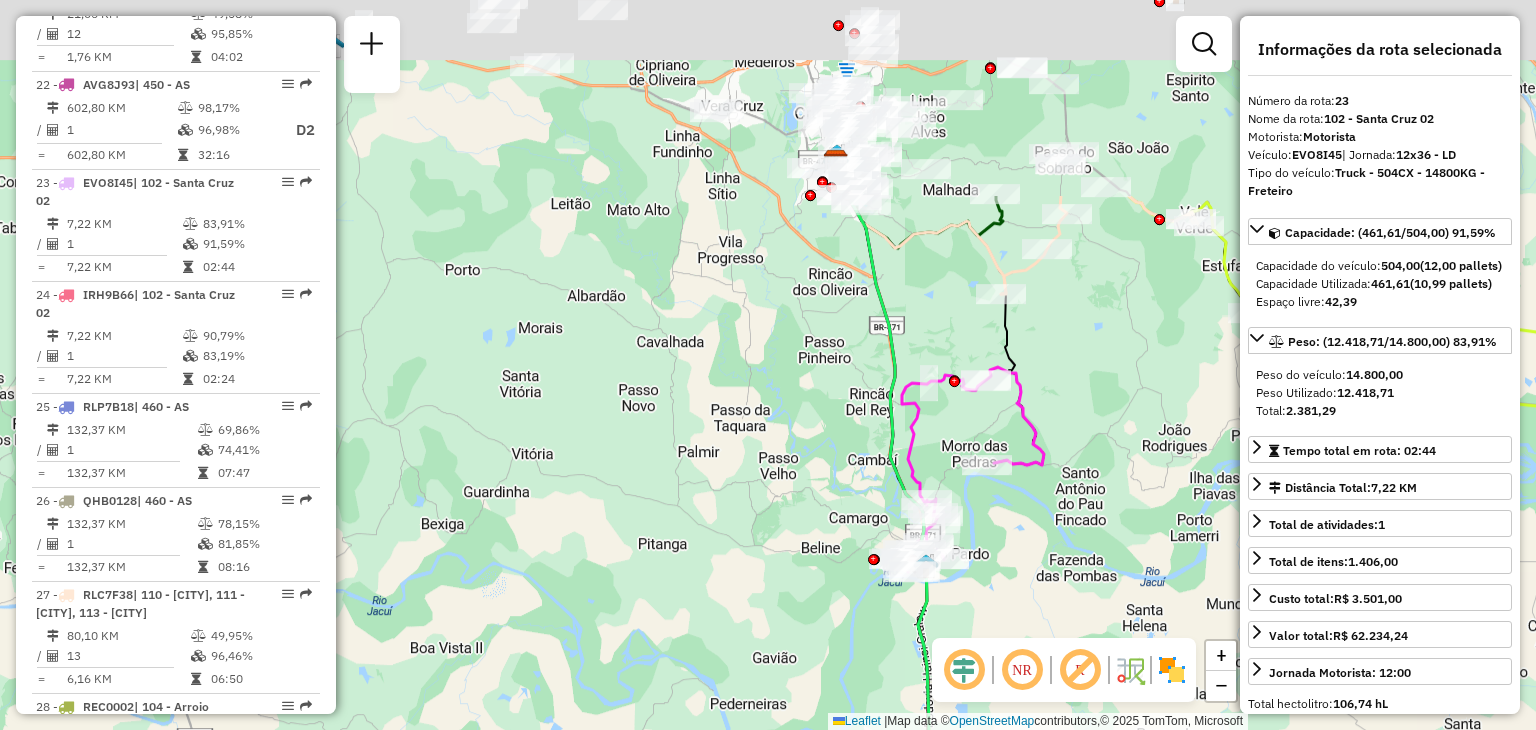 drag, startPoint x: 840, startPoint y: 258, endPoint x: 835, endPoint y: 511, distance: 253.04941 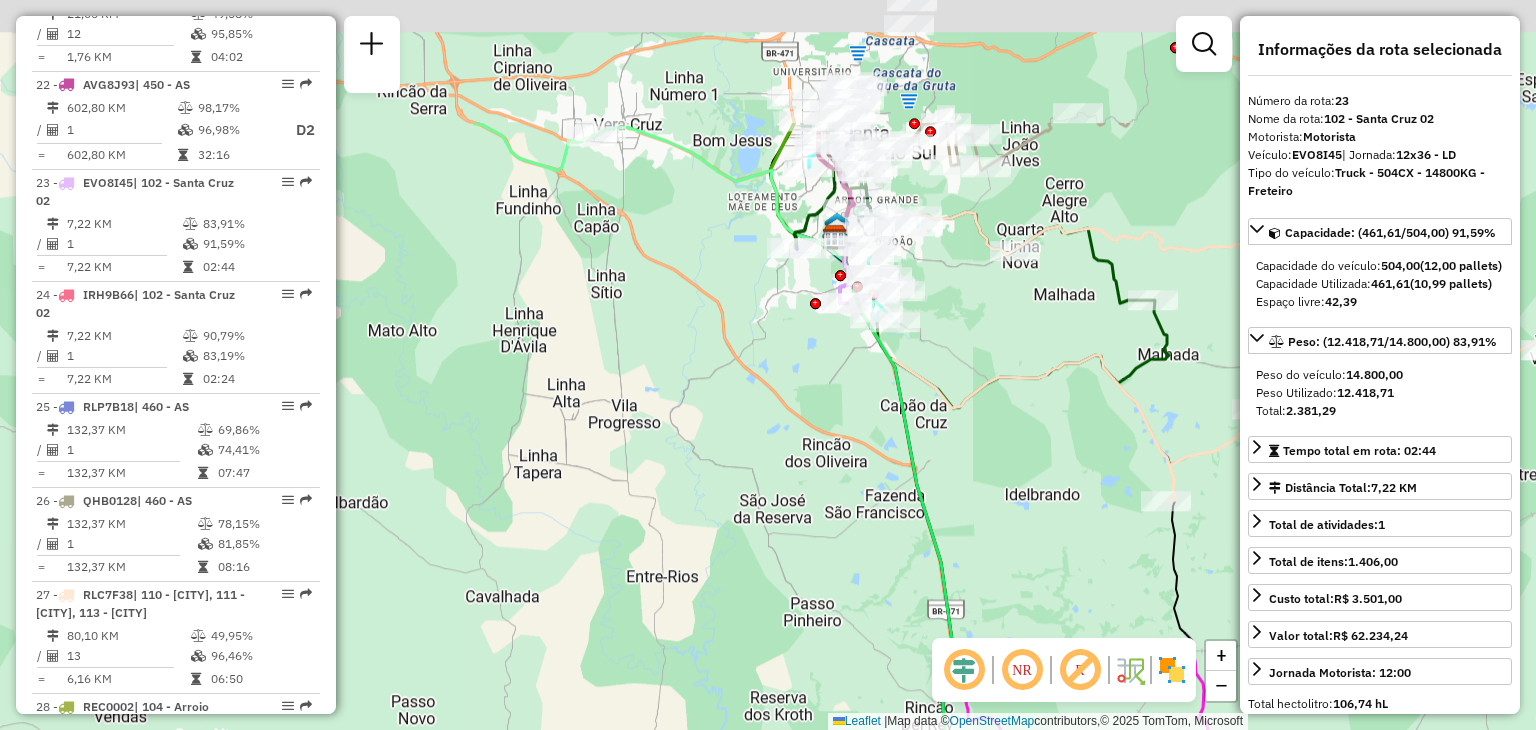 drag, startPoint x: 814, startPoint y: 137, endPoint x: 774, endPoint y: 337, distance: 203.96078 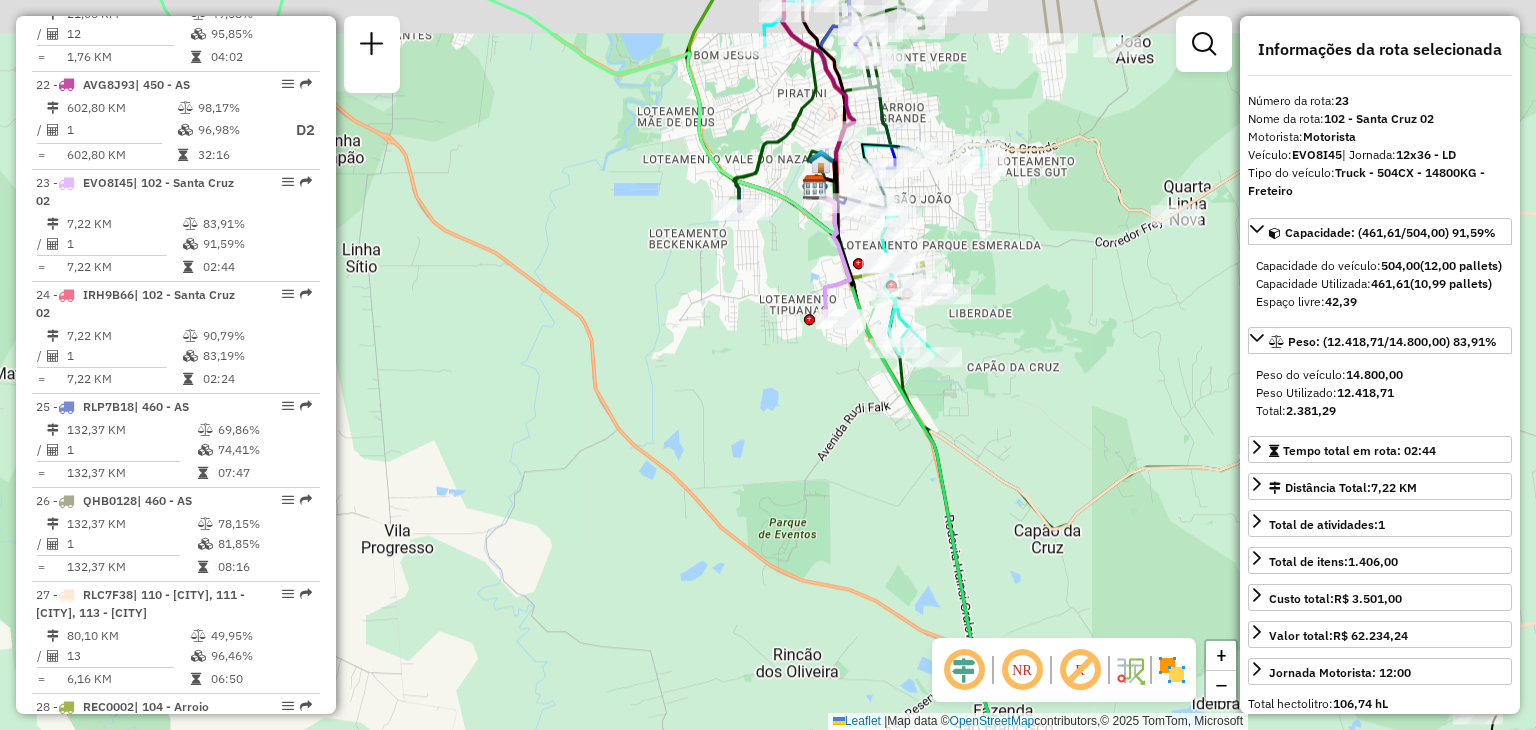 drag, startPoint x: 786, startPoint y: 280, endPoint x: 709, endPoint y: 327, distance: 90.21086 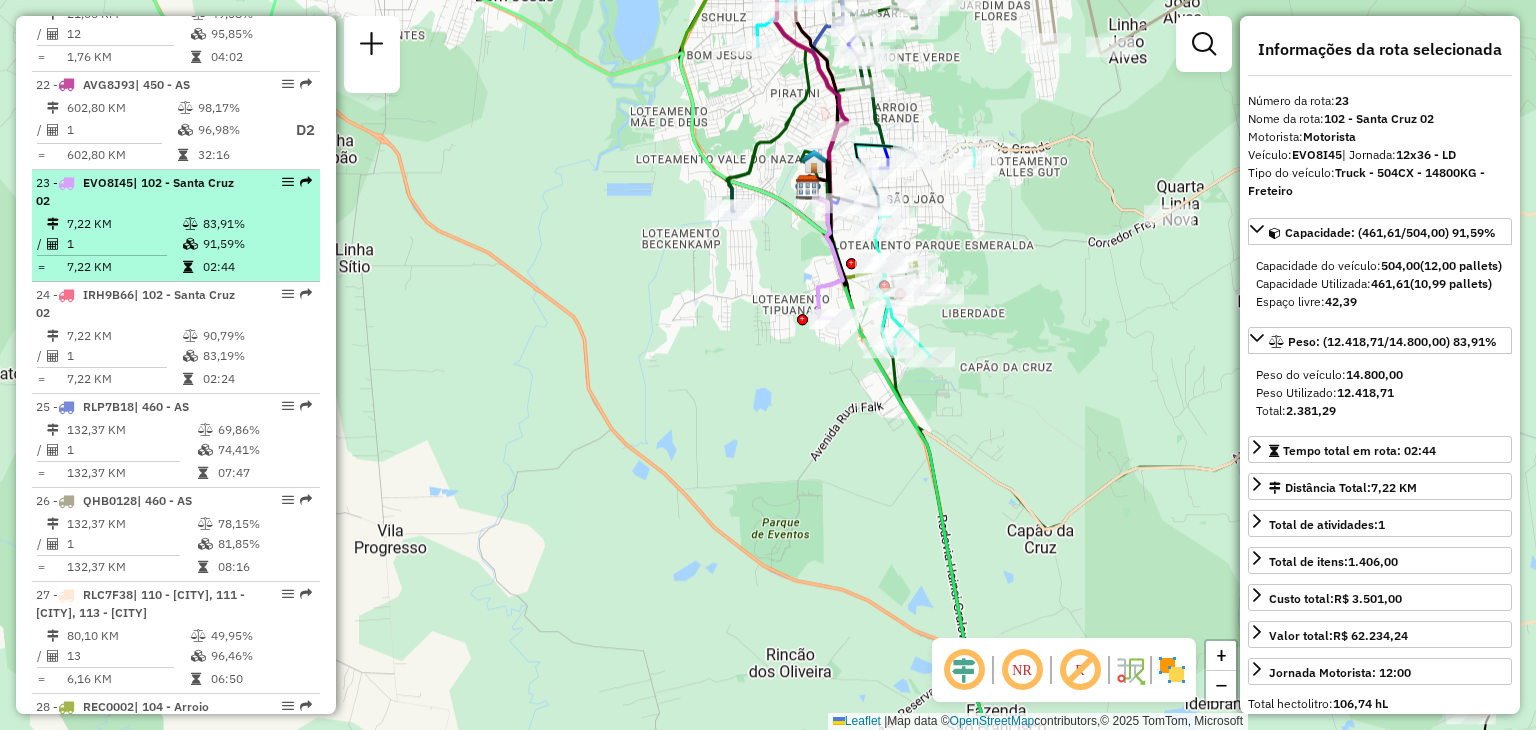 click on "7,22 KM" at bounding box center (124, 224) 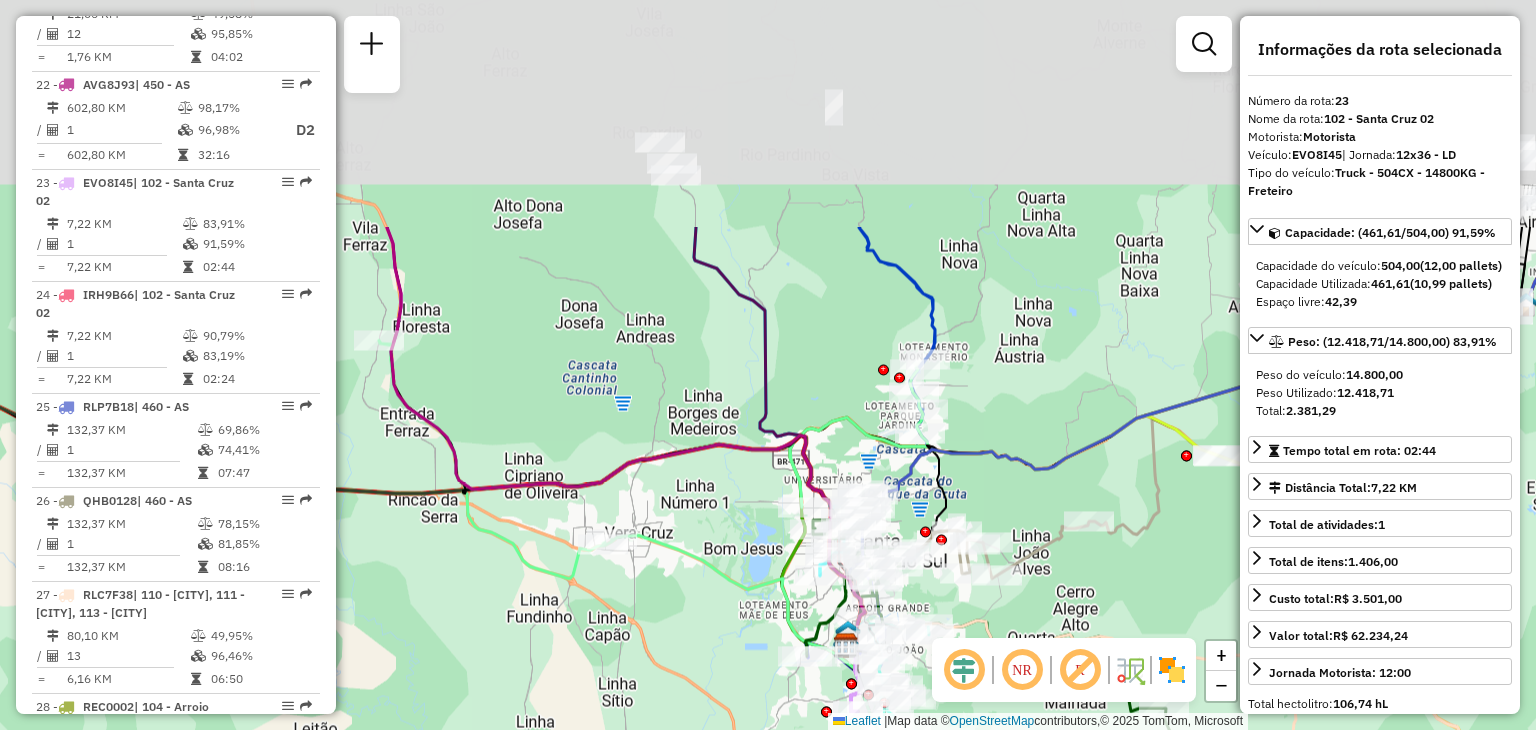 drag, startPoint x: 763, startPoint y: 260, endPoint x: 788, endPoint y: 568, distance: 309.01294 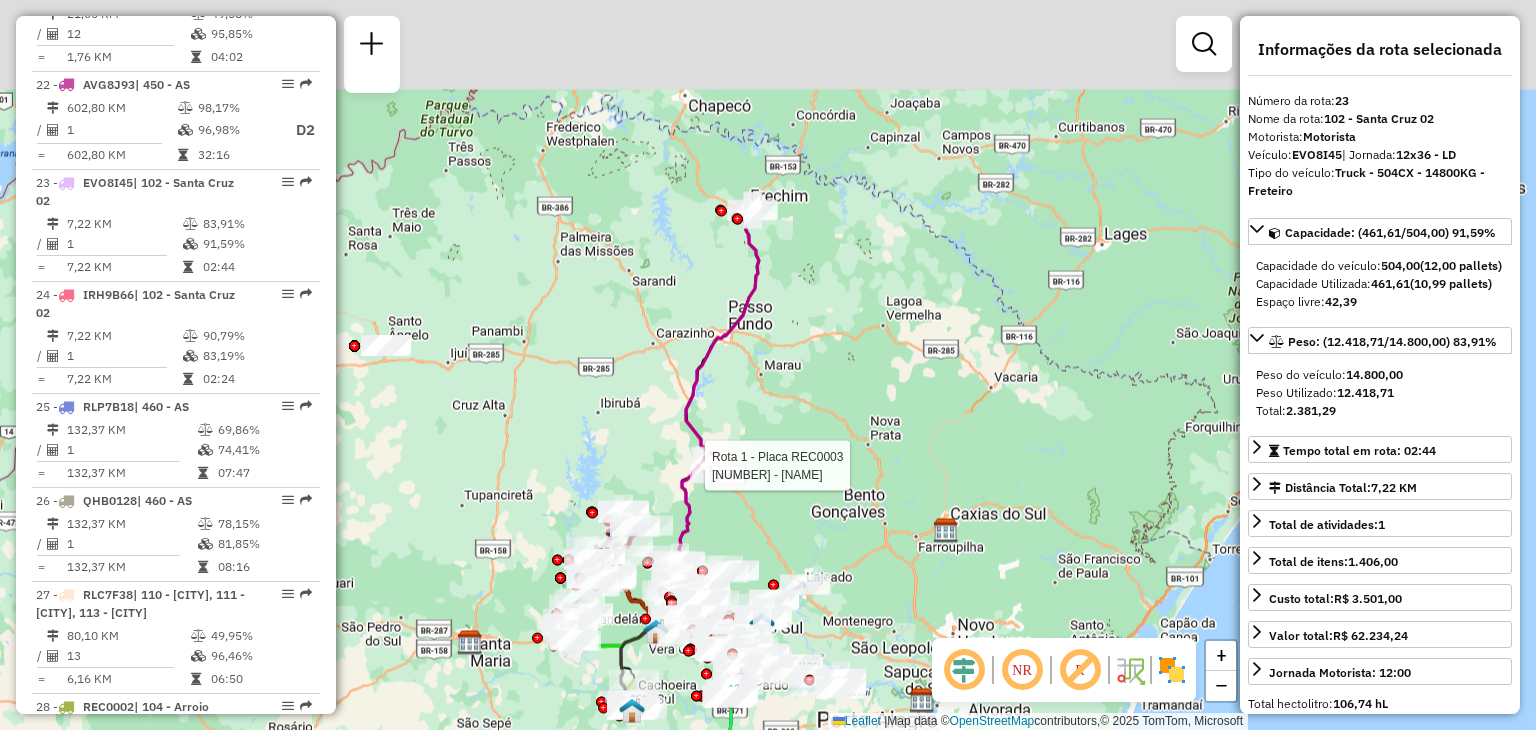 drag, startPoint x: 813, startPoint y: 217, endPoint x: 736, endPoint y: 505, distance: 298.11575 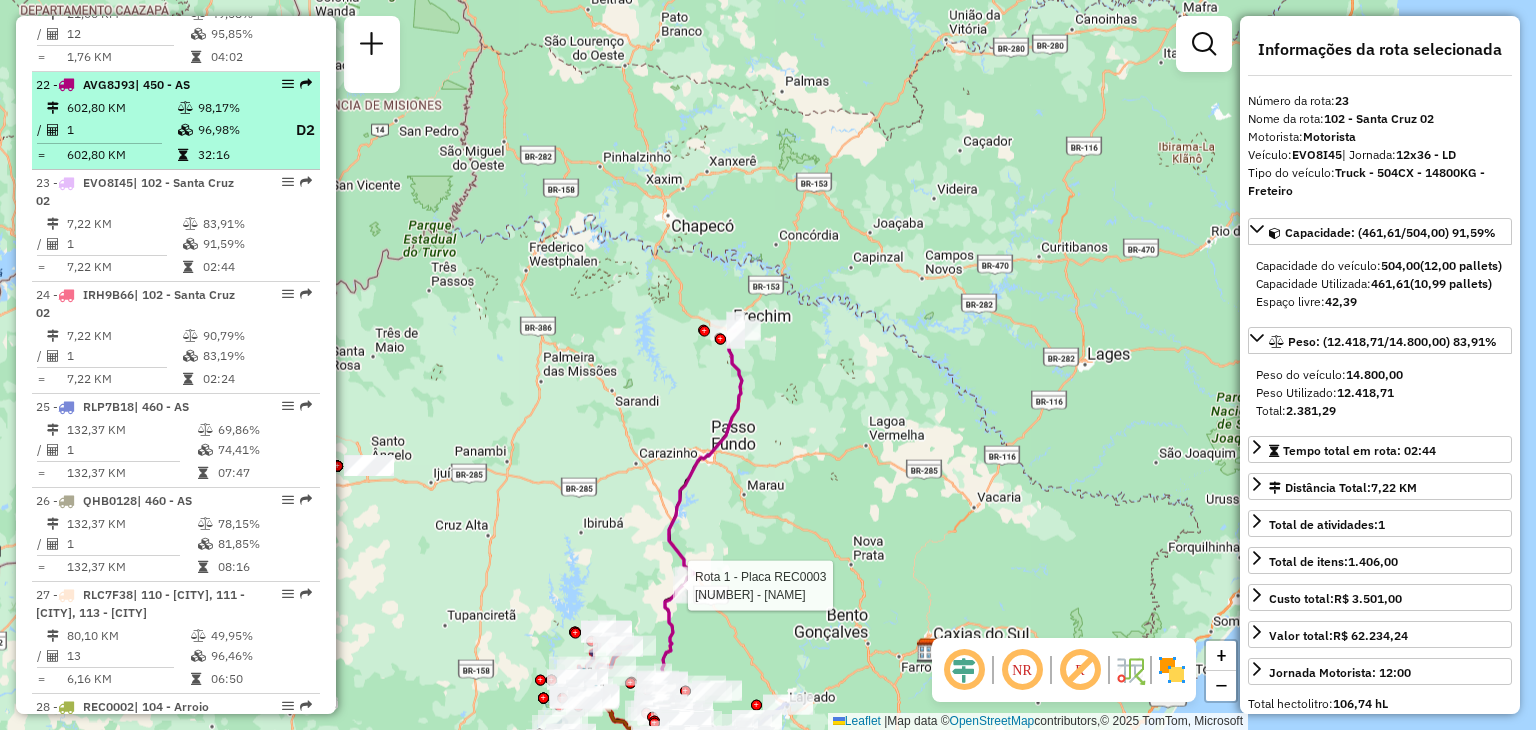 click on "602,80 KM" at bounding box center (121, 155) 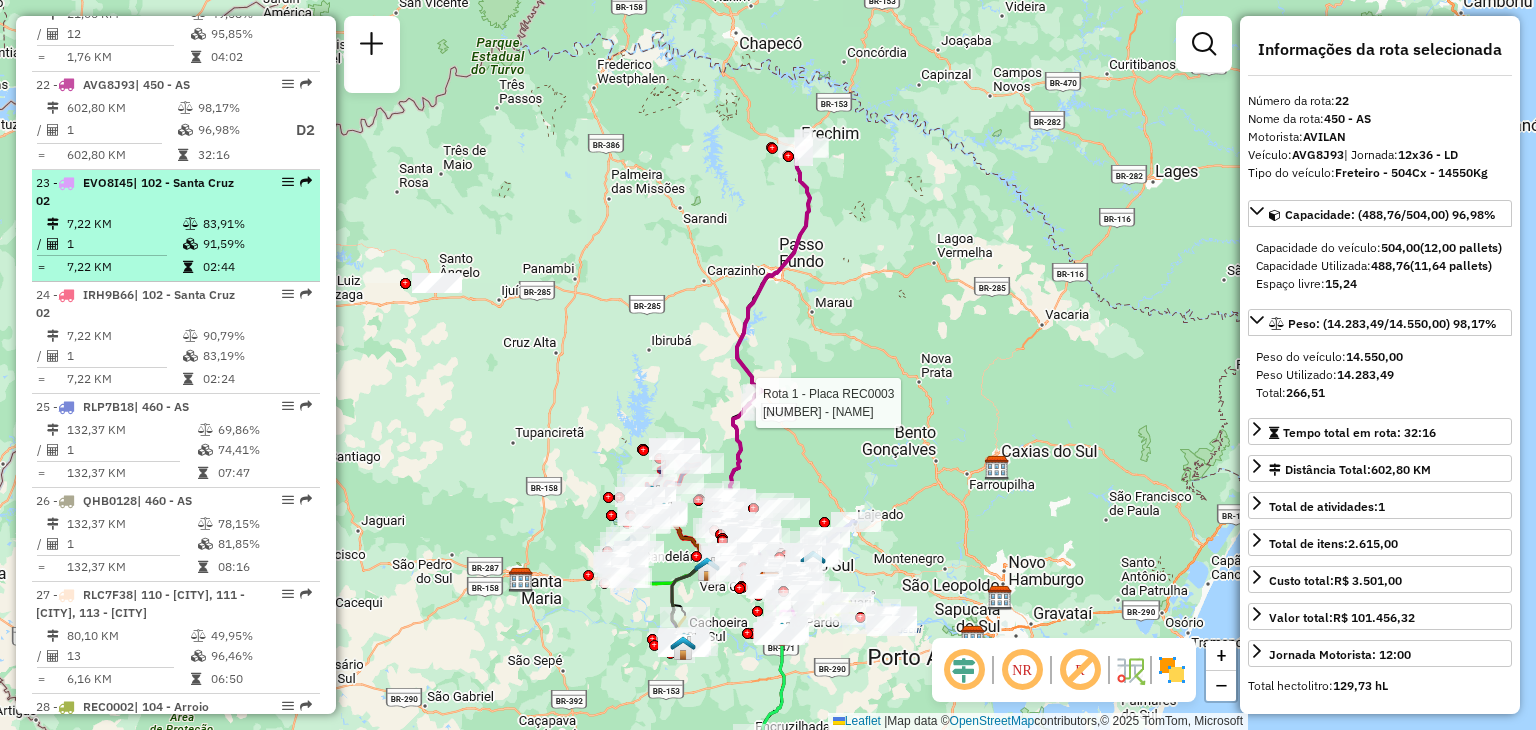 click on "23 -       EVO8I45   | 102 - Santa Cruz 02" at bounding box center (142, 192) 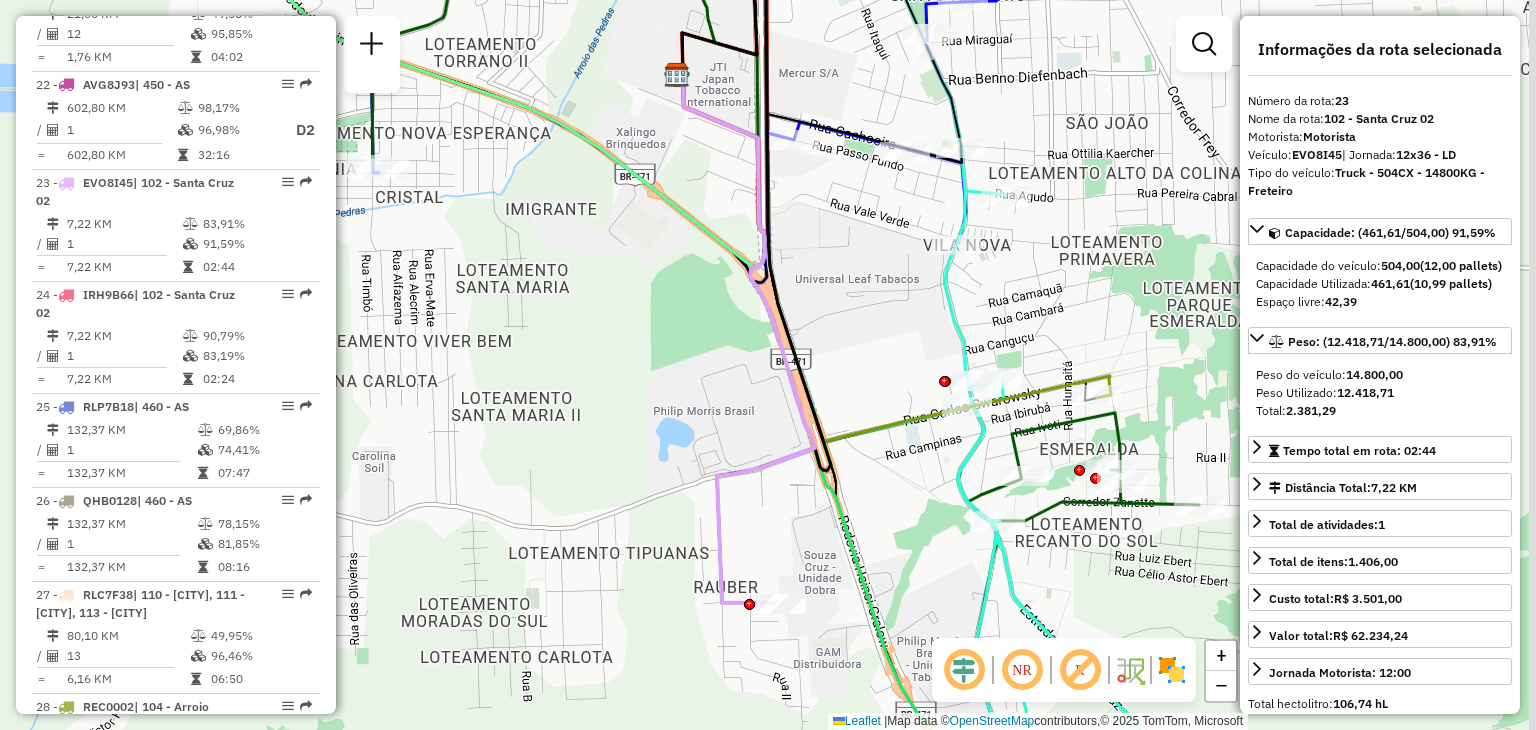 drag, startPoint x: 801, startPoint y: 622, endPoint x: 776, endPoint y: 512, distance: 112.805145 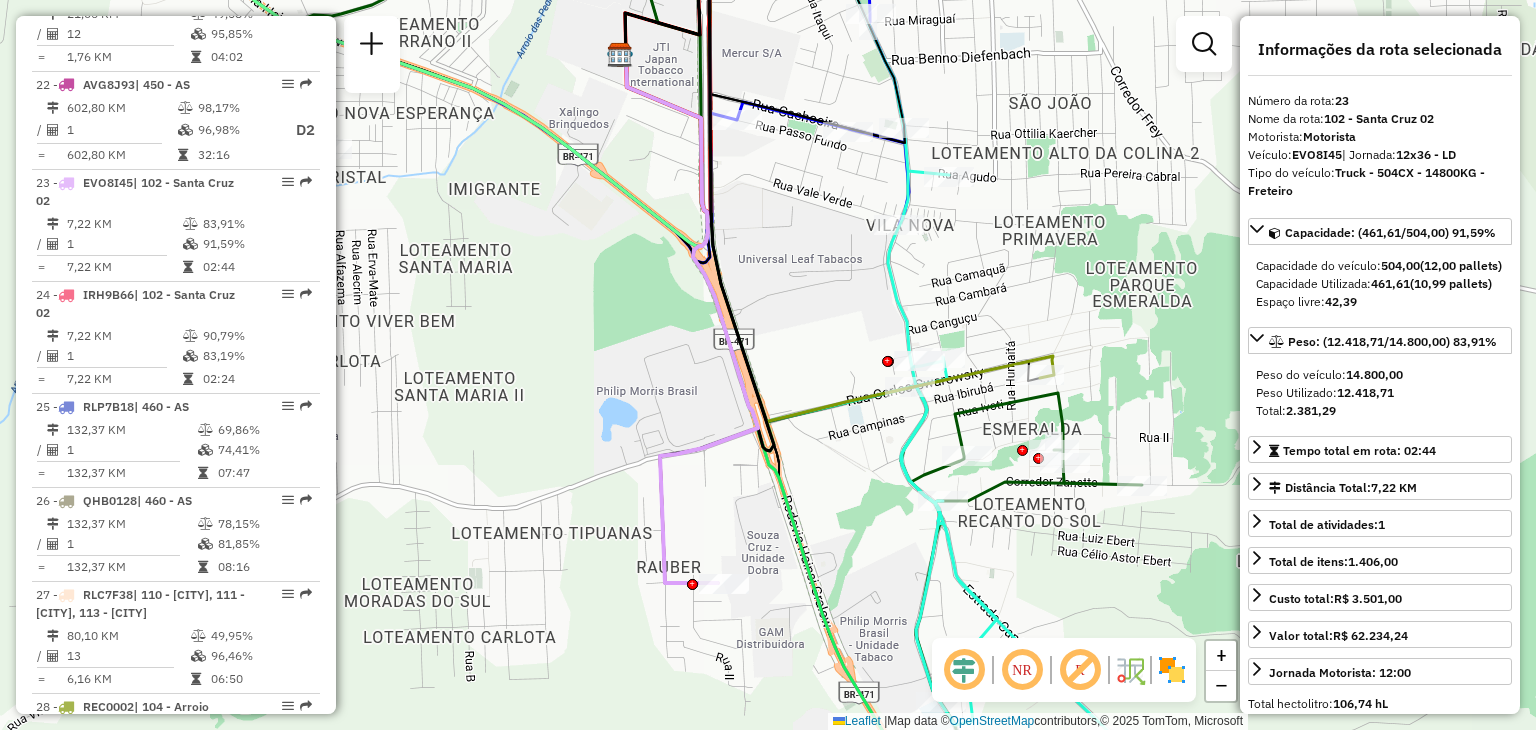 drag, startPoint x: 875, startPoint y: 472, endPoint x: 801, endPoint y: 505, distance: 81.02469 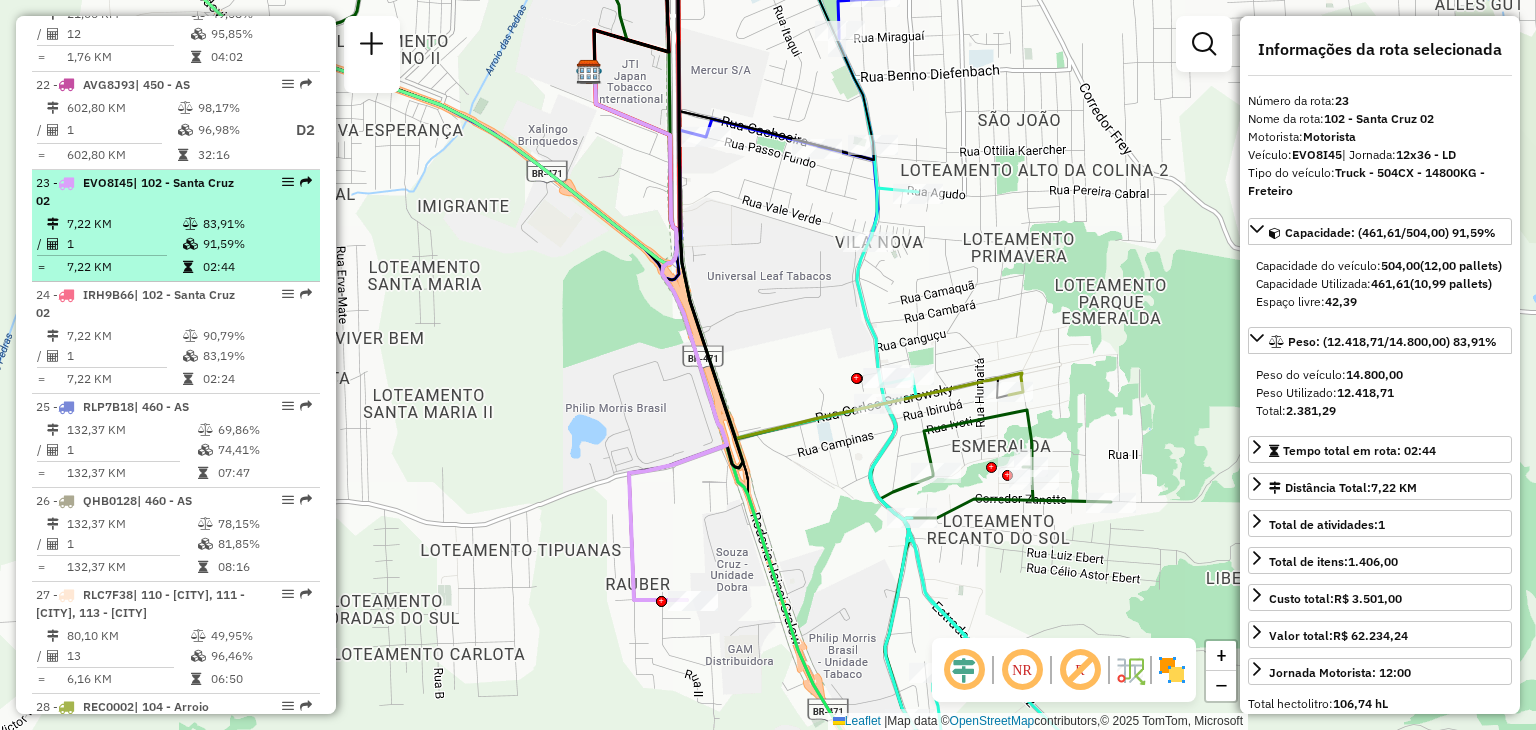 click on "1" at bounding box center (124, 244) 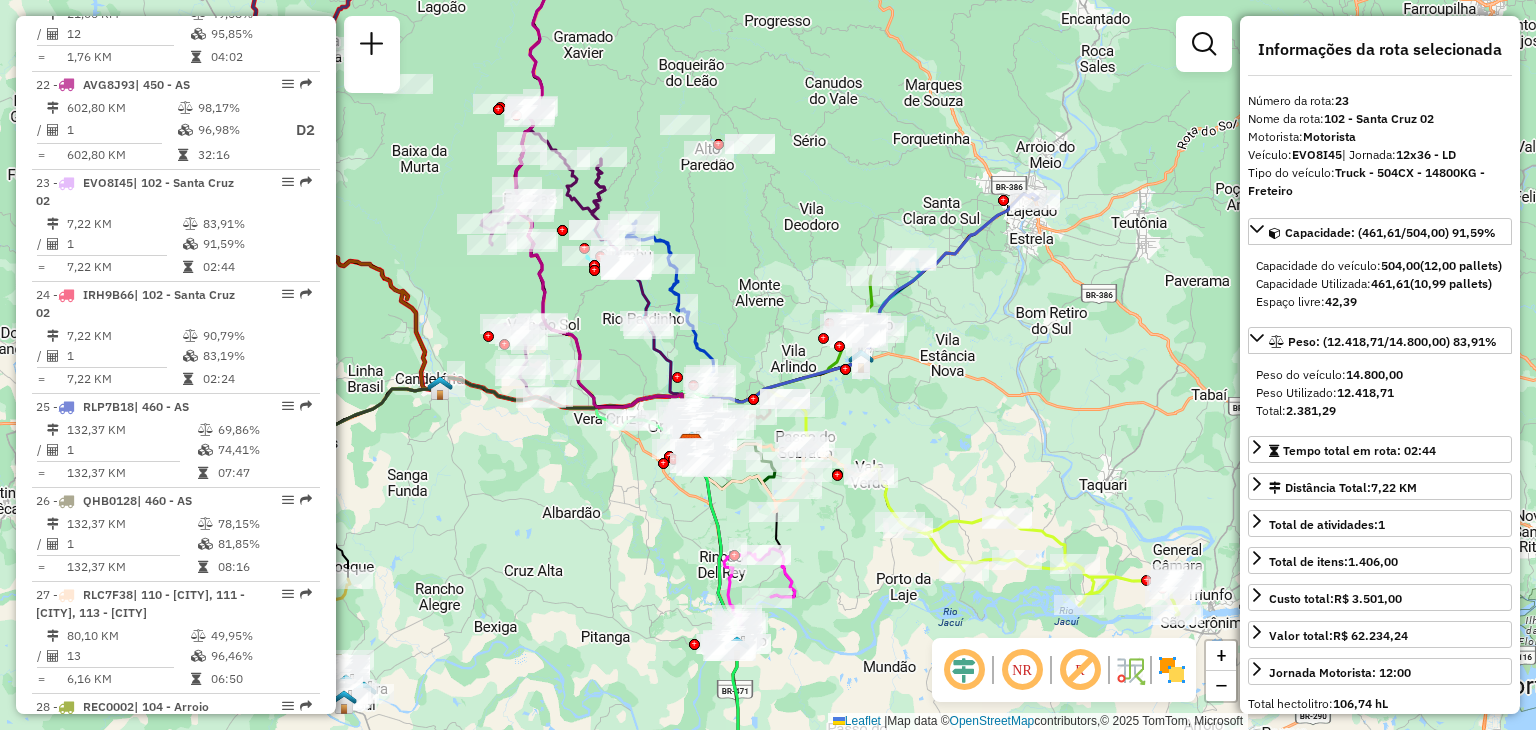 drag, startPoint x: 752, startPoint y: 361, endPoint x: 807, endPoint y: 277, distance: 100.40418 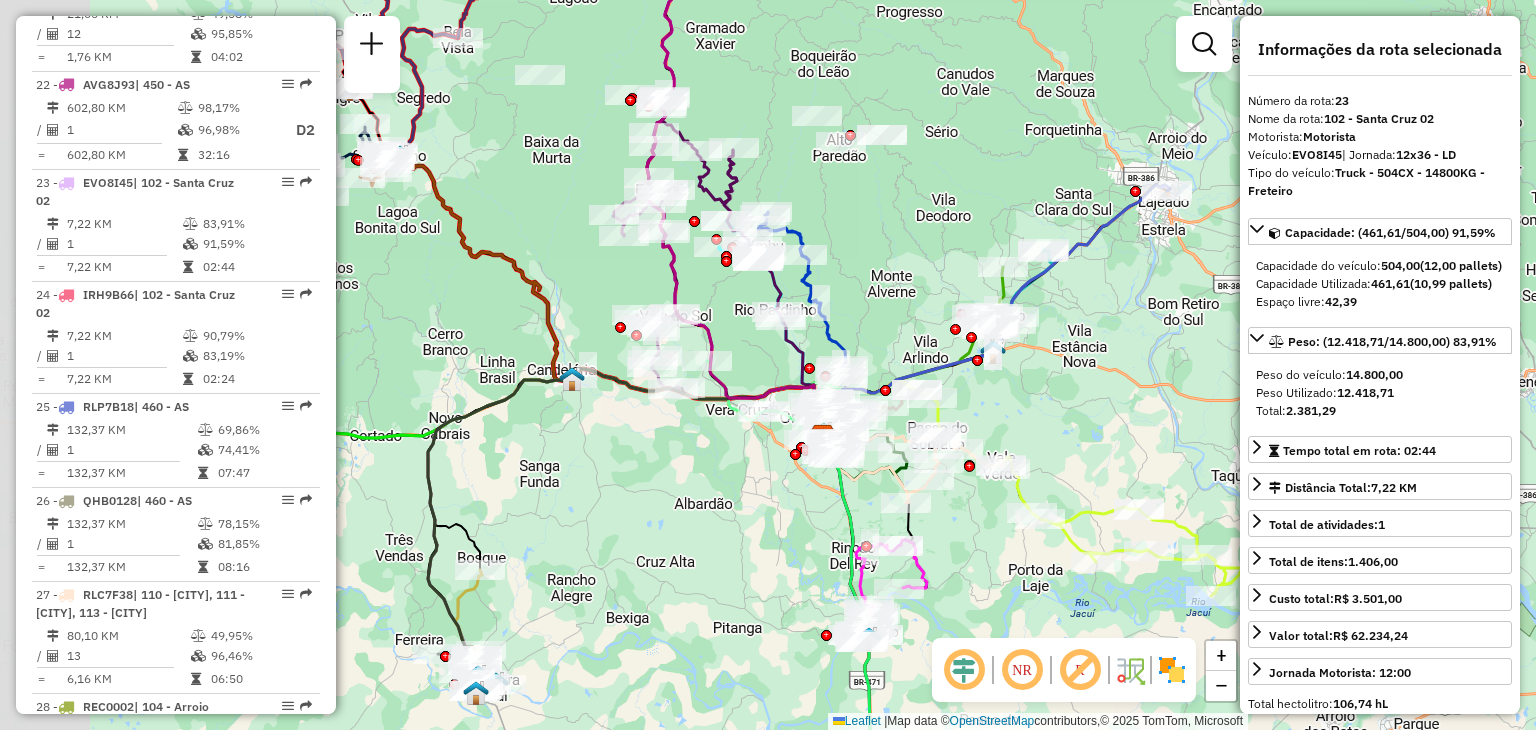 drag, startPoint x: 888, startPoint y: 382, endPoint x: 993, endPoint y: 408, distance: 108.17116 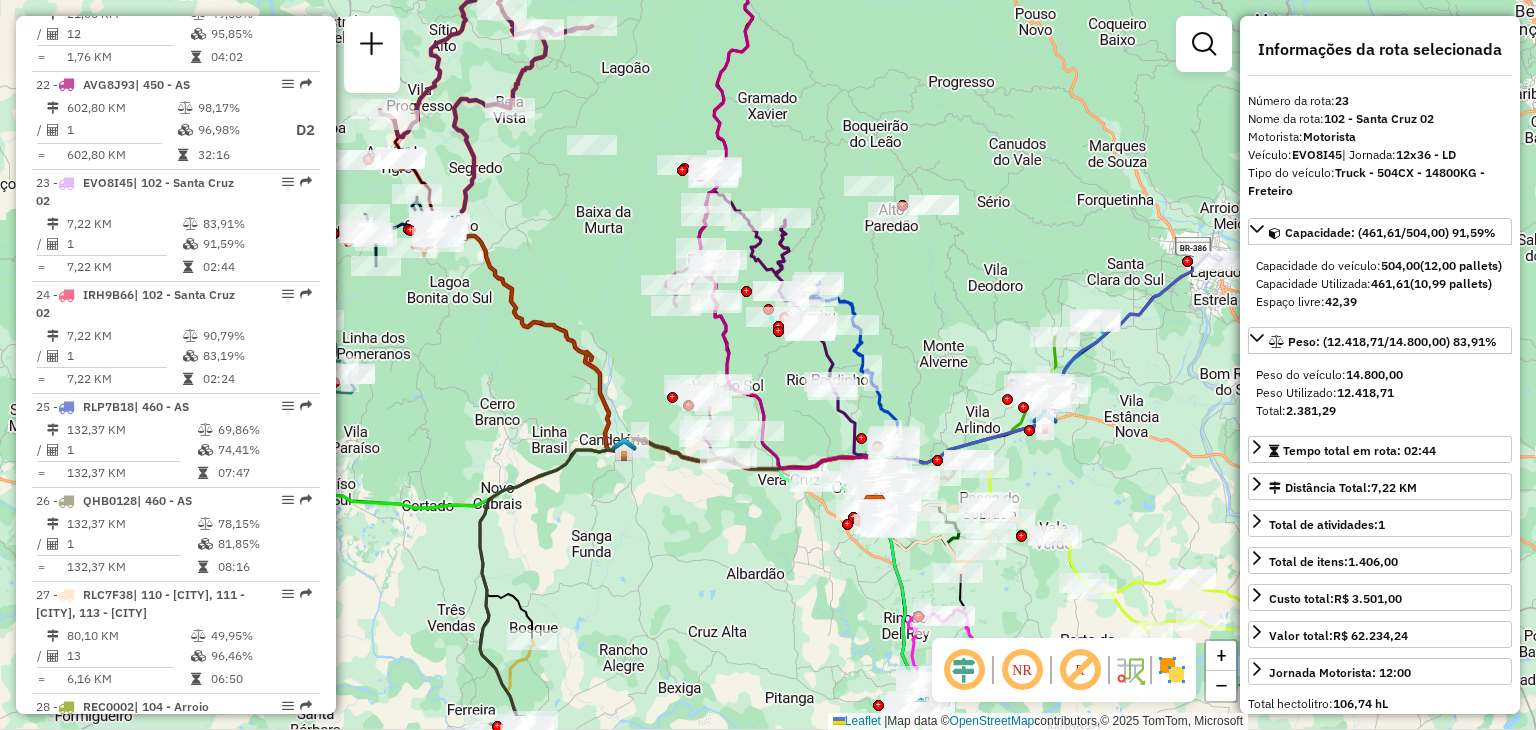 drag, startPoint x: 858, startPoint y: 269, endPoint x: 910, endPoint y: 339, distance: 87.20092 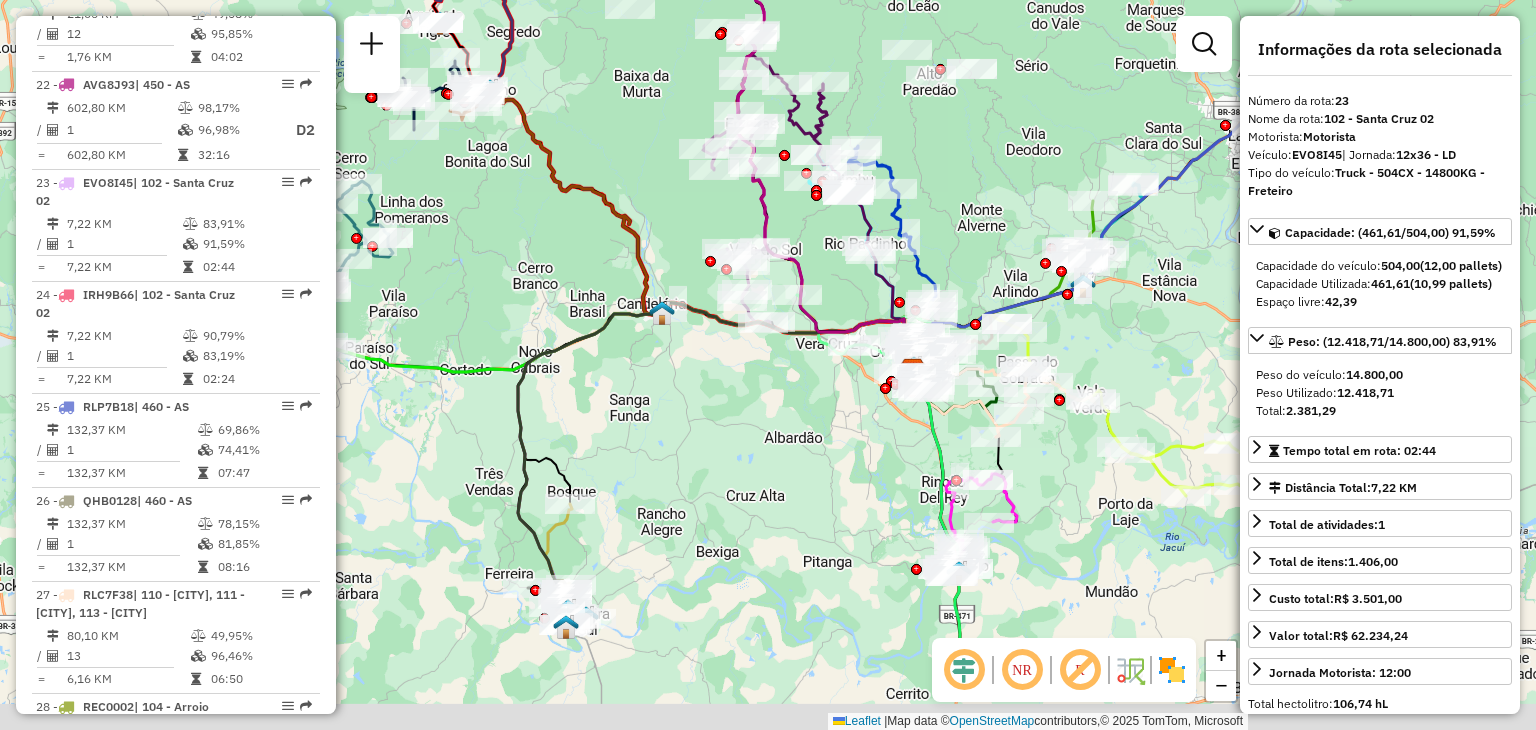 drag, startPoint x: 771, startPoint y: 673, endPoint x: 789, endPoint y: 456, distance: 217.74527 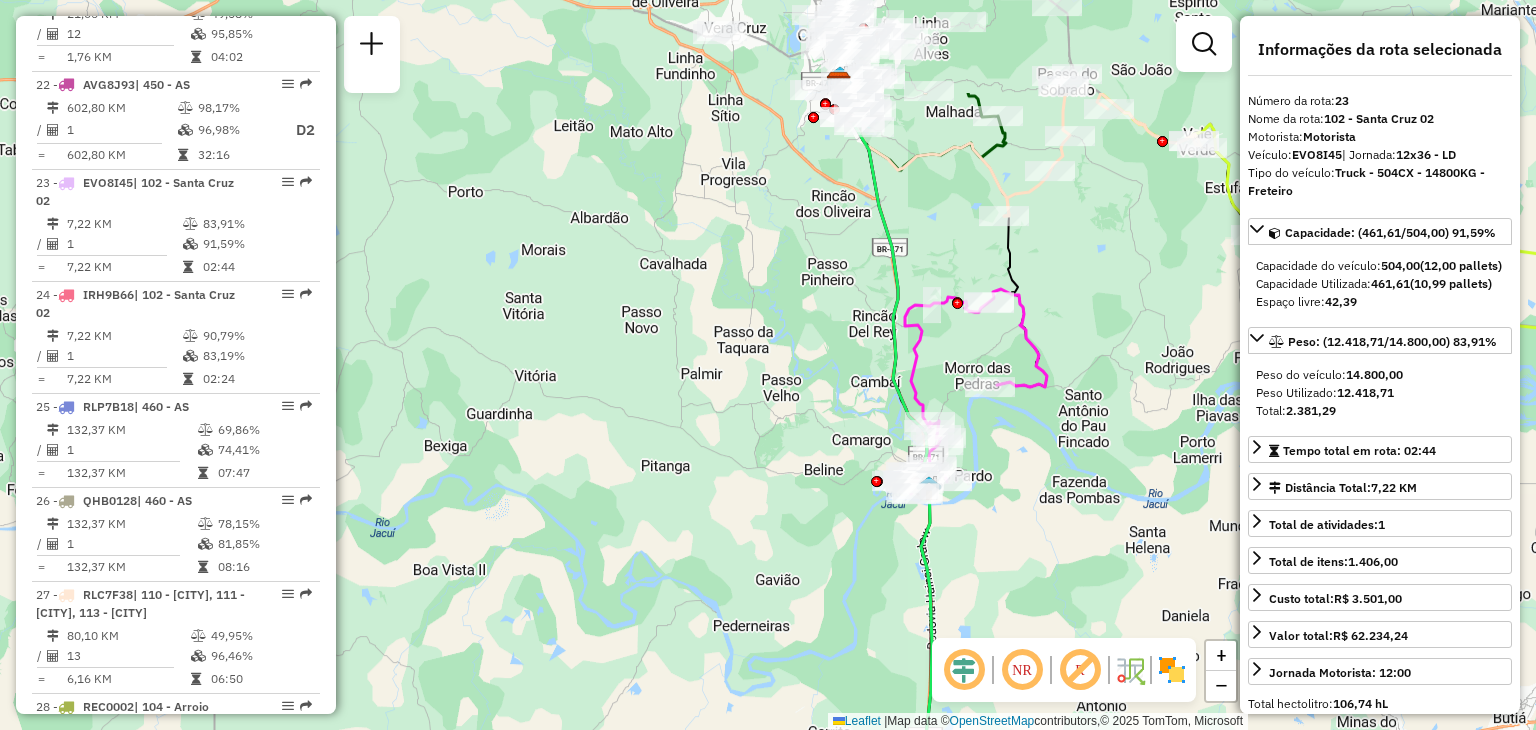 drag, startPoint x: 860, startPoint y: 222, endPoint x: 748, endPoint y: 431, distance: 237.11812 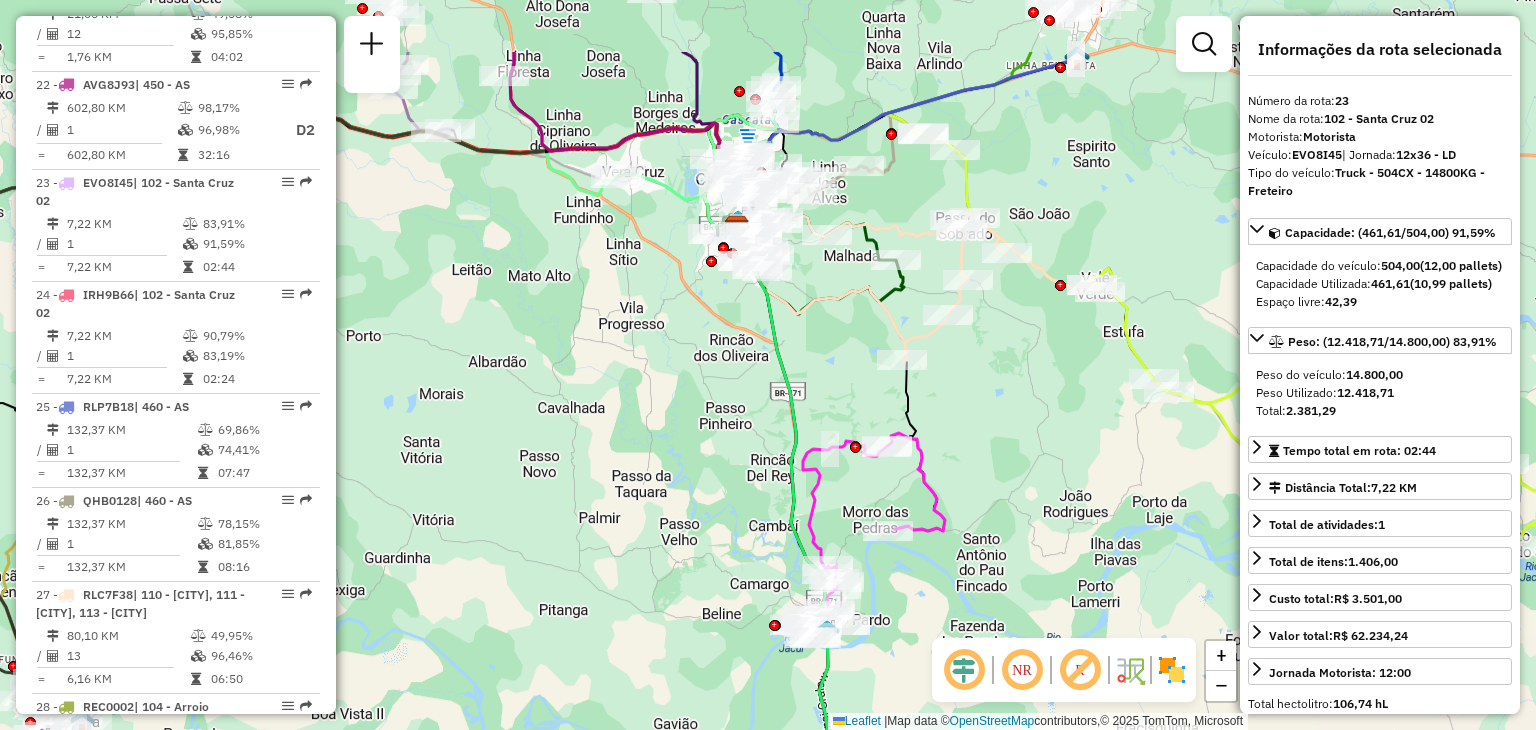 drag, startPoint x: 727, startPoint y: 286, endPoint x: 661, endPoint y: 390, distance: 123.174675 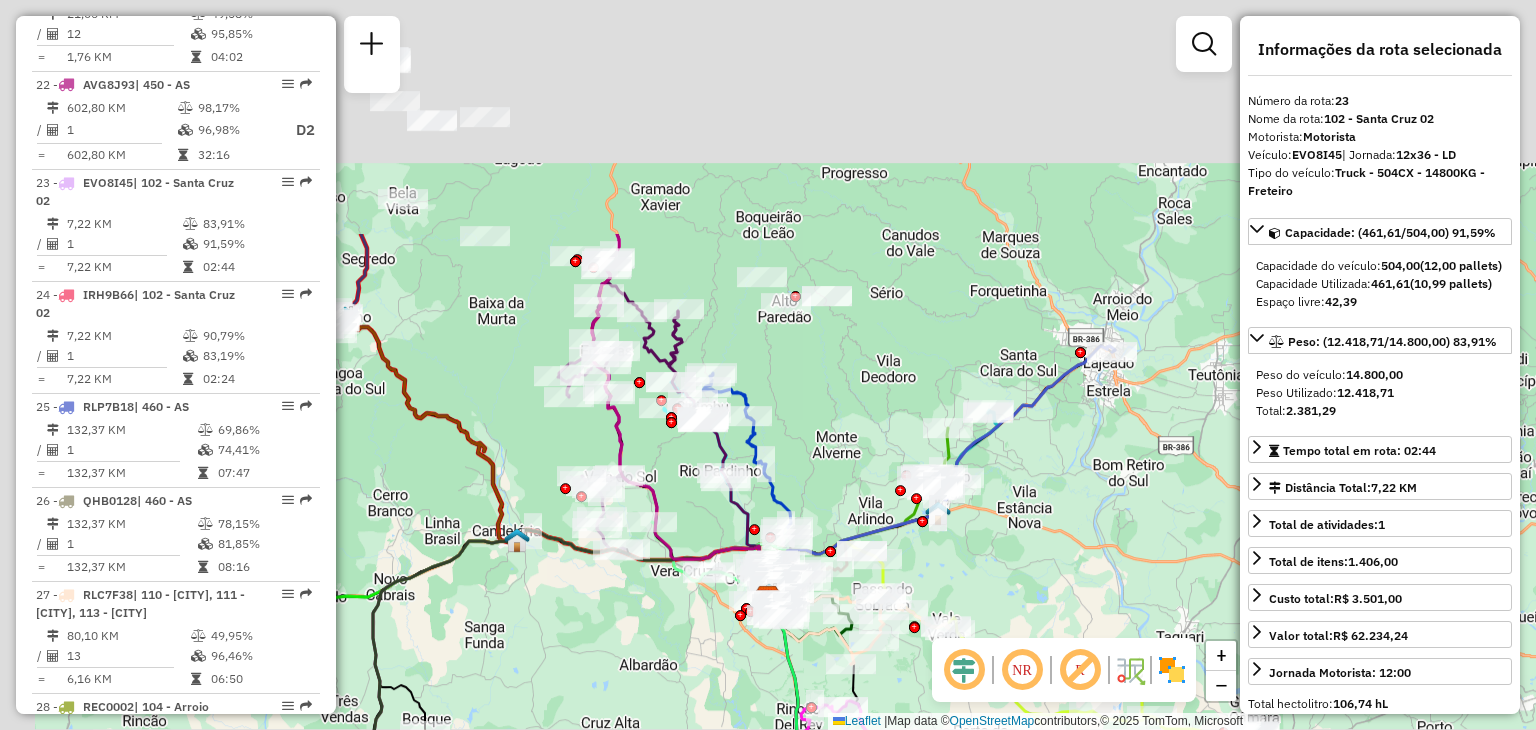 drag, startPoint x: 635, startPoint y: 190, endPoint x: 702, endPoint y: 508, distance: 324.98154 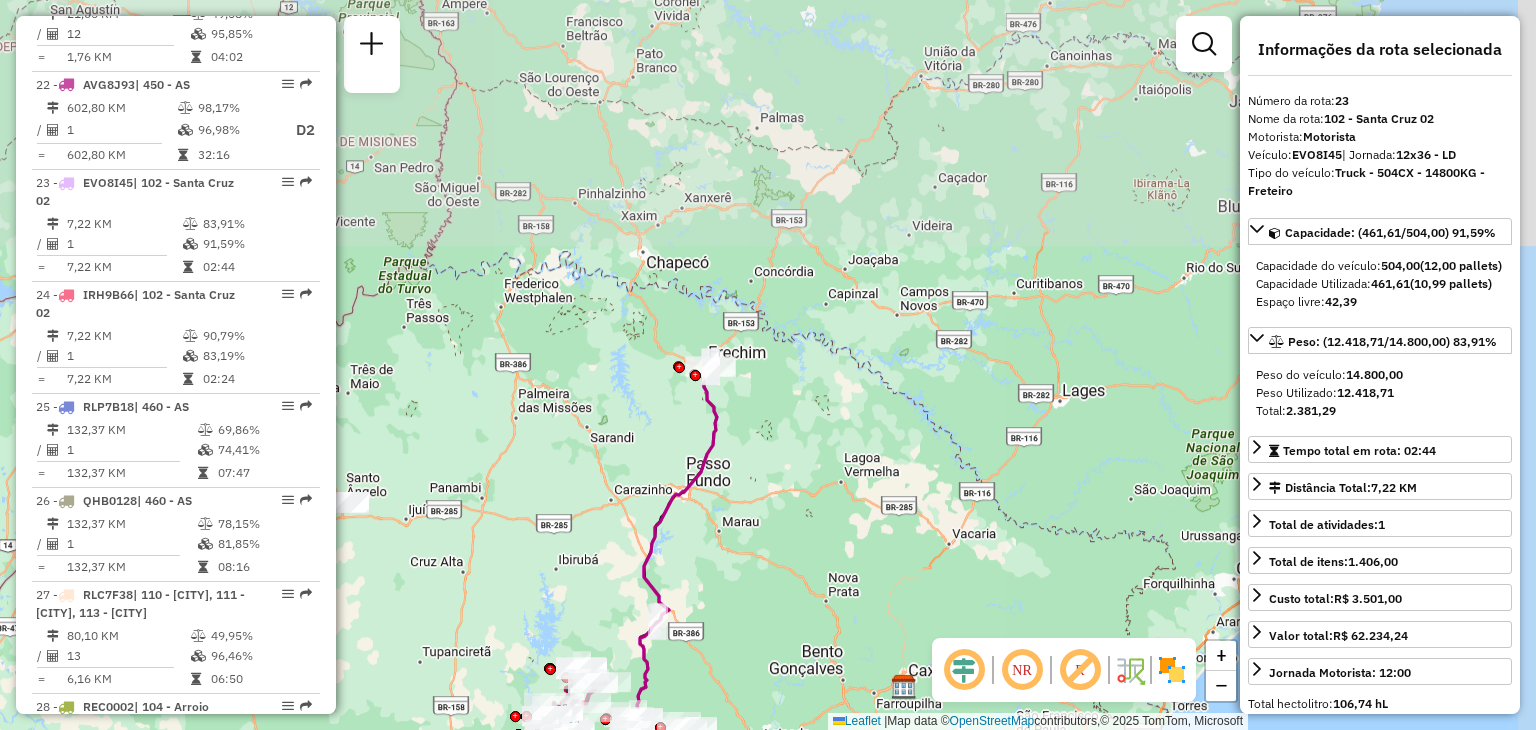 drag, startPoint x: 723, startPoint y: 275, endPoint x: 713, endPoint y: 477, distance: 202.24738 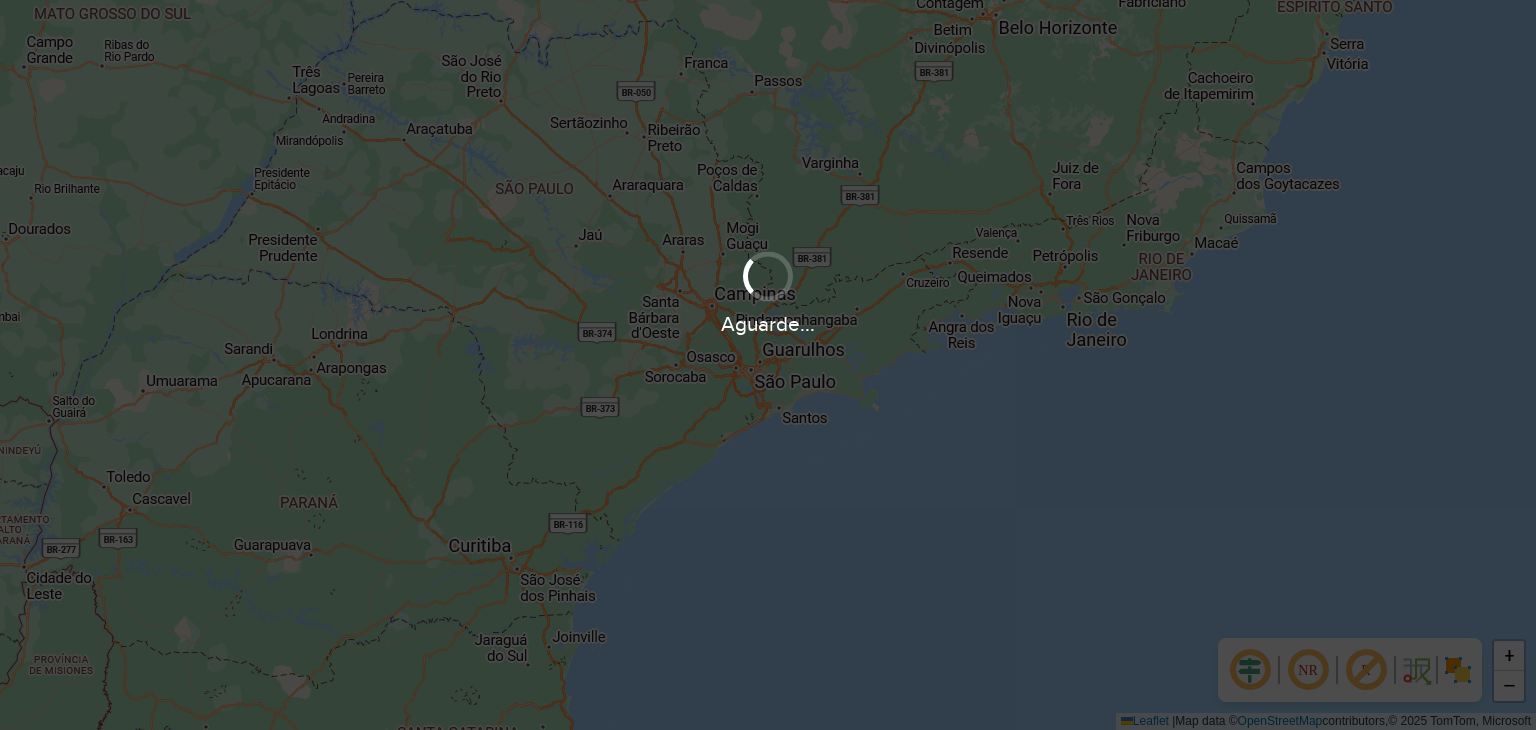 scroll, scrollTop: 0, scrollLeft: 0, axis: both 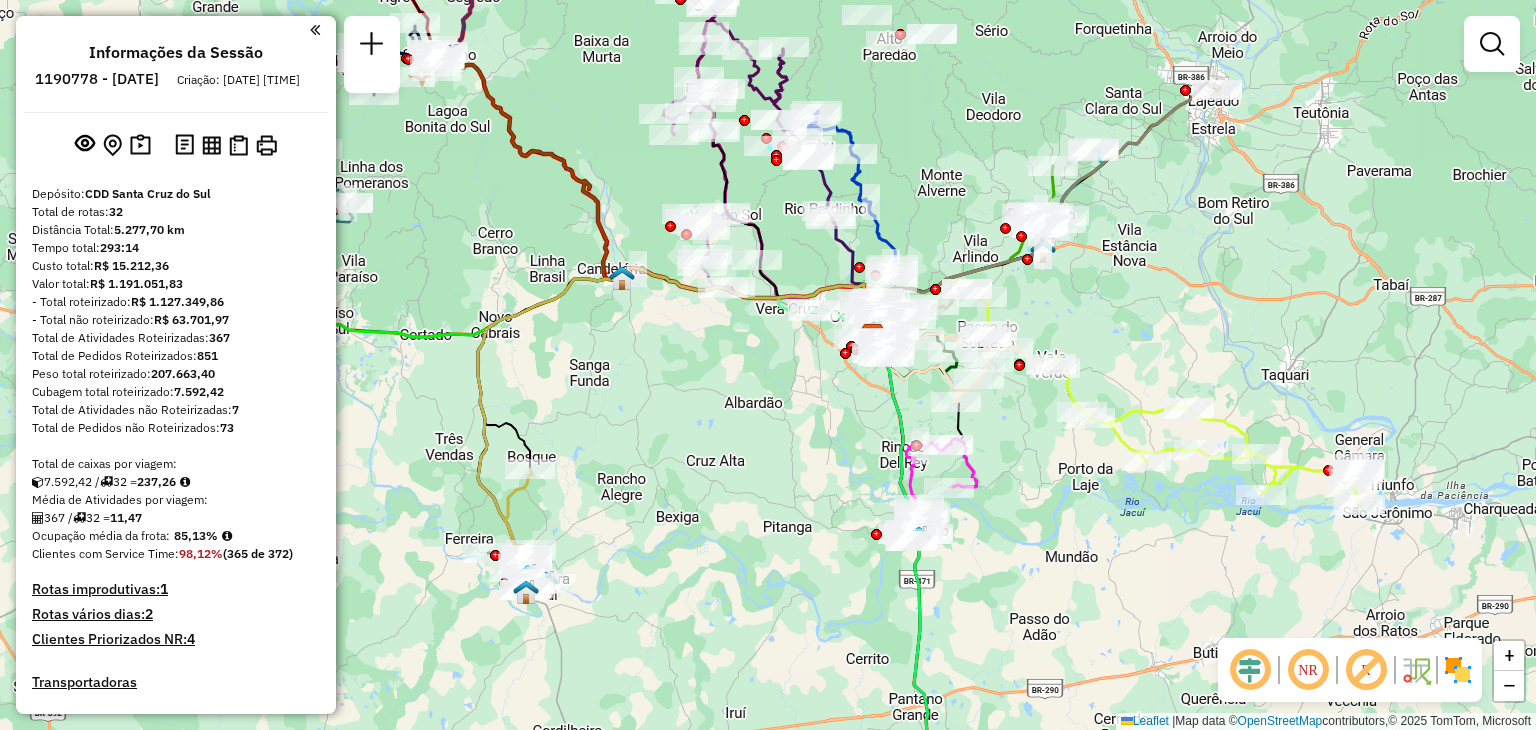 drag, startPoint x: 612, startPoint y: 410, endPoint x: 792, endPoint y: 334, distance: 195.3868 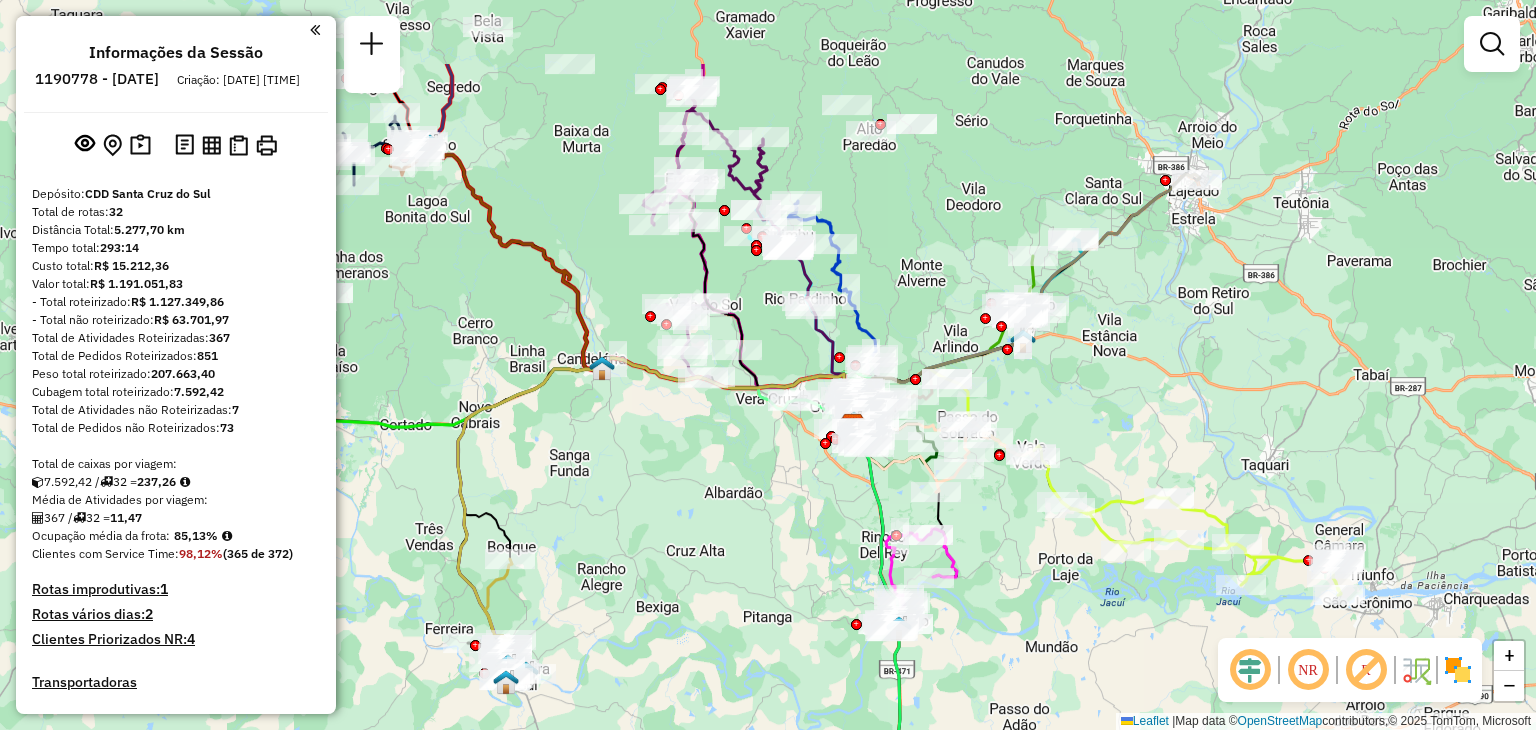 drag, startPoint x: 776, startPoint y: 285, endPoint x: 682, endPoint y: 429, distance: 171.96512 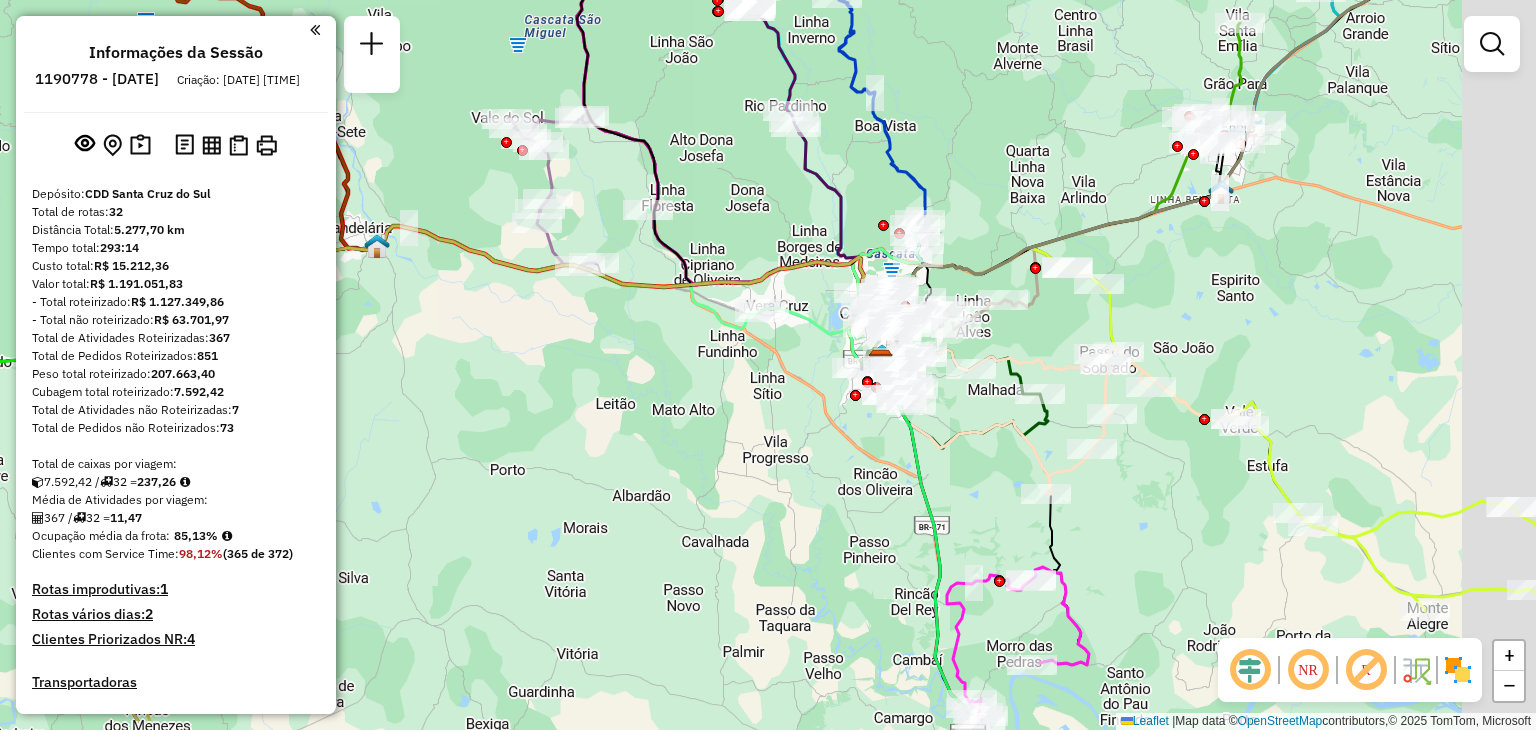drag, startPoint x: 830, startPoint y: 473, endPoint x: 700, endPoint y: 380, distance: 159.84055 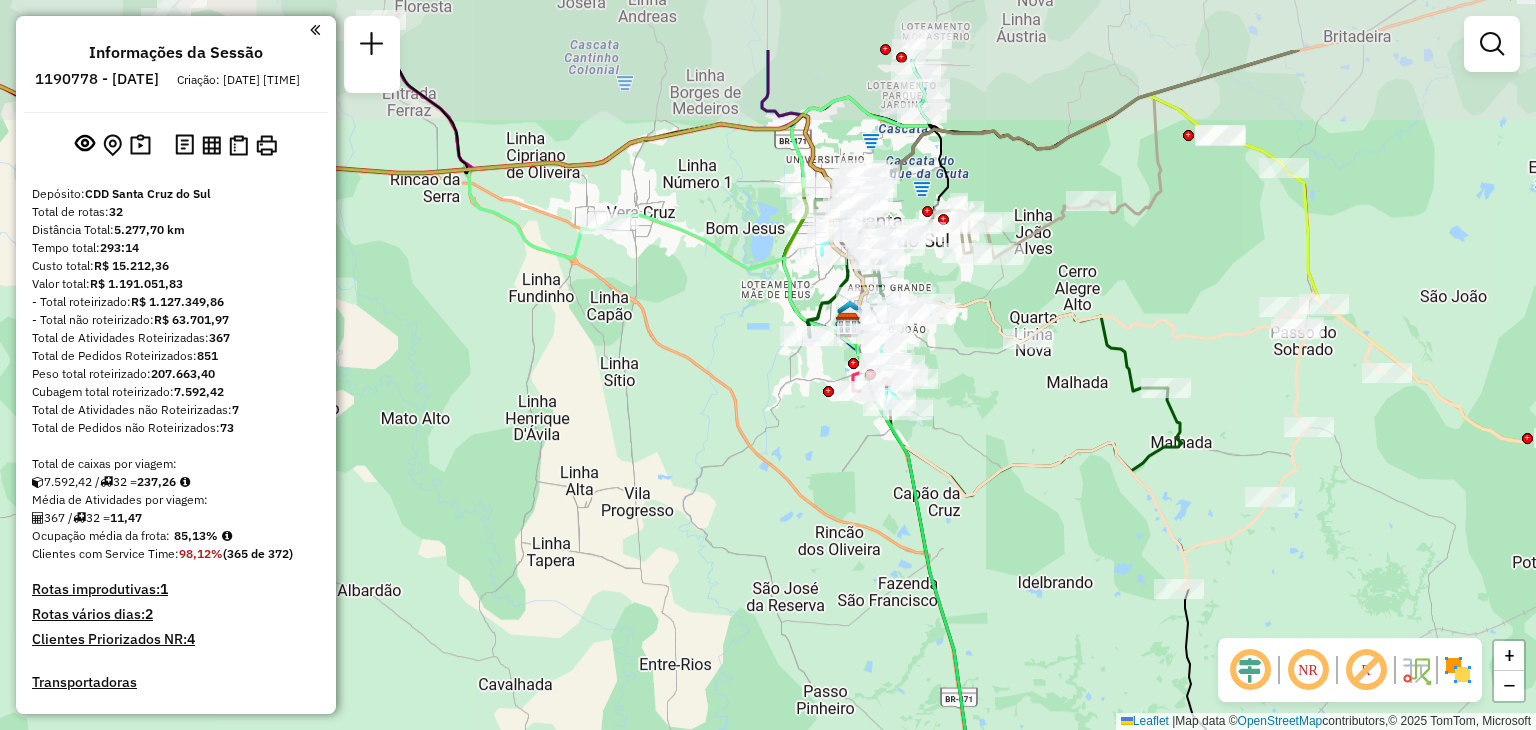 drag, startPoint x: 862, startPoint y: 280, endPoint x: 818, endPoint y: 442, distance: 167.869 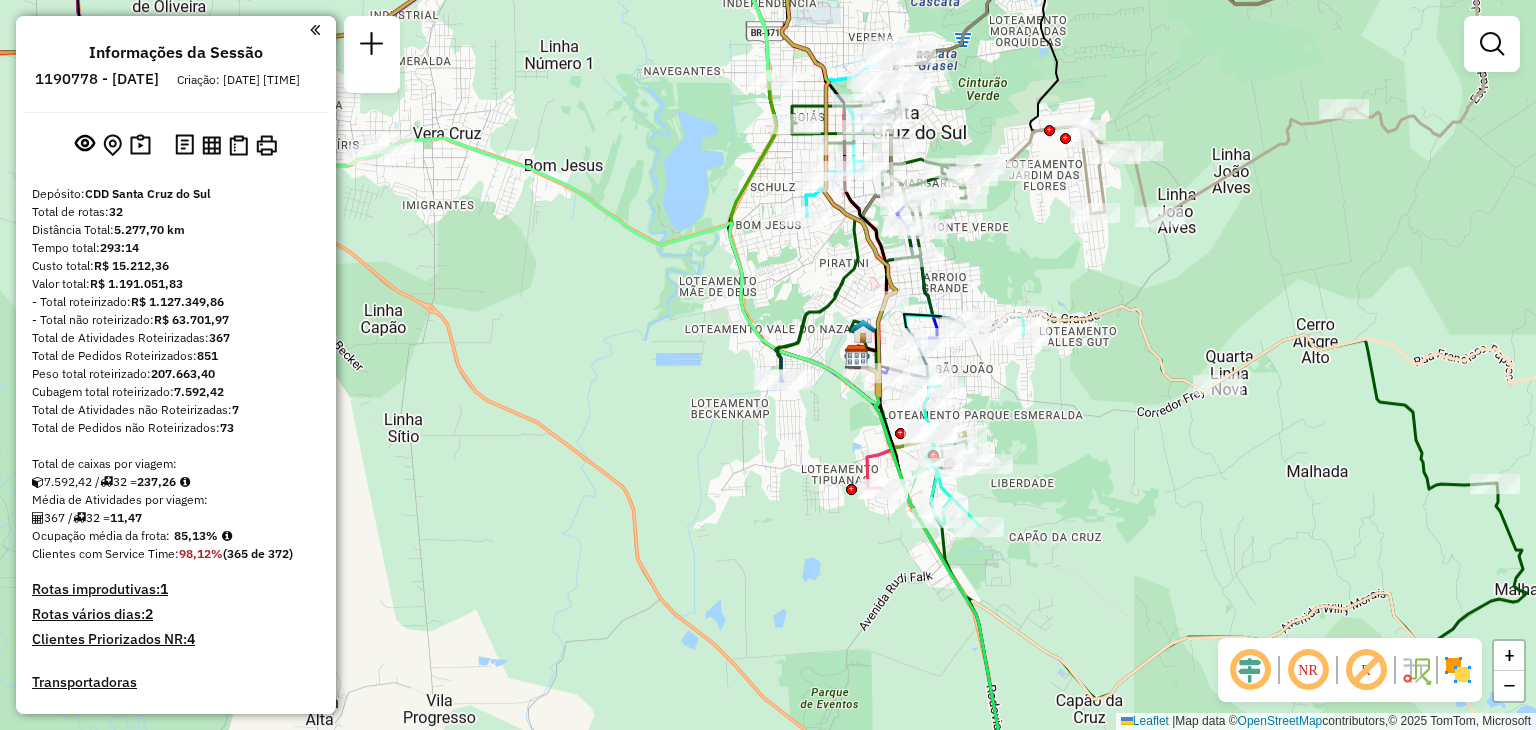 drag, startPoint x: 868, startPoint y: 445, endPoint x: 666, endPoint y: 429, distance: 202.63268 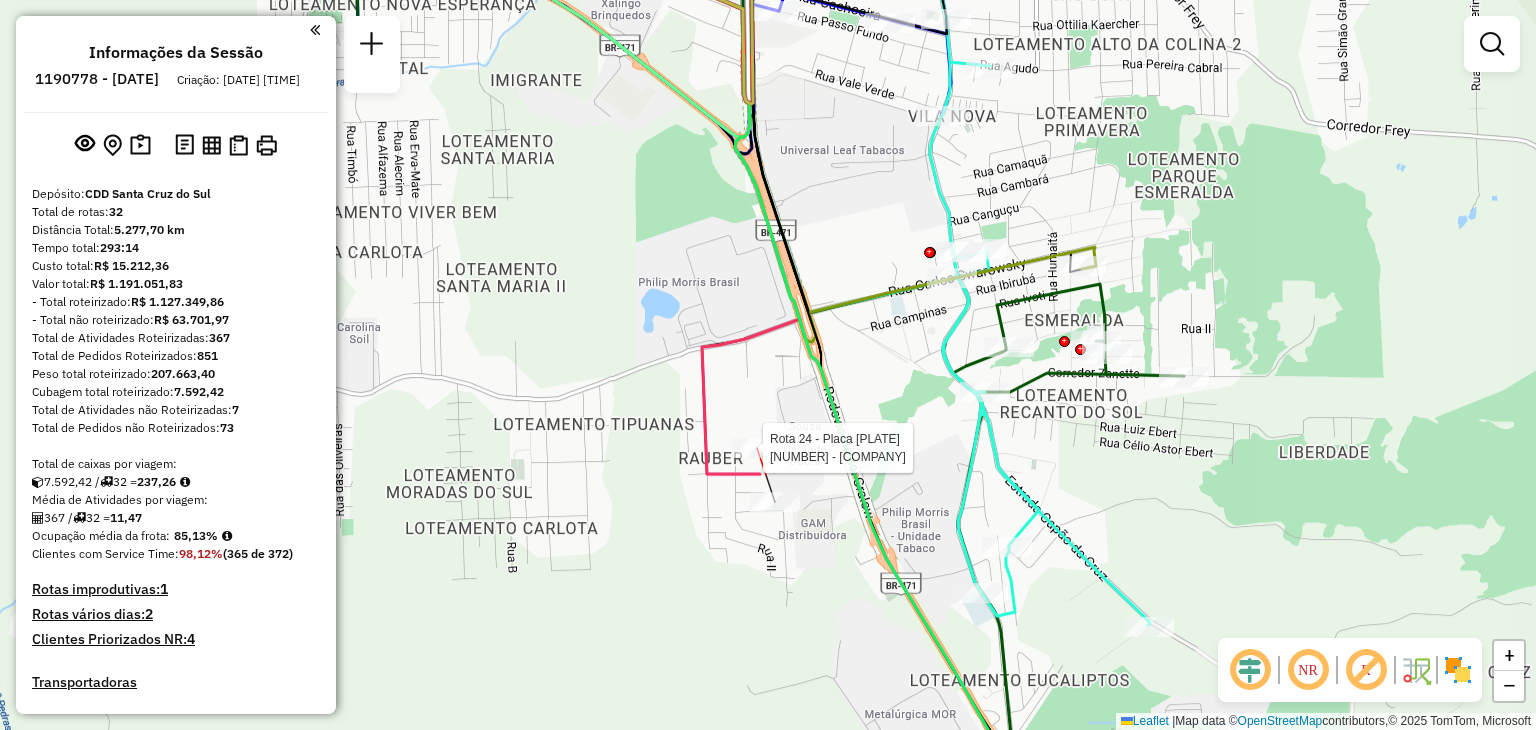 select on "**********" 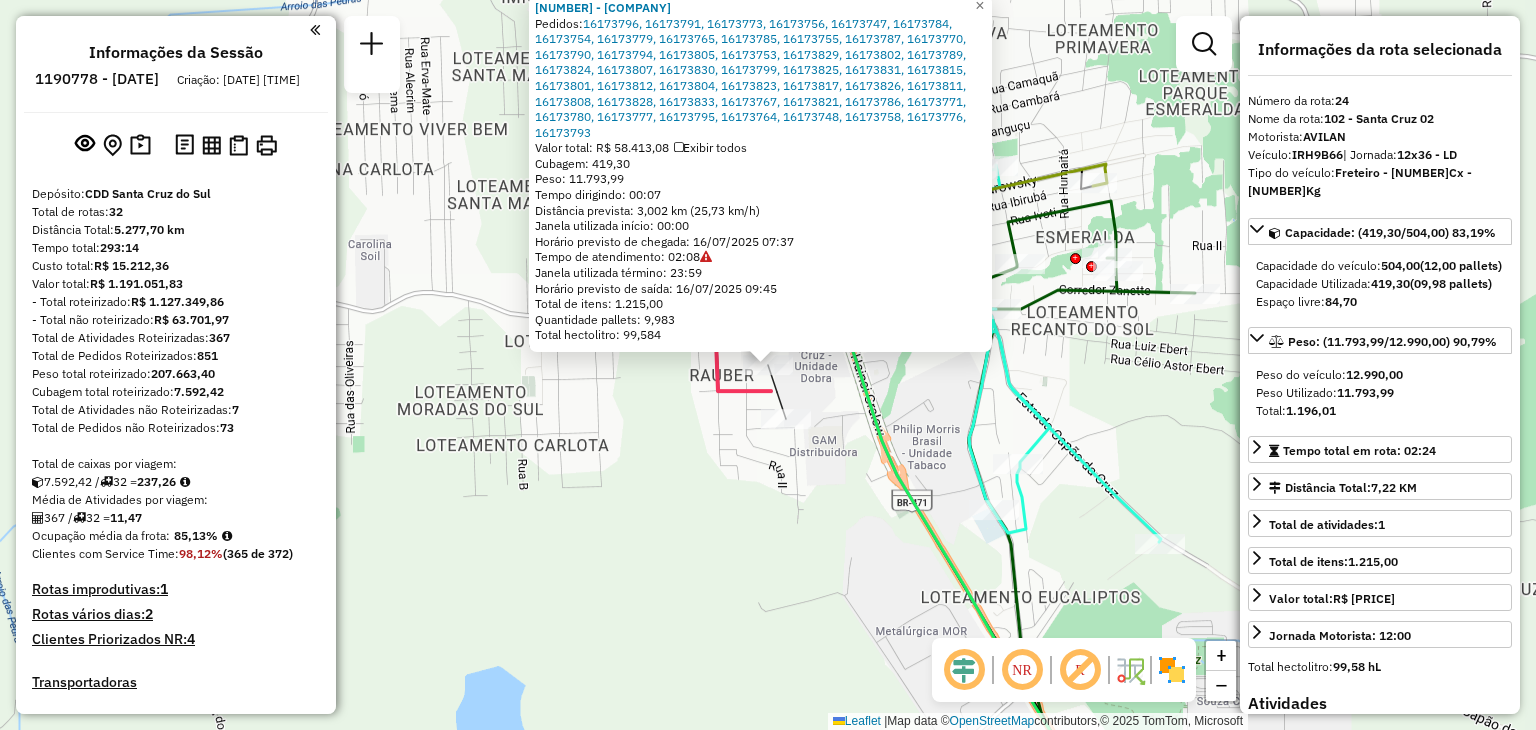 scroll, scrollTop: 3303, scrollLeft: 0, axis: vertical 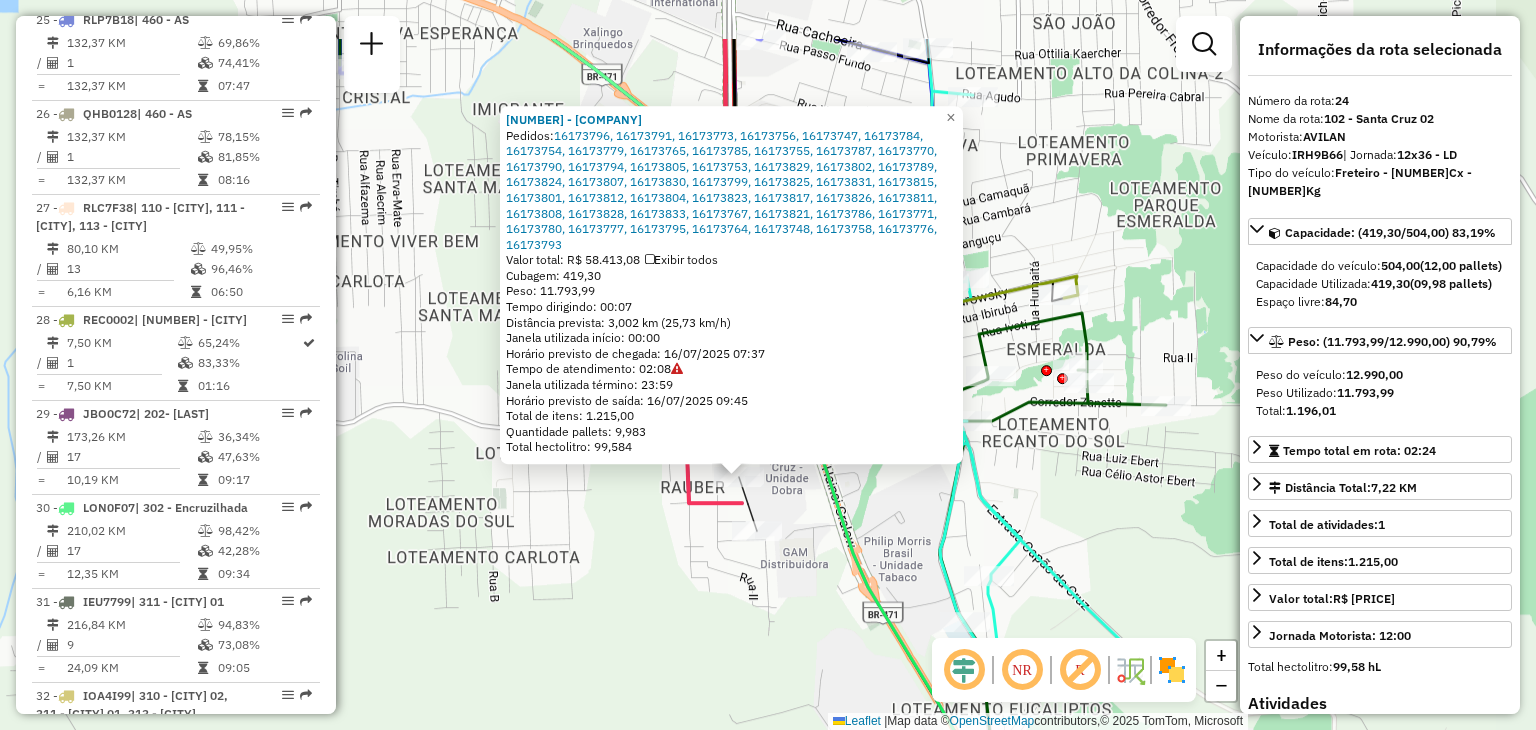 drag, startPoint x: 744, startPoint y: 462, endPoint x: 711, endPoint y: 600, distance: 141.89081 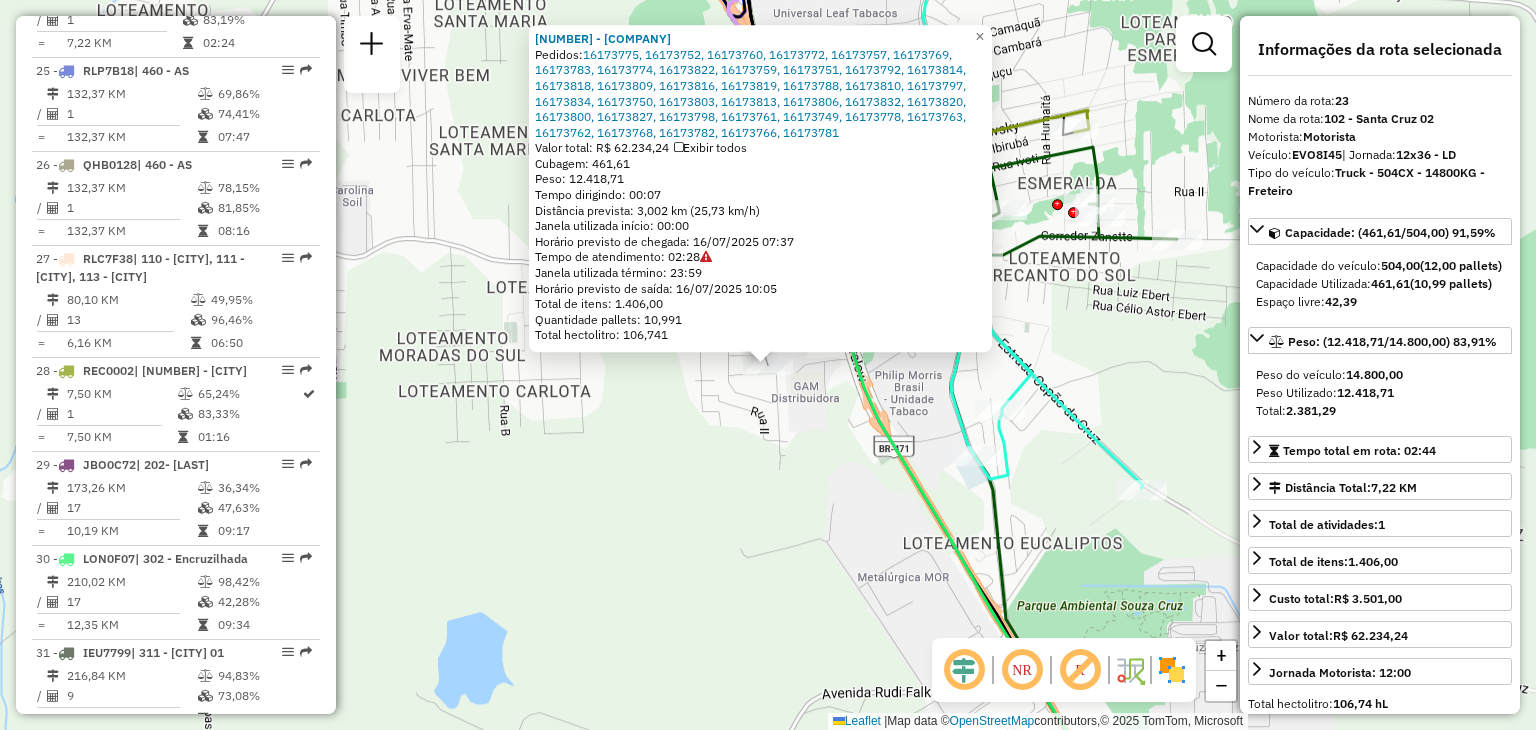 scroll, scrollTop: 3191, scrollLeft: 0, axis: vertical 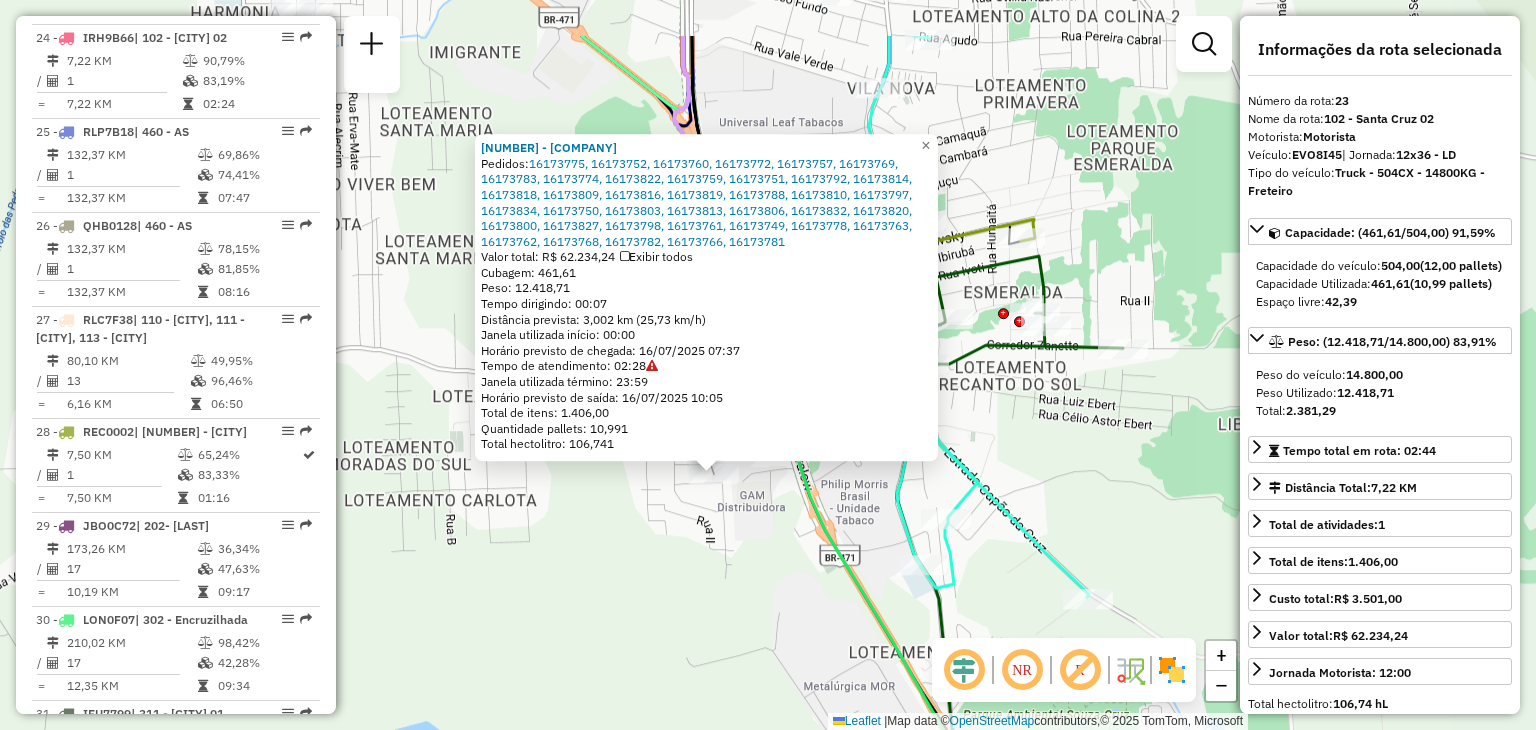 drag, startPoint x: 754, startPoint y: 418, endPoint x: 700, endPoint y: 527, distance: 121.64292 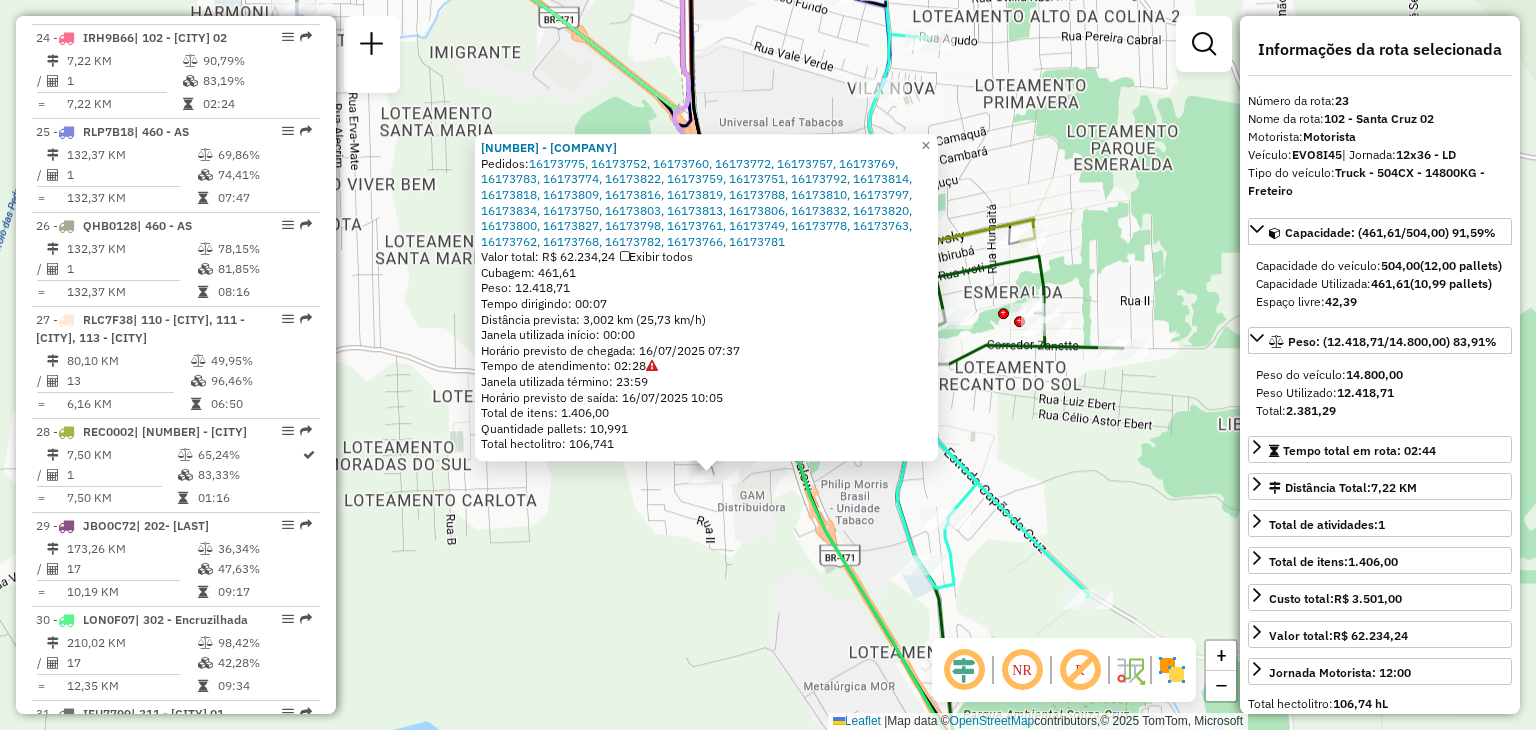 click on "41816327 - LIBRAGA, BRANDAO SUPERMERCADOS LTDA  Pedidos:  16173775, 16173752, 16173760, 16173772, 16173757, 16173769, 16173783, 16173774, 16173822, 16173759, 16173751, 16173792, 16173814, 16173818, 16173809, 16173816, 16173819, 16173788, 16173810, 16173797, 16173834, 16173750, 16173803, 16173813, 16173806, 16173832, 16173820, 16173800, 16173827, 16173798, 16173761, 16173749, 16173778, 16173763, 16173762, 16173768, 16173782, 16173766, 16173781   Valor total: R$ 62.234,24   Exibir todos   Cubagem: 461,61  Peso: 12.418,71  Tempo dirigindo: 00:07   Distância prevista: 3,002 km (25,73 km/h)   Janela utilizada início: 00:00   Horário previsto de chegada: 16/07/2025 07:37   Tempo de atendimento: 02:28   Janela utilizada término: 23:59   Horário previsto de saída: 16/07/2025 10:05   Total de itens: 1.406,00   Quantidade pallets: 10,991   Total hectolitro: 106,741  × Janela de atendimento Grade de atendimento Capacidade Transportadoras Veículos Cliente Pedidos  Rotas  Seg   Ter   Qua   Qui   Sex   Sáb   Dom" 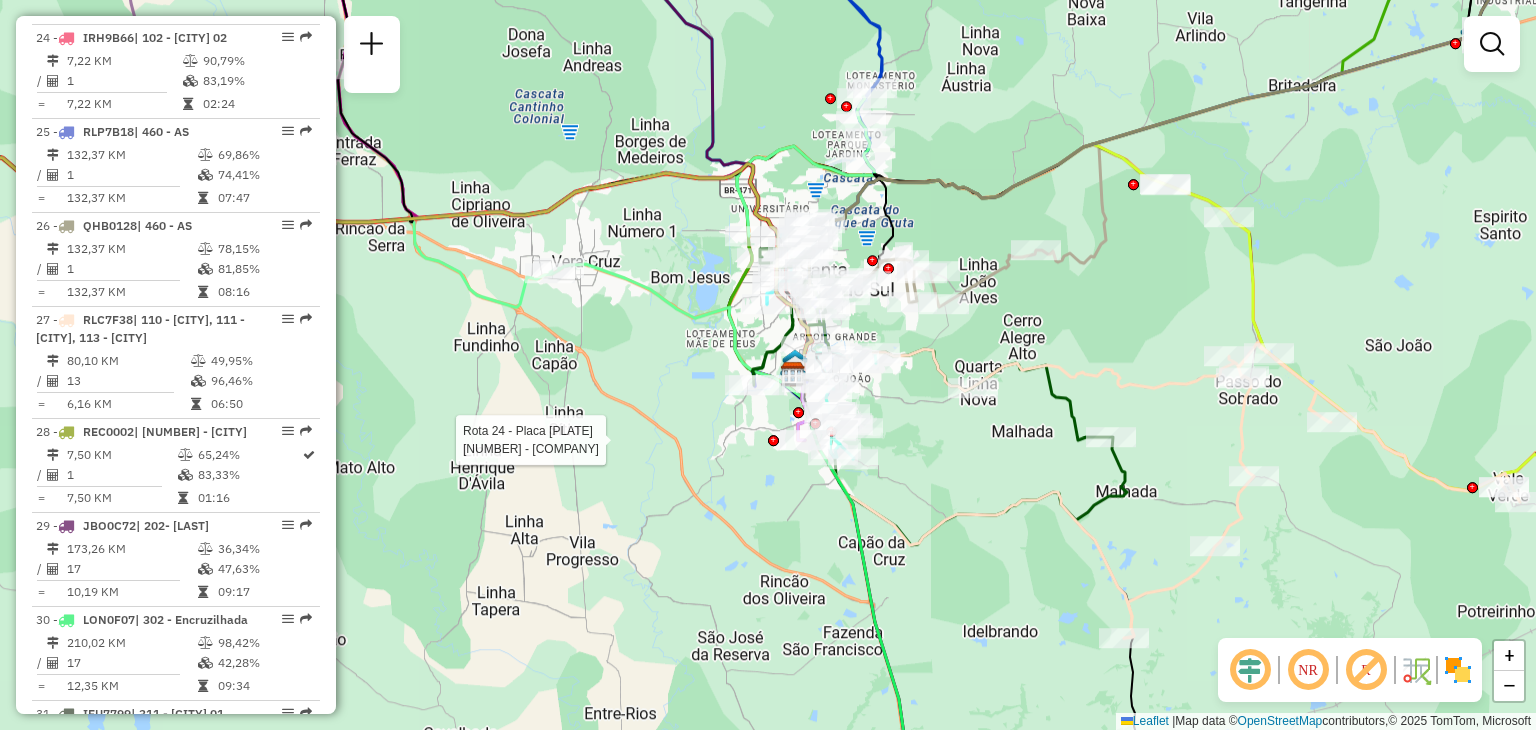 select on "**********" 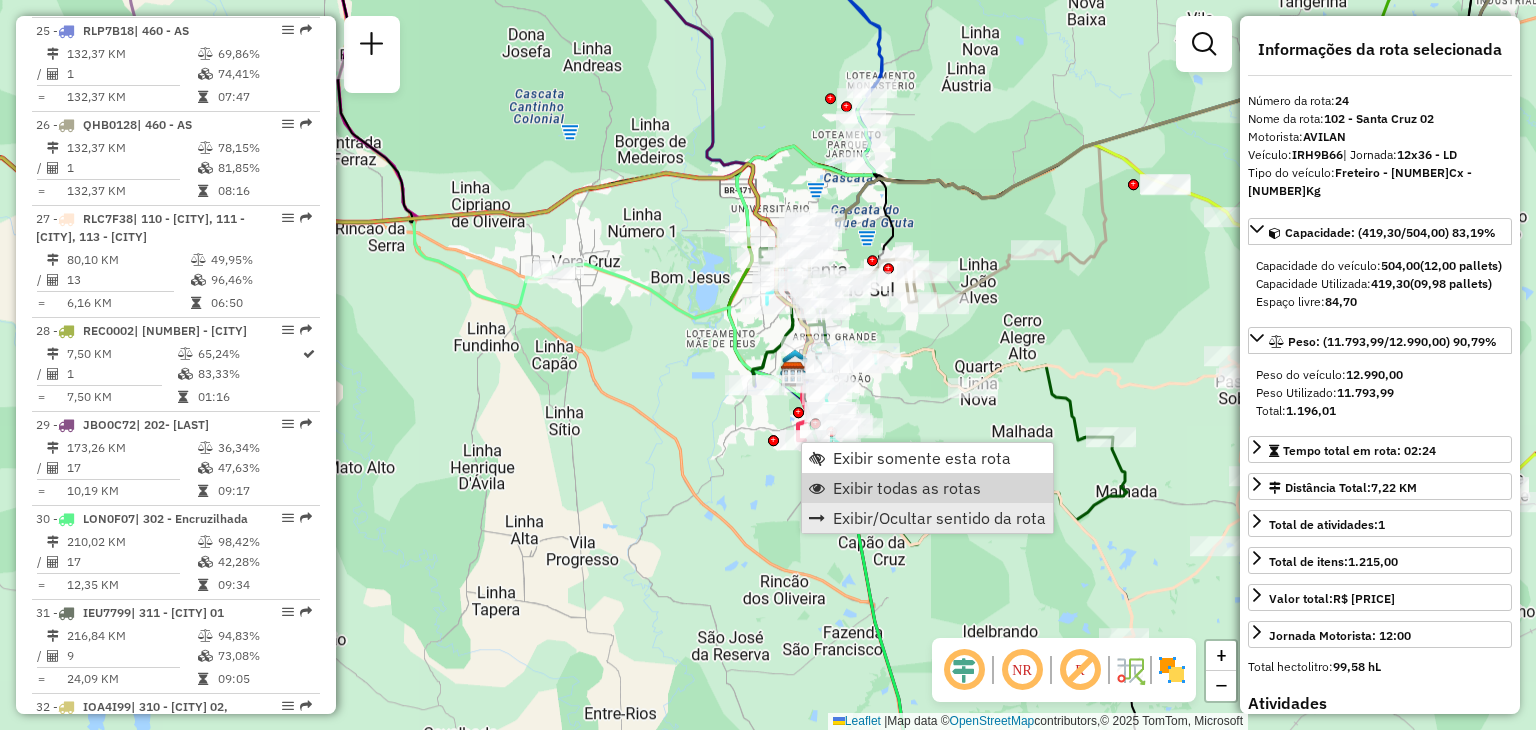 scroll, scrollTop: 3303, scrollLeft: 0, axis: vertical 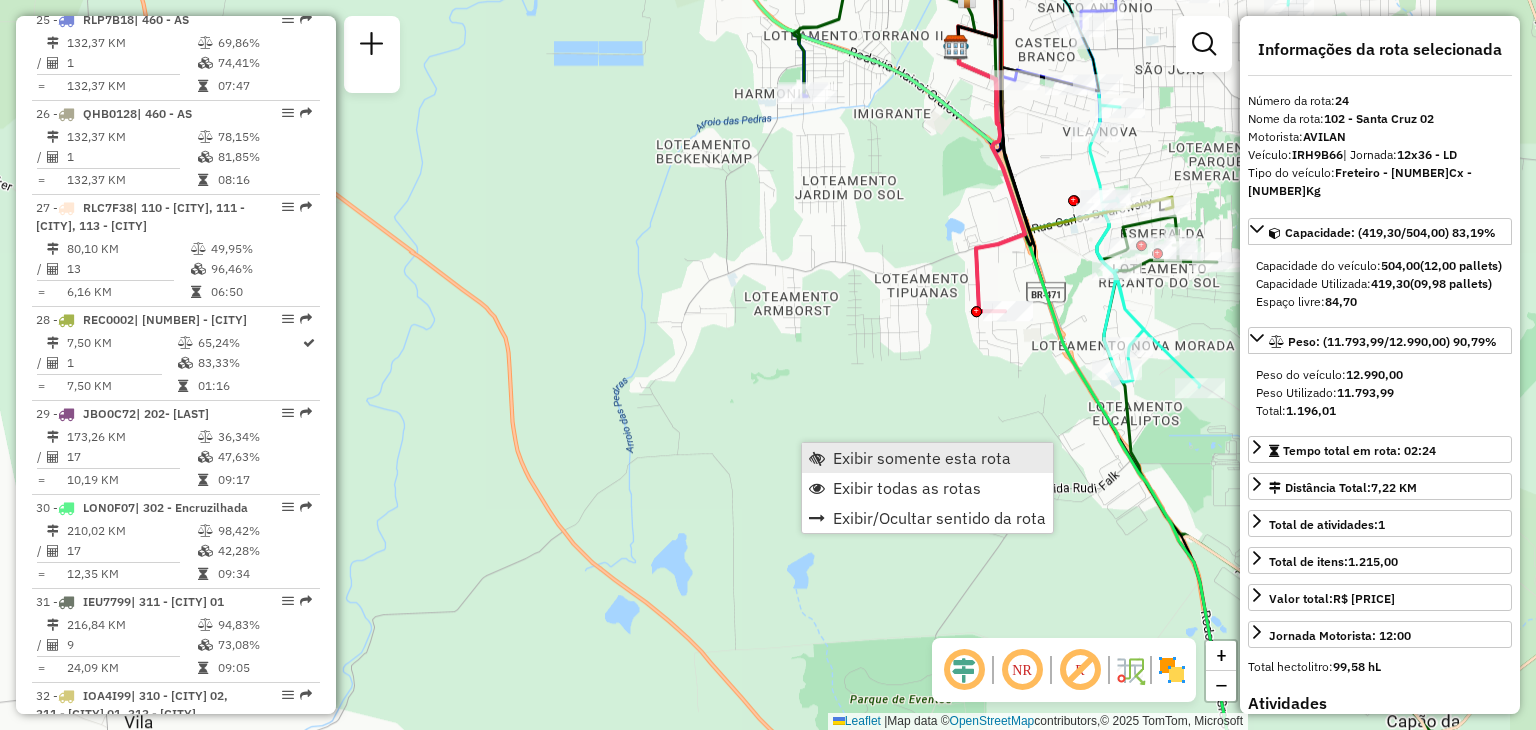 click on "Exibir somente esta rota" at bounding box center [922, 458] 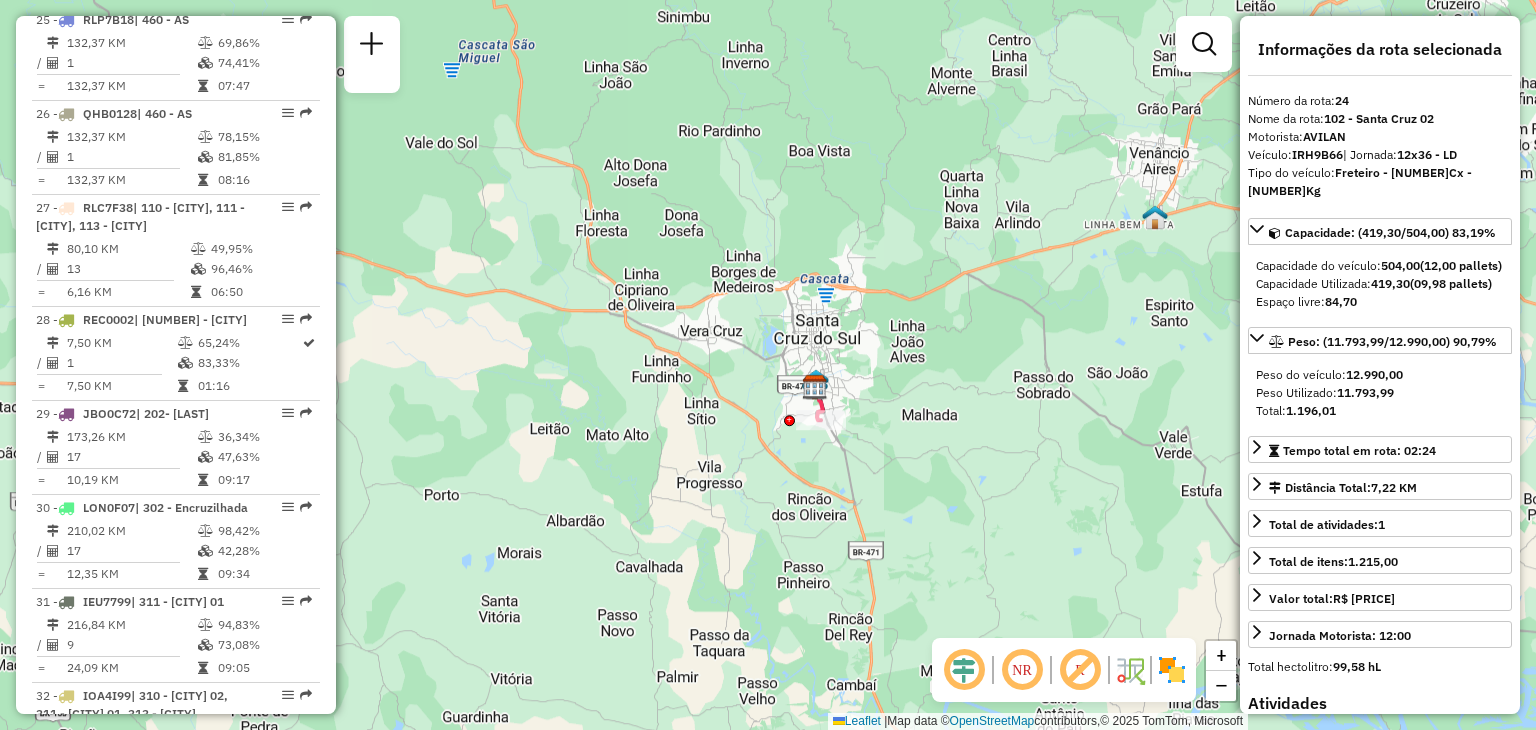 drag, startPoint x: 962, startPoint y: 473, endPoint x: 856, endPoint y: 421, distance: 118.06778 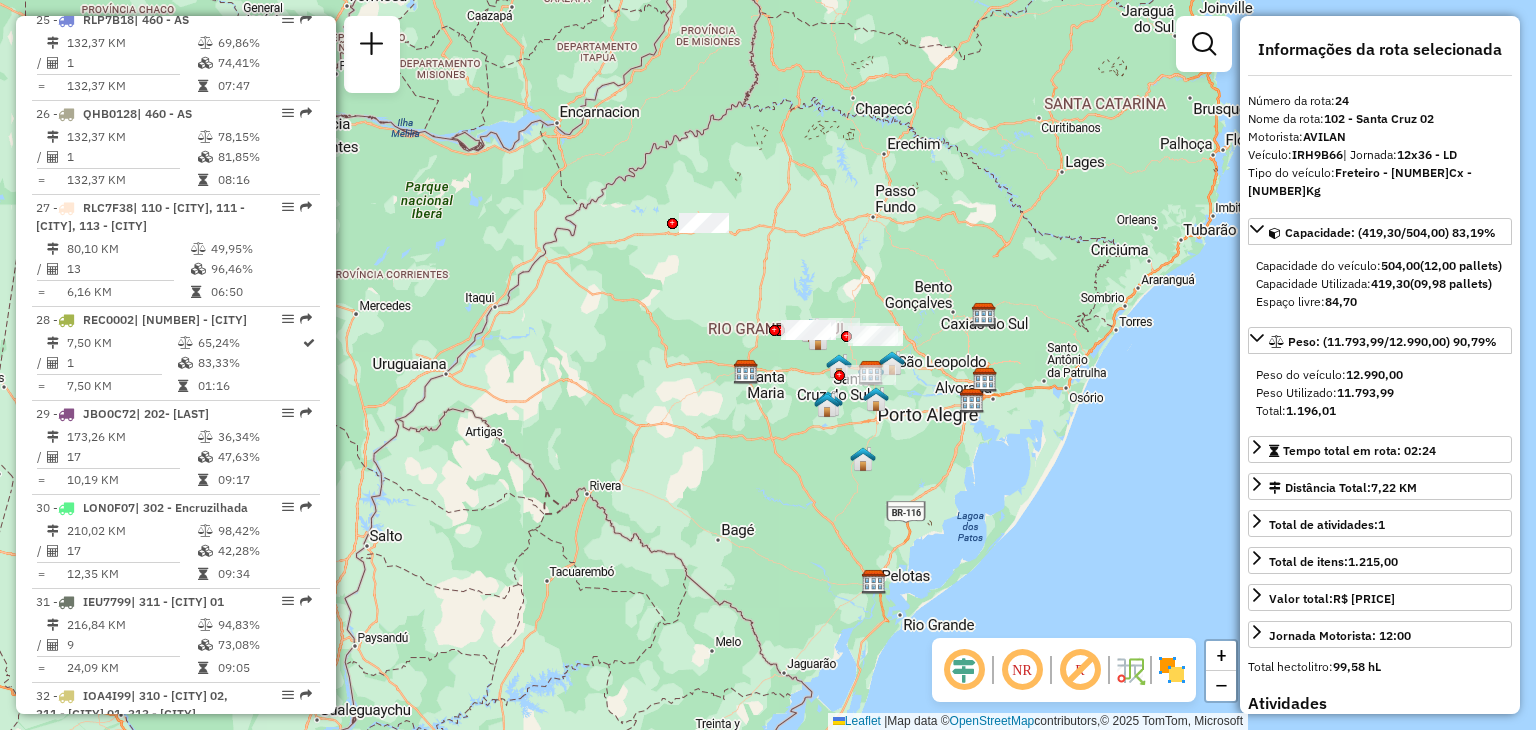 drag, startPoint x: 888, startPoint y: 353, endPoint x: 898, endPoint y: 379, distance: 27.856777 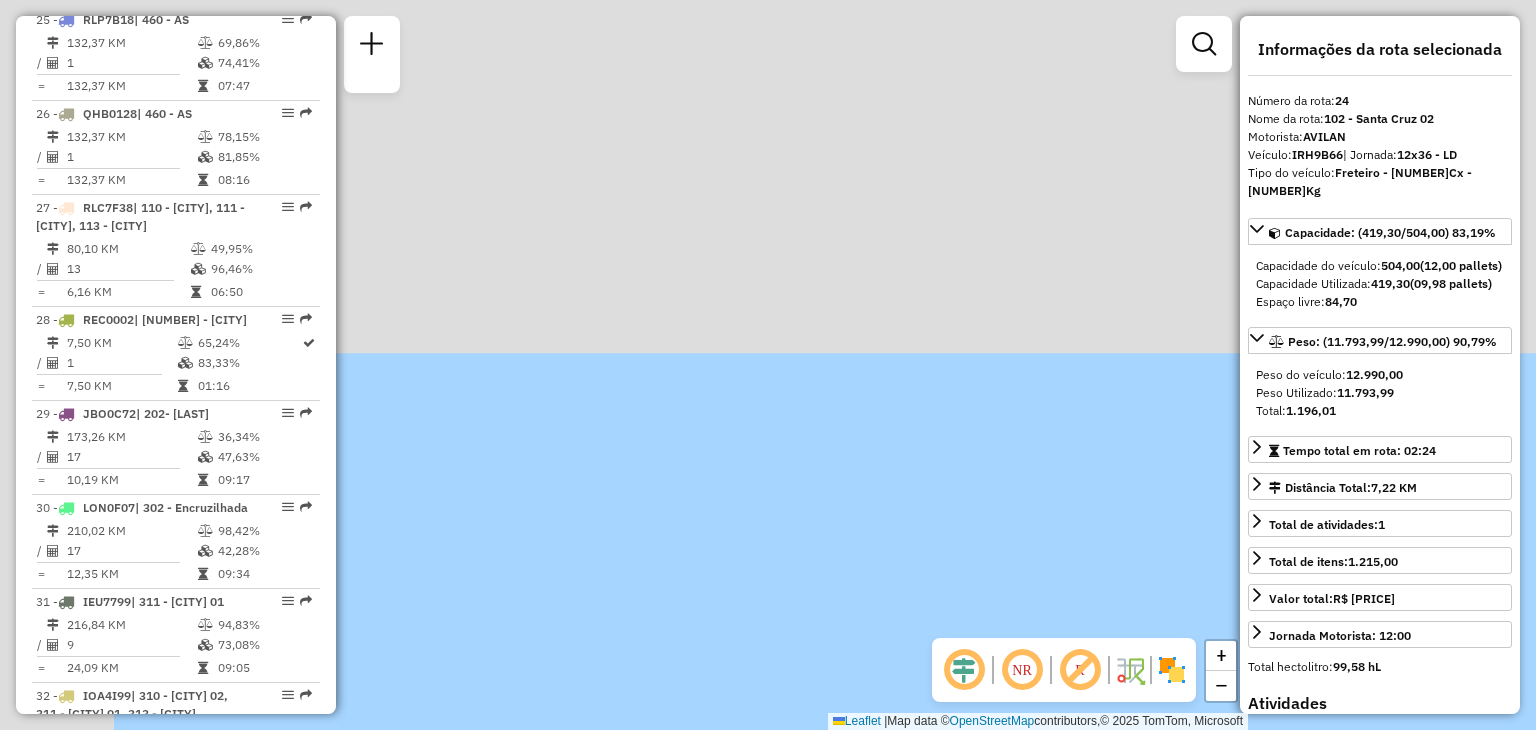 drag, startPoint x: 565, startPoint y: 74, endPoint x: 696, endPoint y: 352, distance: 307.31906 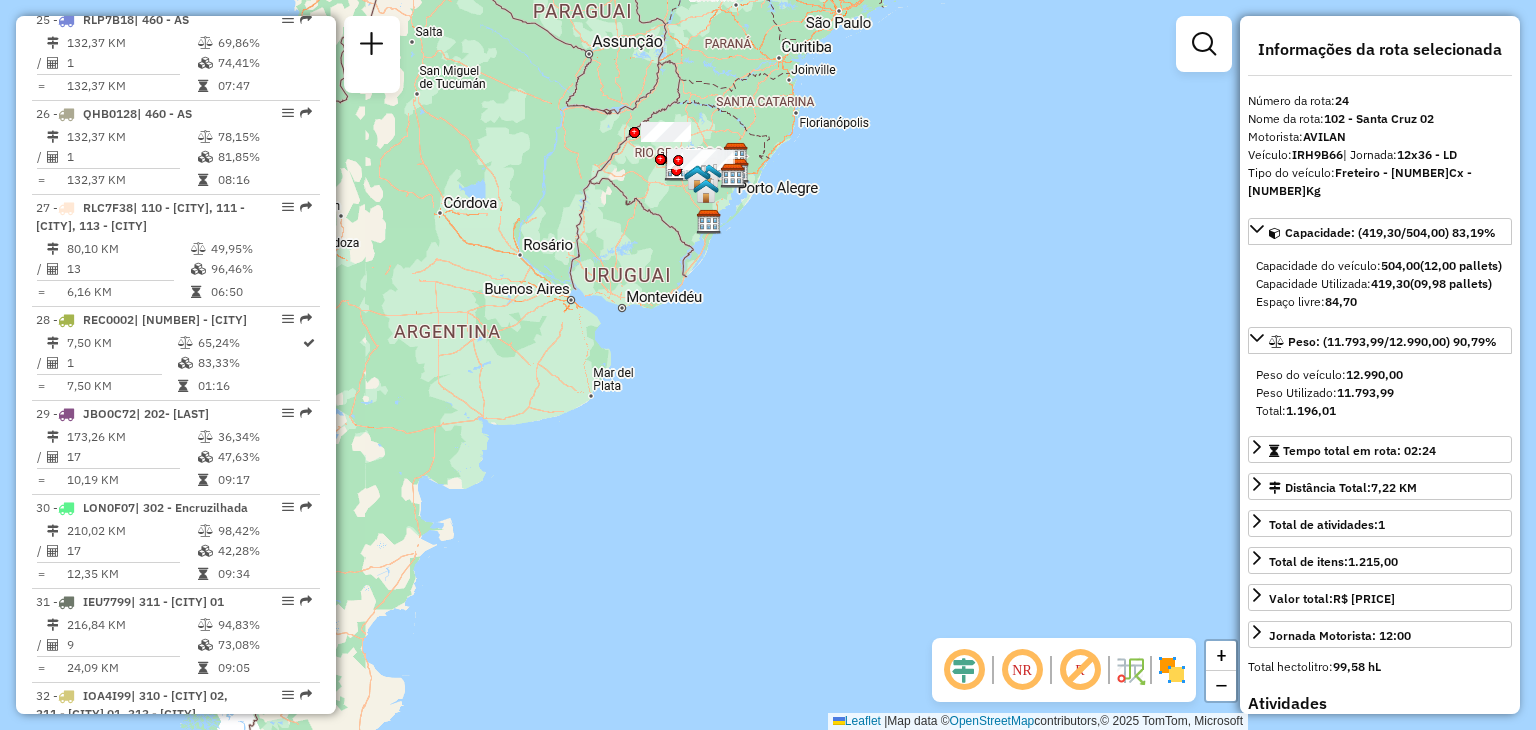 drag, startPoint x: 672, startPoint y: 179, endPoint x: 704, endPoint y: 286, distance: 111.68259 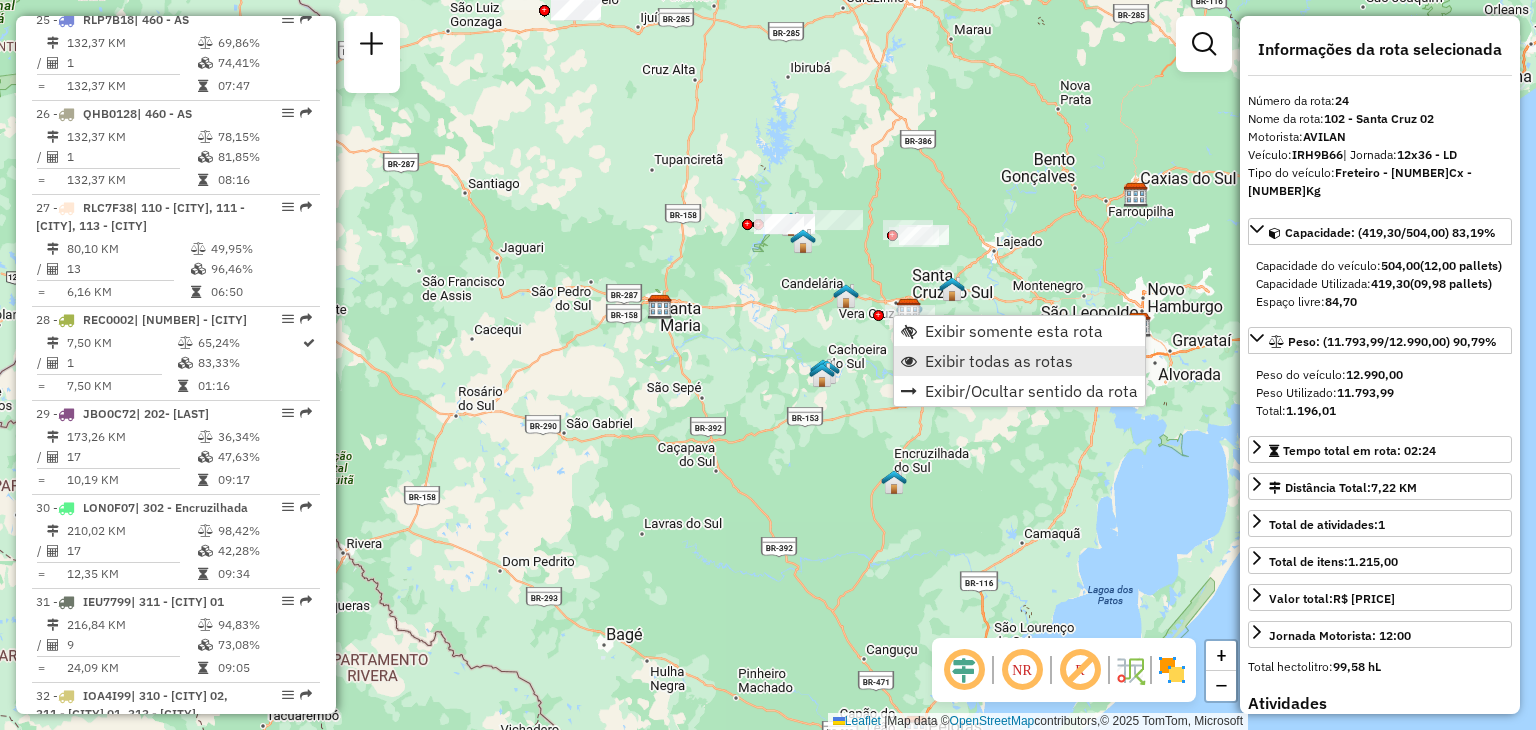 click on "Exibir todas as rotas" at bounding box center [1019, 361] 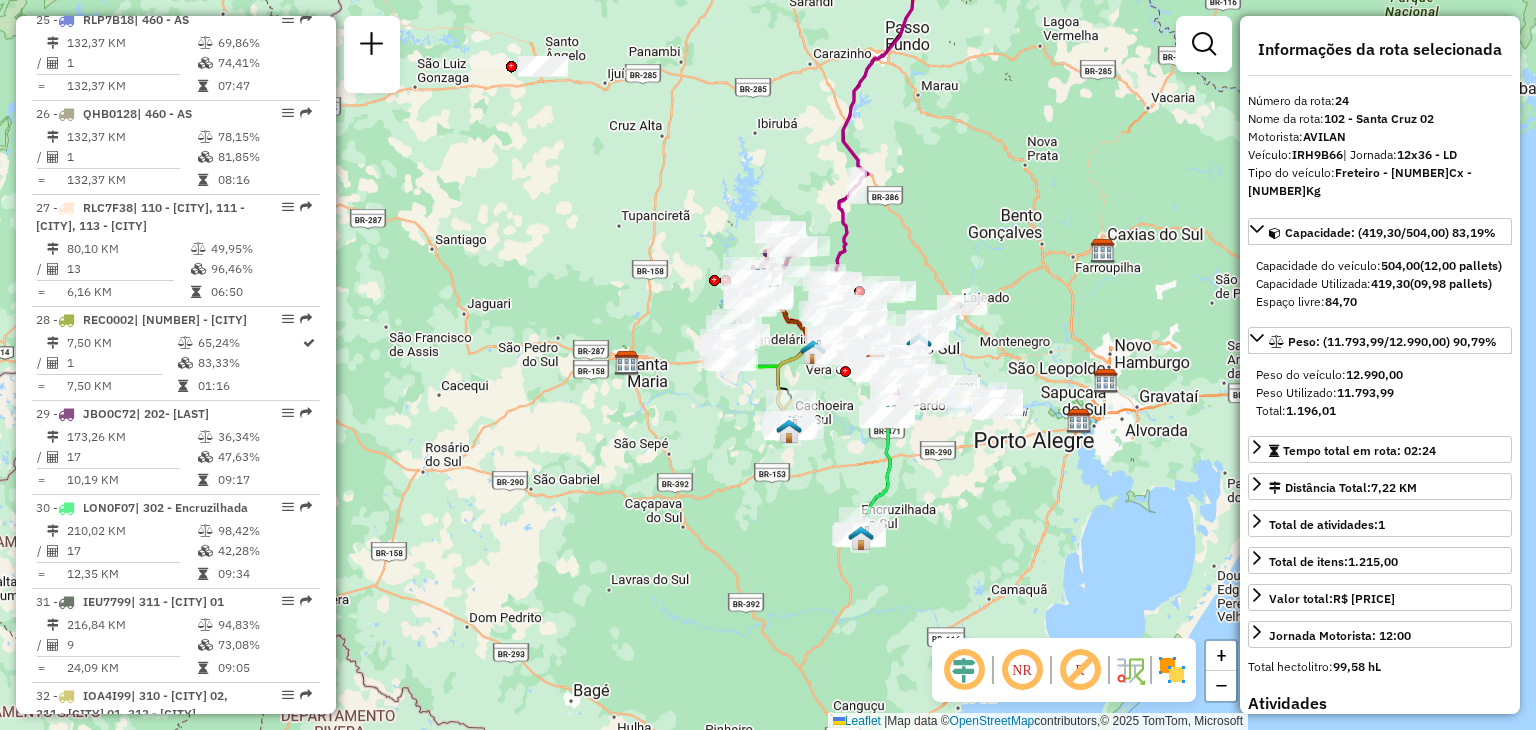 drag, startPoint x: 968, startPoint y: 172, endPoint x: 900, endPoint y: 224, distance: 85.60374 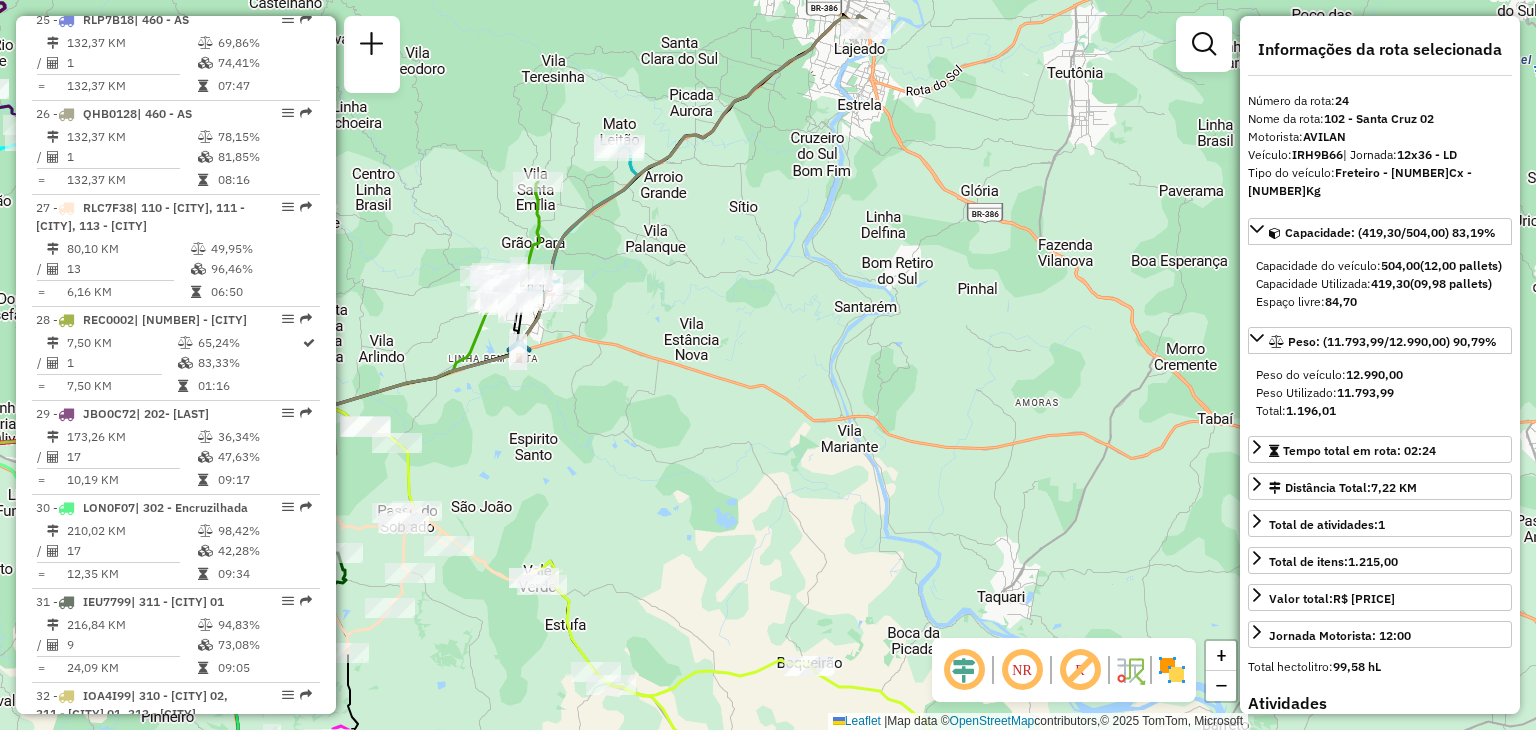 drag, startPoint x: 587, startPoint y: 324, endPoint x: 821, endPoint y: 273, distance: 239.49321 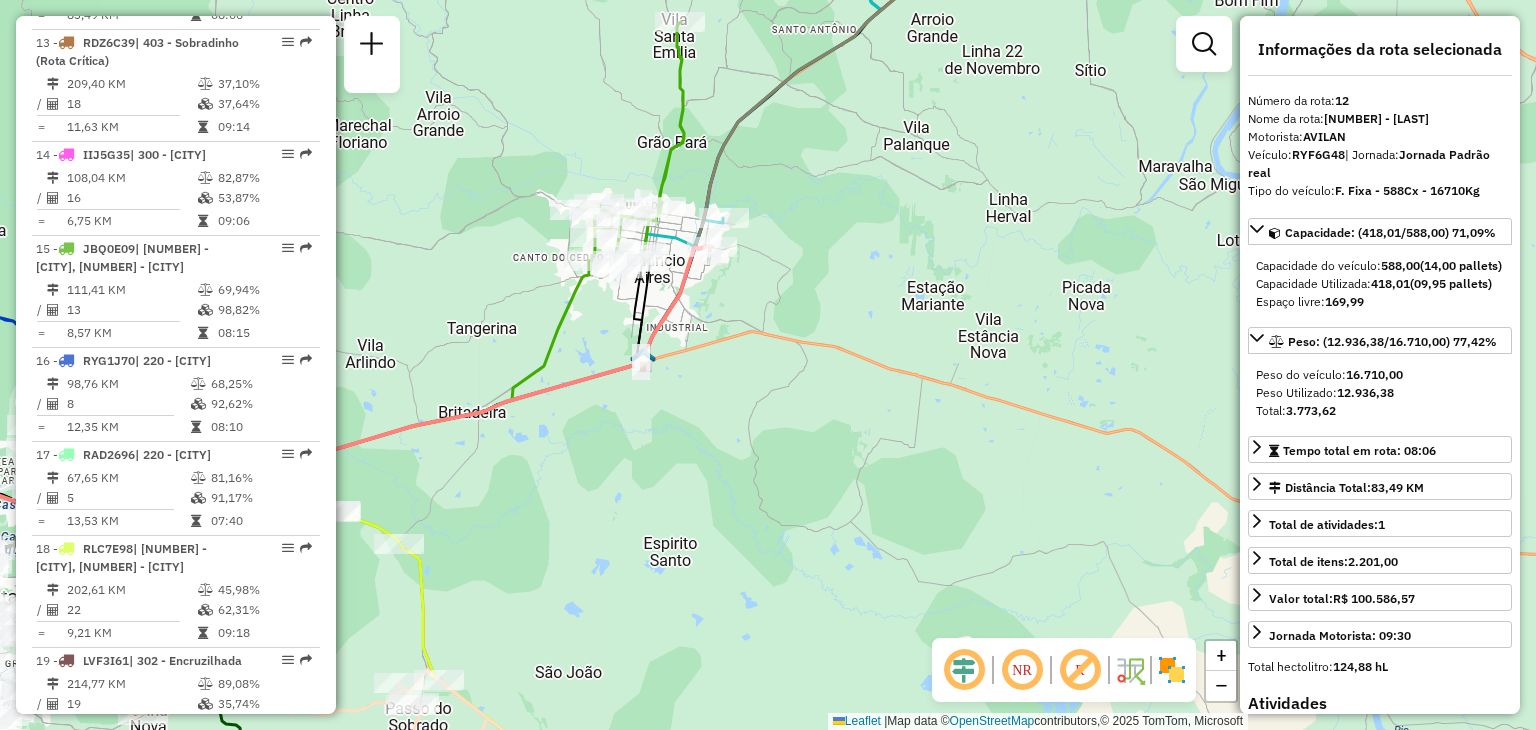 scroll, scrollTop: 1992, scrollLeft: 0, axis: vertical 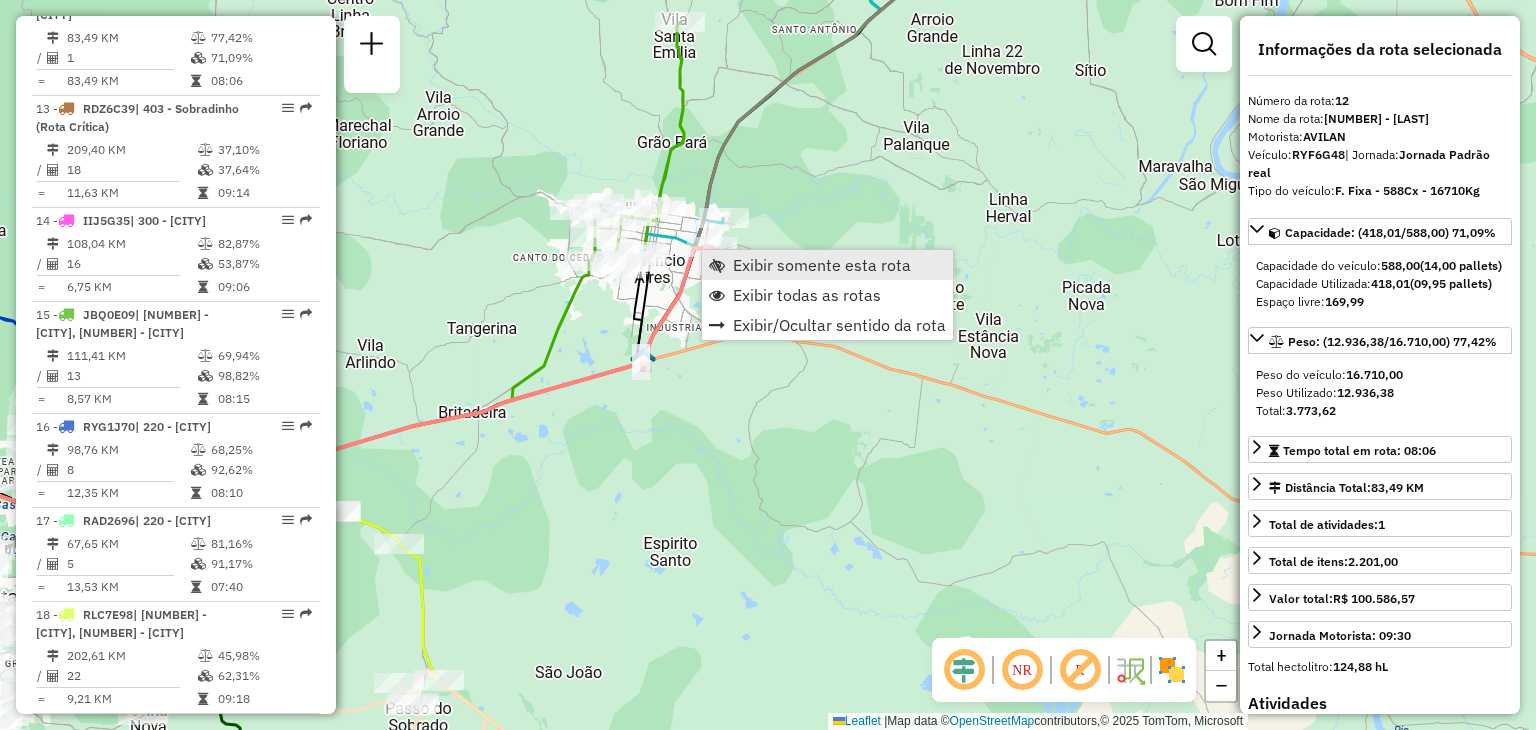 click on "Exibir somente esta rota" at bounding box center [822, 265] 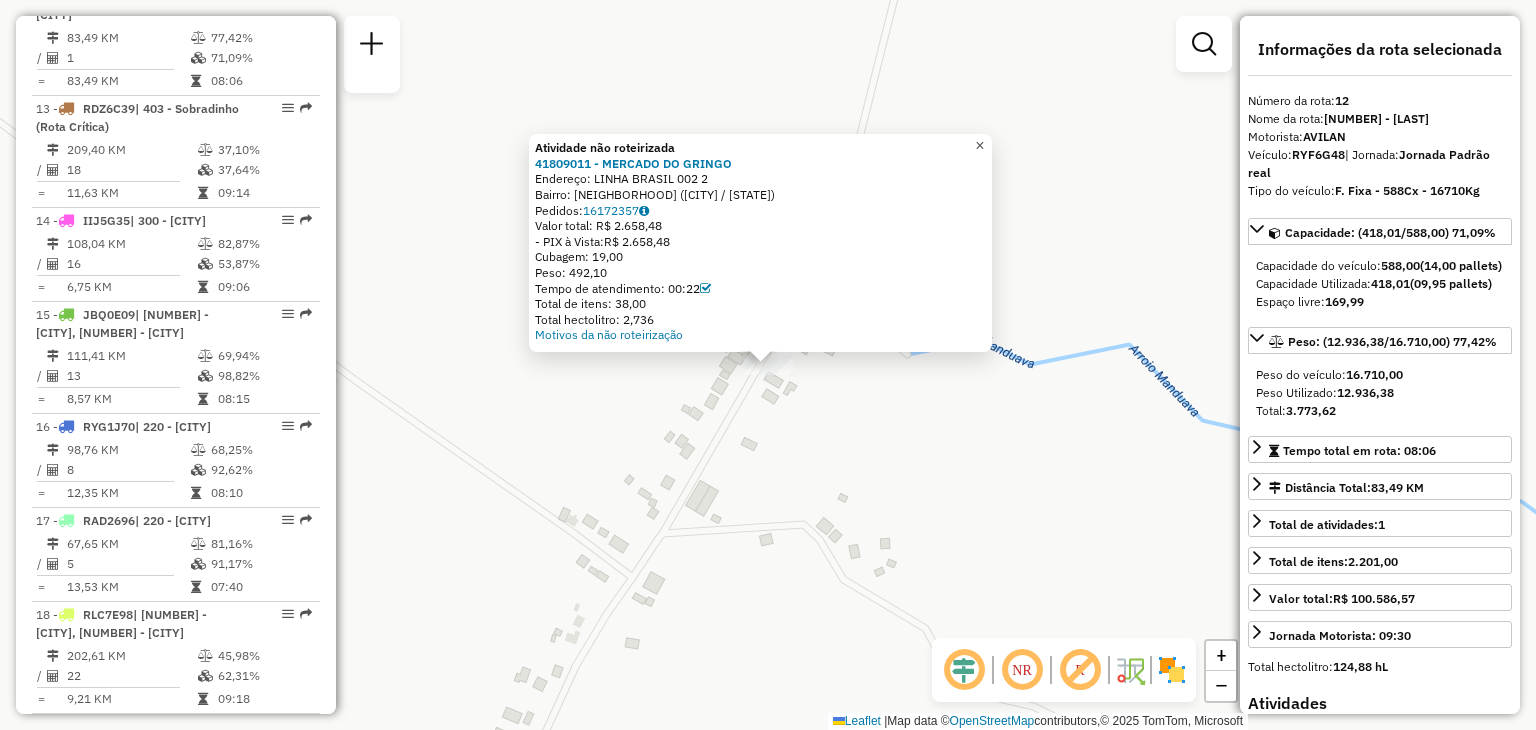 click on "×" 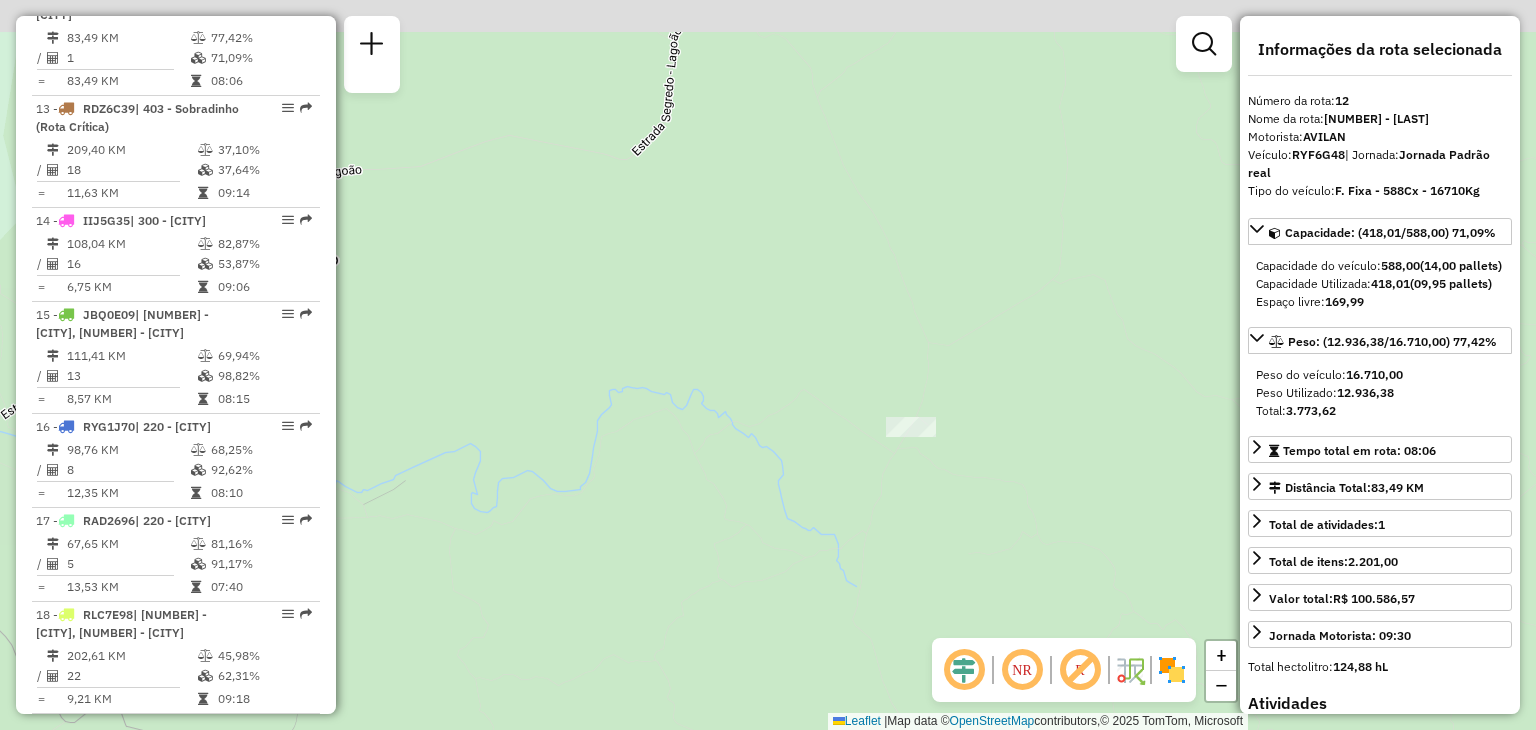 drag, startPoint x: 949, startPoint y: 261, endPoint x: 938, endPoint y: 409, distance: 148.40822 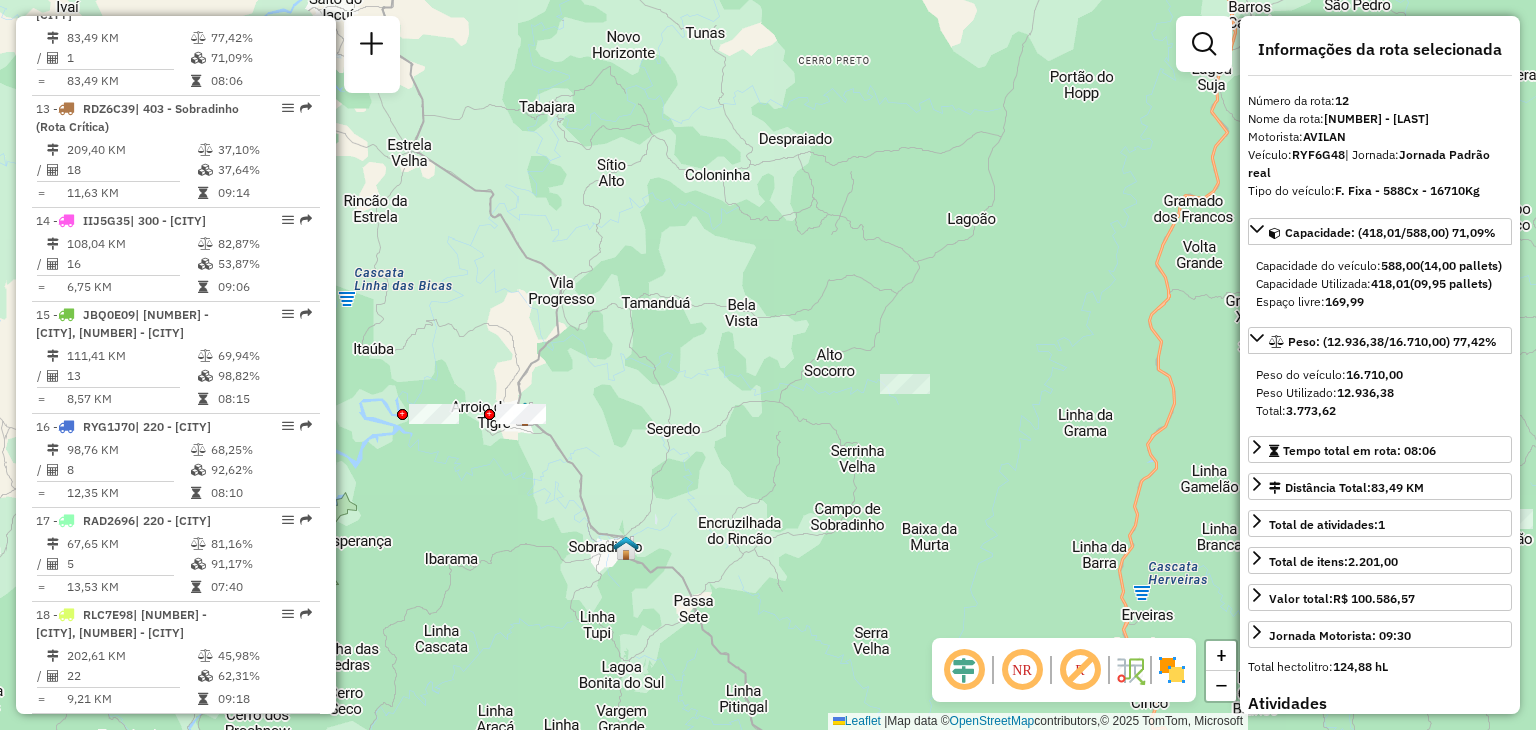 drag, startPoint x: 956, startPoint y: 361, endPoint x: 894, endPoint y: 340, distance: 65.459915 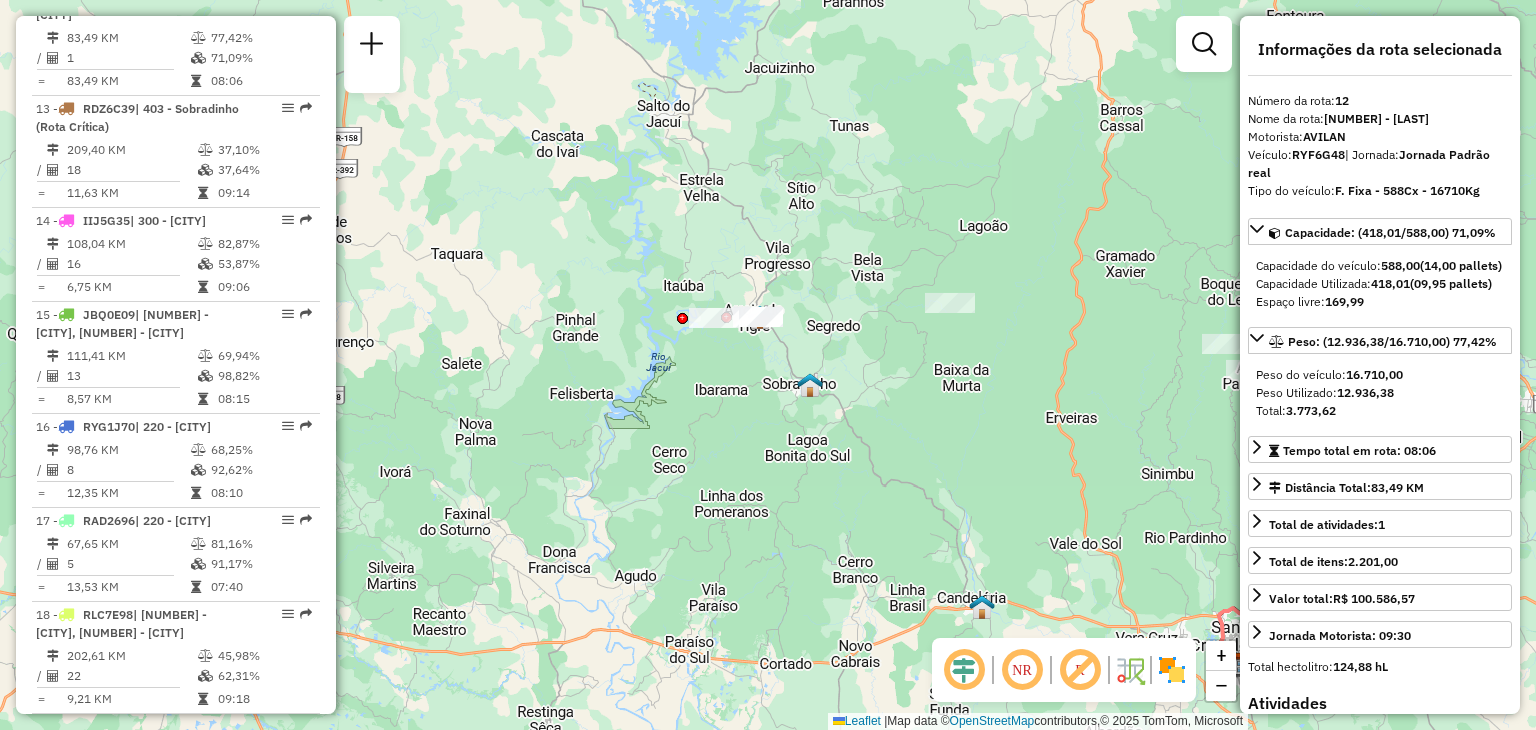 drag, startPoint x: 806, startPoint y: 414, endPoint x: 925, endPoint y: 315, distance: 154.79665 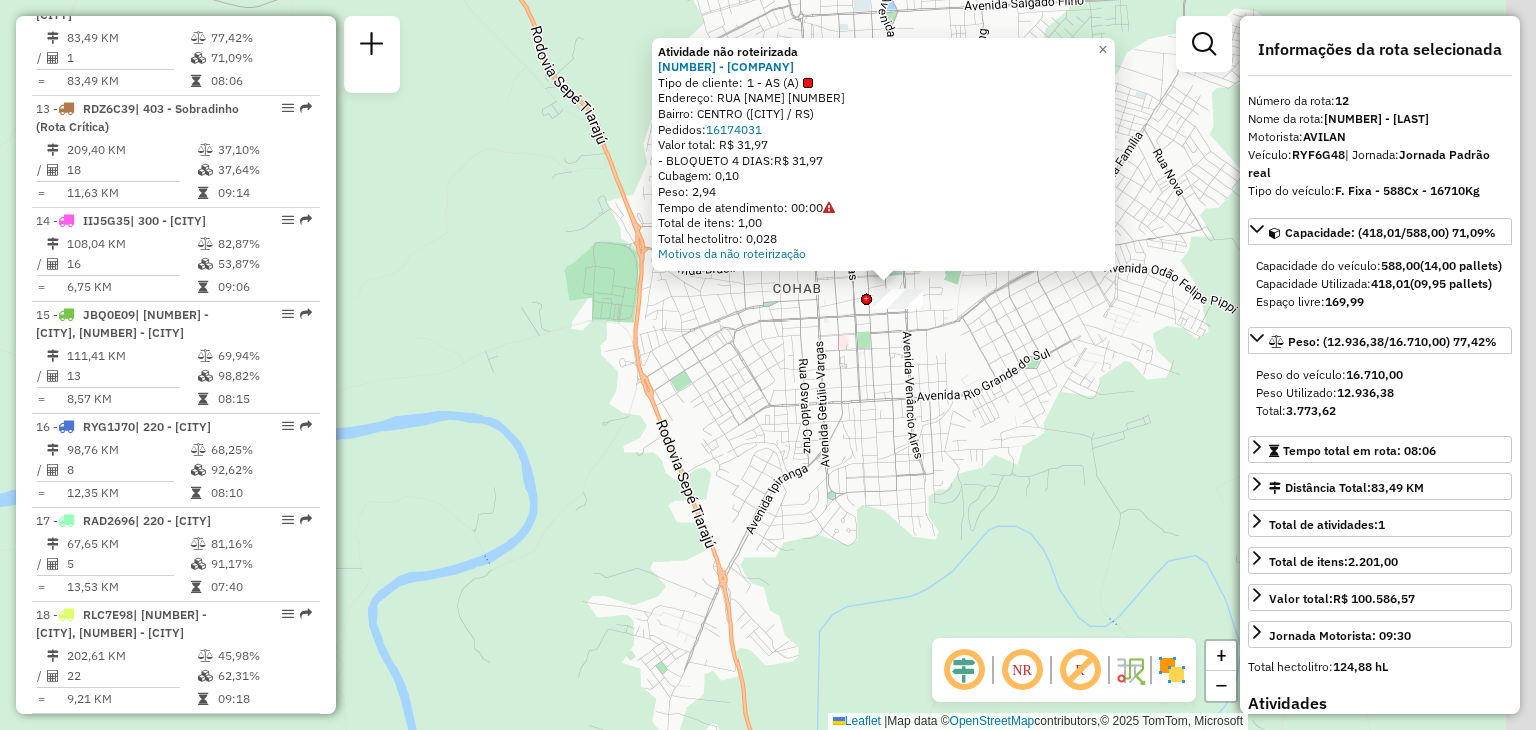 drag, startPoint x: 1093, startPoint y: 457, endPoint x: 783, endPoint y: 266, distance: 364.11673 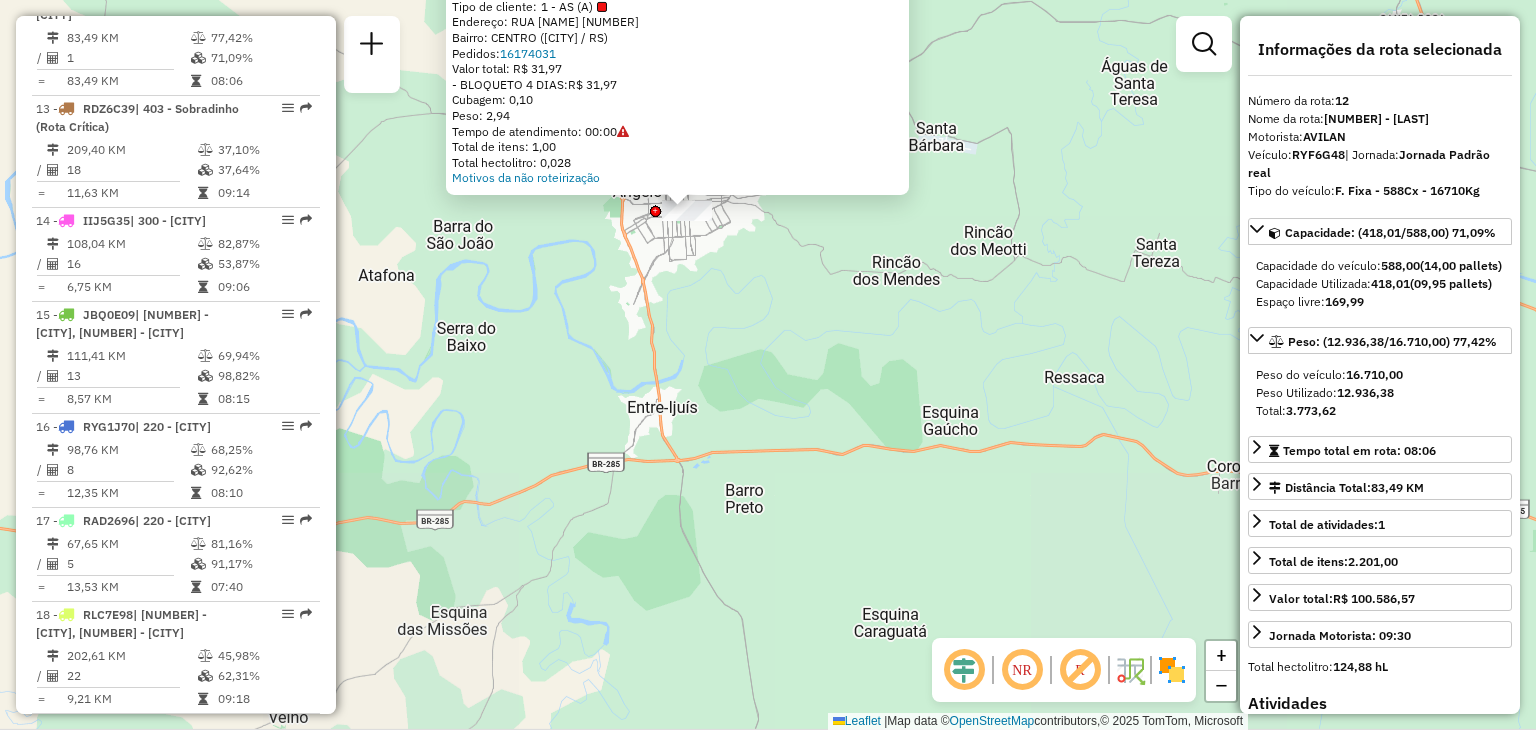 drag, startPoint x: 880, startPoint y: 482, endPoint x: 770, endPoint y: 351, distance: 171.05847 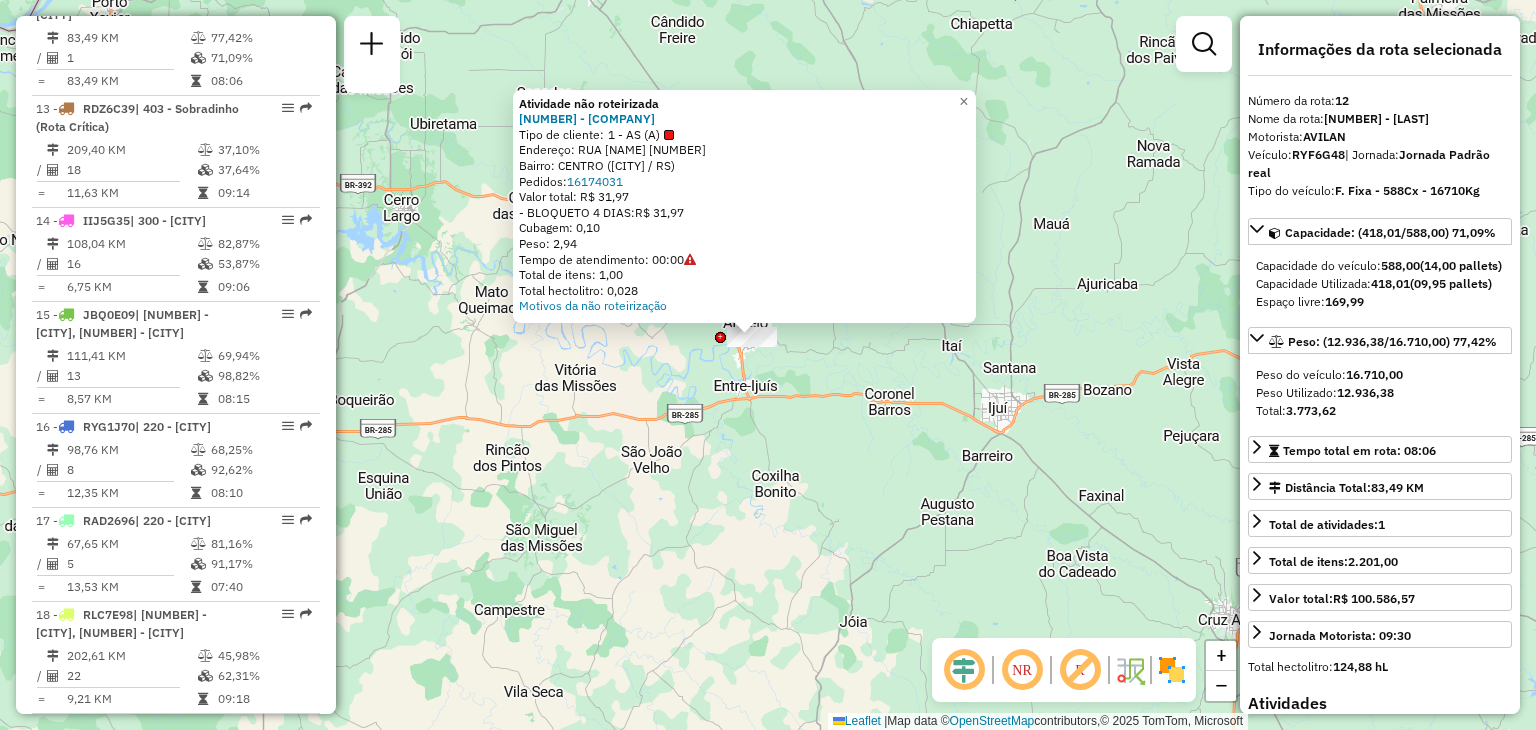 drag, startPoint x: 904, startPoint y: 492, endPoint x: 734, endPoint y: 349, distance: 222.14635 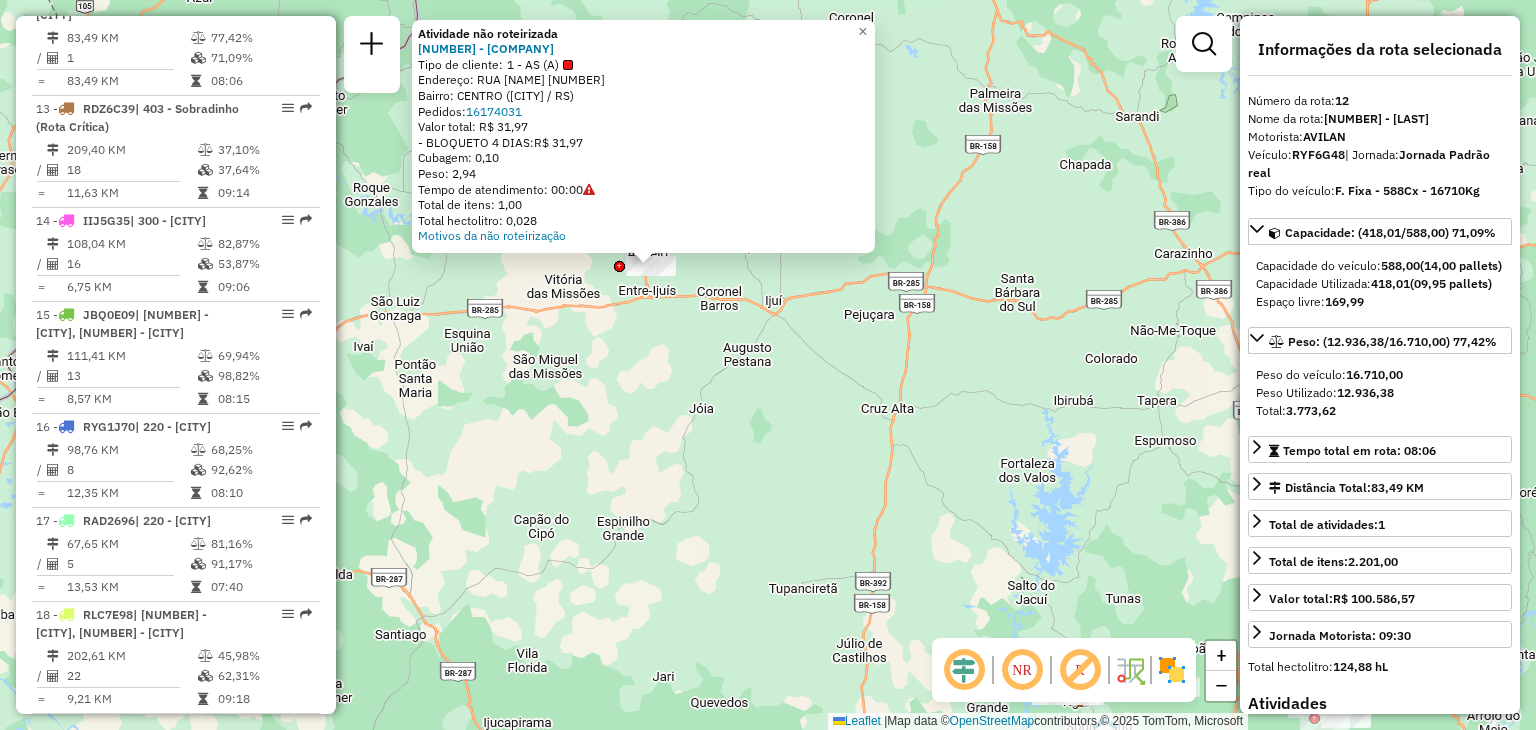 drag, startPoint x: 840, startPoint y: 484, endPoint x: 717, endPoint y: 298, distance: 222.99103 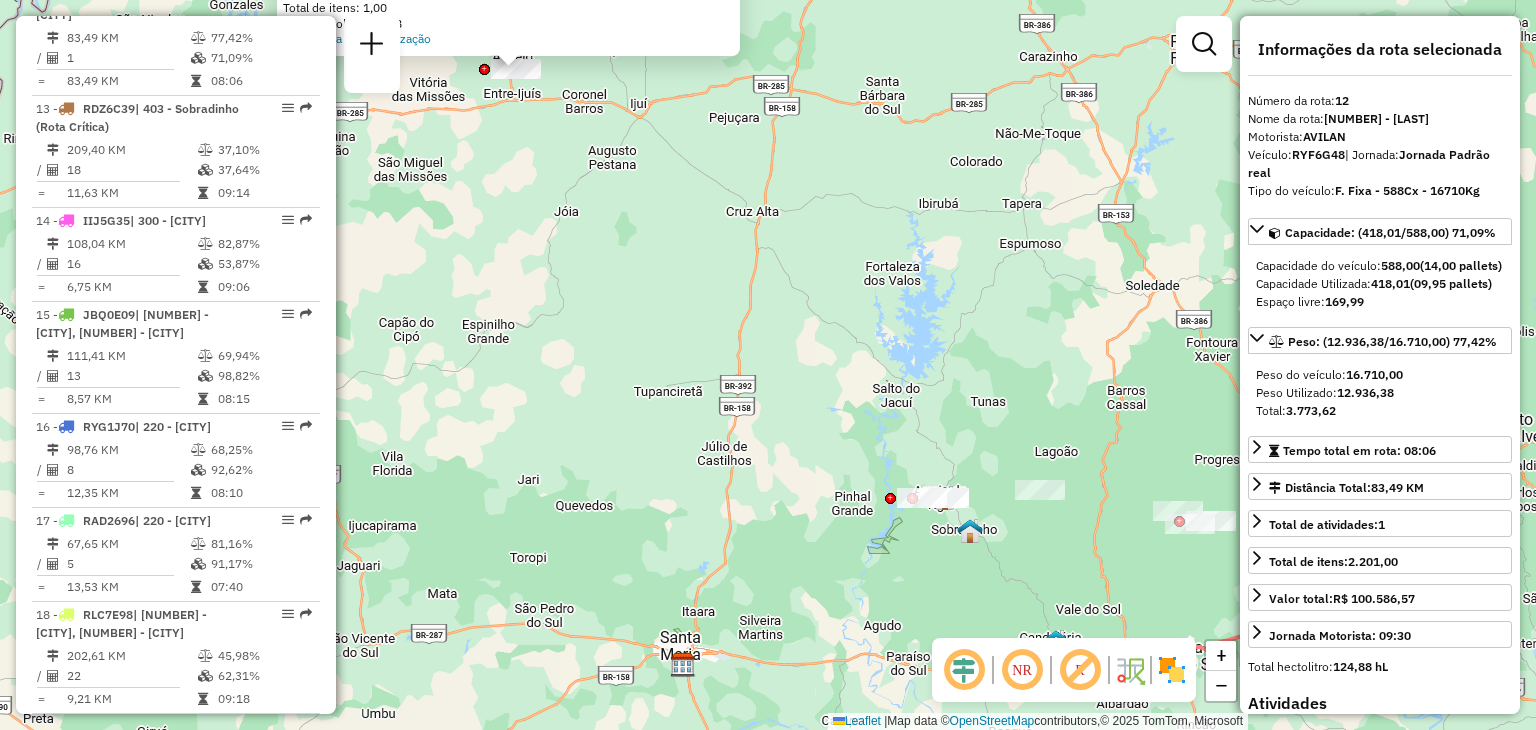 drag, startPoint x: 1045, startPoint y: 462, endPoint x: 903, endPoint y: 325, distance: 197.31447 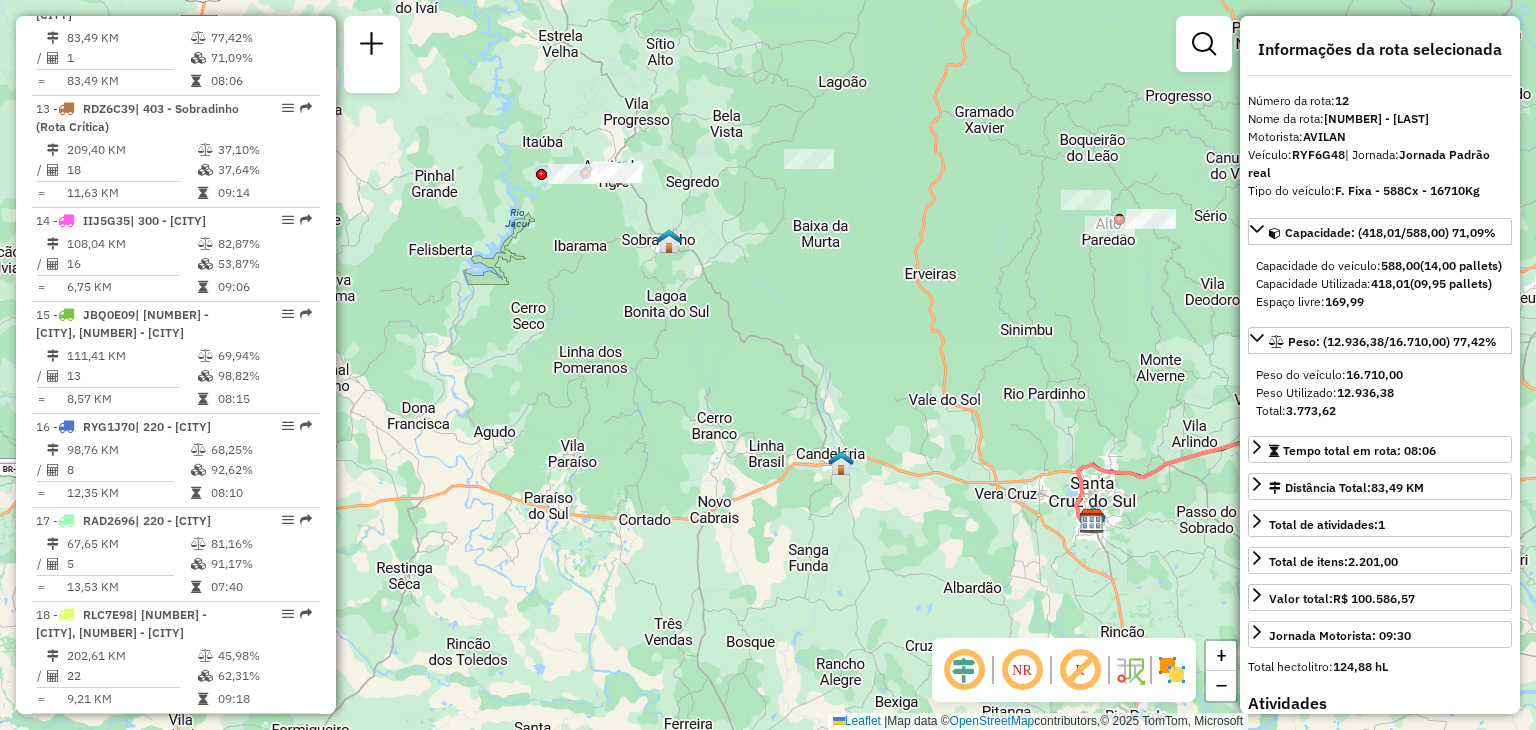 drag, startPoint x: 963, startPoint y: 480, endPoint x: 868, endPoint y: 375, distance: 141.59802 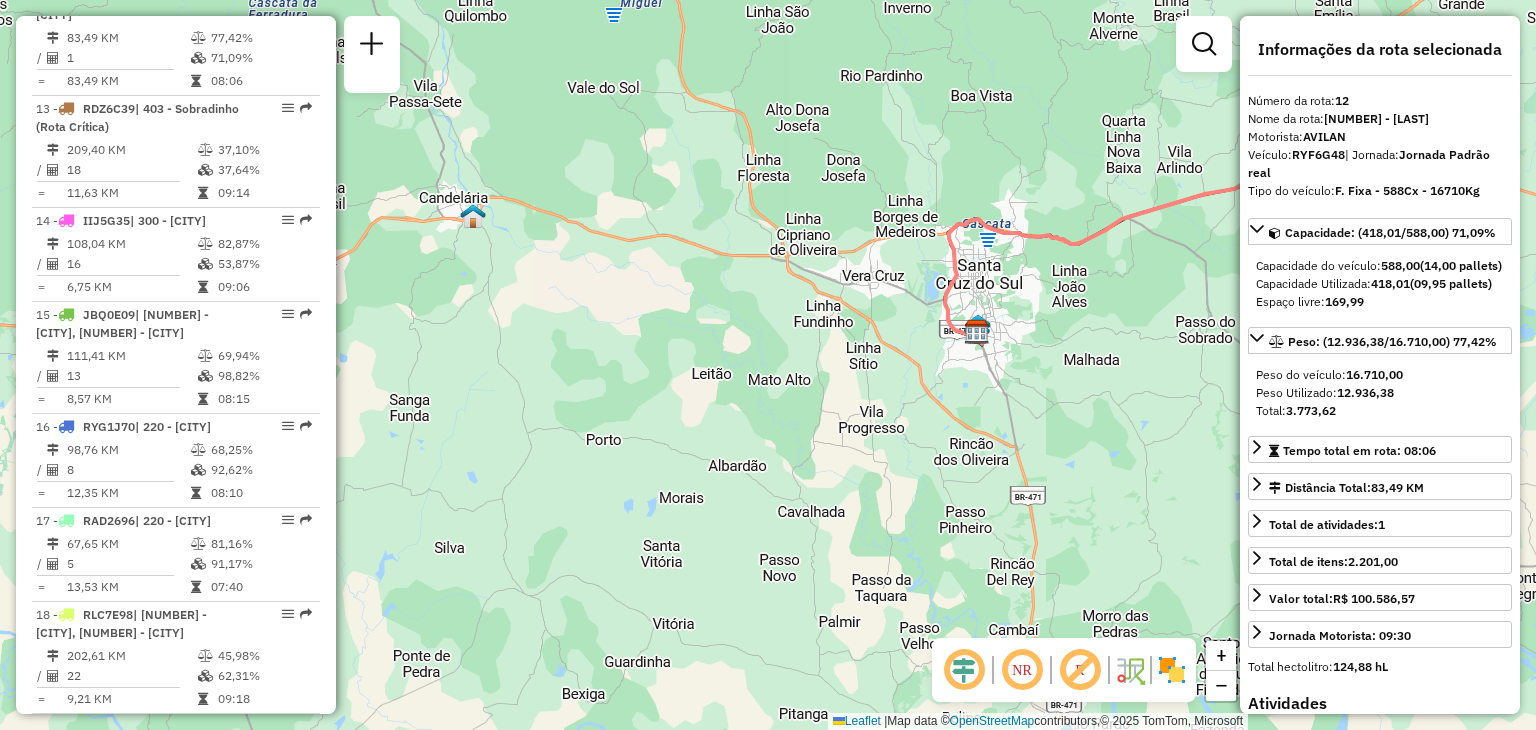 drag, startPoint x: 1076, startPoint y: 429, endPoint x: 958, endPoint y: 344, distance: 145.42696 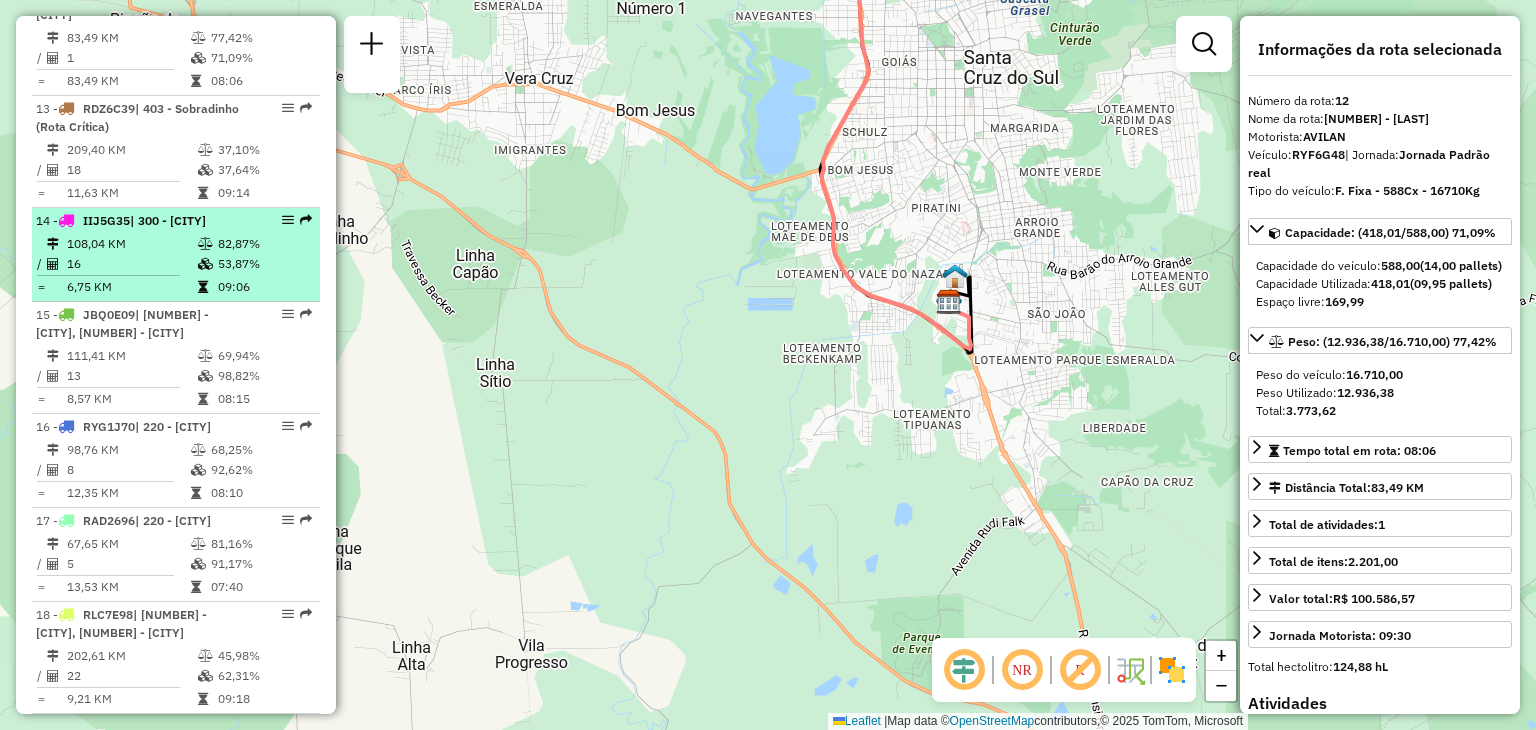 drag, startPoint x: 196, startPoint y: 343, endPoint x: 164, endPoint y: 255, distance: 93.637596 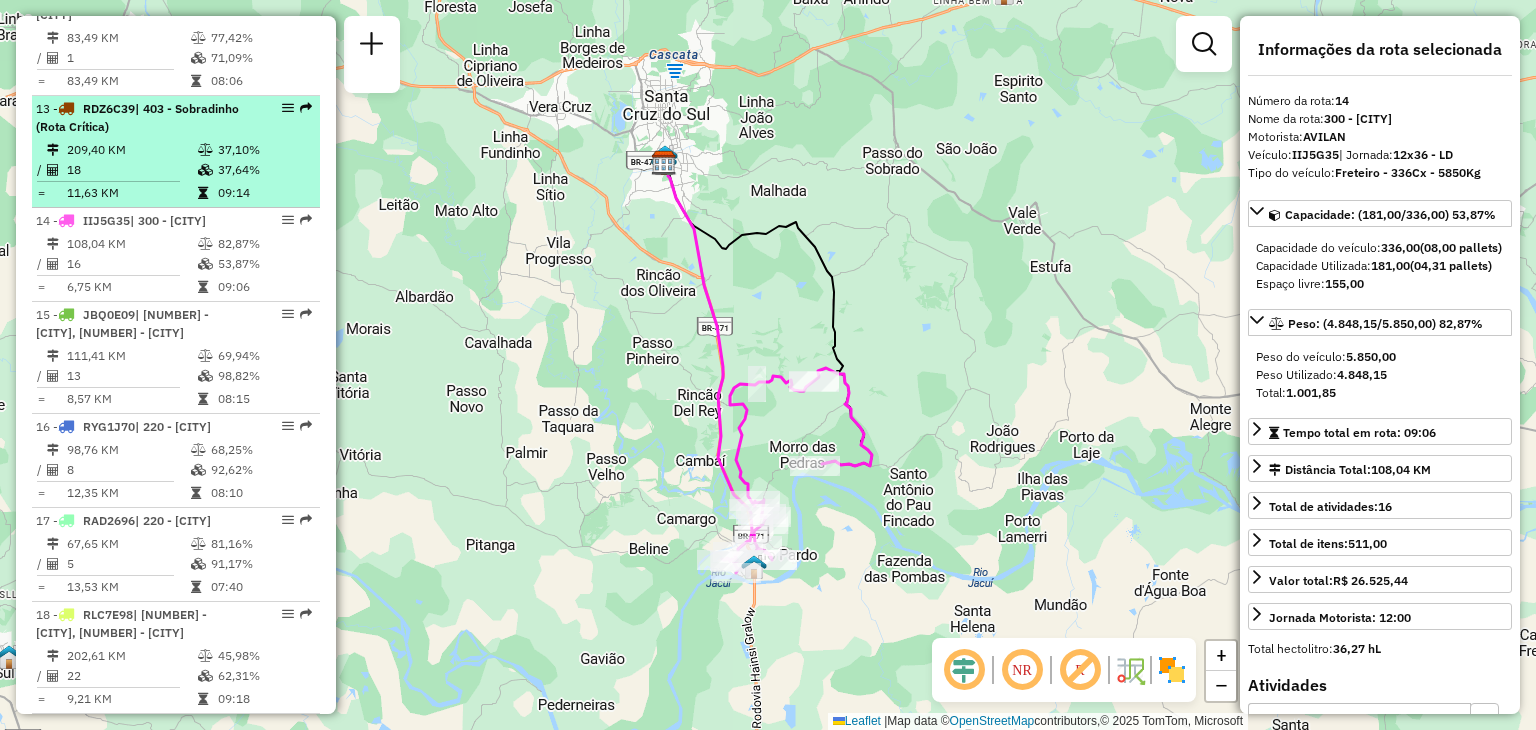 drag, startPoint x: 172, startPoint y: 267, endPoint x: 179, endPoint y: 209, distance: 58.420887 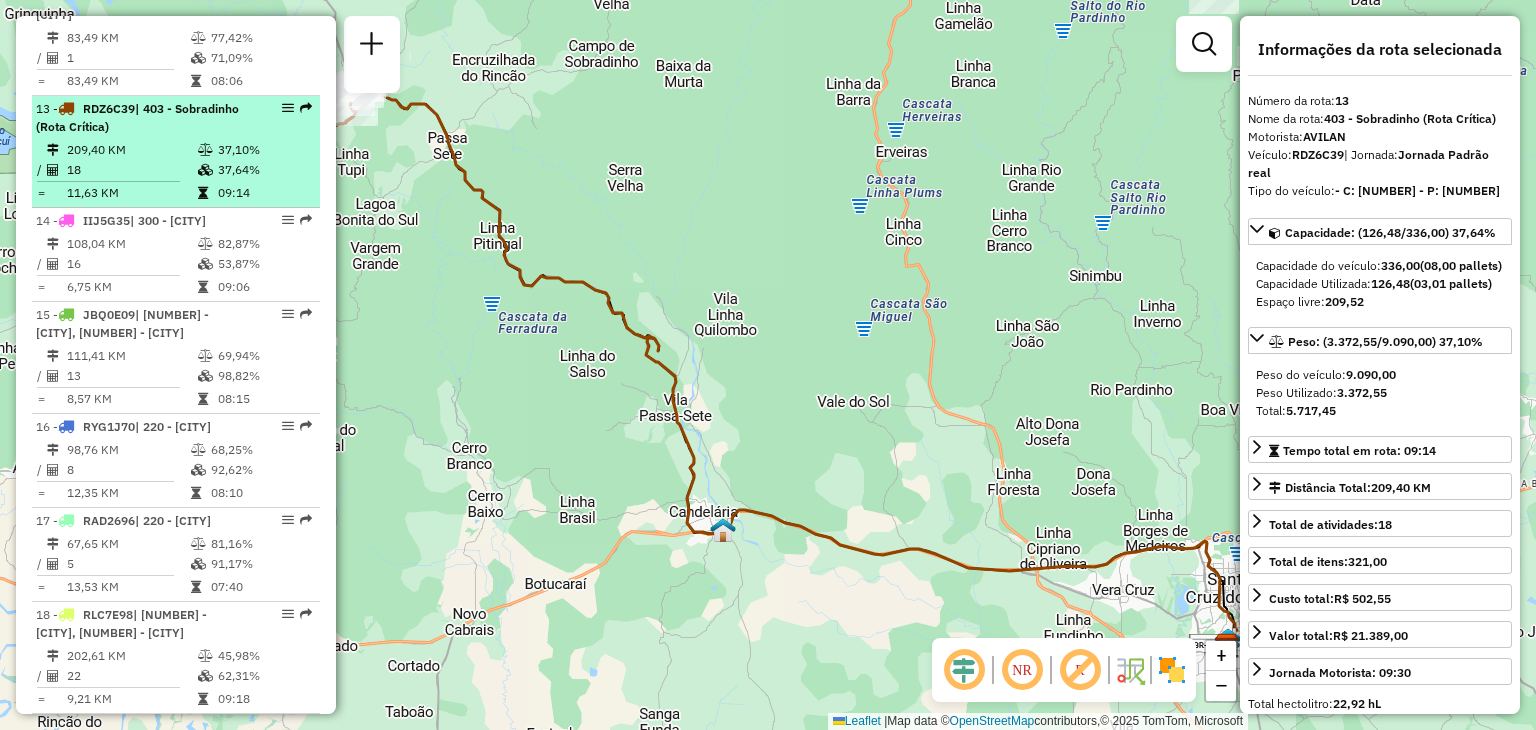 drag, startPoint x: 188, startPoint y: 197, endPoint x: 260, endPoint y: 149, distance: 86.53323 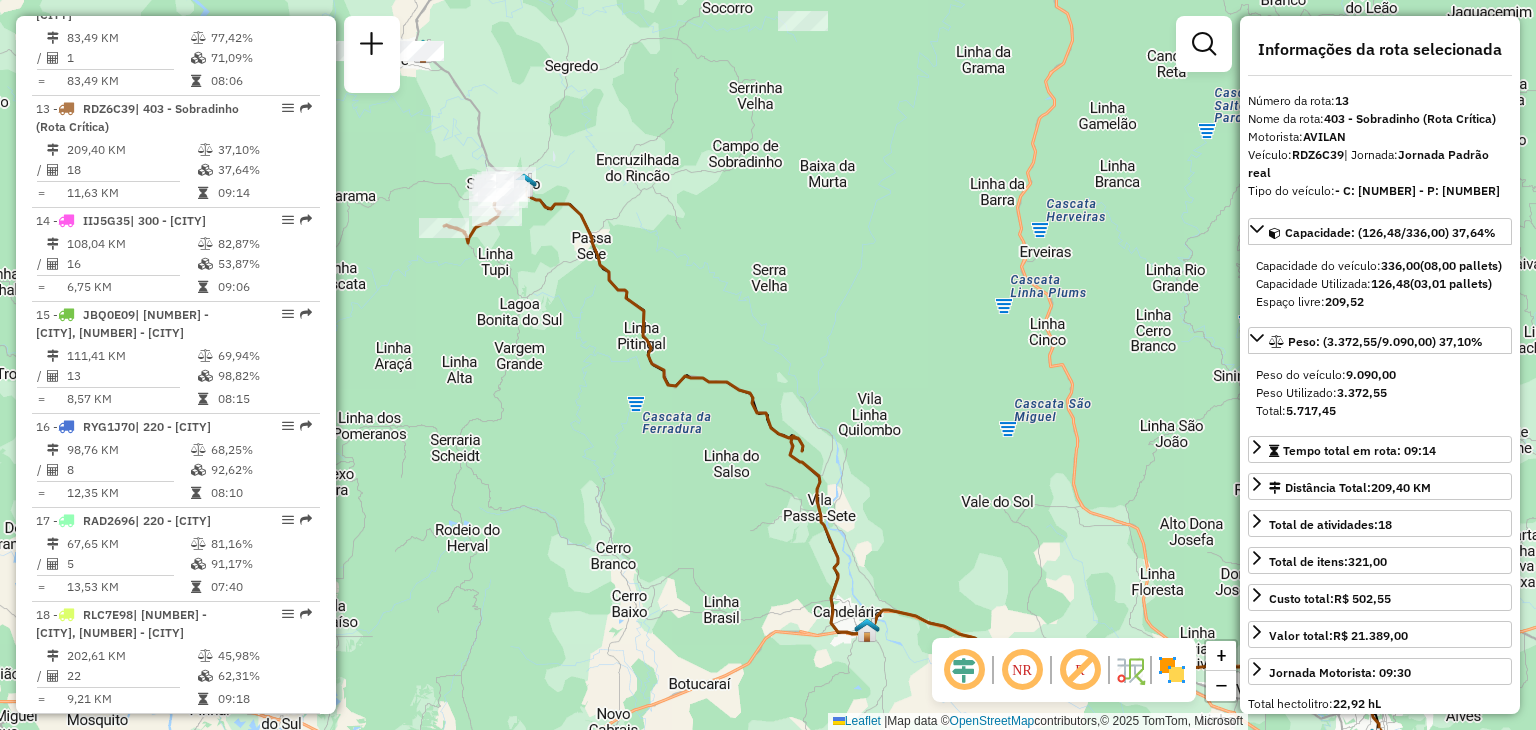 drag, startPoint x: 508, startPoint y: 212, endPoint x: 737, endPoint y: 363, distance: 274.30276 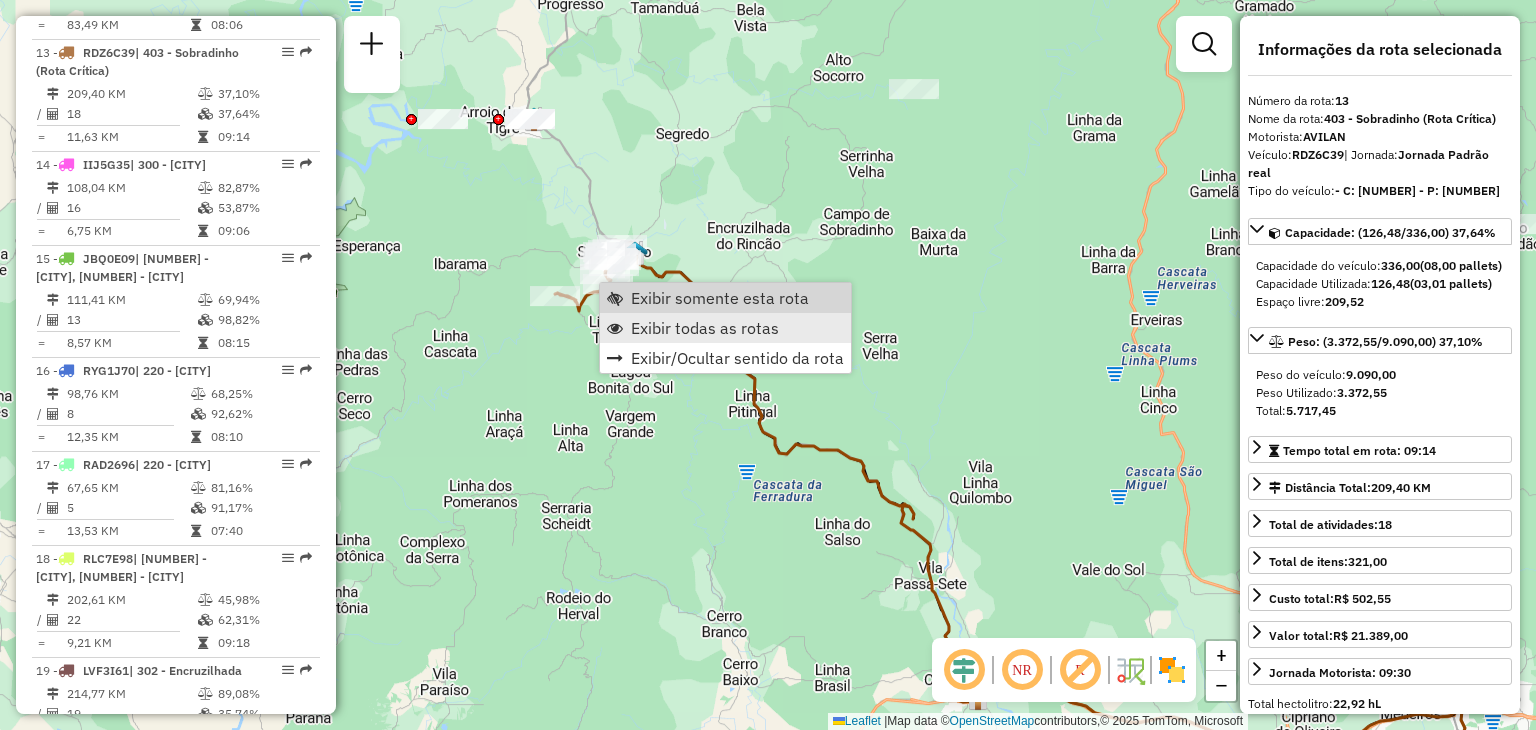 scroll, scrollTop: 2104, scrollLeft: 0, axis: vertical 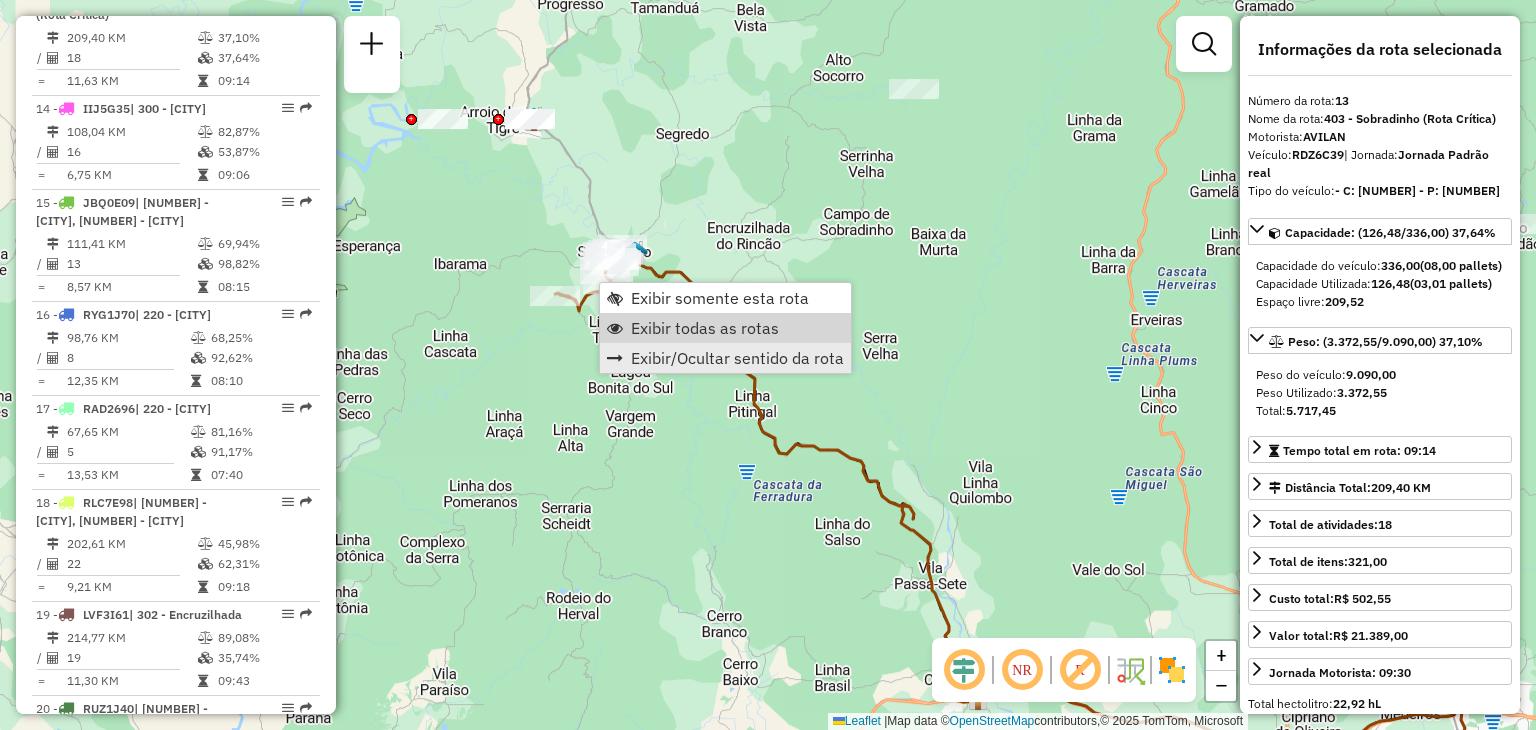 drag, startPoint x: 668, startPoint y: 327, endPoint x: 789, endPoint y: 358, distance: 124.90797 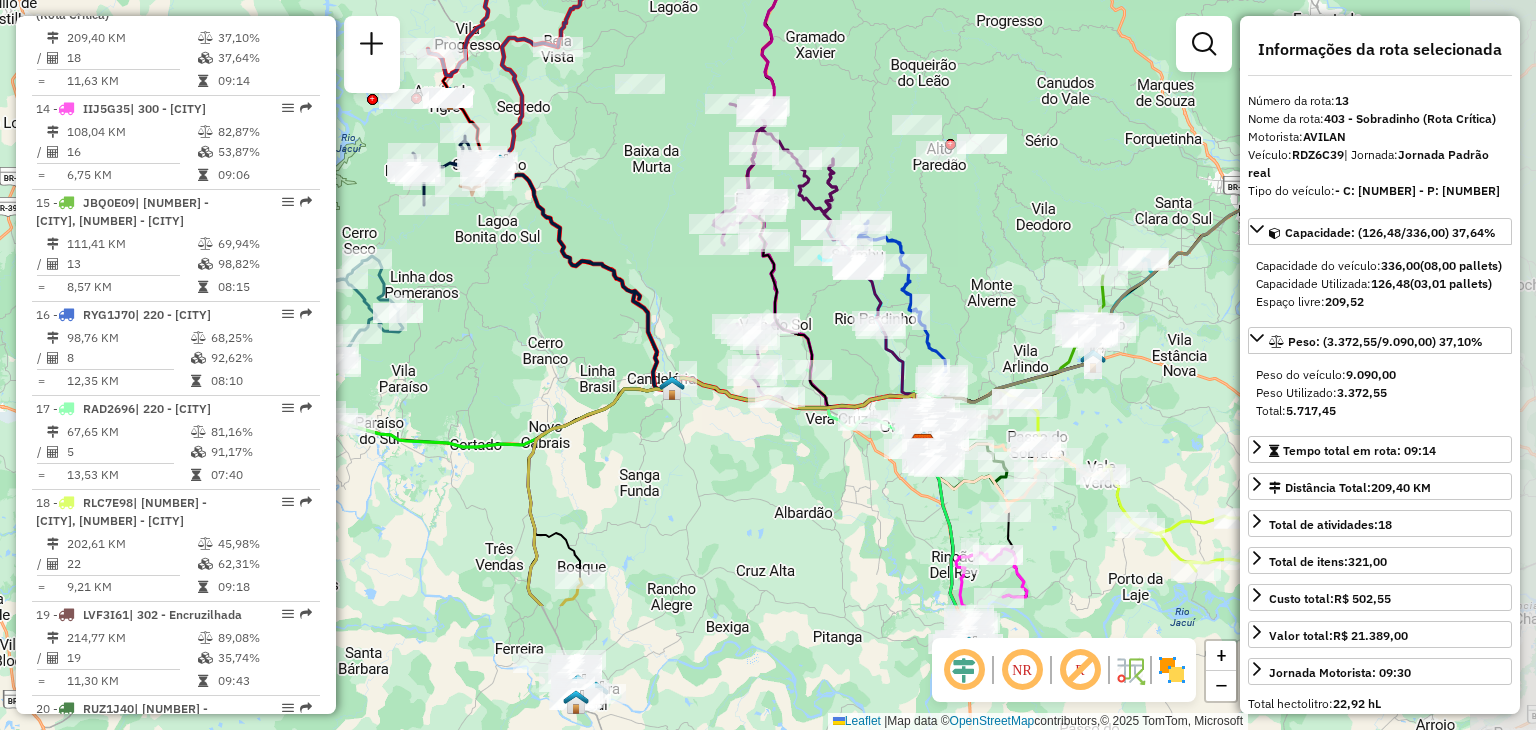 drag, startPoint x: 918, startPoint y: 457, endPoint x: 612, endPoint y: 254, distance: 367.21246 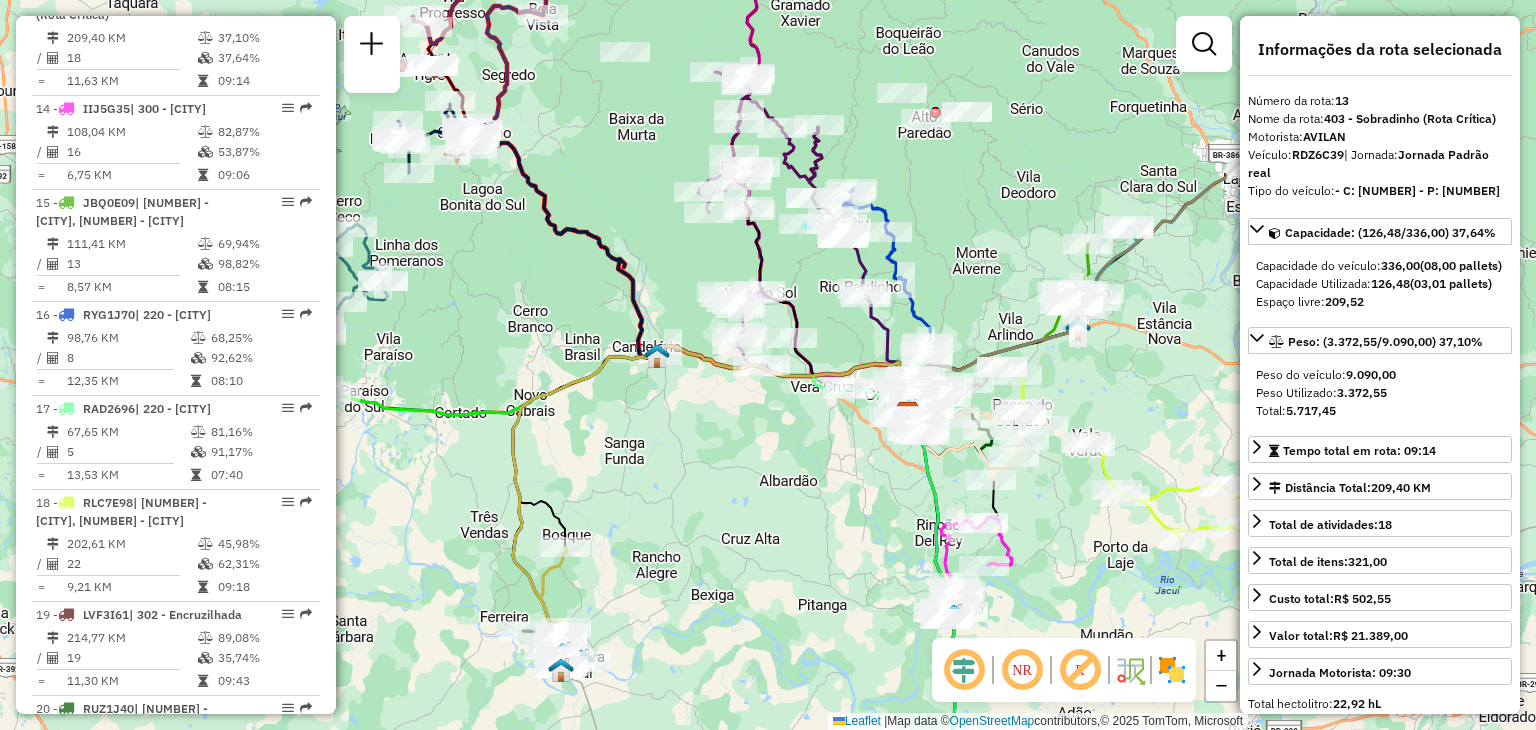 drag, startPoint x: 868, startPoint y: 494, endPoint x: 820, endPoint y: 275, distance: 224.19858 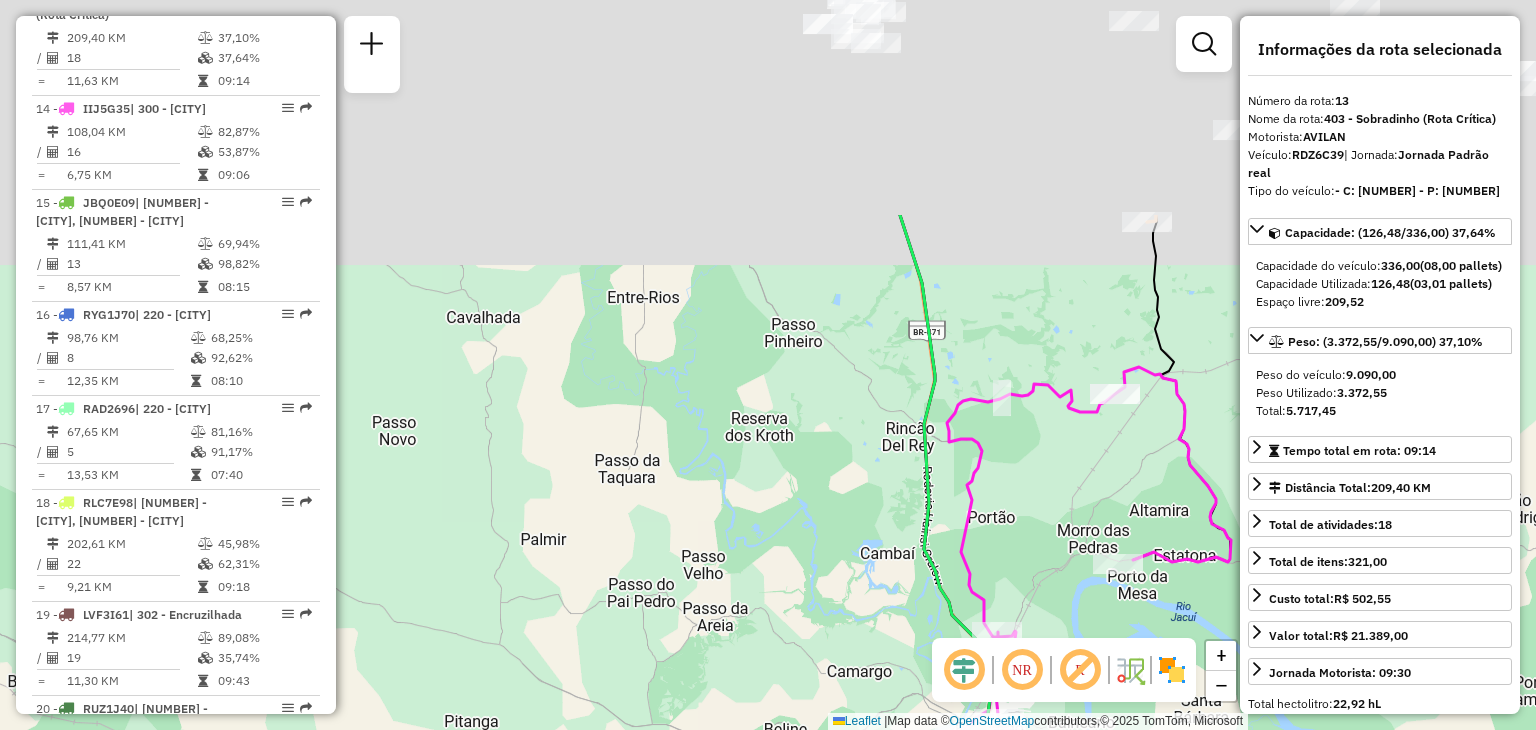 drag, startPoint x: 804, startPoint y: 169, endPoint x: 936, endPoint y: 626, distance: 475.6816 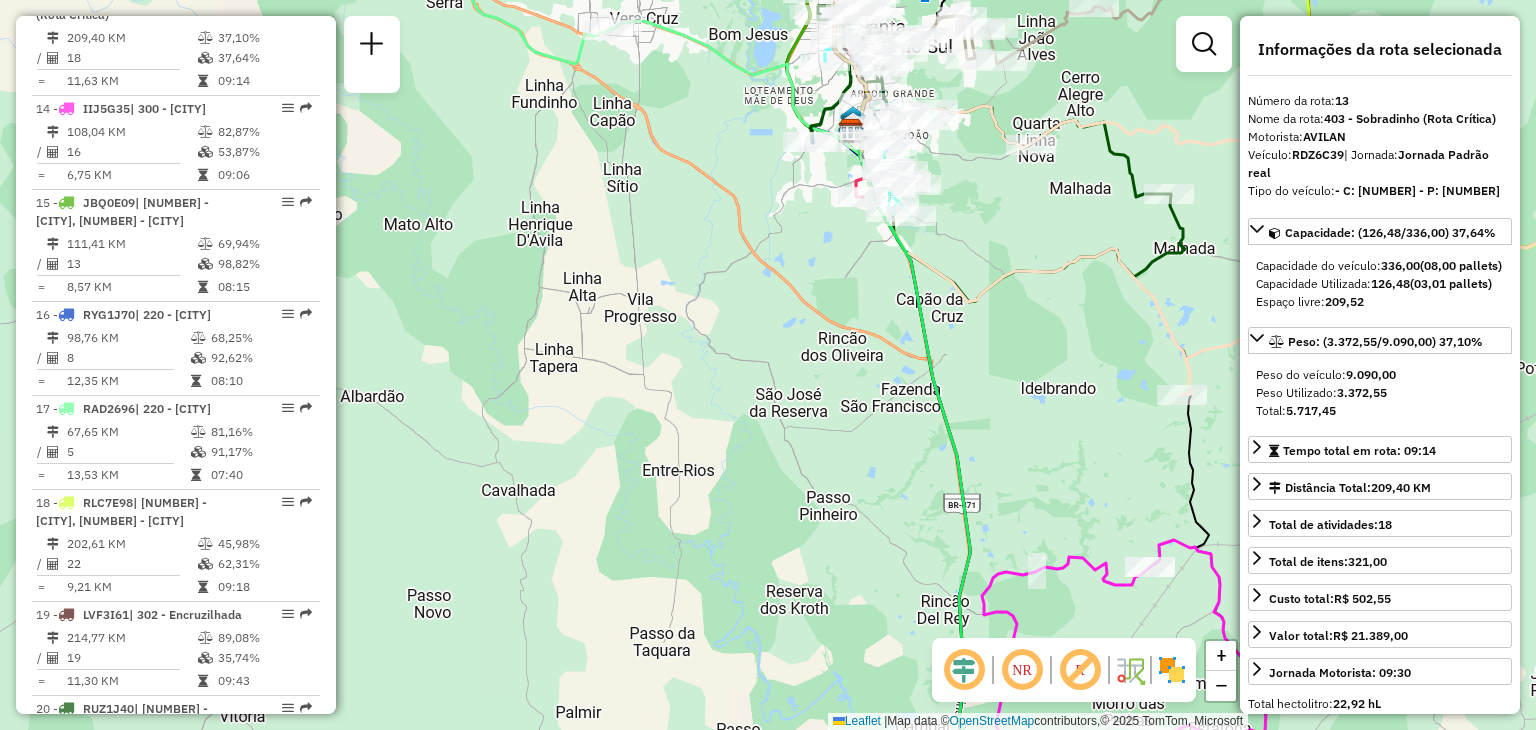 drag, startPoint x: 872, startPoint y: 294, endPoint x: 909, endPoint y: 444, distance: 154.49596 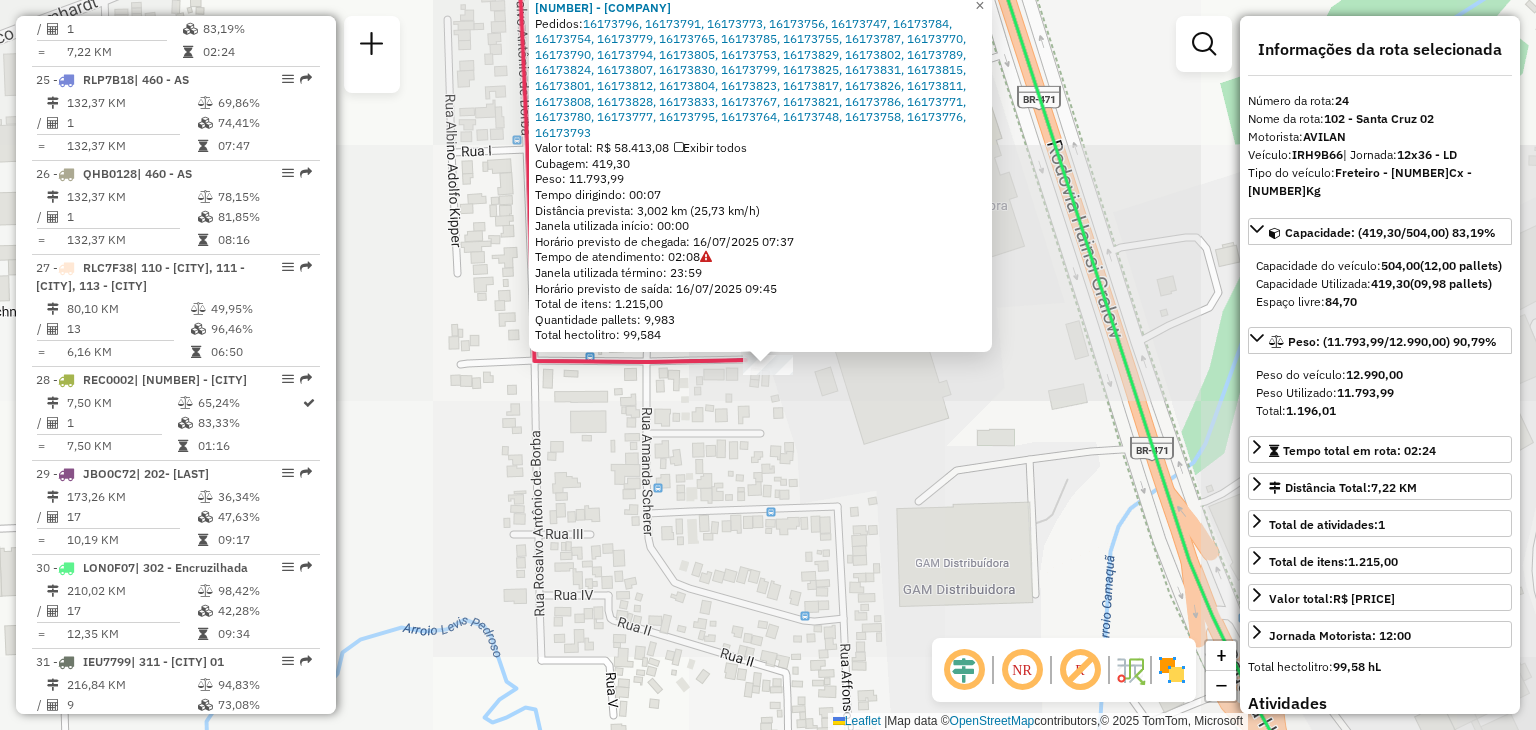 scroll, scrollTop: 3303, scrollLeft: 0, axis: vertical 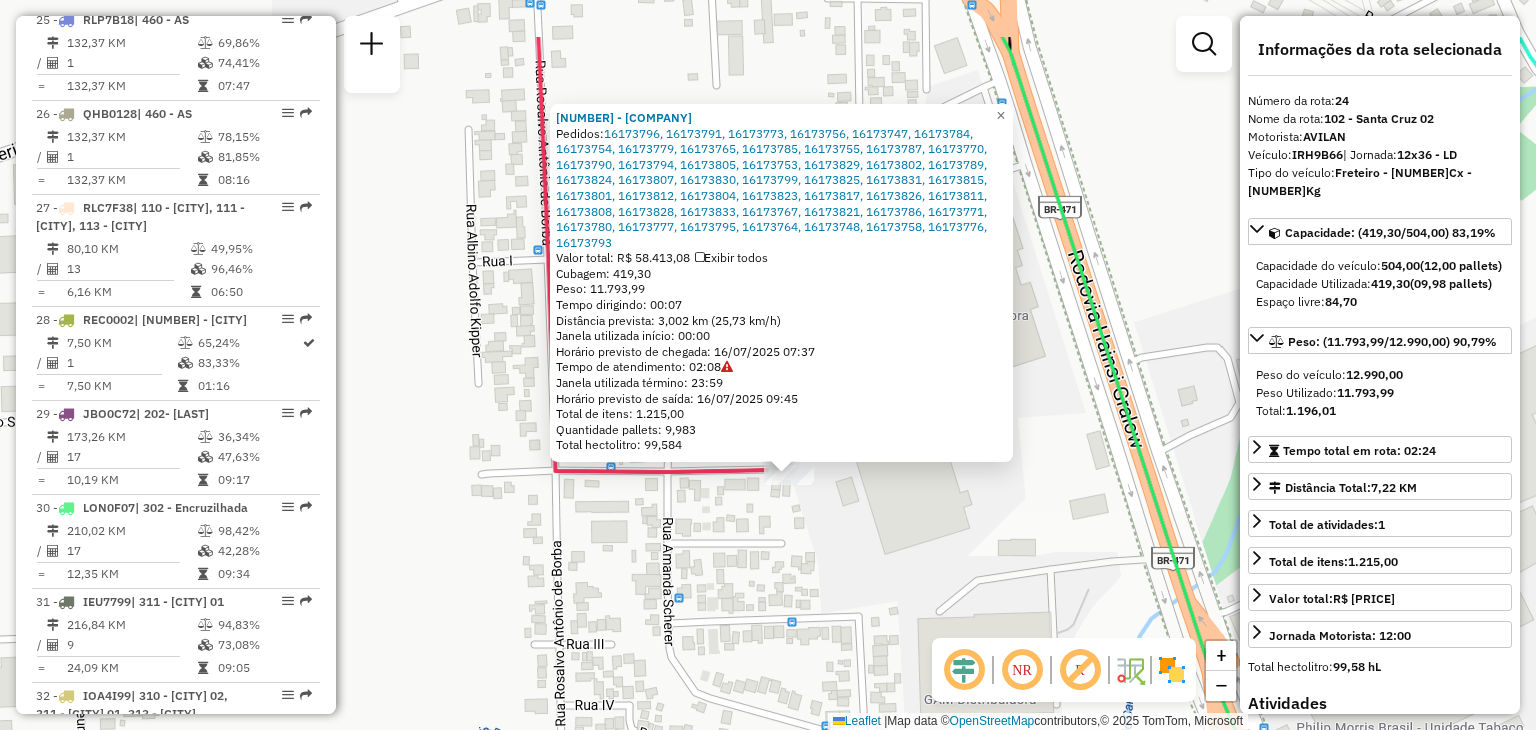 drag, startPoint x: 885, startPoint y: 400, endPoint x: 906, endPoint y: 510, distance: 111.9866 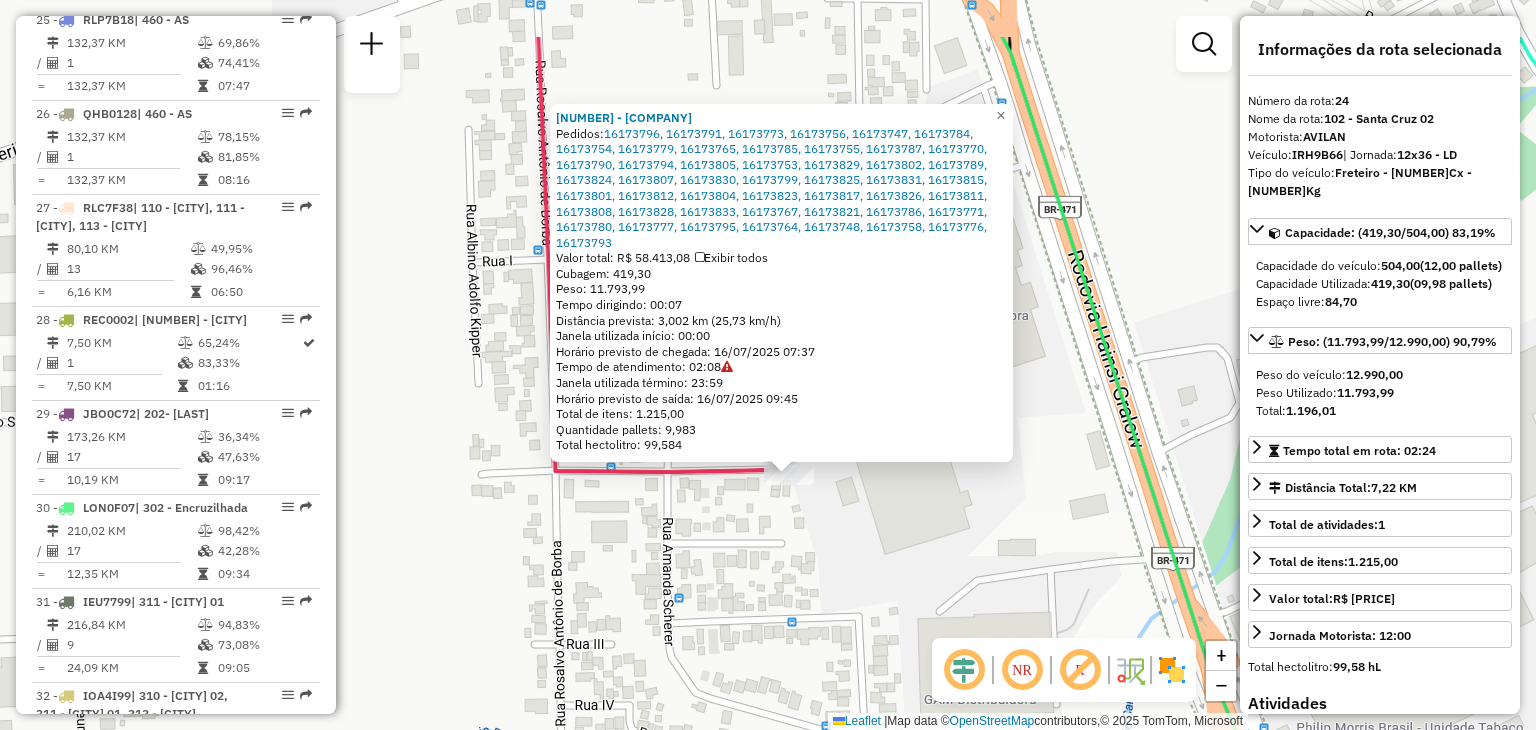 click on "41816327 - LIBRAGA, BRANDAO SUPERMERCADOS LTDA  Pedidos:  16173796, 16173791, 16173773, 16173756, 16173747, 16173784, 16173754, 16173779, 16173765, 16173785, 16173755, 16173787, 16173770, 16173790, 16173794, 16173805, 16173753, 16173829, 16173802, 16173789, 16173824, 16173807, 16173830, 16173799, 16173825, 16173831, 16173815, 16173801, 16173812, 16173804, 16173823, 16173817, 16173826, 16173811, 16173808, 16173828, 16173833, 16173767, 16173821, 16173786, 16173771, 16173780, 16173777, 16173795, 16173764, 16173748, 16173758, 16173776, 16173793   Valor total: R$ 58.413,08   Exibir todos   Cubagem: 419,30  Peso: 11.793,99  Tempo dirigindo: 00:07   Distância prevista: 3,002 km (25,73 km/h)   Janela utilizada início: 00:00   Horário previsto de chegada: 16/07/2025 07:37   Tempo de atendimento: 02:08   Janela utilizada término: 23:59   Horário previsto de saída: 16/07/2025 09:45   Total de itens: 1.215,00   Quantidade pallets: 9,983   Total hectolitro: 99,584  × Janela de atendimento Grade de atendimento  Seg" 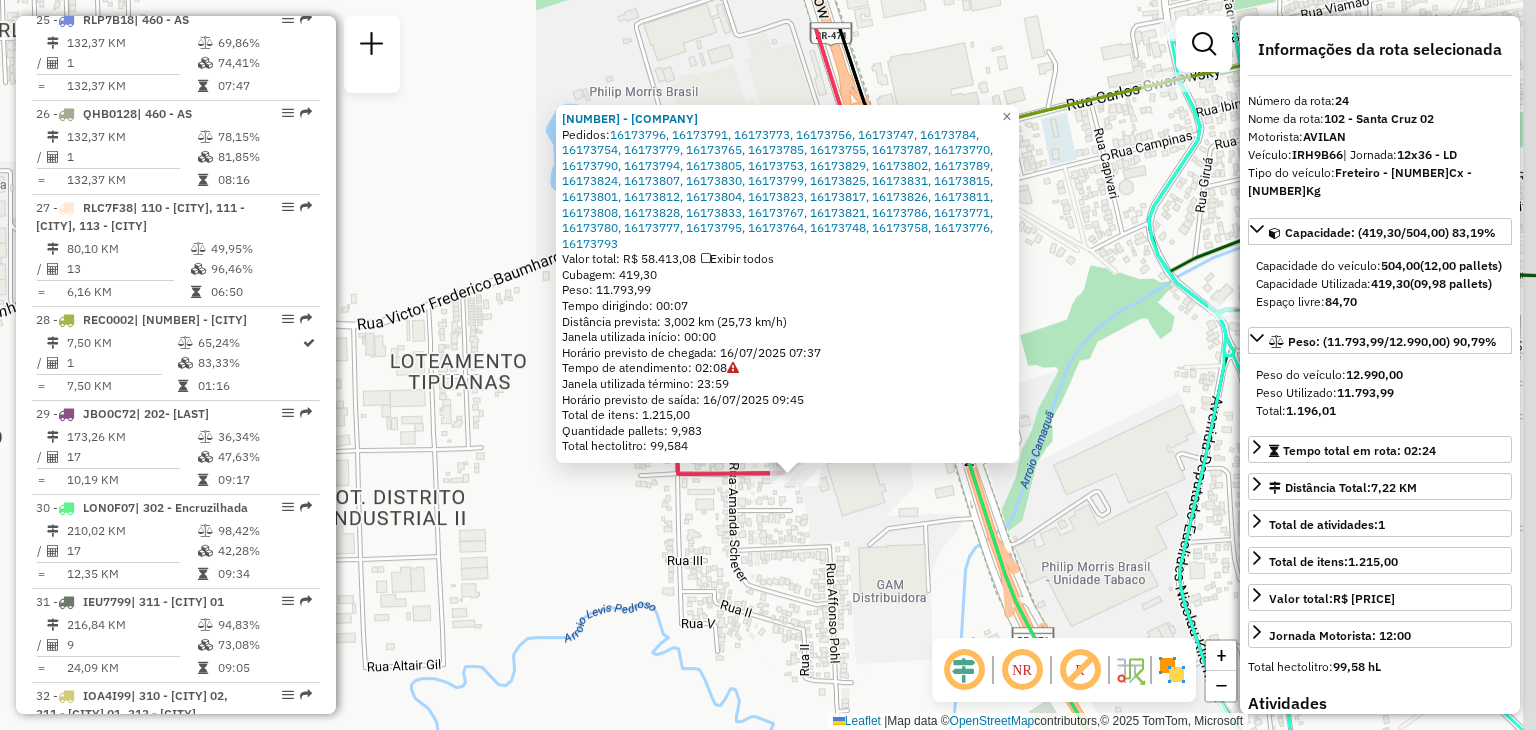 drag, startPoint x: 1032, startPoint y: 489, endPoint x: 1126, endPoint y: 360, distance: 159.61516 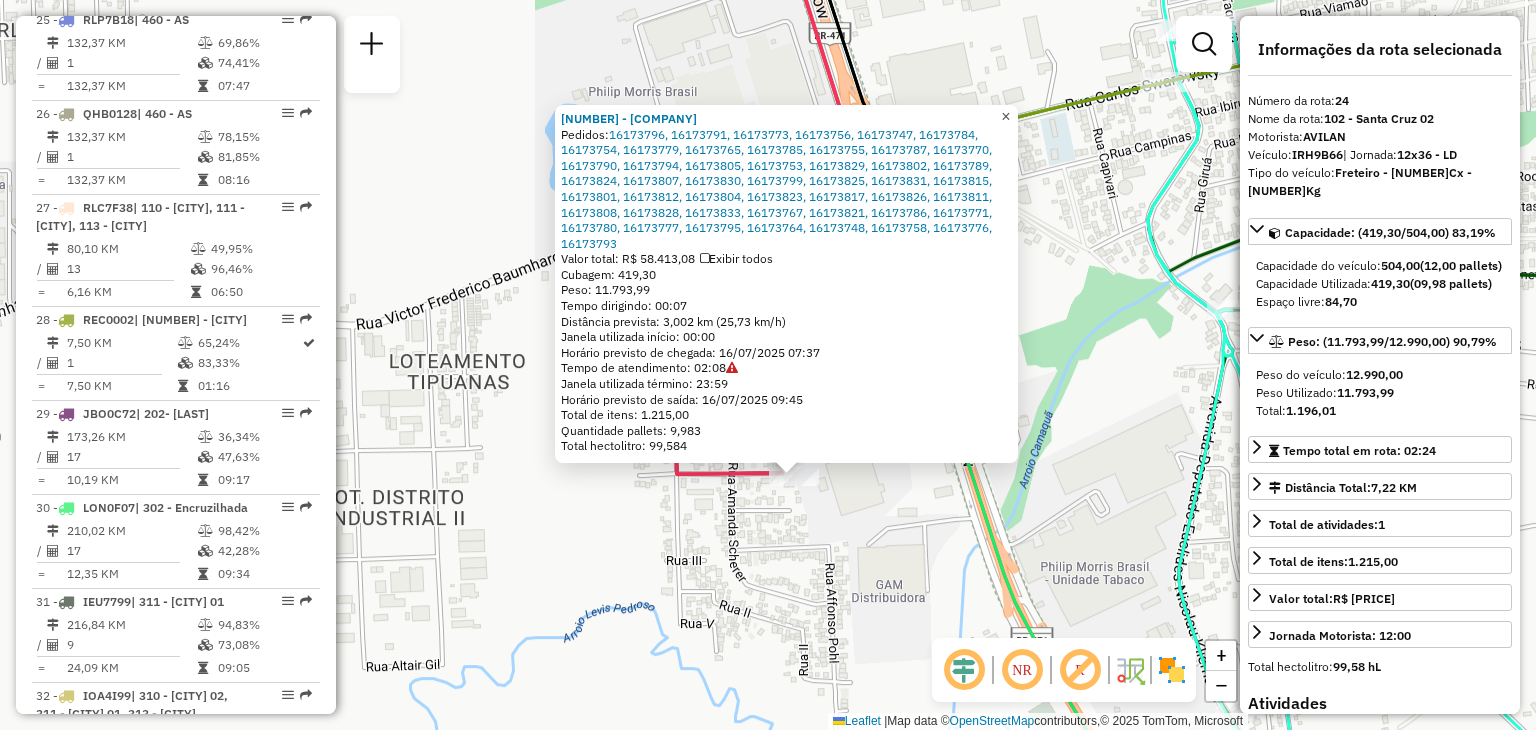 click on "×" 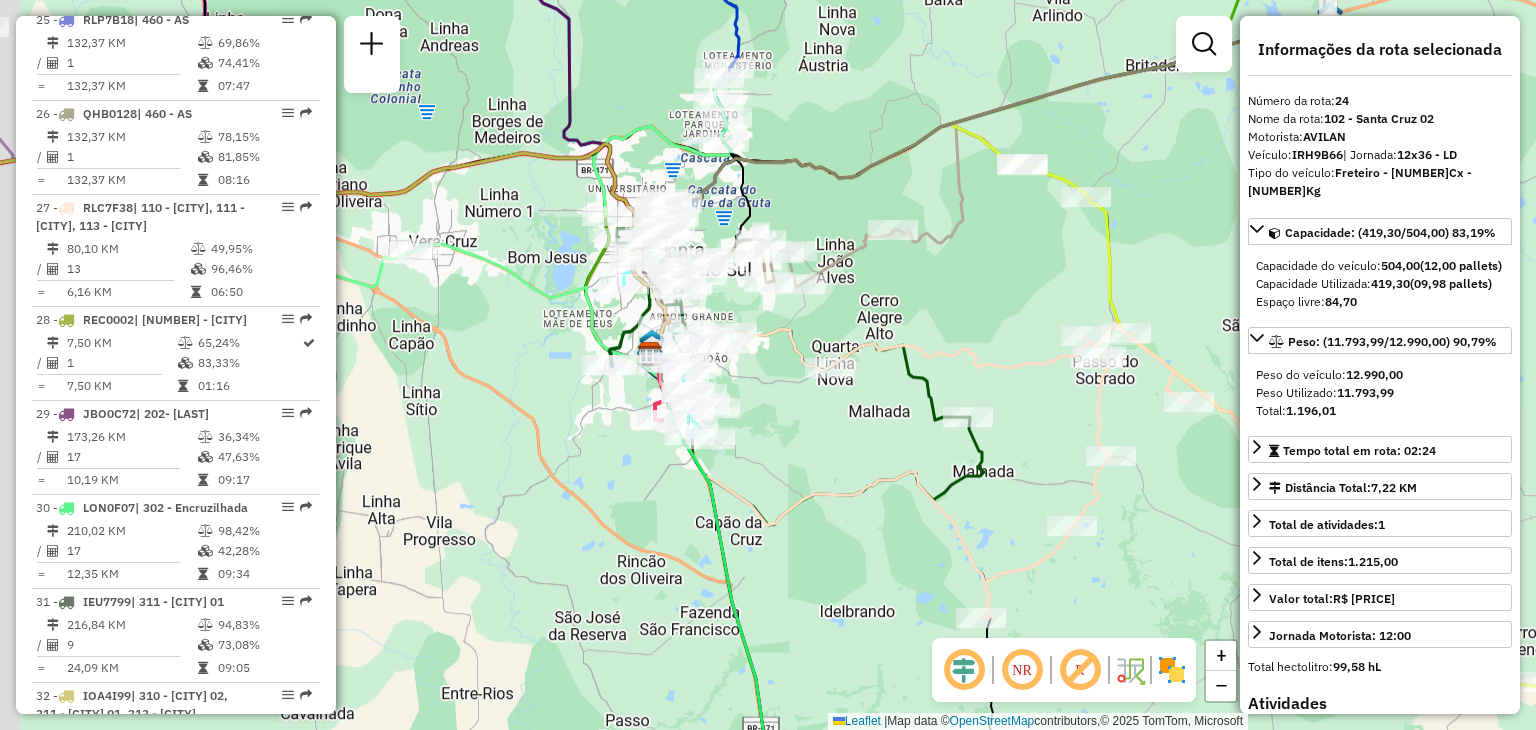 drag, startPoint x: 512, startPoint y: 309, endPoint x: 797, endPoint y: 513, distance: 350.48682 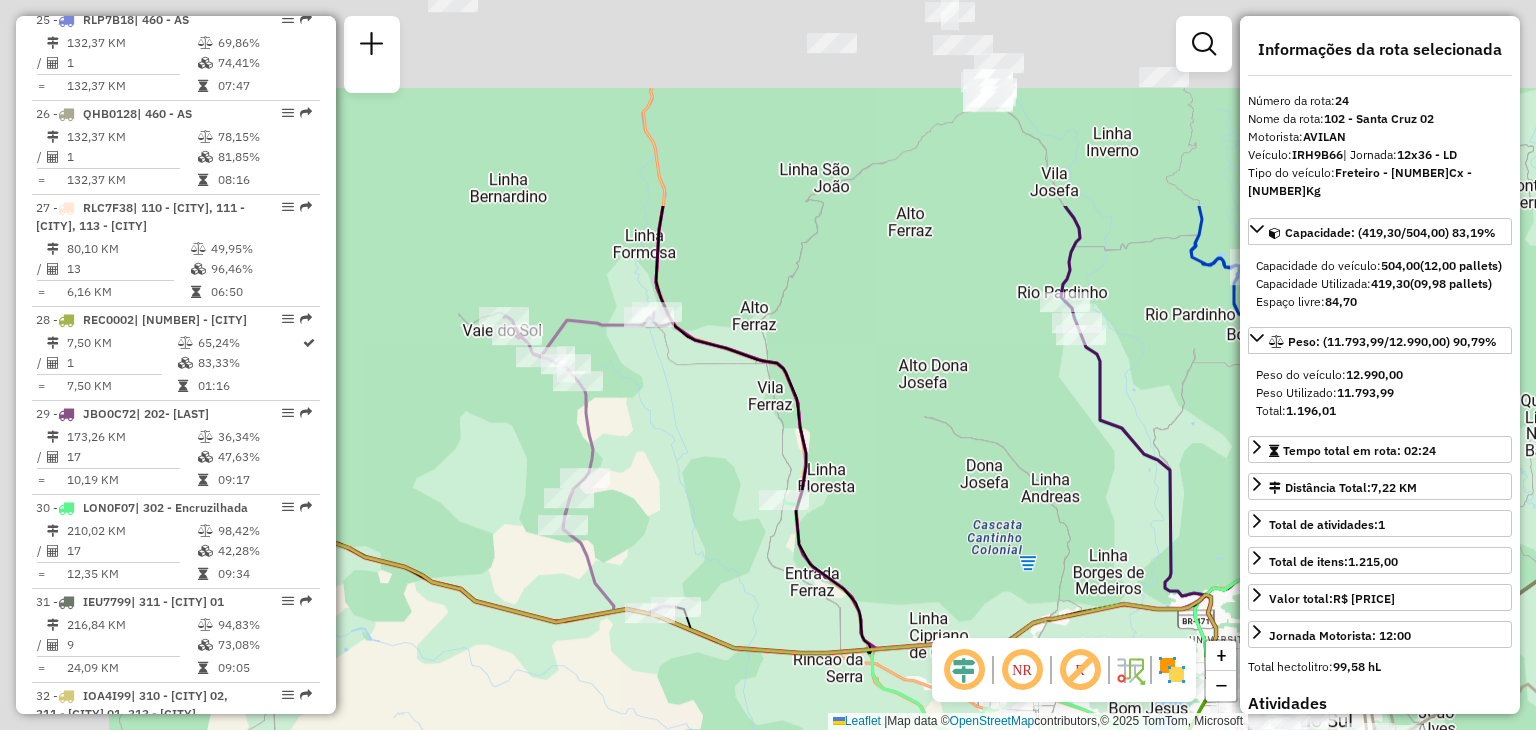 drag, startPoint x: 588, startPoint y: 261, endPoint x: 892, endPoint y: 475, distance: 371.76874 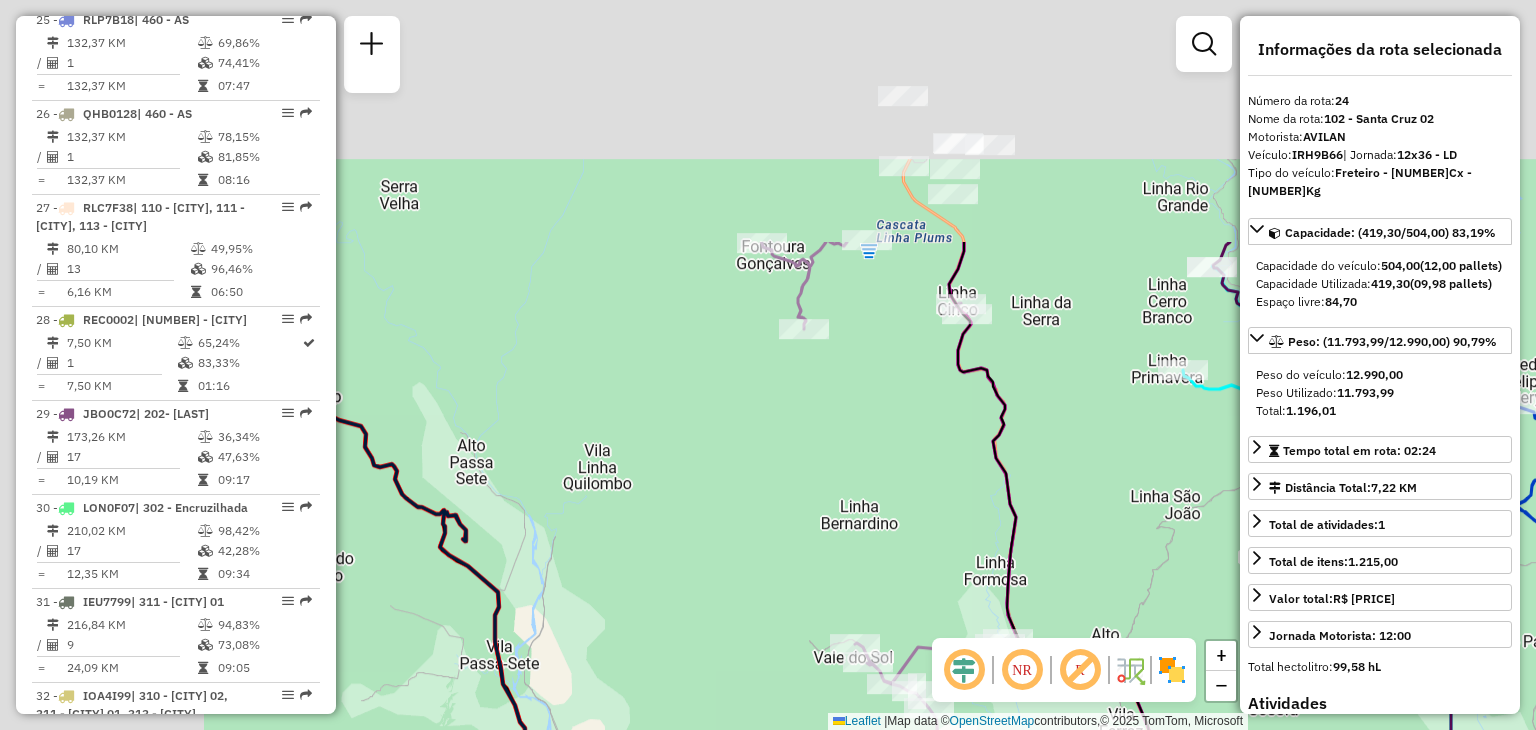 drag, startPoint x: 788, startPoint y: 382, endPoint x: 970, endPoint y: 556, distance: 251.79356 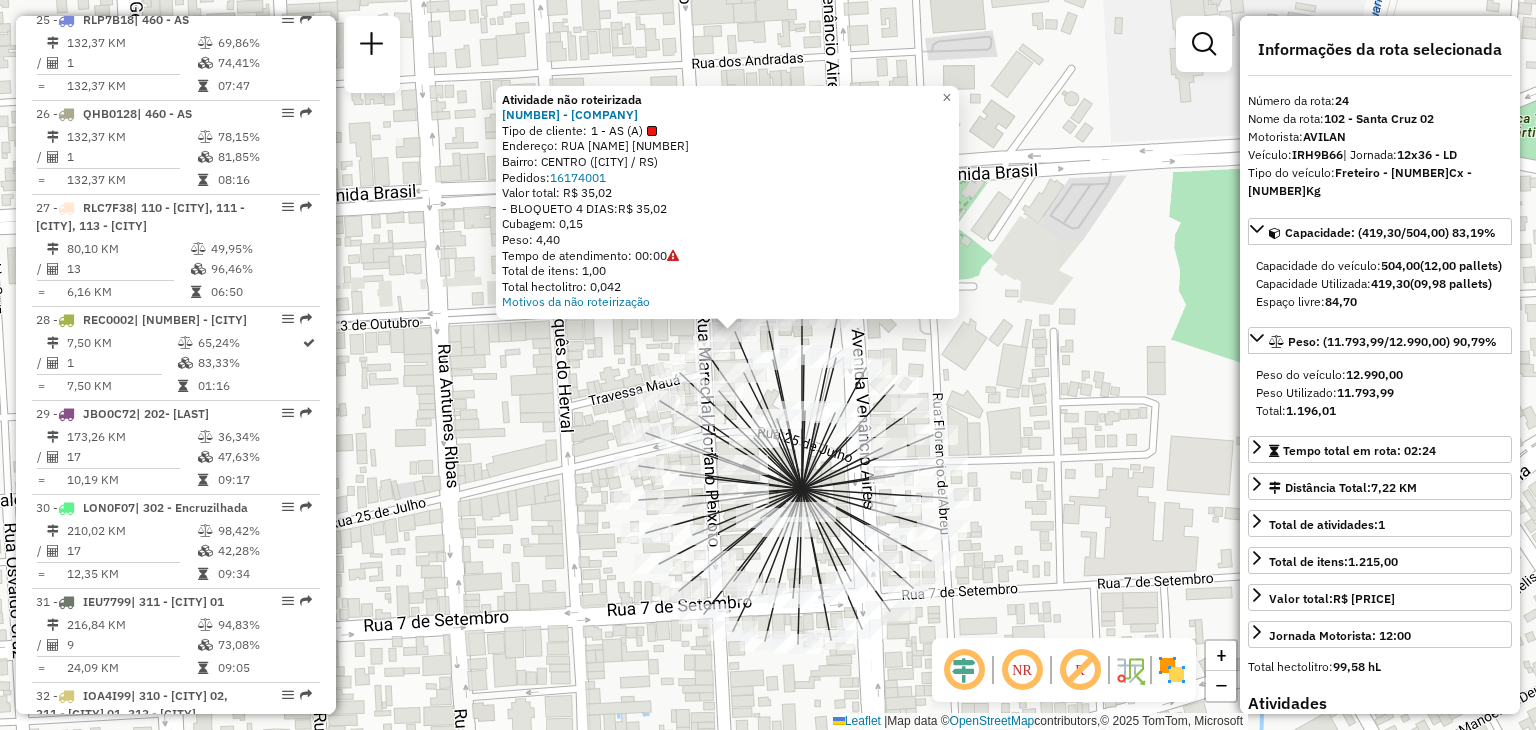 drag, startPoint x: 1020, startPoint y: 449, endPoint x: 973, endPoint y: 402, distance: 66.46804 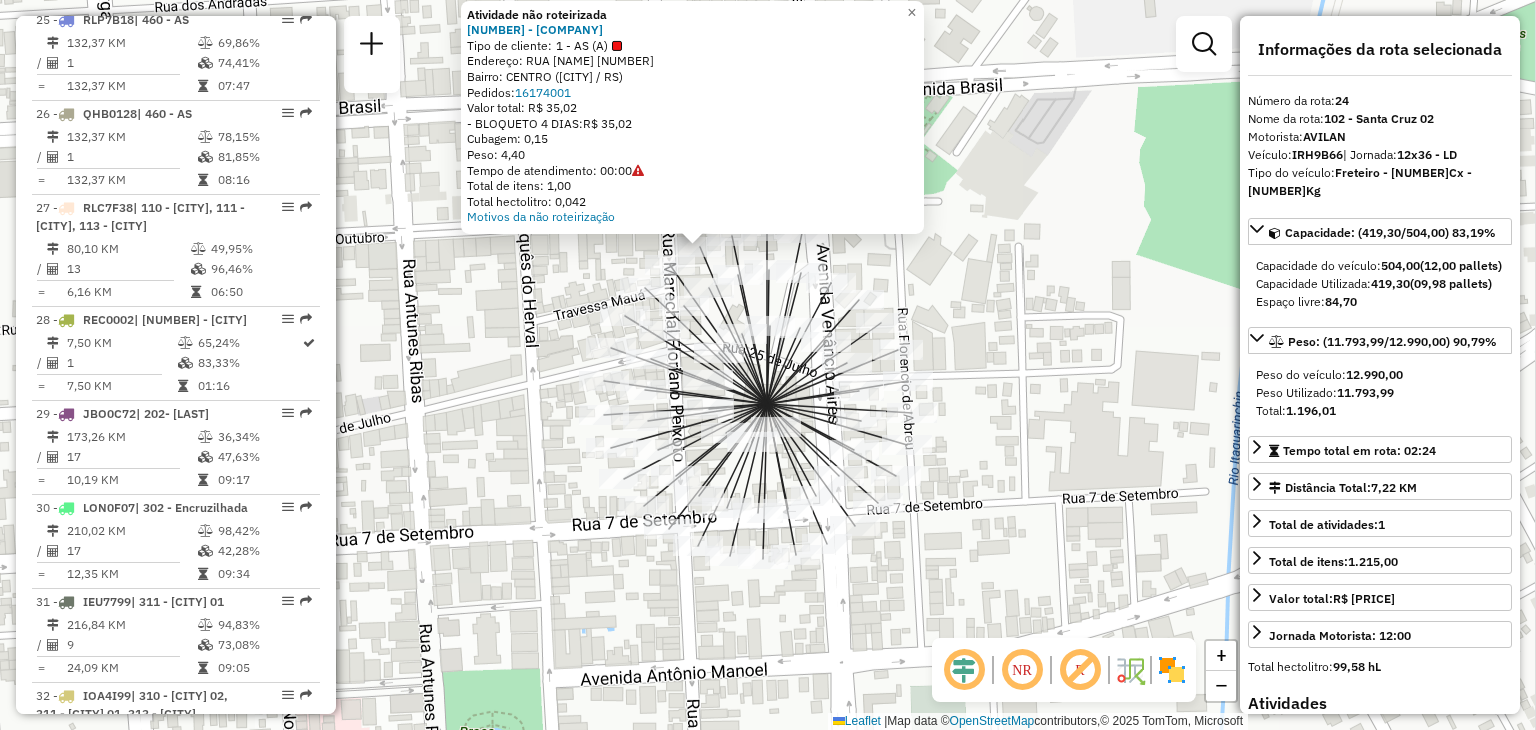drag, startPoint x: 966, startPoint y: 408, endPoint x: 941, endPoint y: 320, distance: 91.48224 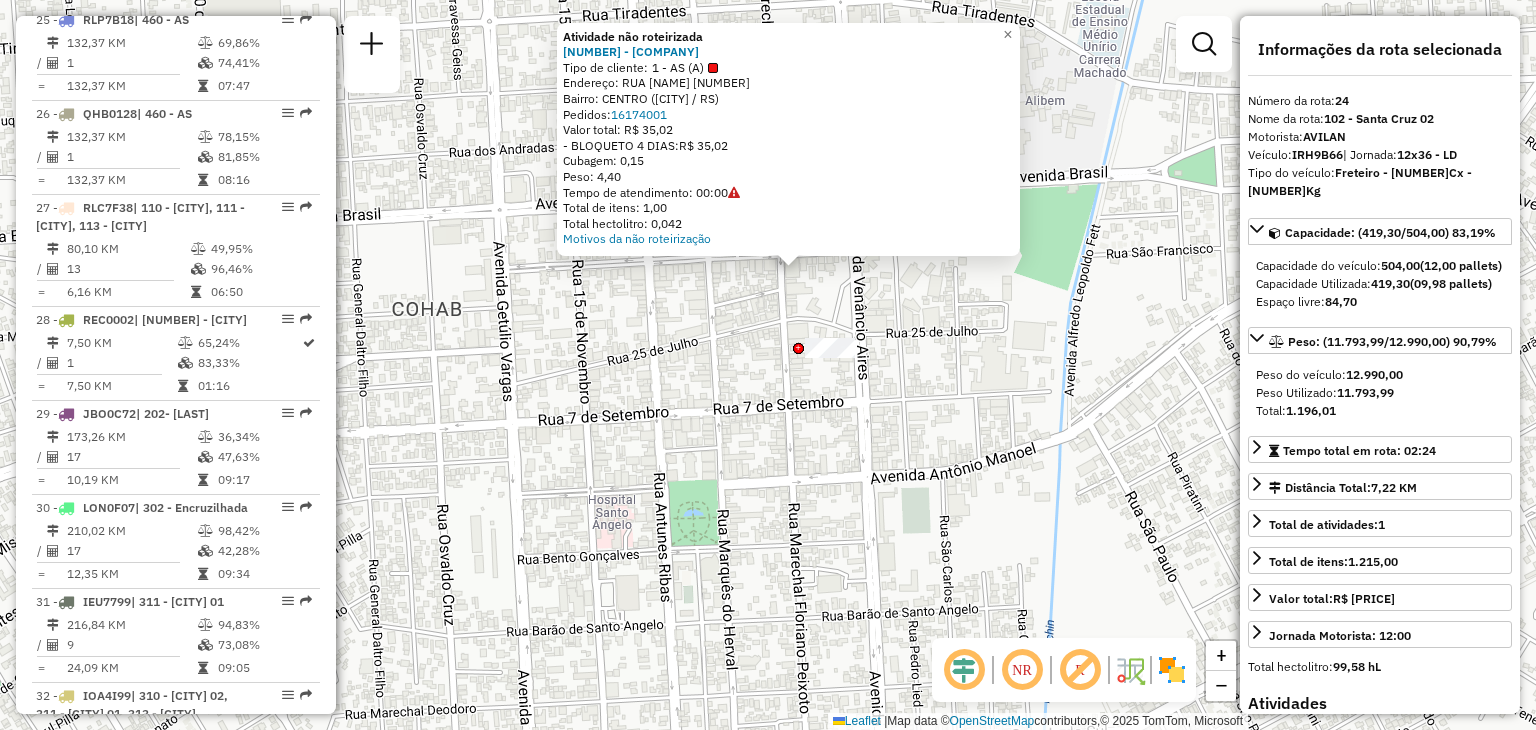 drag, startPoint x: 947, startPoint y: 347, endPoint x: 868, endPoint y: 369, distance: 82.006096 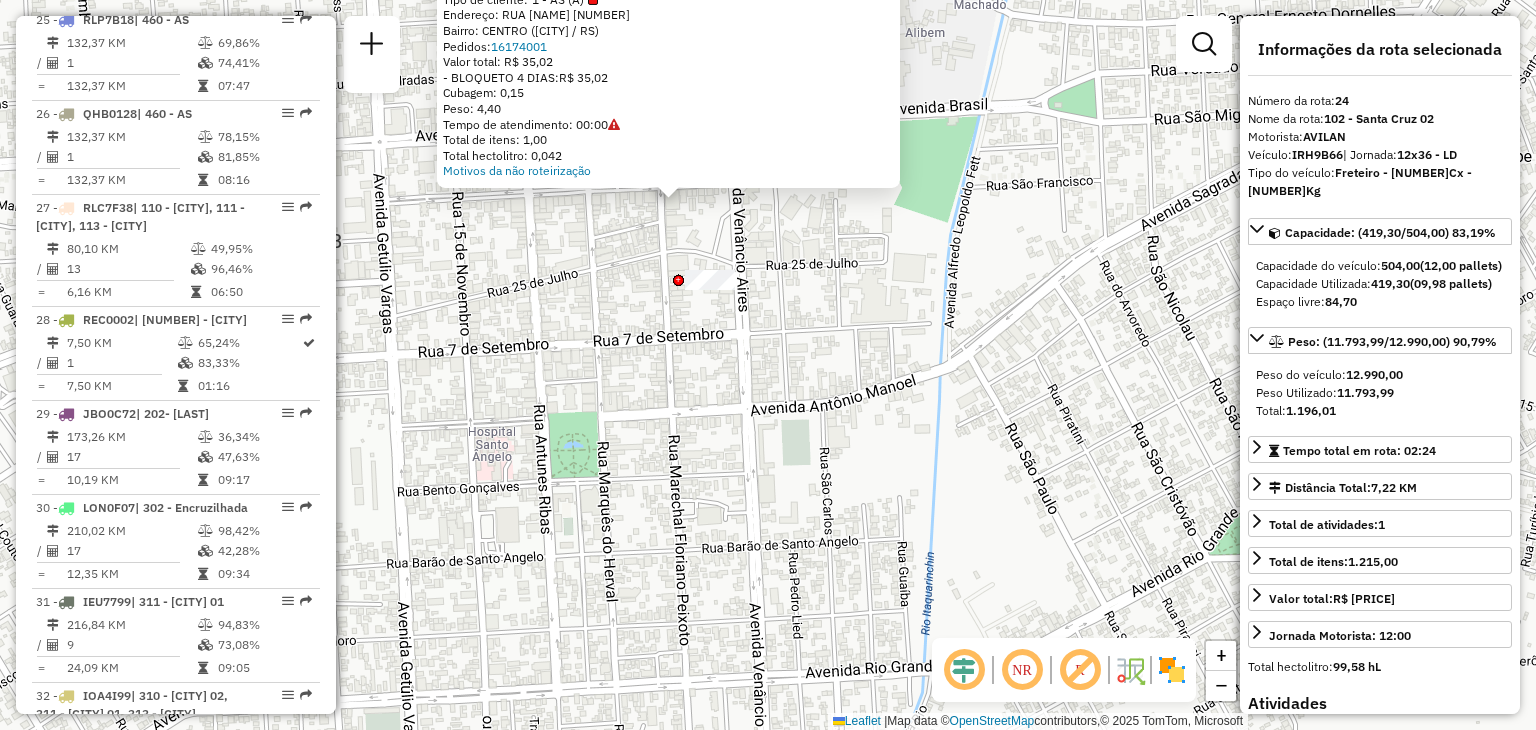 drag, startPoint x: 921, startPoint y: 417, endPoint x: 863, endPoint y: 303, distance: 127.90621 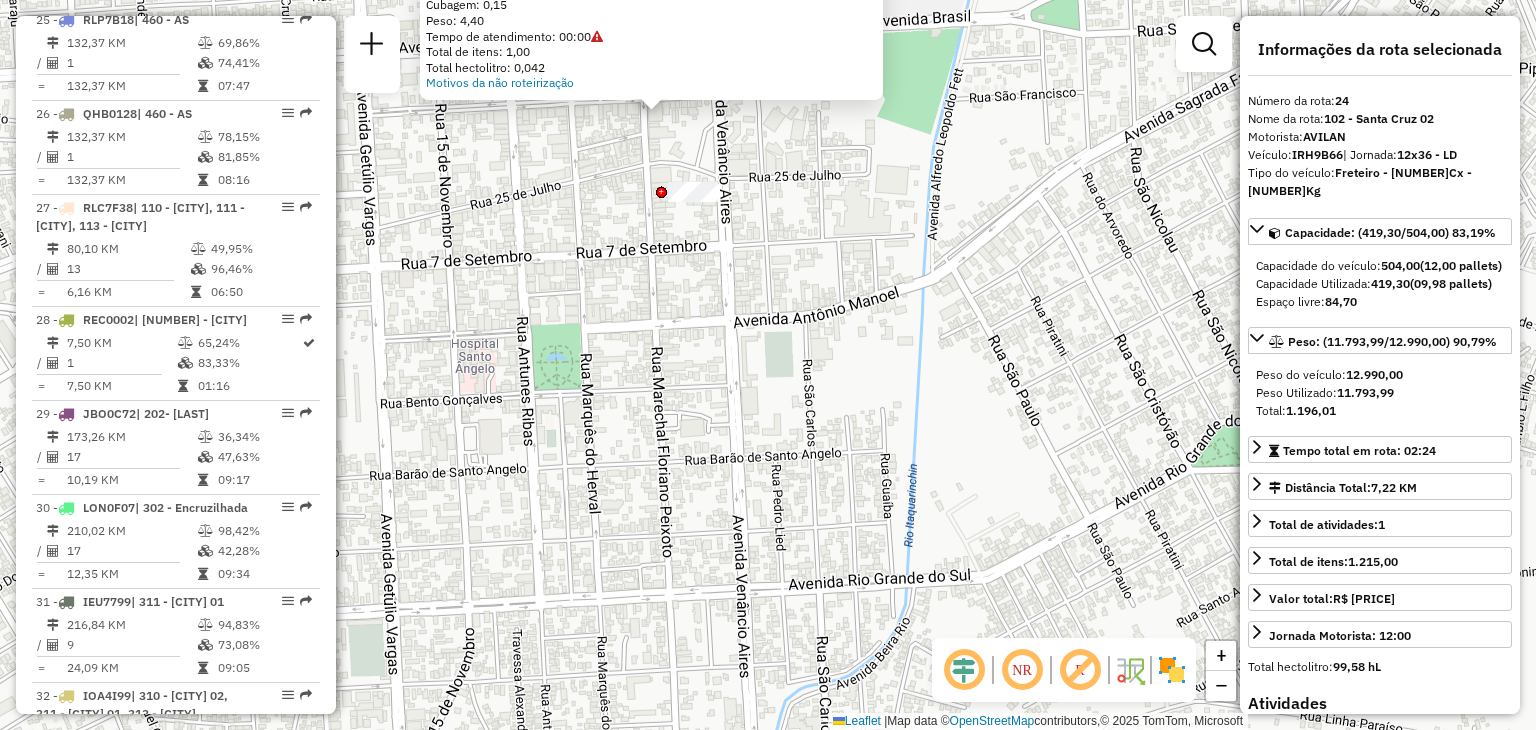drag, startPoint x: 876, startPoint y: 325, endPoint x: 868, endPoint y: 259, distance: 66.48308 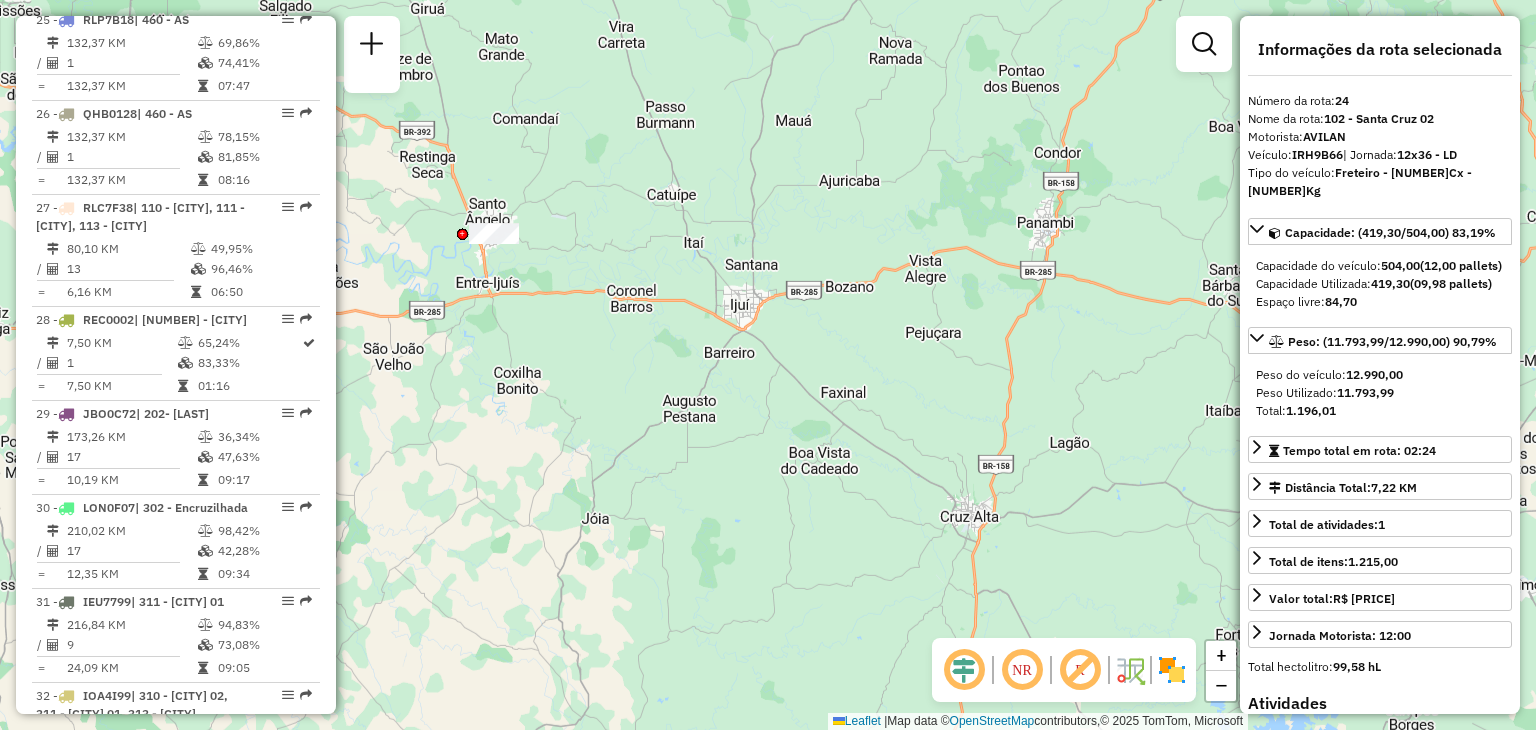 drag, startPoint x: 884, startPoint y: 449, endPoint x: 700, endPoint y: 334, distance: 216.98157 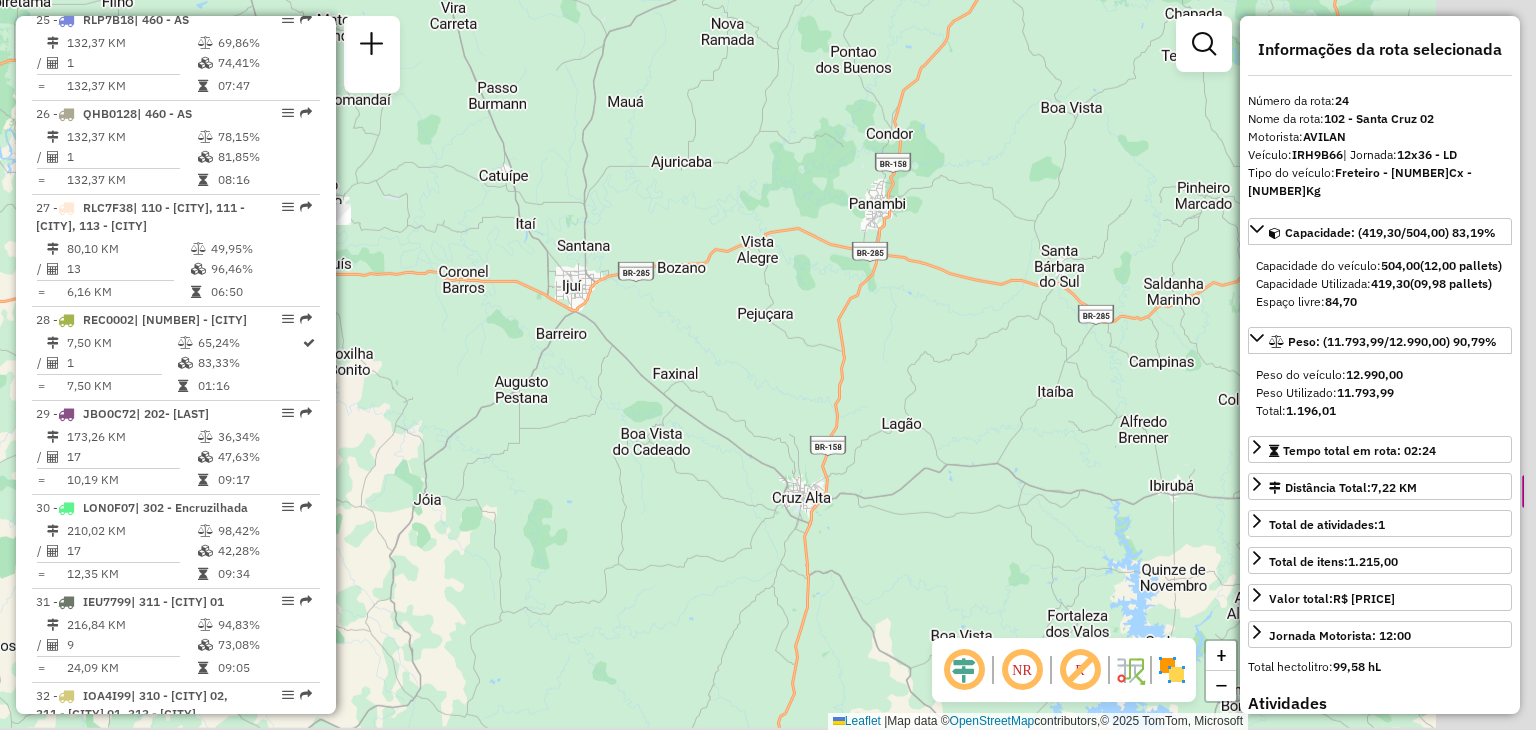 drag, startPoint x: 848, startPoint y: 377, endPoint x: 562, endPoint y: 232, distance: 320.65714 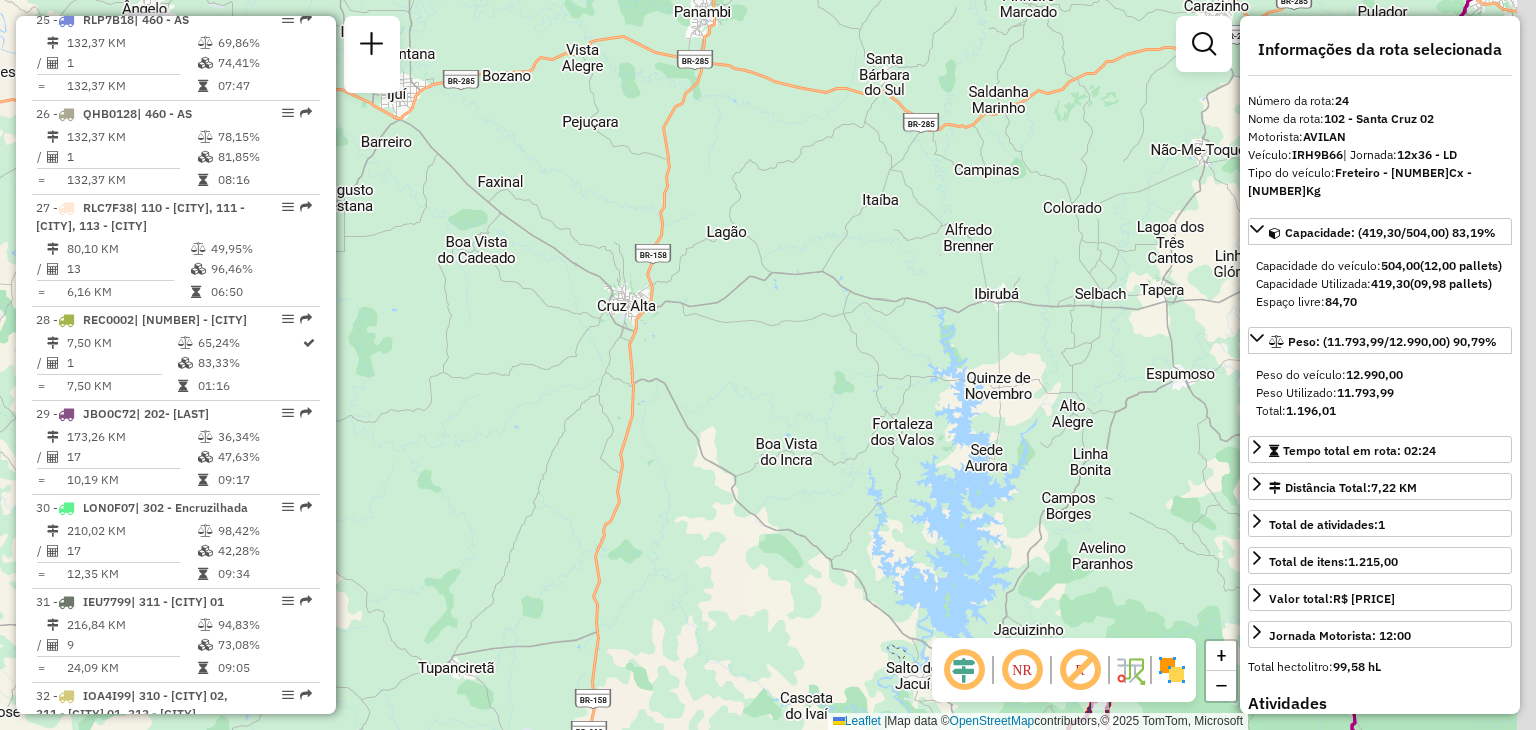 drag, startPoint x: 908, startPoint y: 356, endPoint x: 779, endPoint y: 248, distance: 168.2409 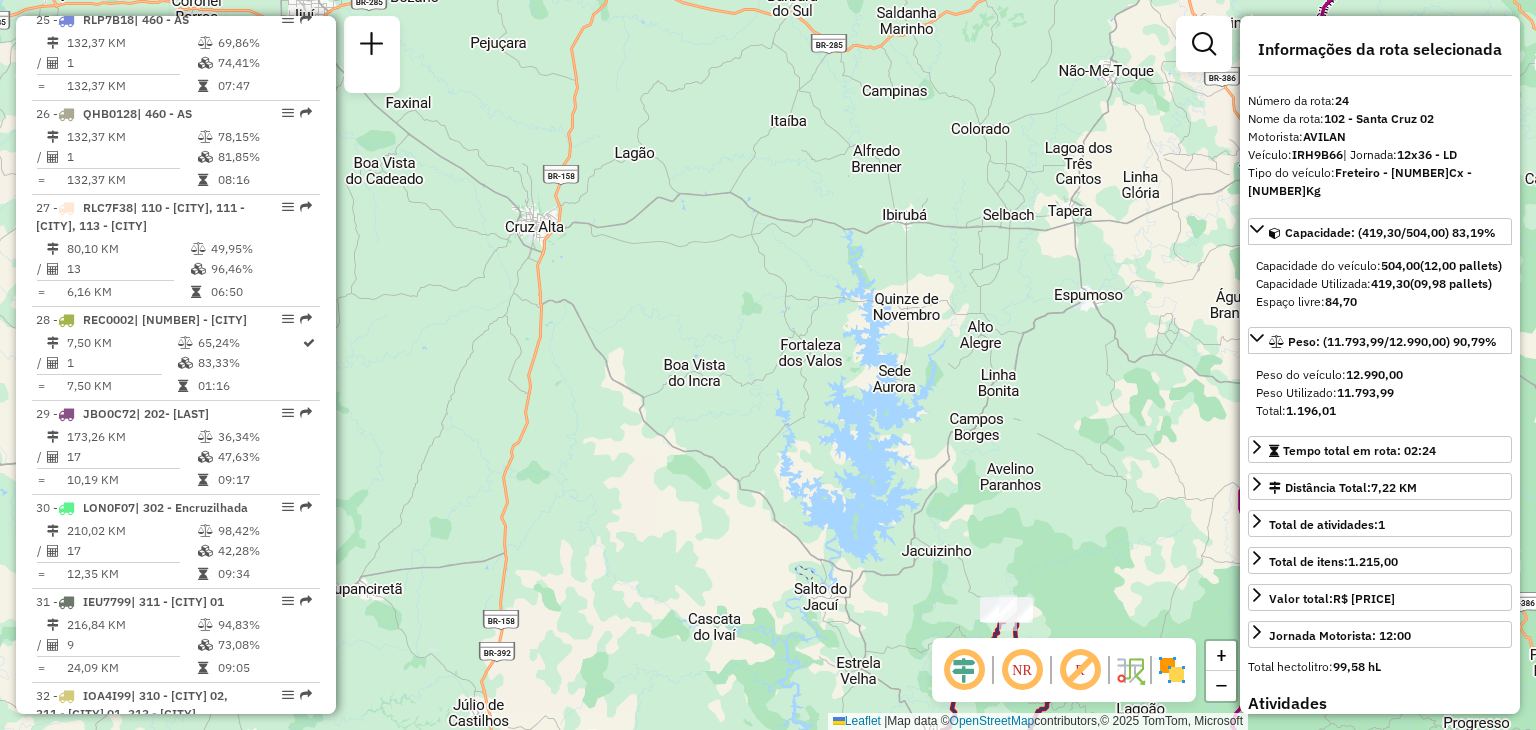 drag, startPoint x: 942, startPoint y: 441, endPoint x: 826, endPoint y: 173, distance: 292.0274 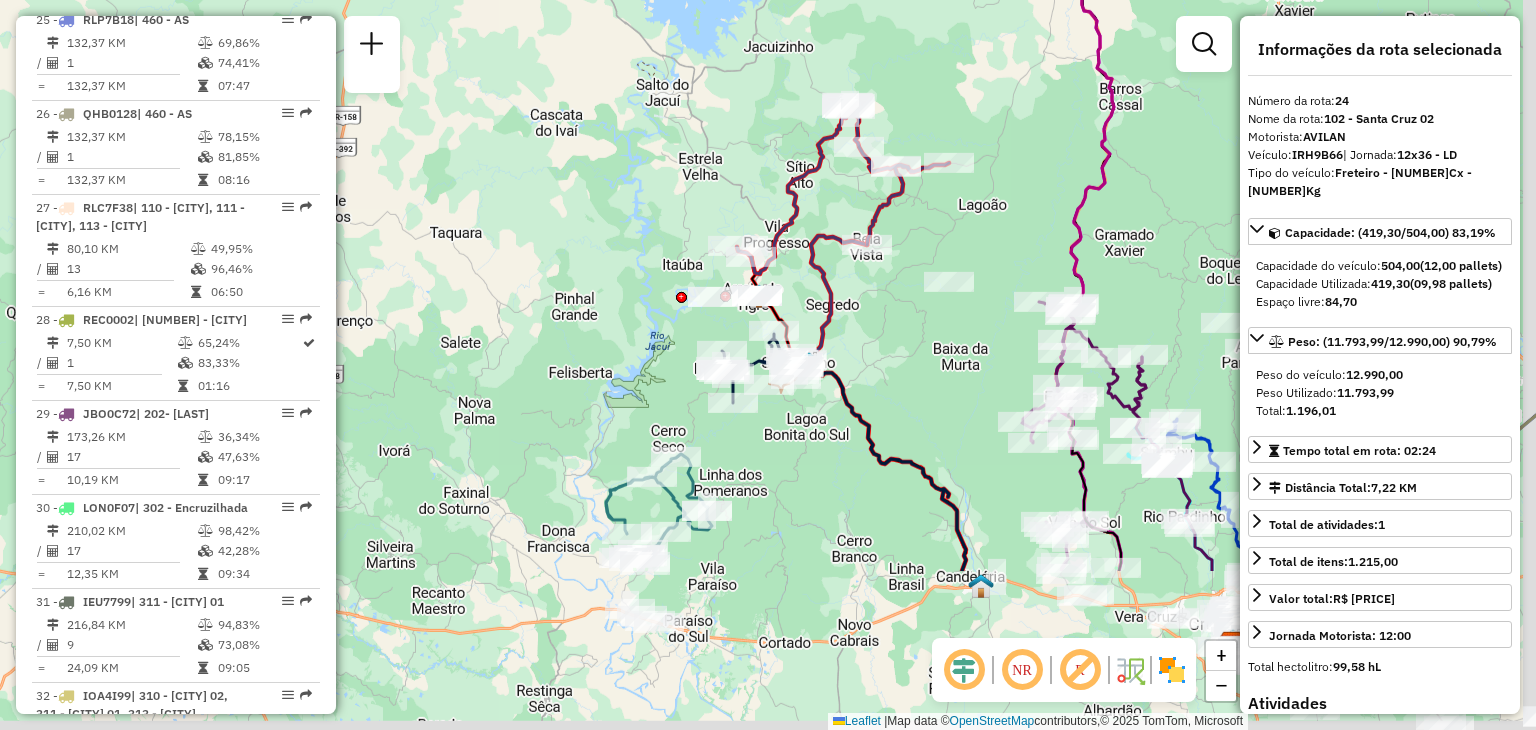 drag, startPoint x: 847, startPoint y: 397, endPoint x: 827, endPoint y: 255, distance: 143.40154 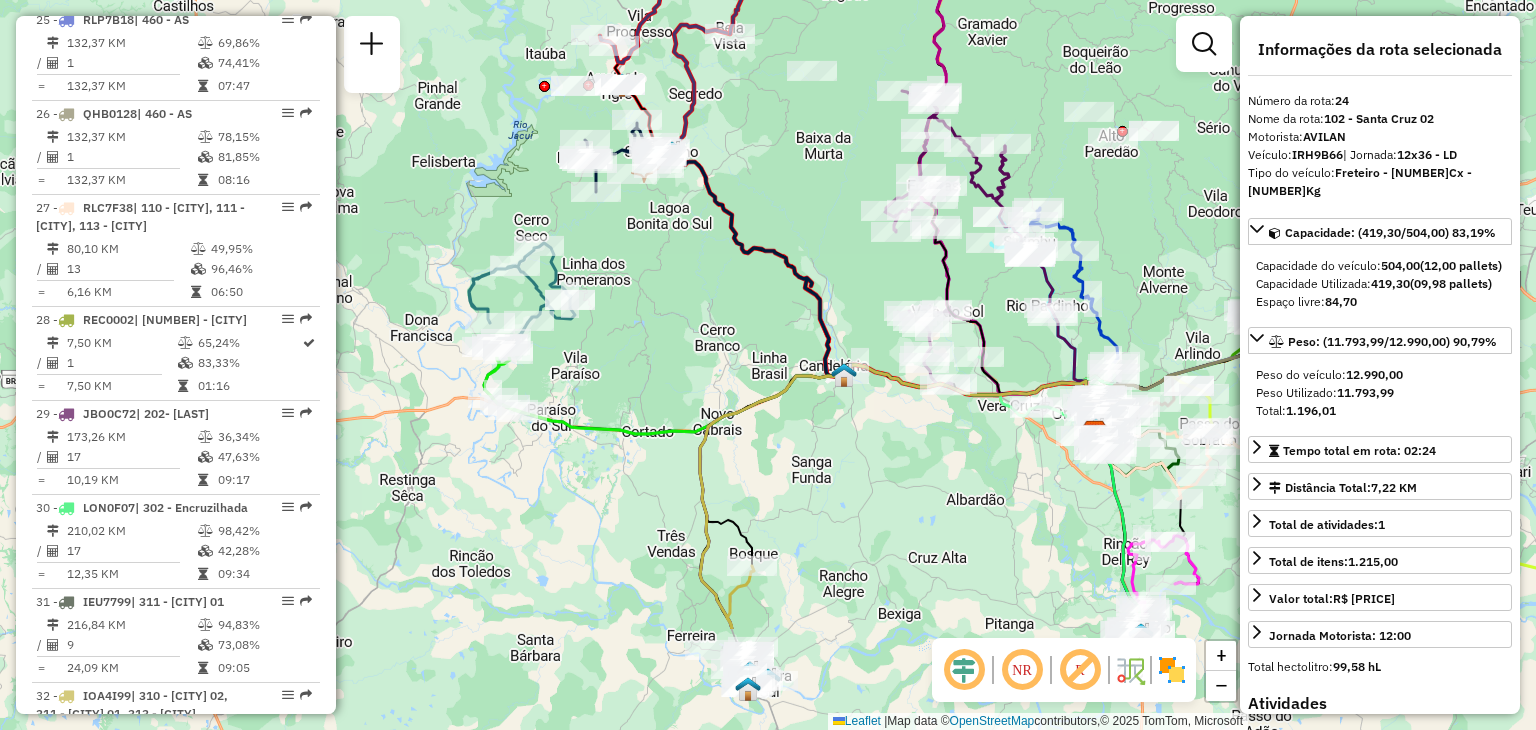 drag, startPoint x: 976, startPoint y: 447, endPoint x: 841, endPoint y: 269, distance: 223.40323 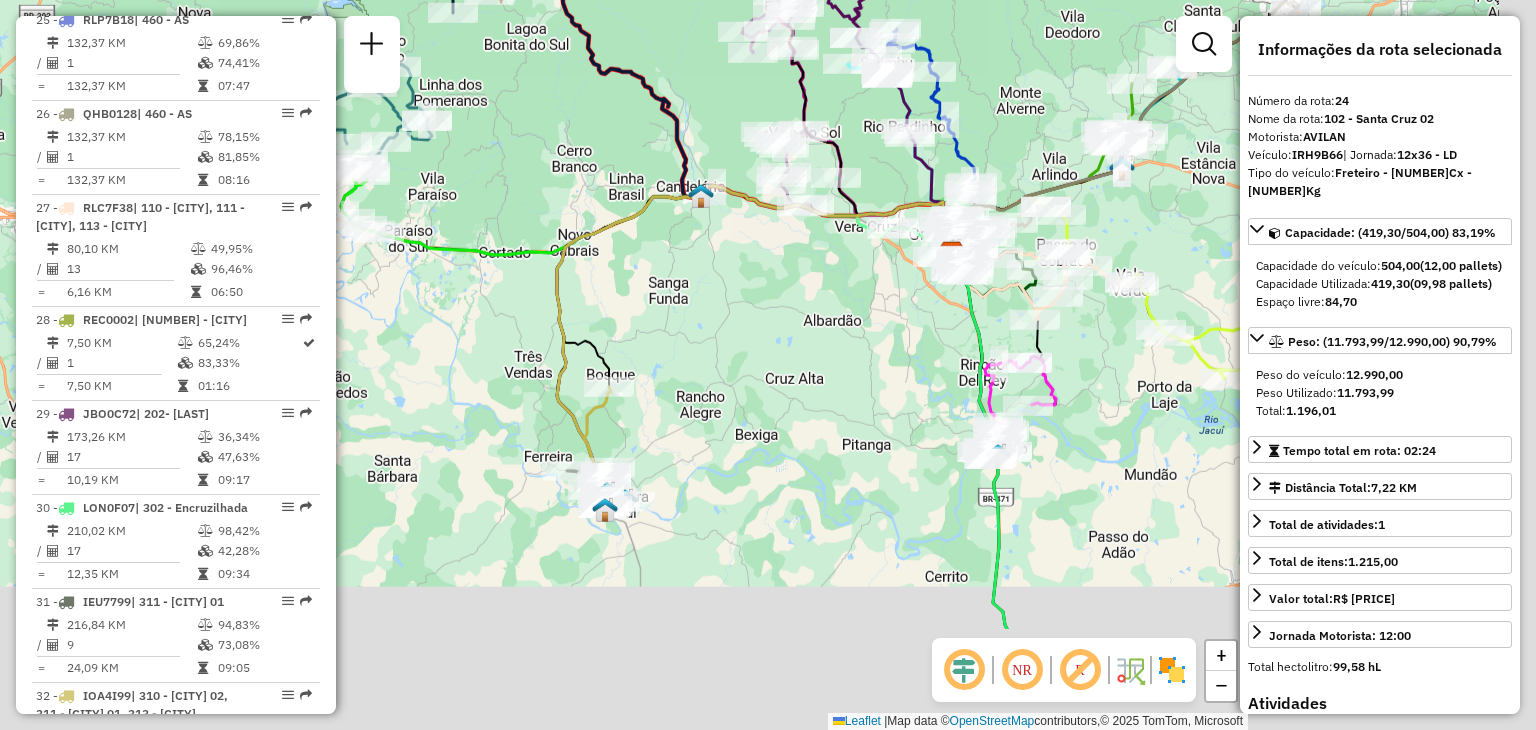 drag, startPoint x: 997, startPoint y: 423, endPoint x: 901, endPoint y: 300, distance: 156.02884 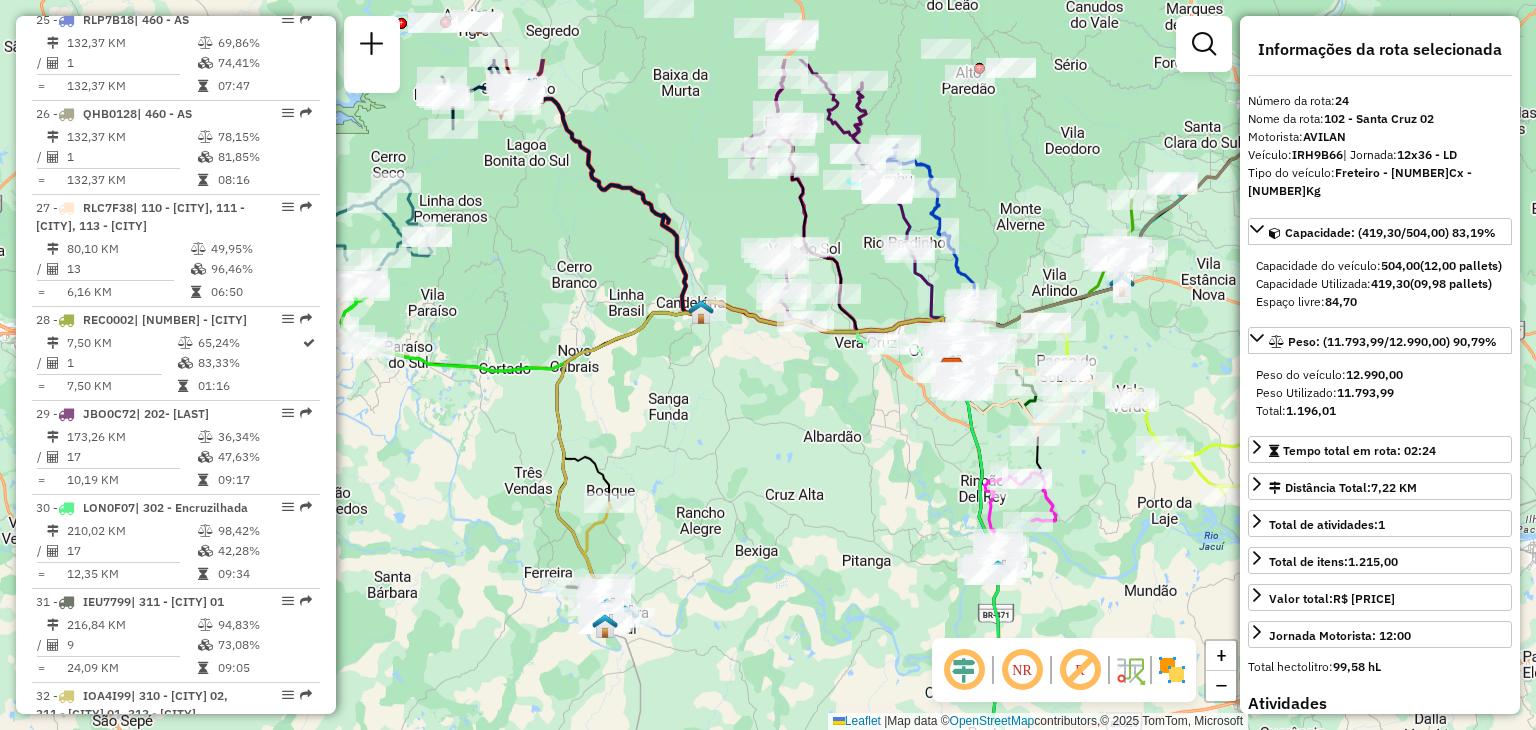 drag, startPoint x: 907, startPoint y: 305, endPoint x: 914, endPoint y: 439, distance: 134.18271 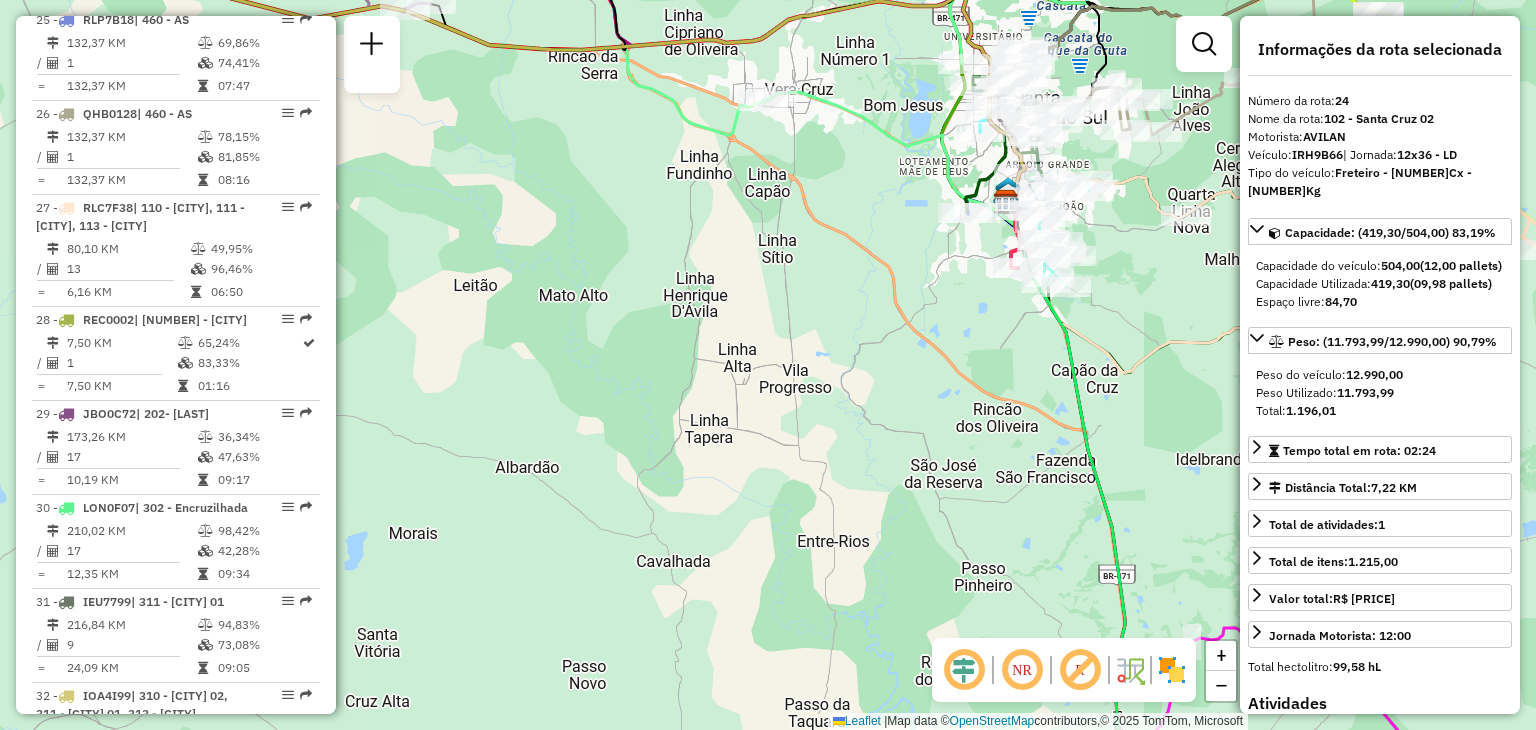 drag, startPoint x: 939, startPoint y: 283, endPoint x: 909, endPoint y: 382, distance: 103.44564 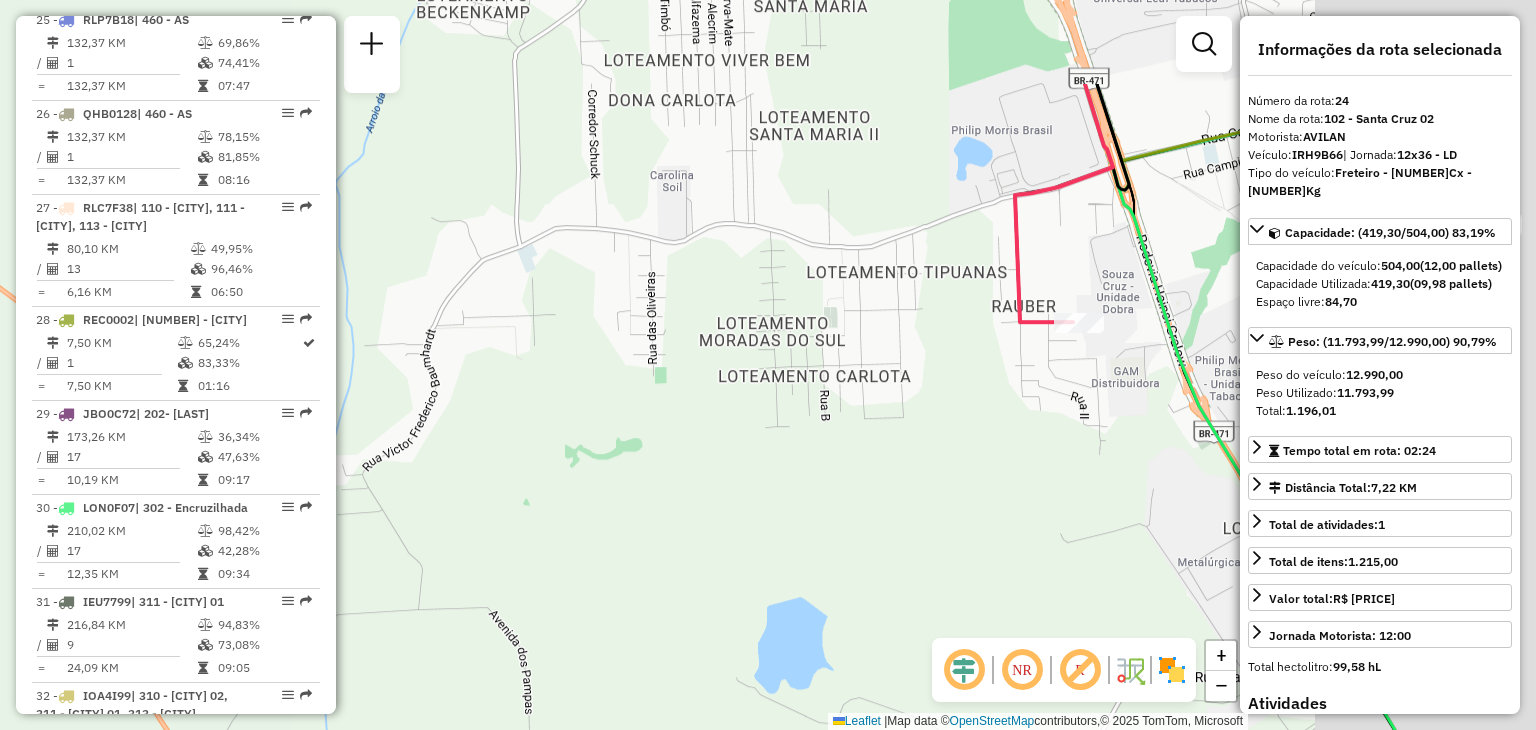 drag, startPoint x: 1052, startPoint y: 249, endPoint x: 537, endPoint y: 557, distance: 600.07416 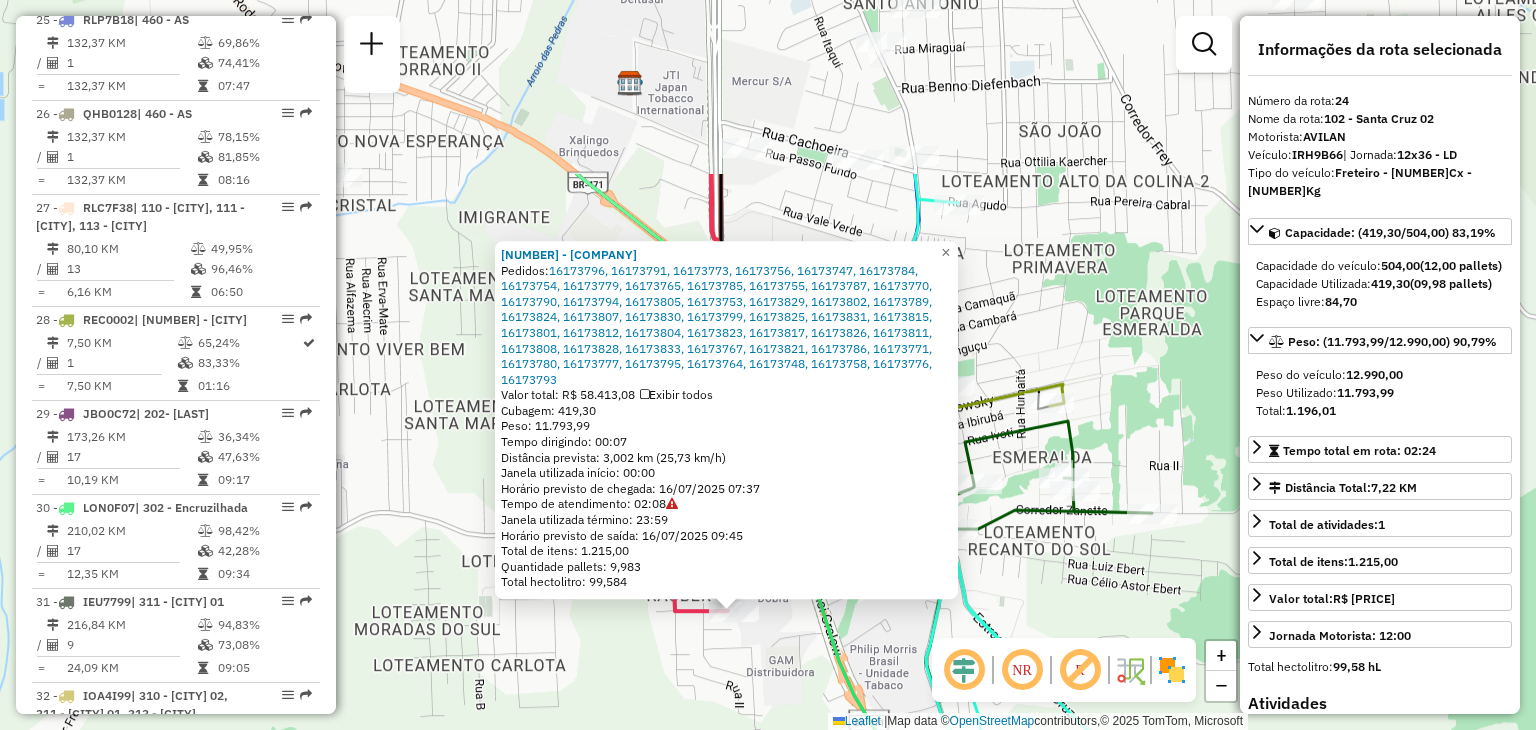 drag, startPoint x: 742, startPoint y: 460, endPoint x: 708, endPoint y: 707, distance: 249.3291 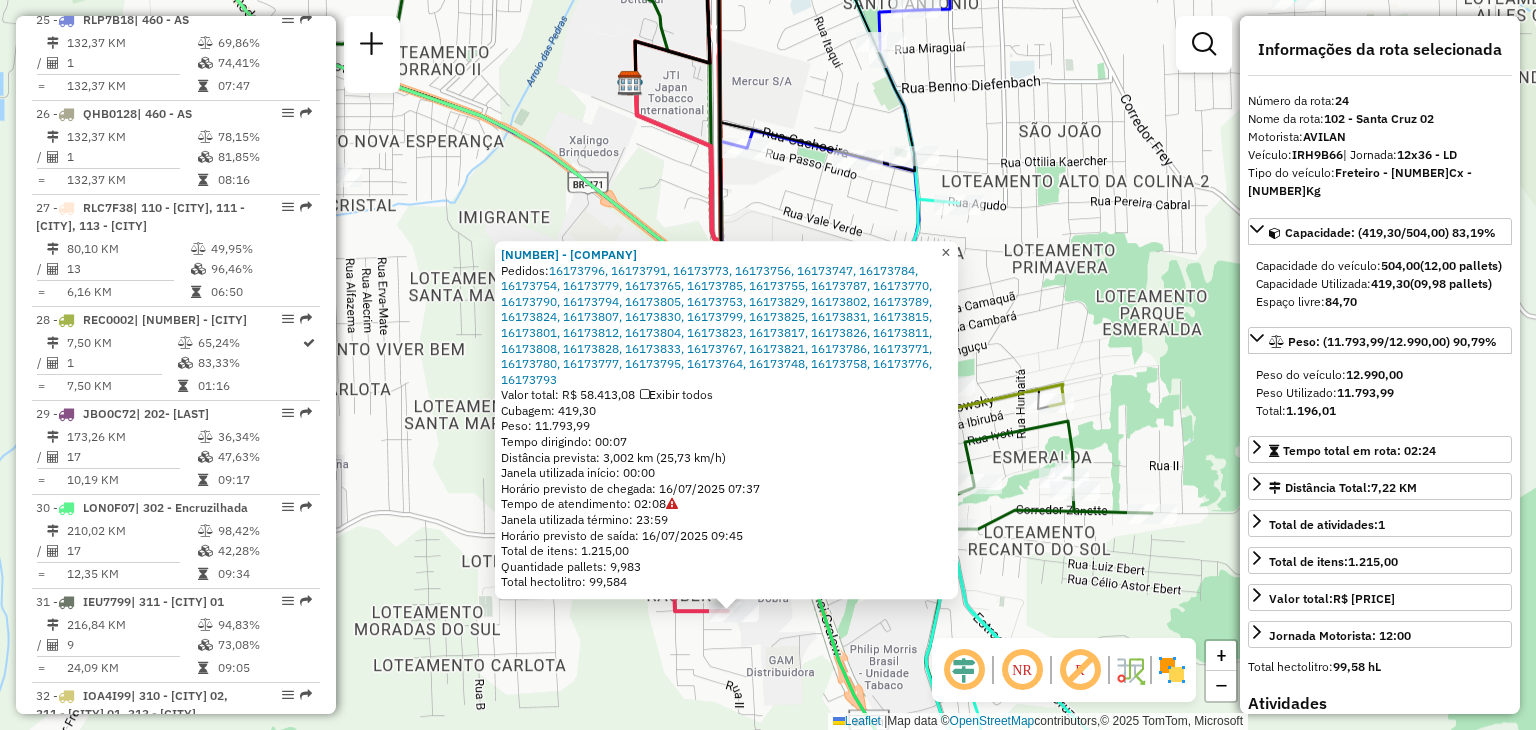 click on "×" 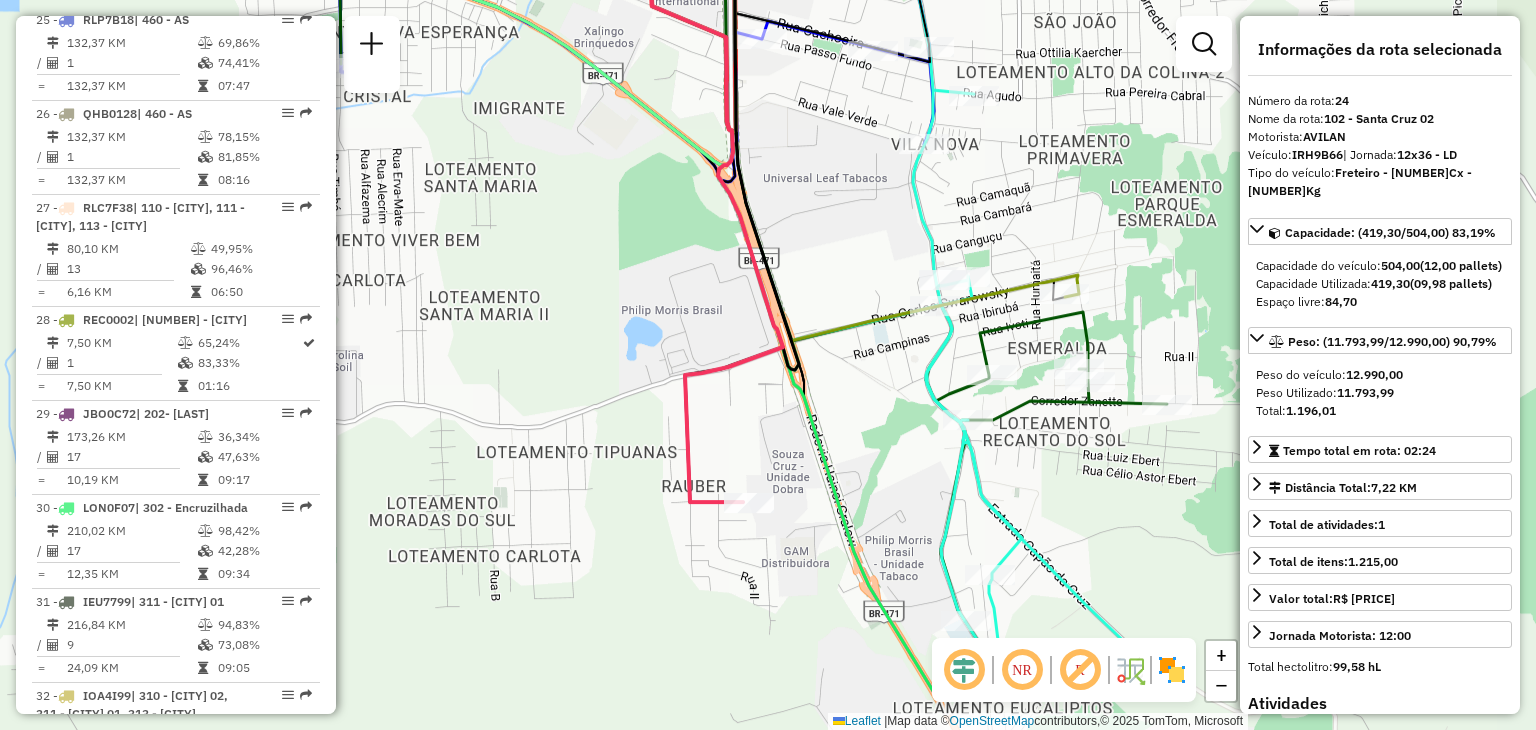 drag, startPoint x: 761, startPoint y: 543, endPoint x: 767, endPoint y: 365, distance: 178.10109 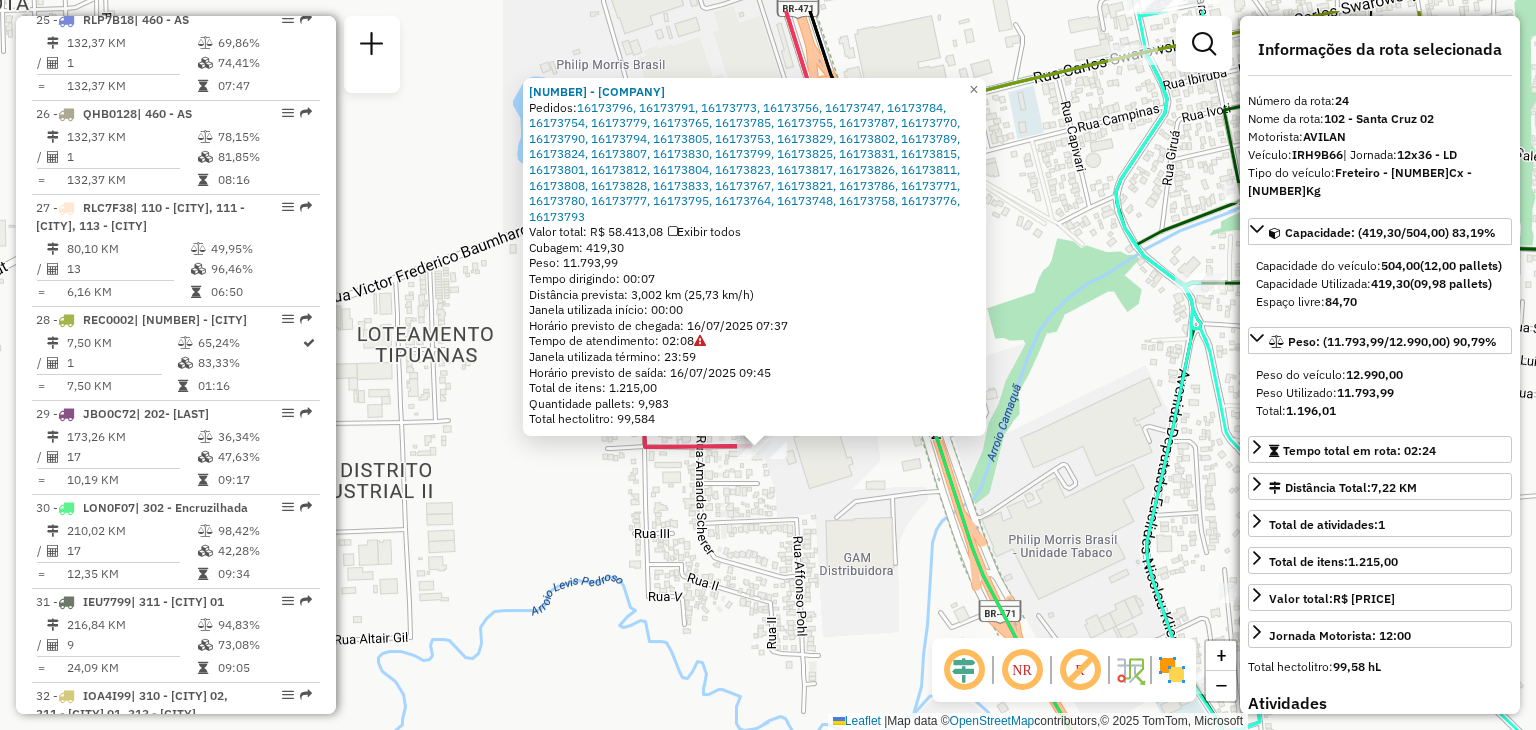 drag, startPoint x: 1006, startPoint y: 366, endPoint x: 950, endPoint y: 616, distance: 256.19525 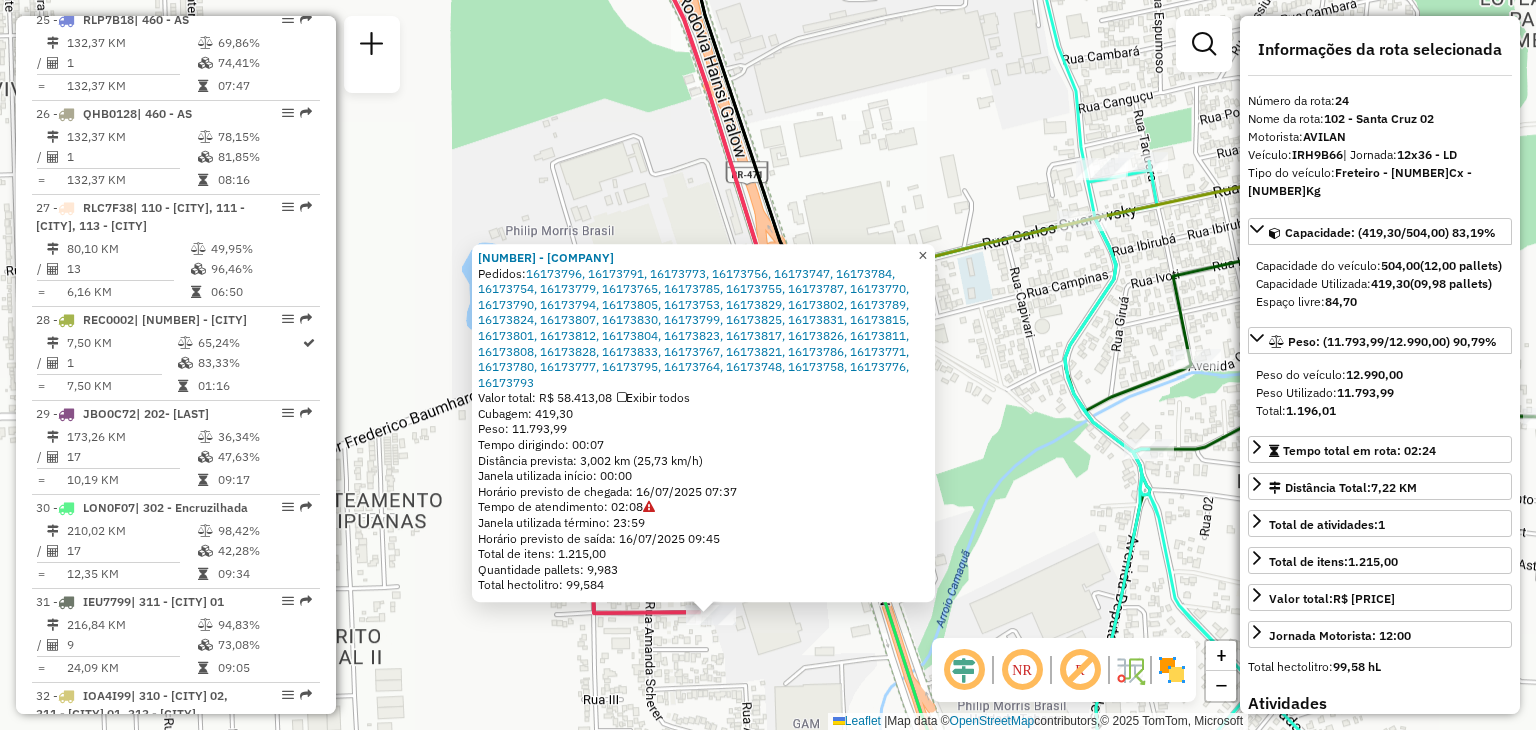 click on "×" 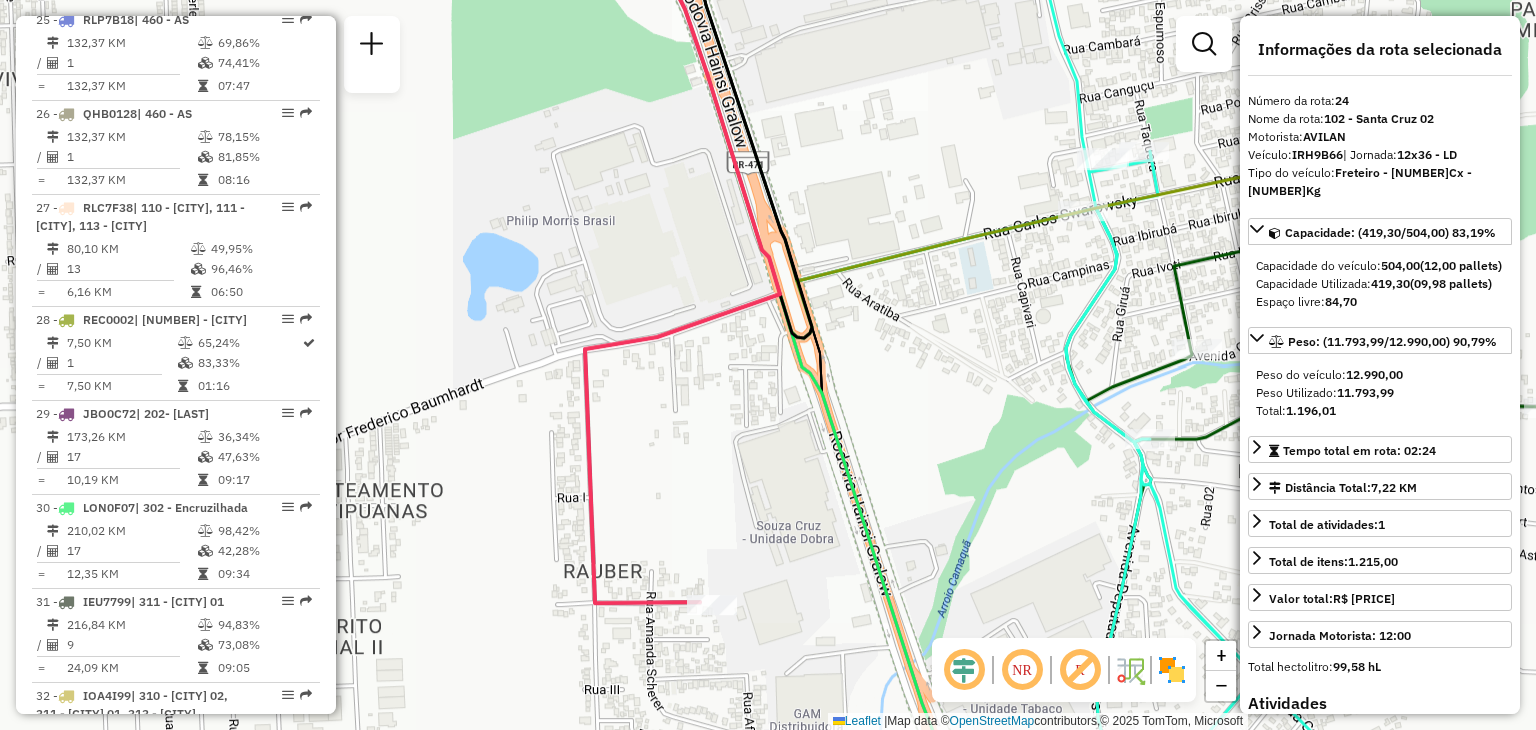 drag, startPoint x: 728, startPoint y: 574, endPoint x: 748, endPoint y: 436, distance: 139.44174 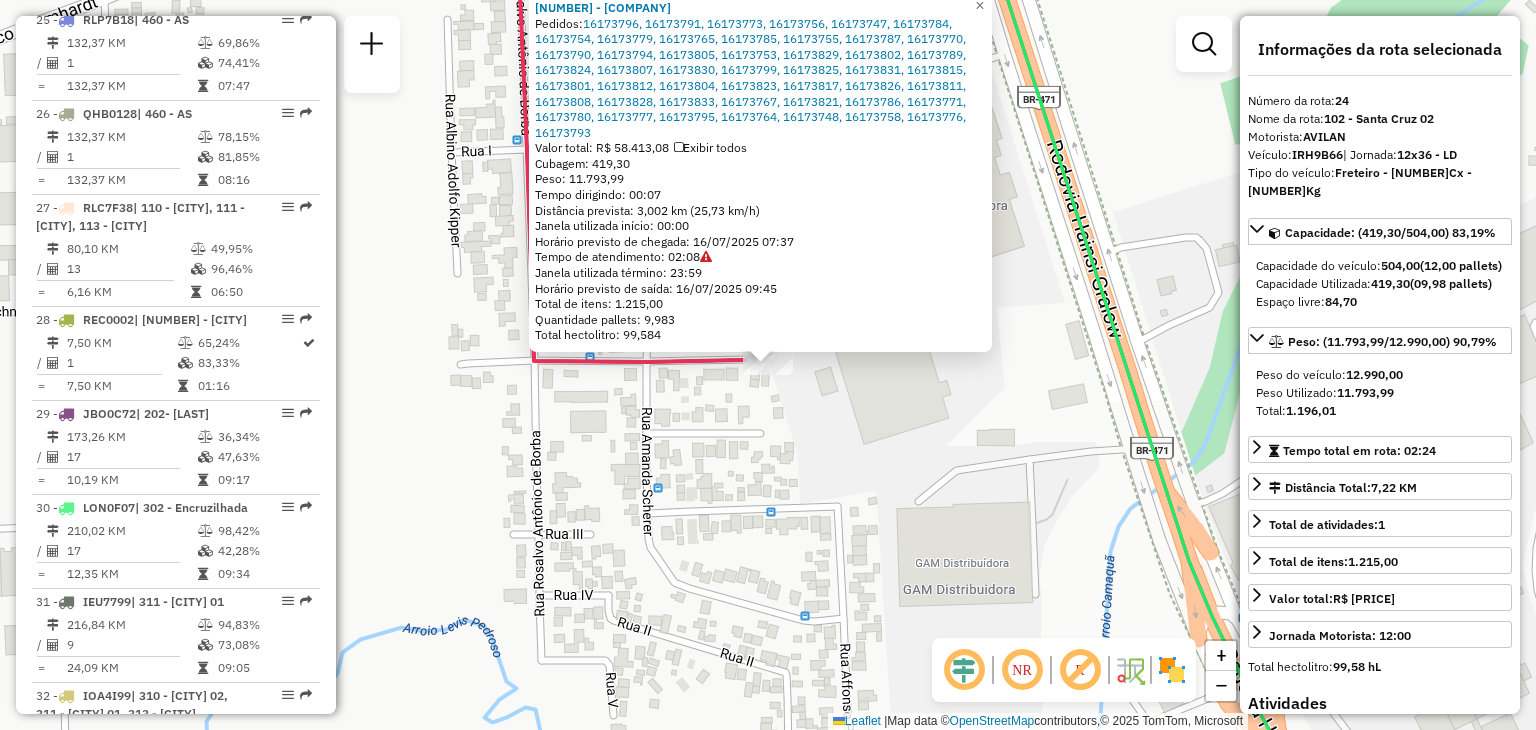 drag, startPoint x: 999, startPoint y: 340, endPoint x: 911, endPoint y: 577, distance: 252.81021 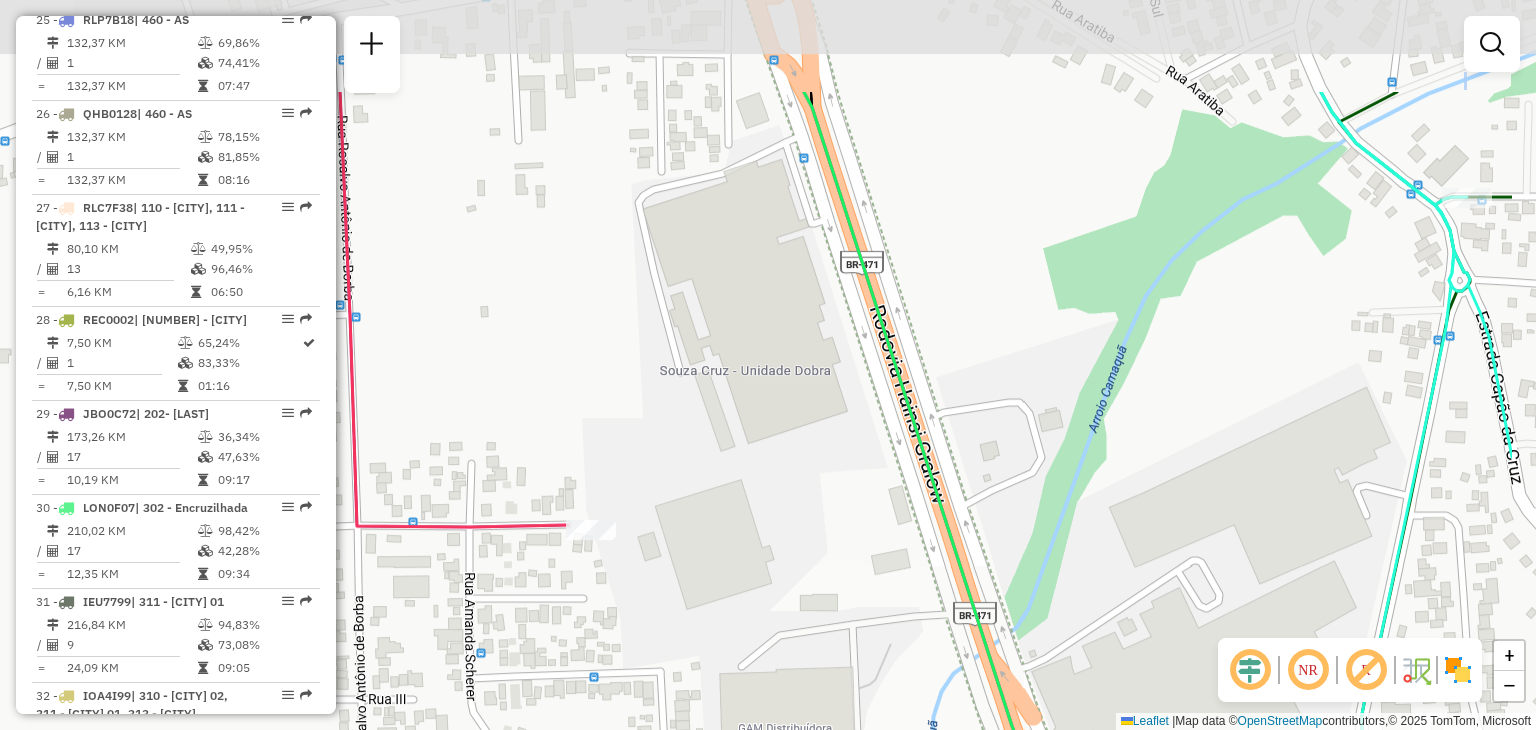 drag, startPoint x: 988, startPoint y: 398, endPoint x: 786, endPoint y: 596, distance: 282.85684 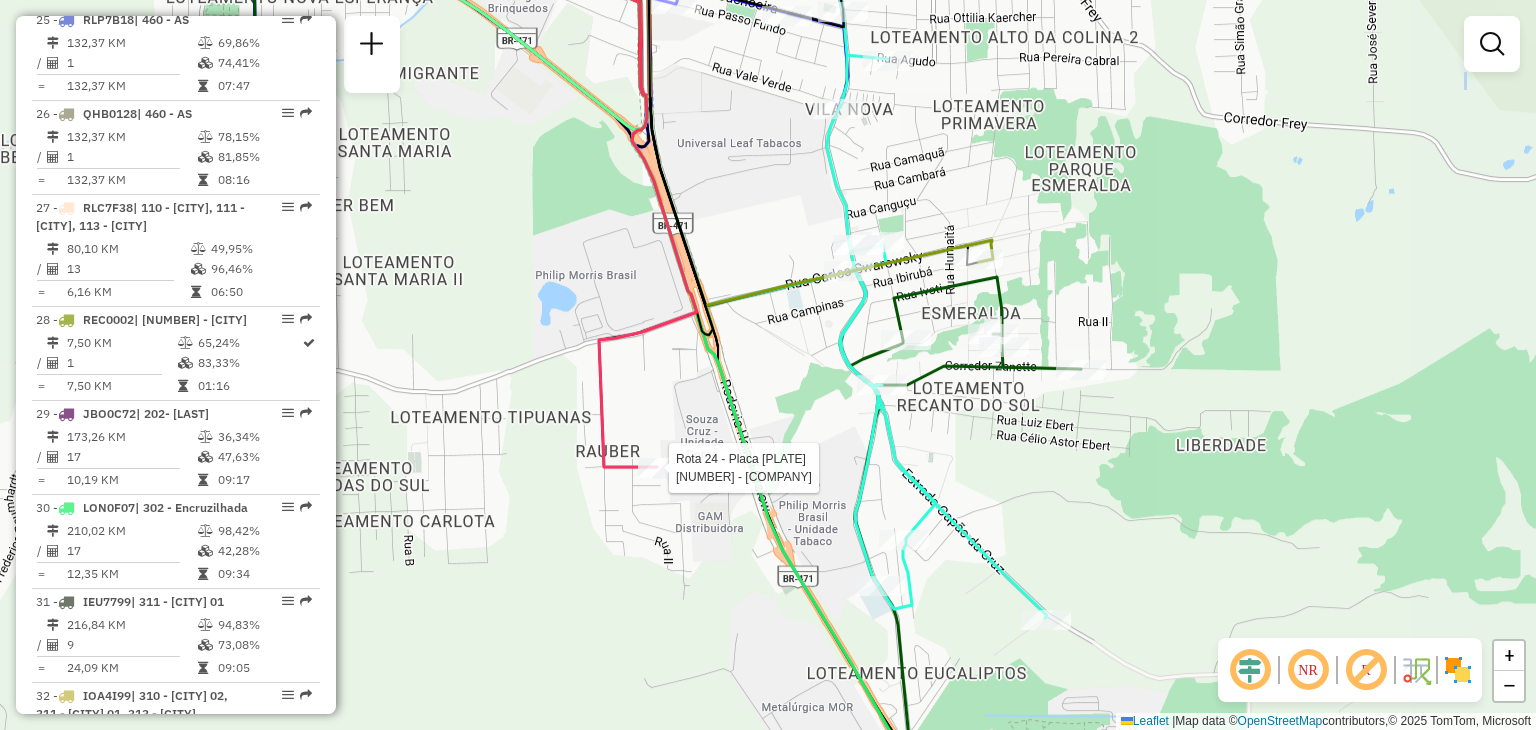 select on "**********" 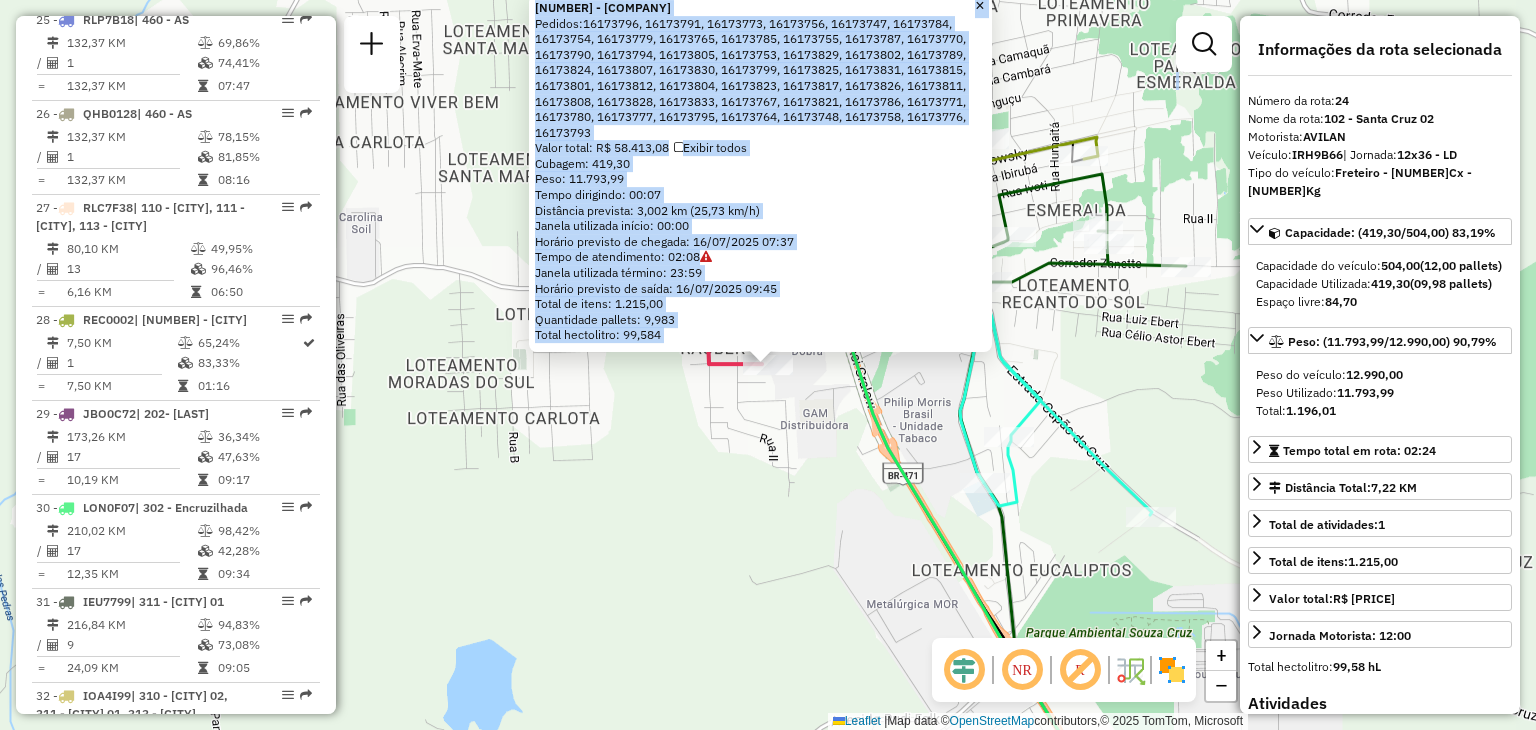click on "41816327 - LIBRAGA, BRANDAO SUPERMERCADOS LTDA  Pedidos:  16173796, 16173791, 16173773, 16173756, 16173747, 16173784, 16173754, 16173779, 16173765, 16173785, 16173755, 16173787, 16173770, 16173790, 16173794, 16173805, 16173753, 16173829, 16173802, 16173789, 16173824, 16173807, 16173830, 16173799, 16173825, 16173831, 16173815, 16173801, 16173812, 16173804, 16173823, 16173817, 16173826, 16173811, 16173808, 16173828, 16173833, 16173767, 16173821, 16173786, 16173771, 16173780, 16173777, 16173795, 16173764, 16173748, 16173758, 16173776, 16173793   Valor total: R$ 58.413,08   Exibir todos   Cubagem: 419,30  Peso: 11.793,99  Tempo dirigindo: 00:07   Distância prevista: 3,002 km (25,73 km/h)   Janela utilizada início: 00:00   Horário previsto de chegada: 16/07/2025 07:37   Tempo de atendimento: 02:08   Janela utilizada término: 23:59   Horário previsto de saída: 16/07/2025 09:45   Total de itens: 1.215,00   Quantidade pallets: 9,983   Total hectolitro: 99,584  × Janela de atendimento Grade de atendimento  Seg" 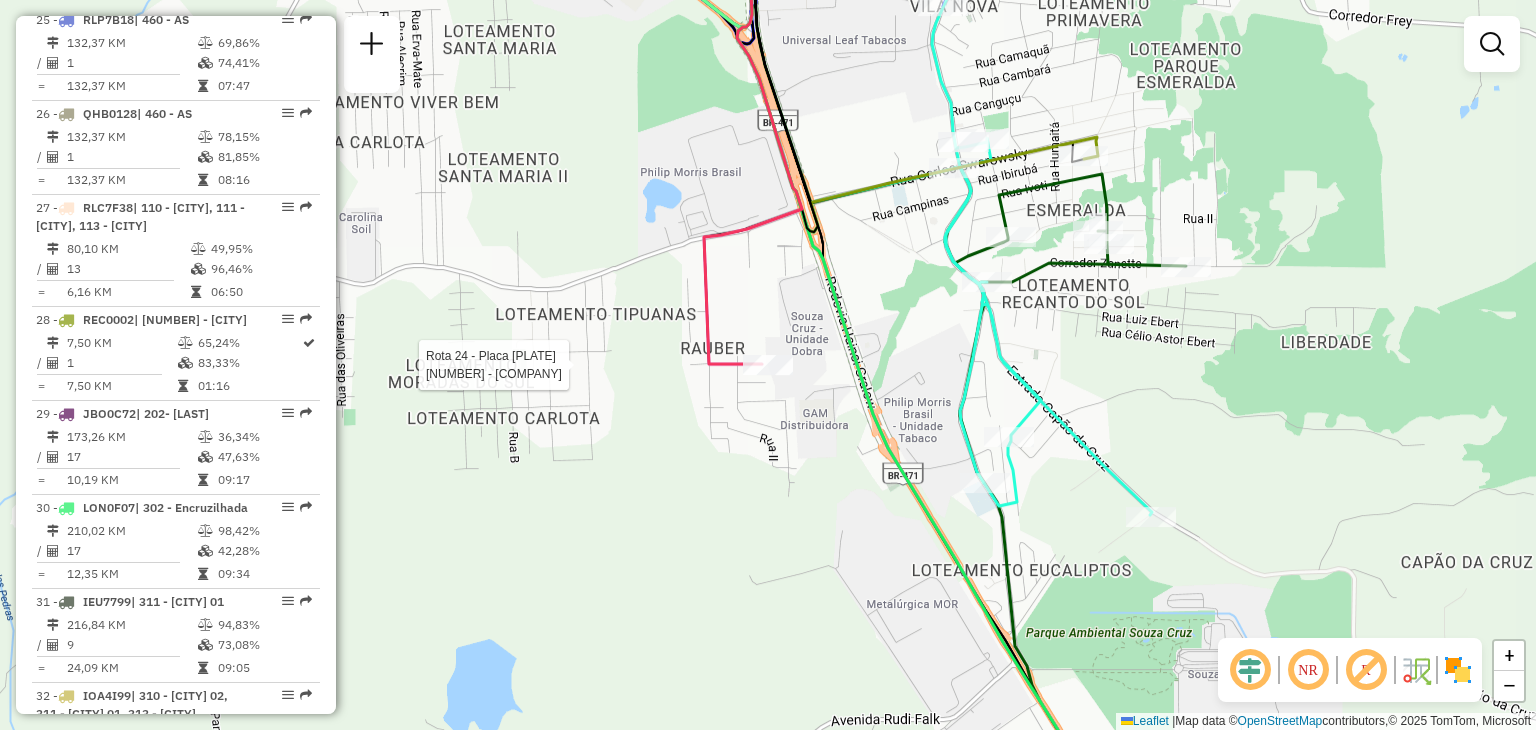 select on "**********" 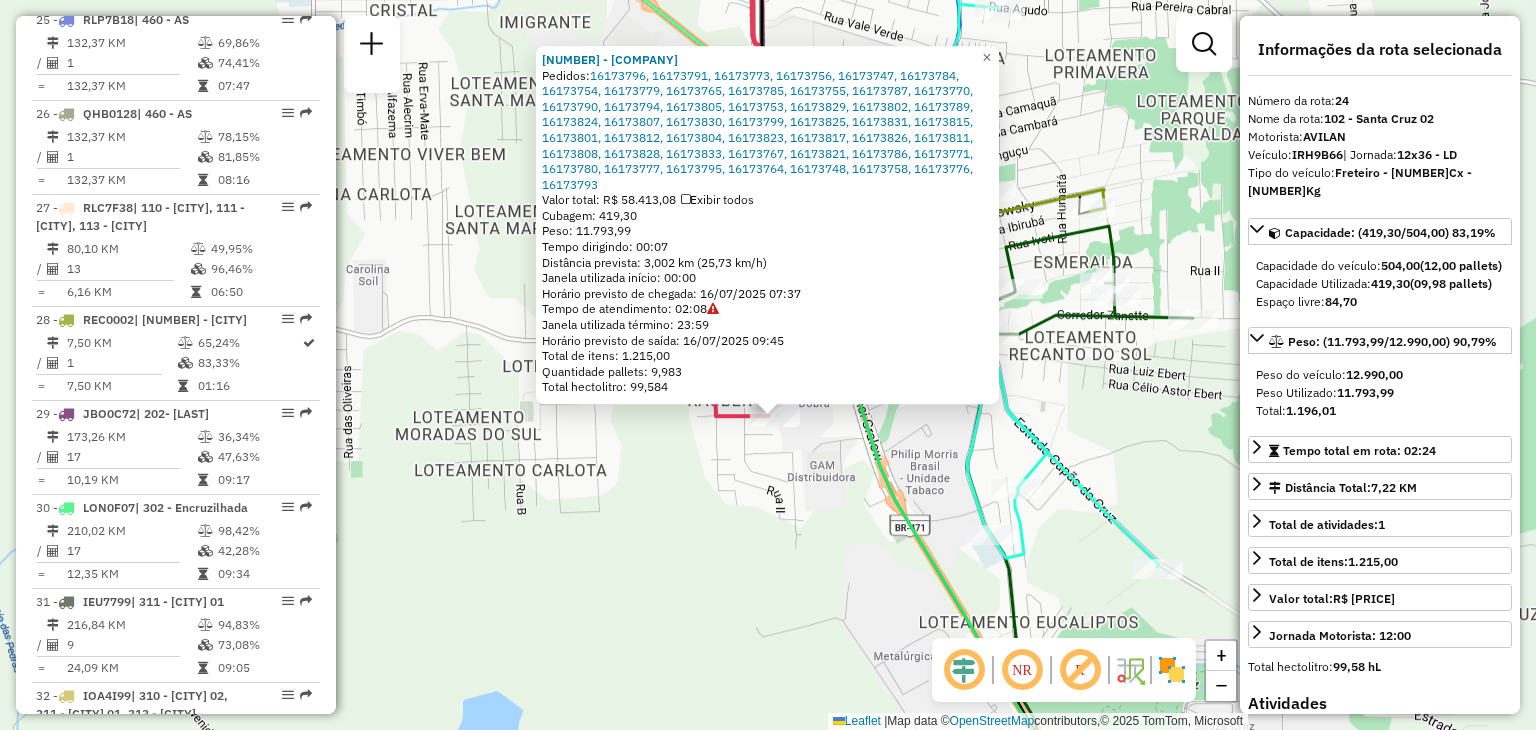 drag, startPoint x: 809, startPoint y: 438, endPoint x: 816, endPoint y: 490, distance: 52.46904 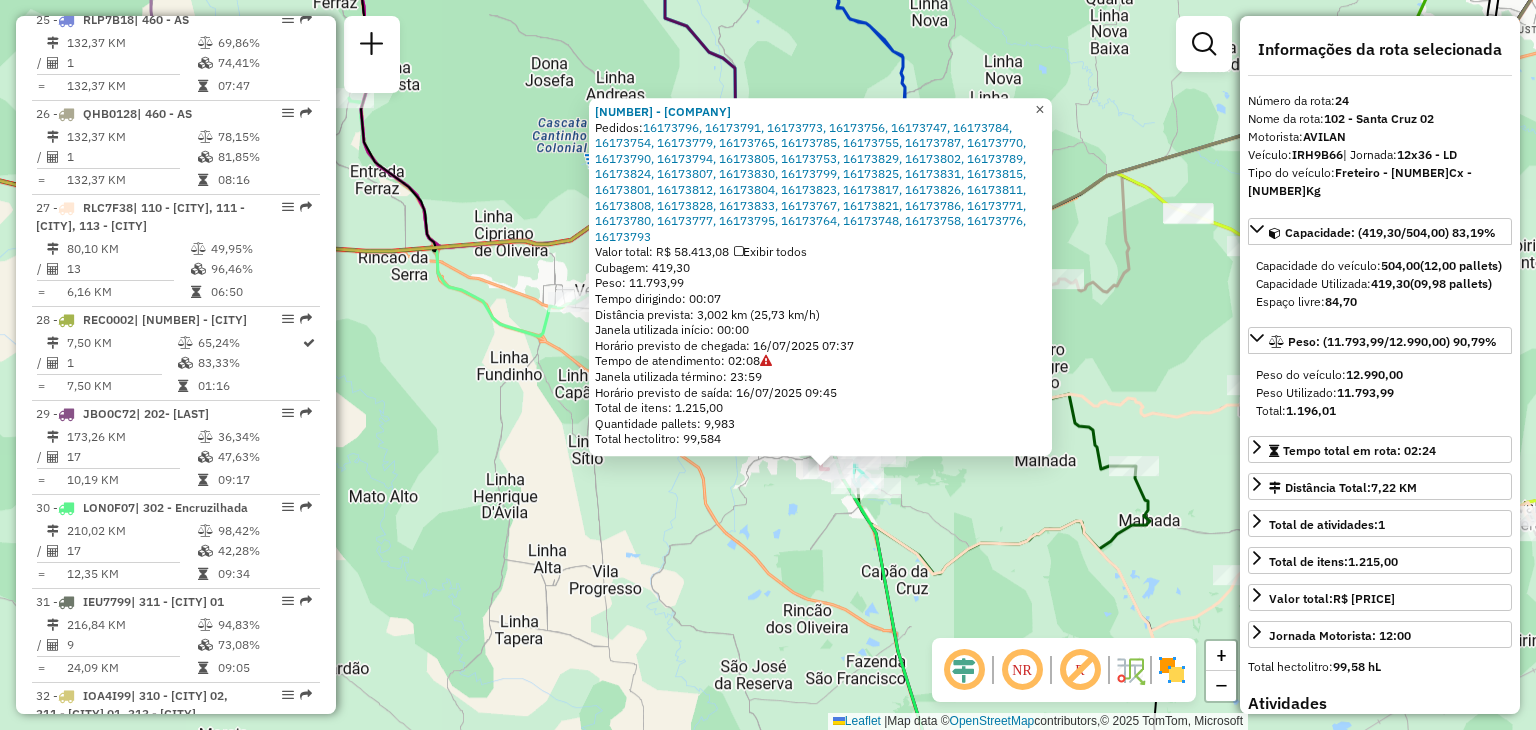 click on "×" 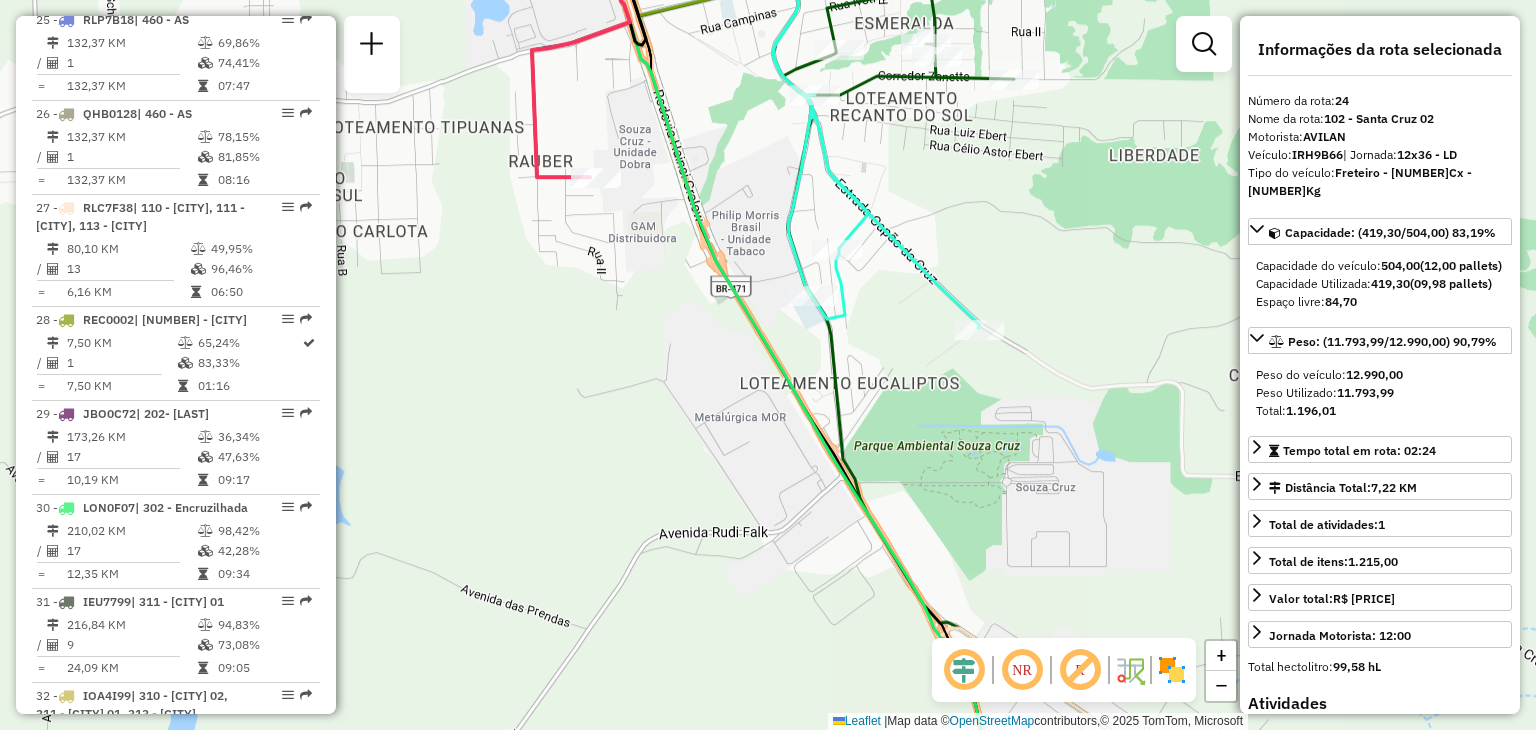 drag, startPoint x: 644, startPoint y: 359, endPoint x: 685, endPoint y: 398, distance: 56.586216 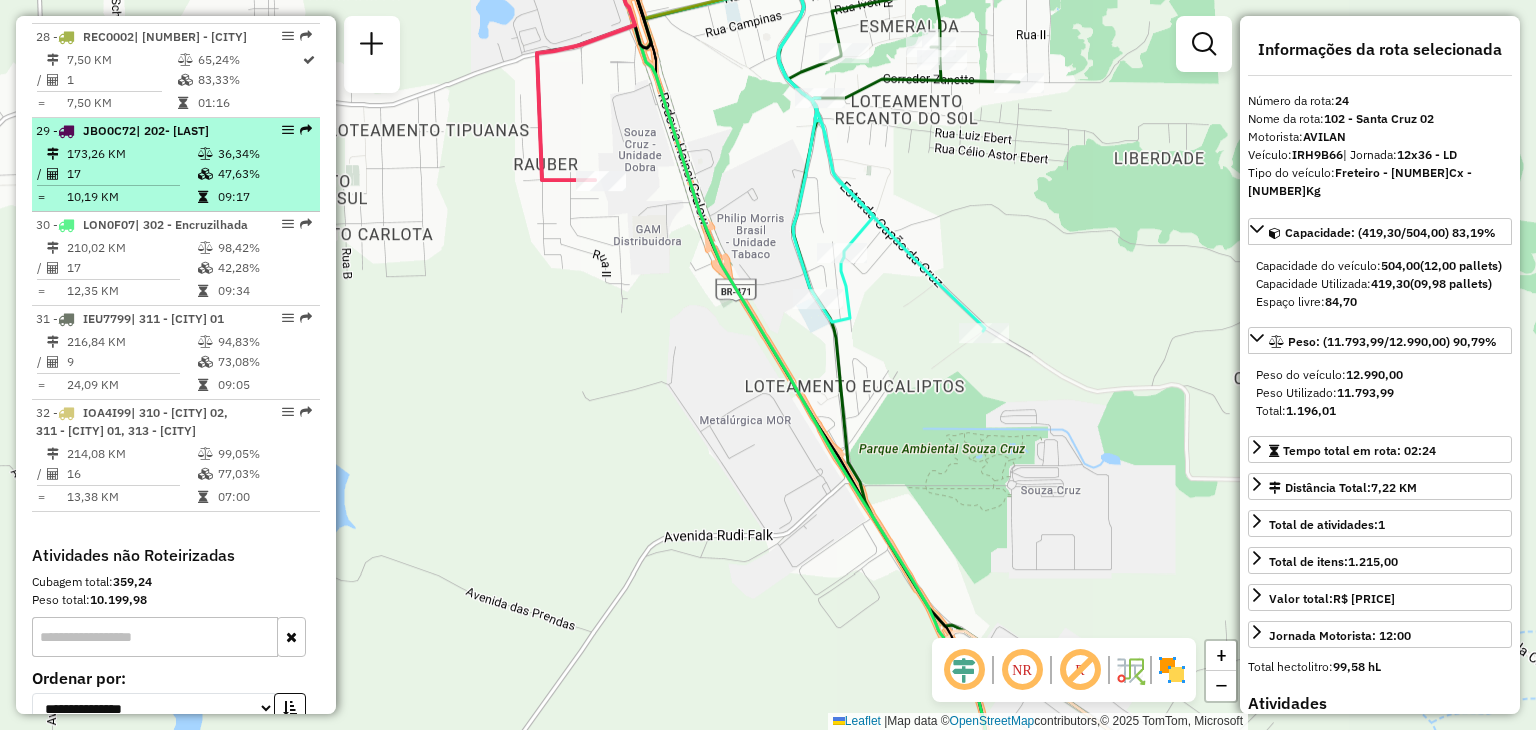 scroll, scrollTop: 3603, scrollLeft: 0, axis: vertical 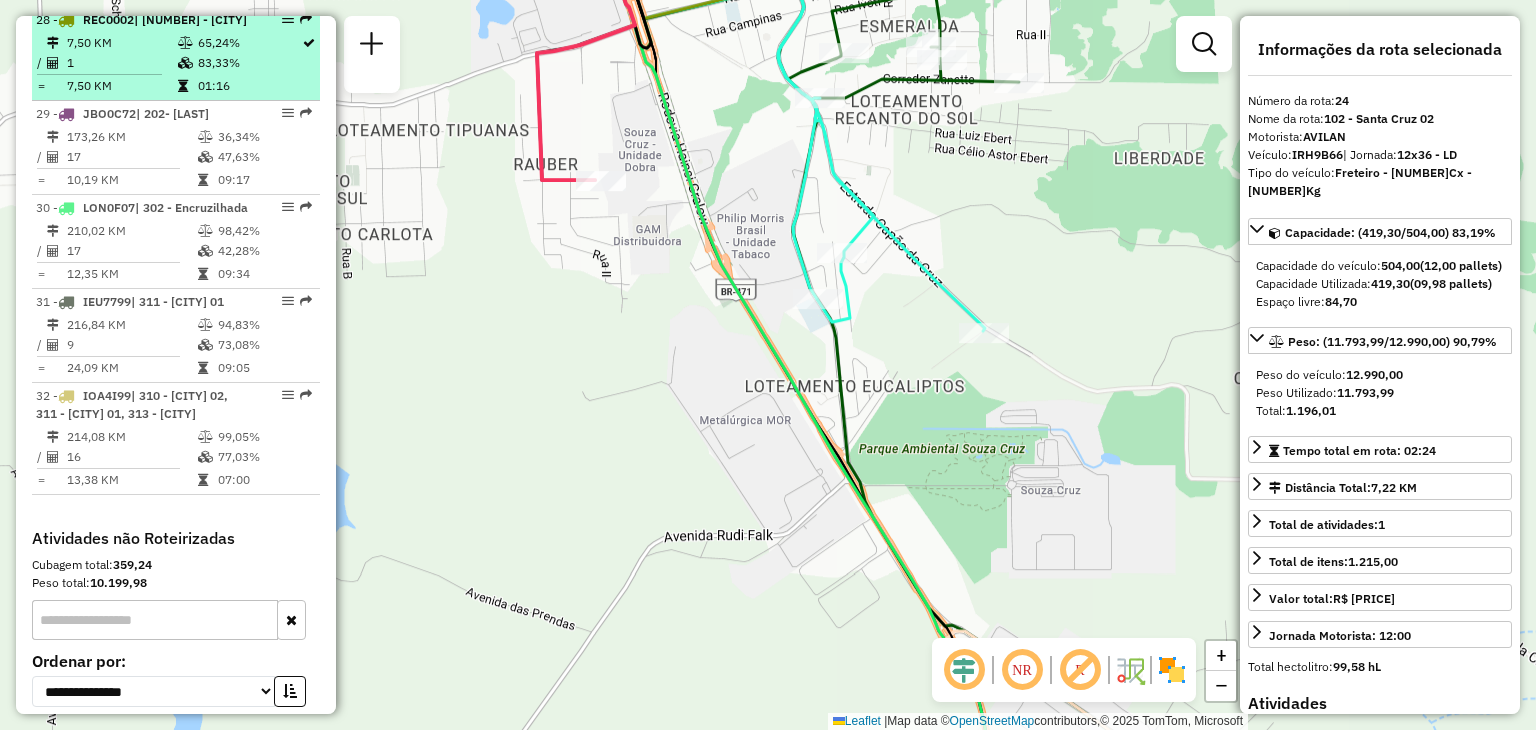 click at bounding box center [106, 74] 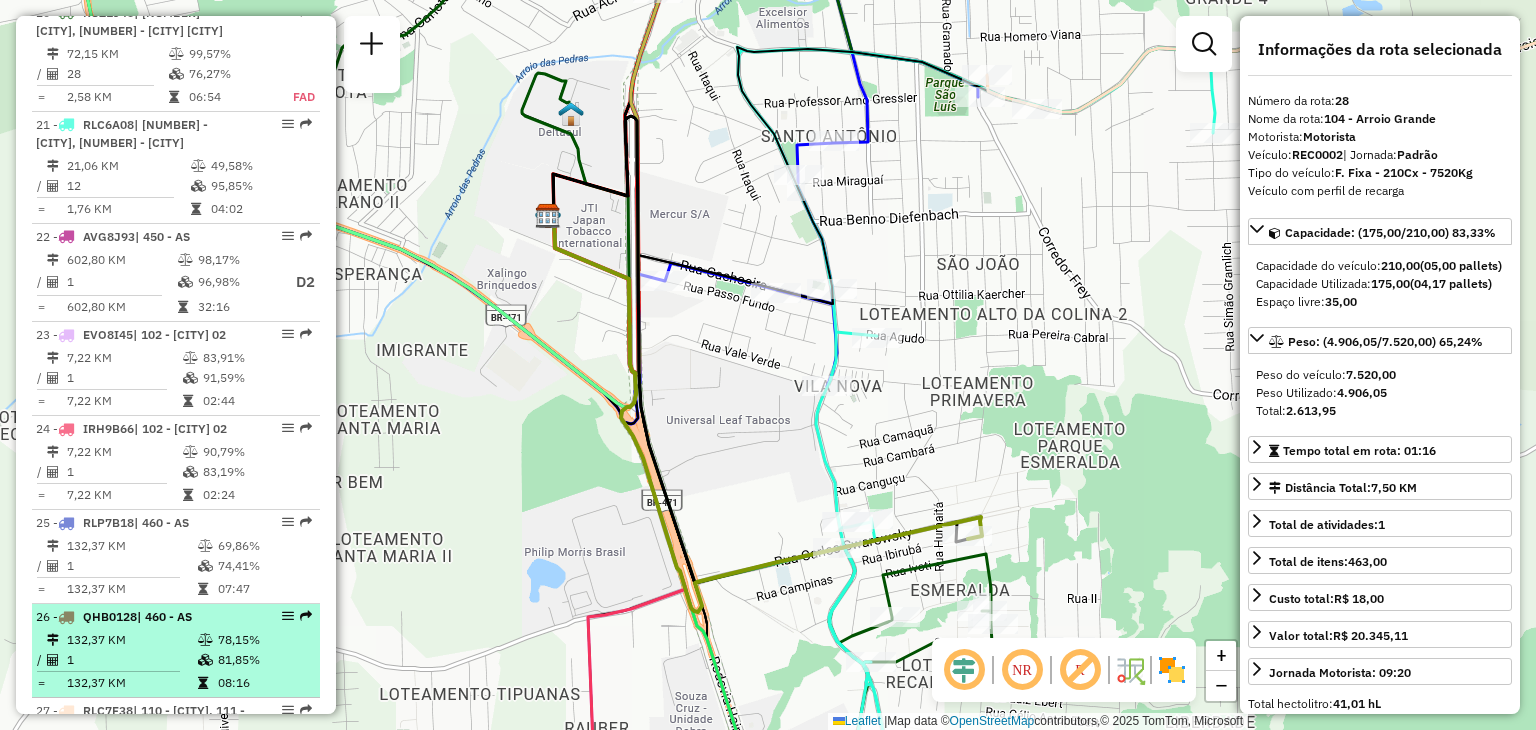 scroll, scrollTop: 2760, scrollLeft: 0, axis: vertical 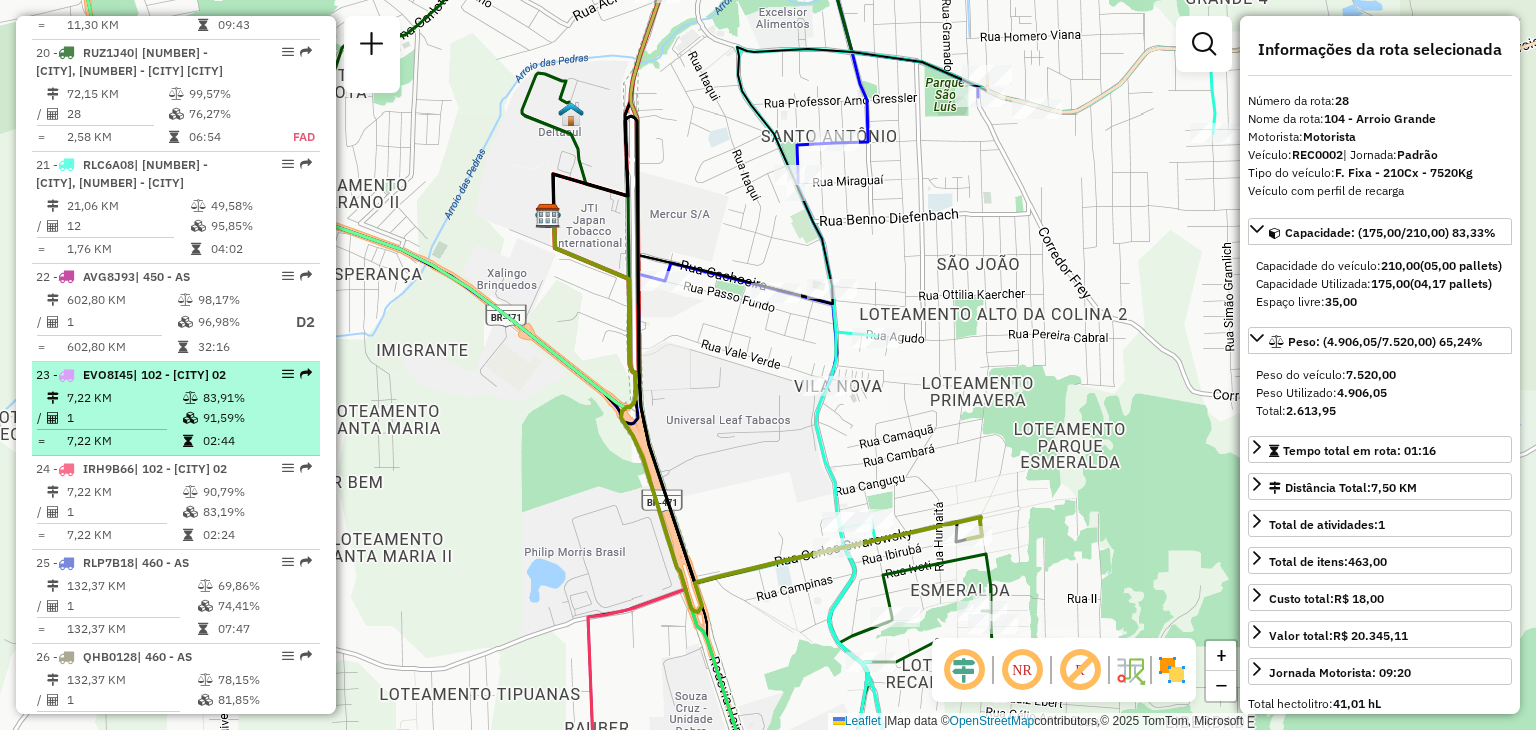 click on "23 -       EVO8I45   | 102 - Santa Cruz 02" at bounding box center [142, 375] 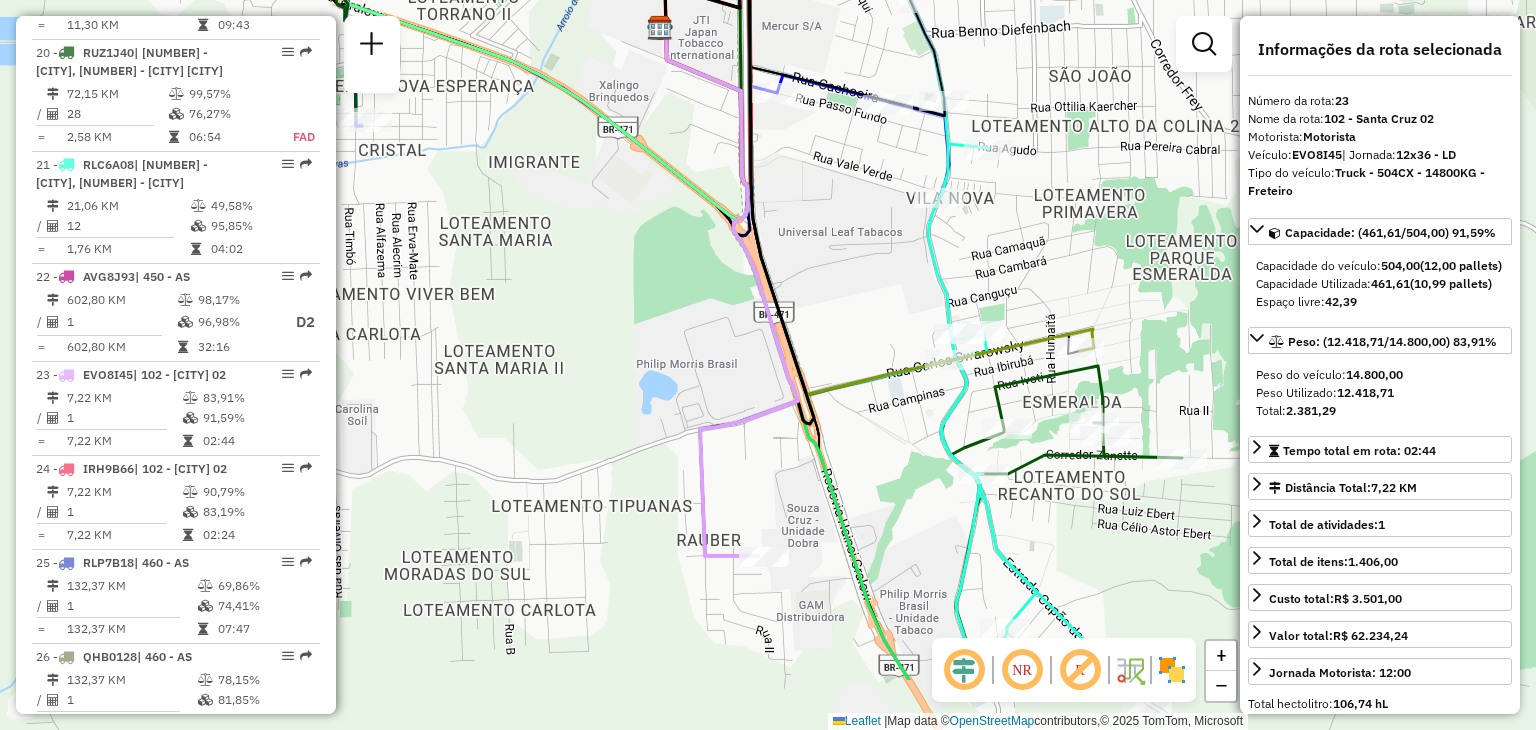 drag, startPoint x: 719, startPoint y: 580, endPoint x: 704, endPoint y: 482, distance: 99.14131 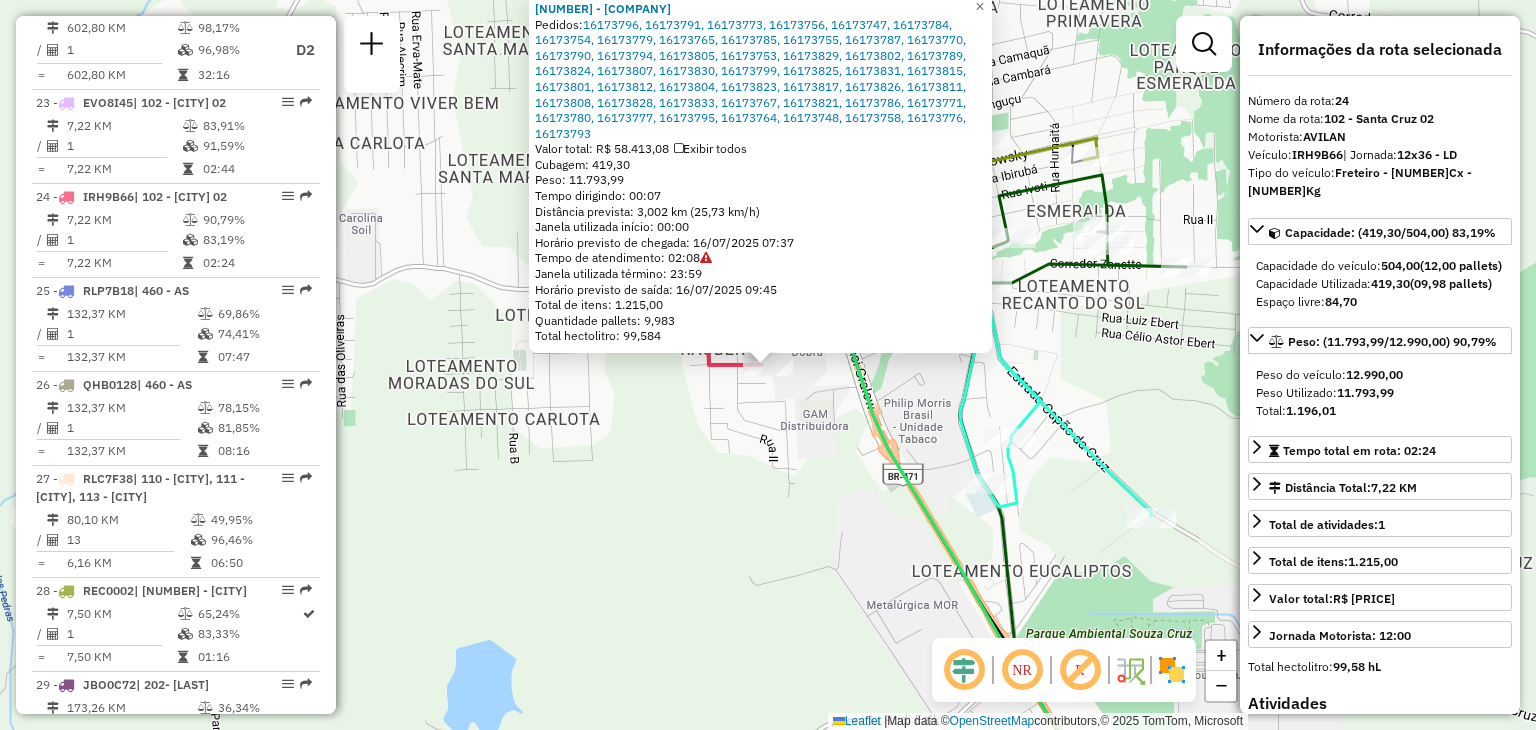 scroll, scrollTop: 3303, scrollLeft: 0, axis: vertical 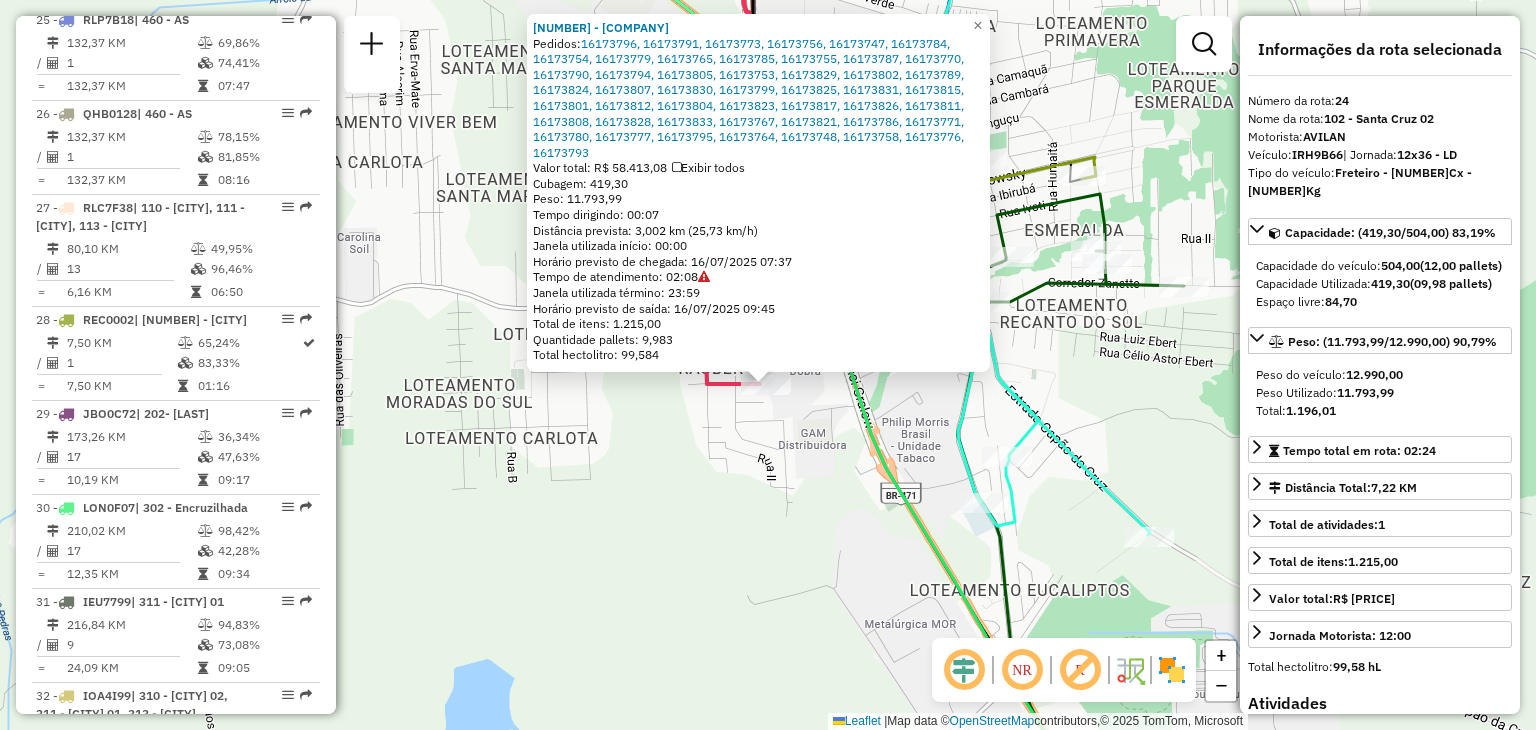 drag, startPoint x: 808, startPoint y: 395, endPoint x: 798, endPoint y: 447, distance: 52.95281 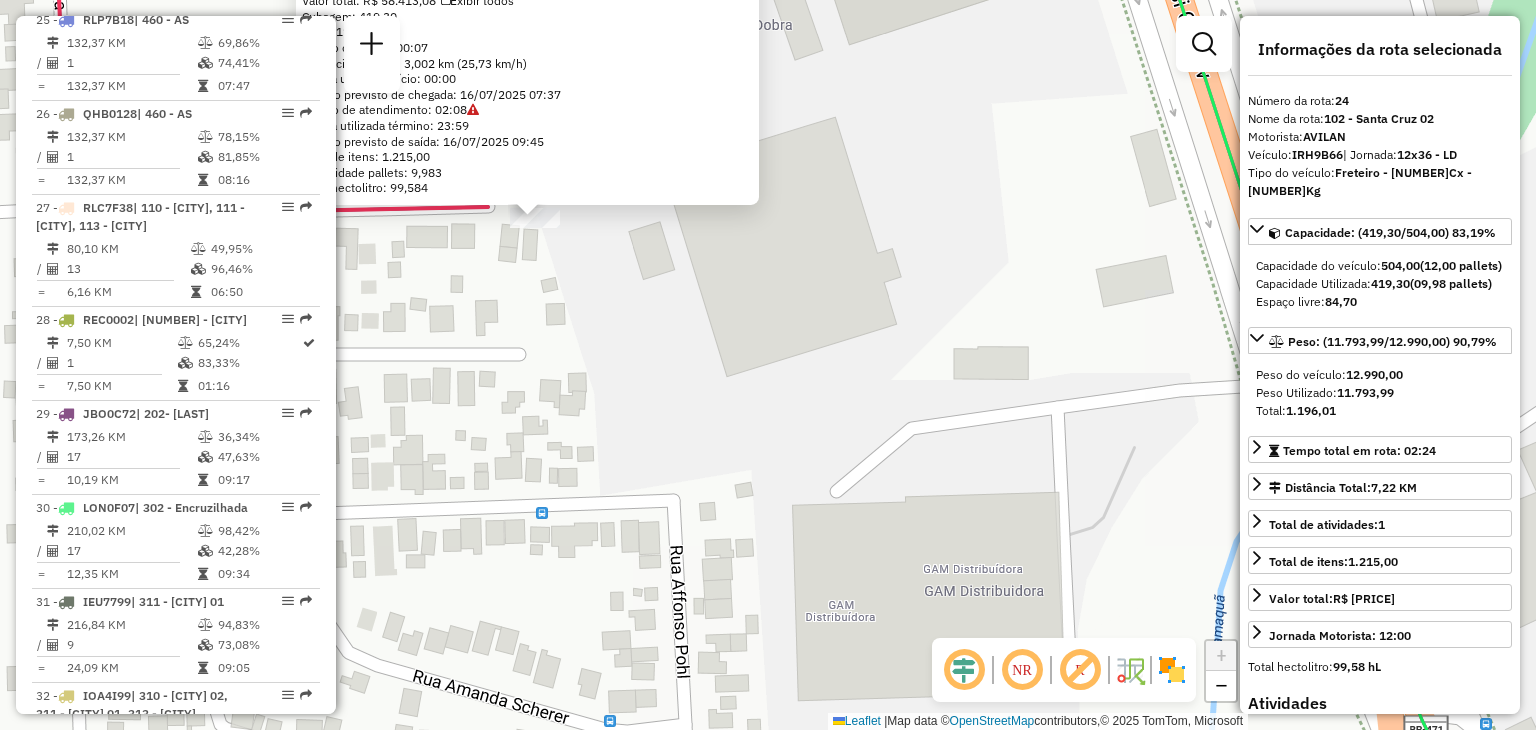 drag, startPoint x: 609, startPoint y: 295, endPoint x: 760, endPoint y: 498, distance: 253.00198 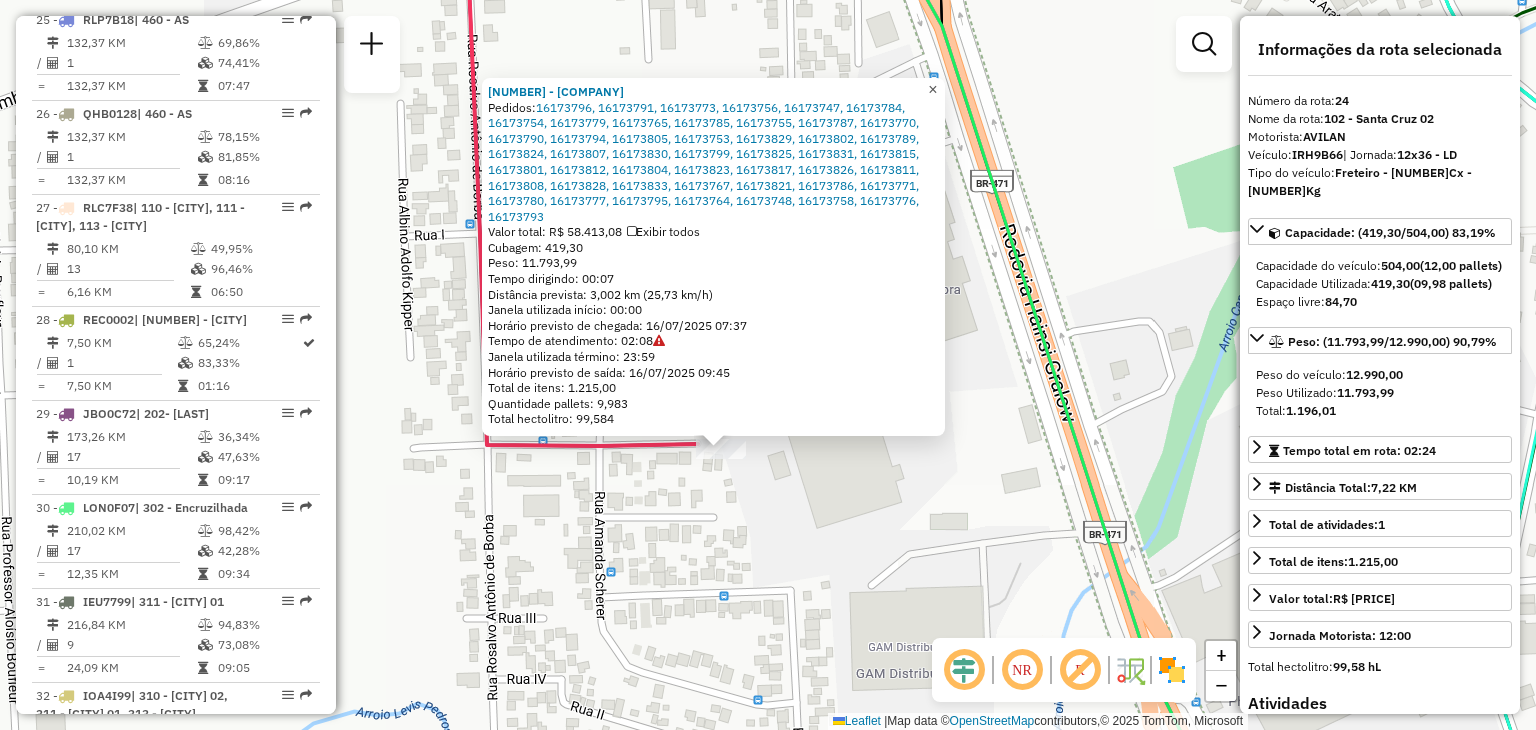click on "×" 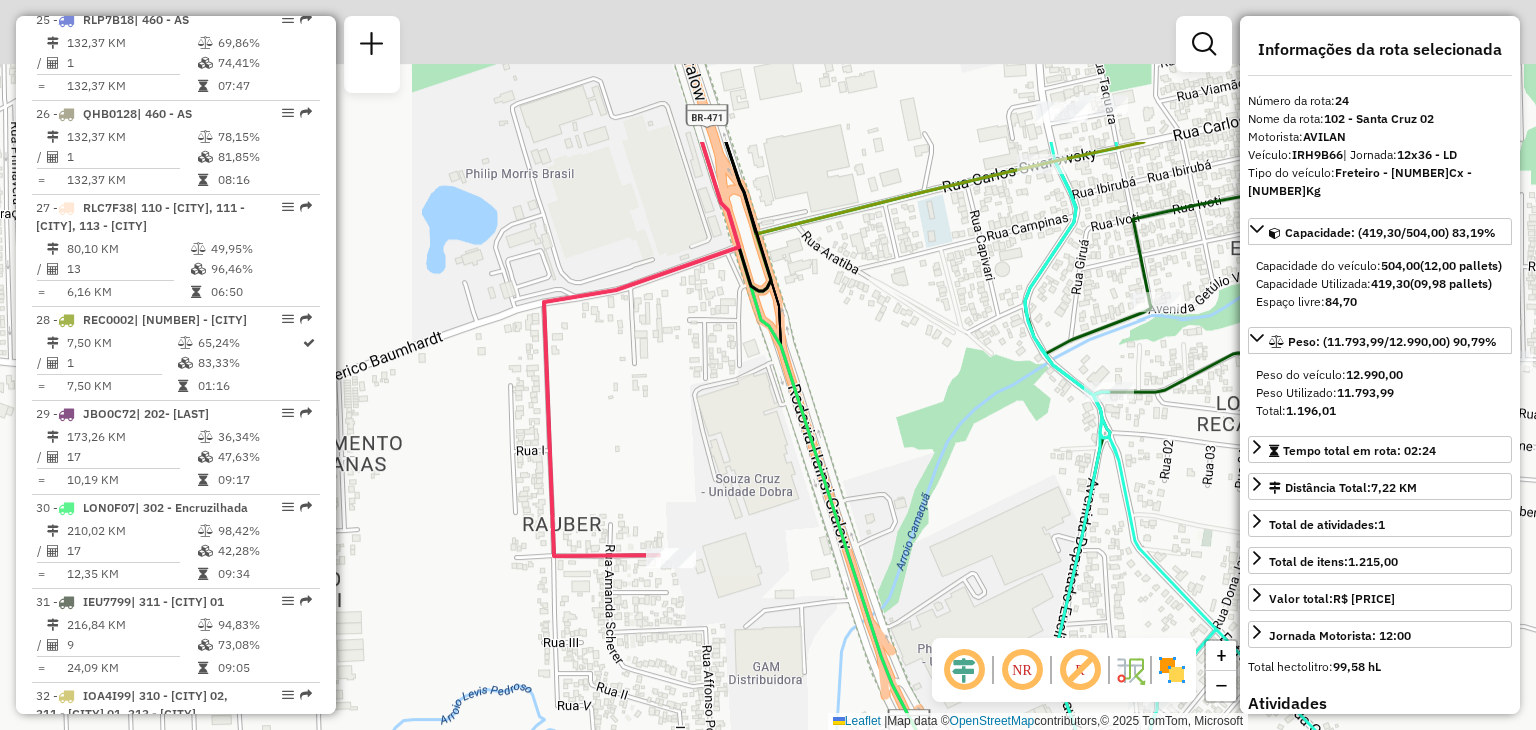 drag, startPoint x: 598, startPoint y: 198, endPoint x: 612, endPoint y: 425, distance: 227.4313 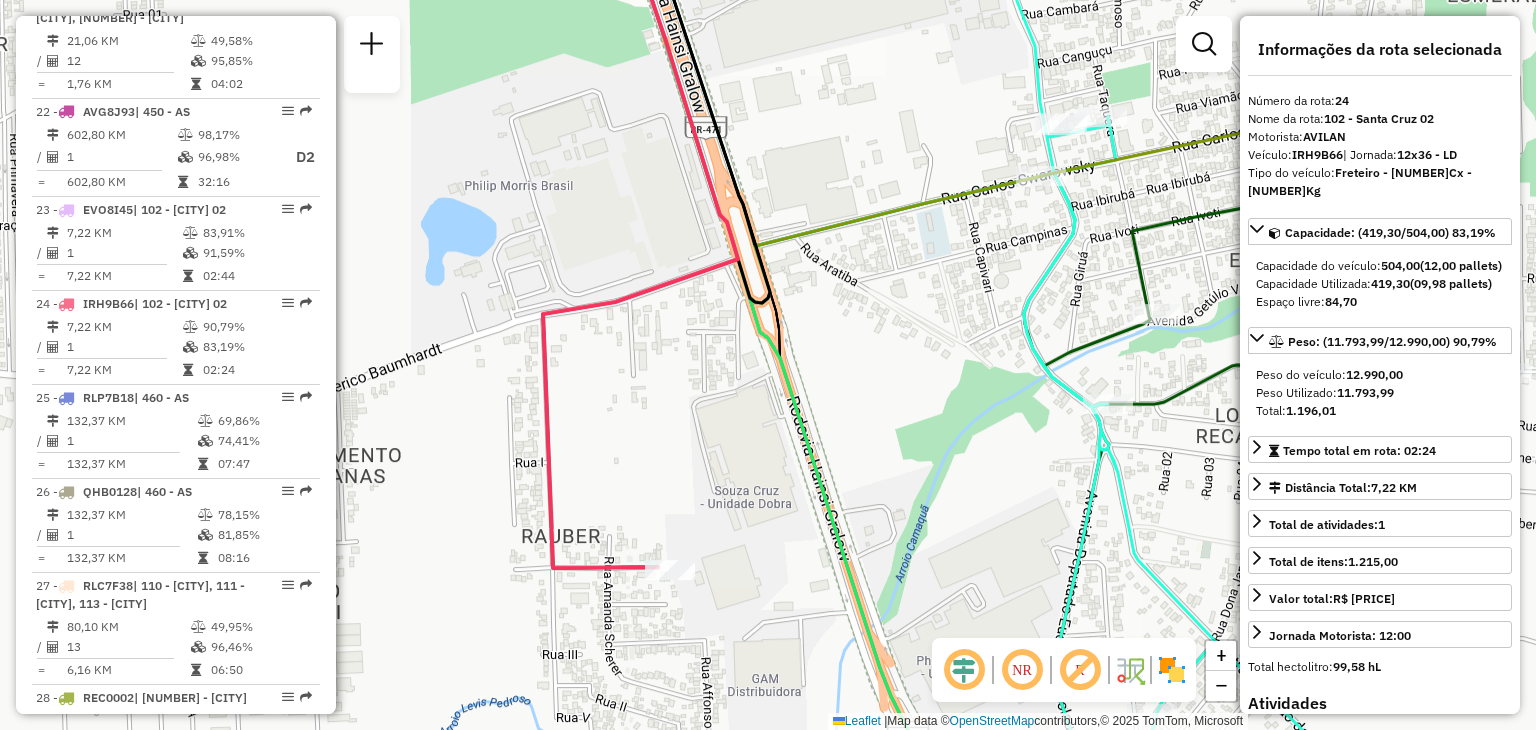 scroll, scrollTop: 2903, scrollLeft: 0, axis: vertical 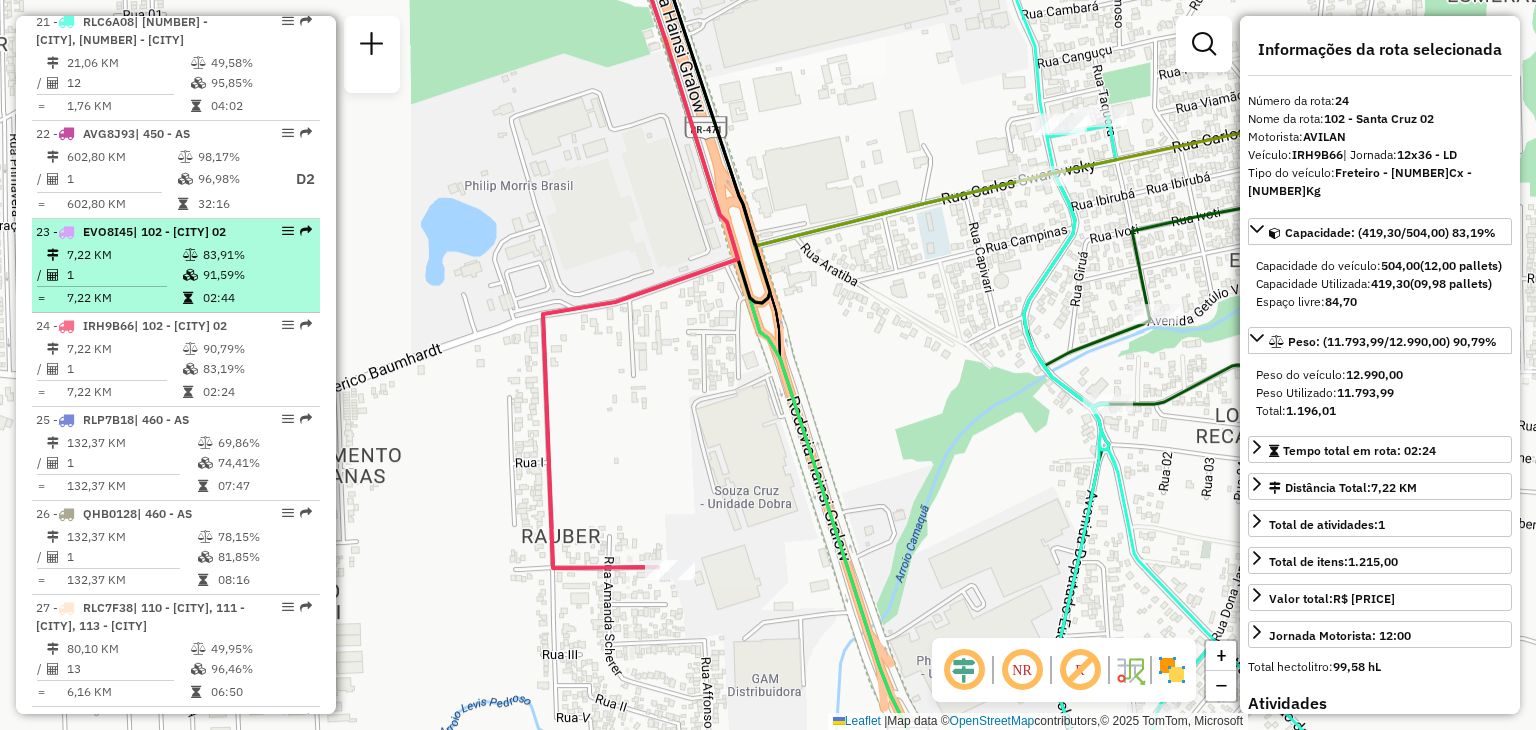 click on "1" at bounding box center (124, 275) 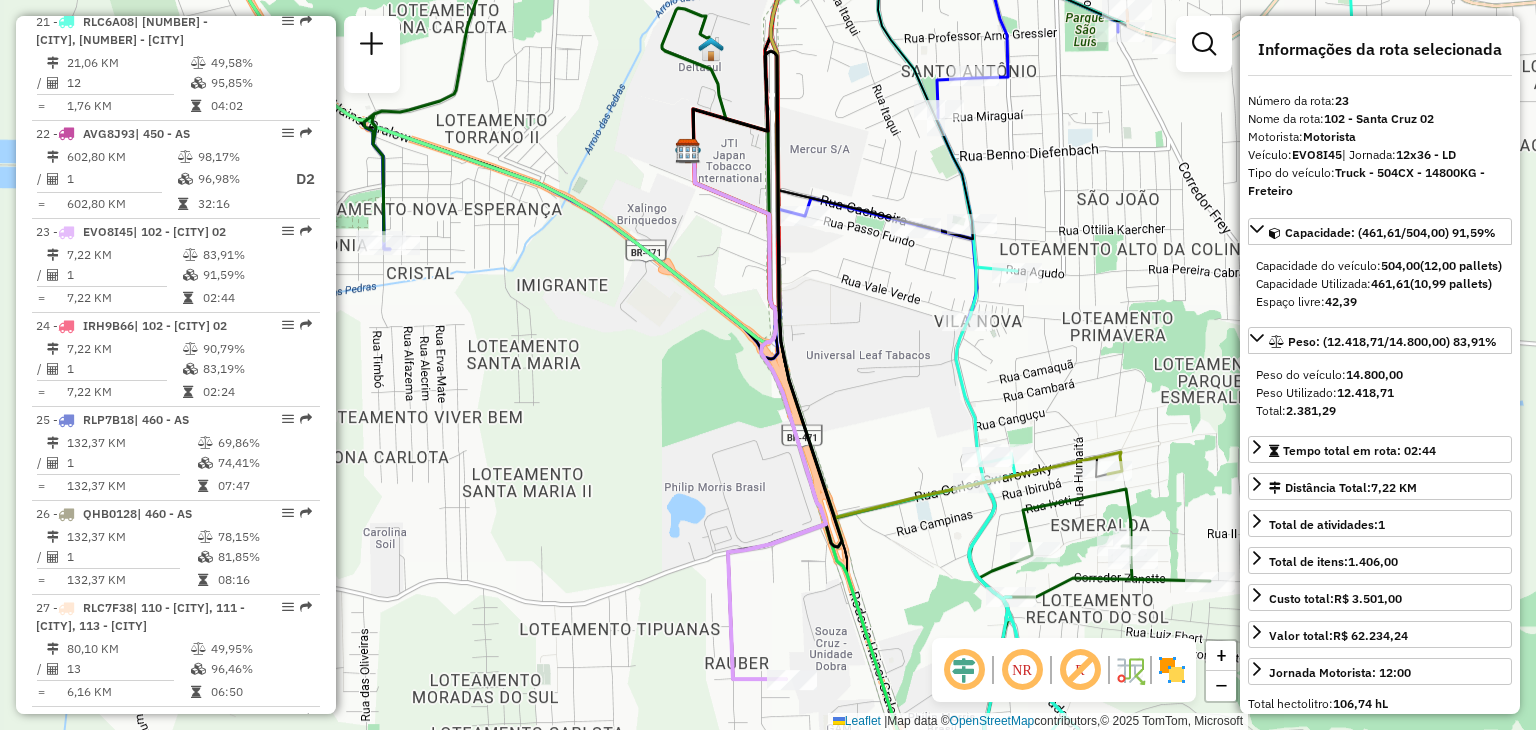 click 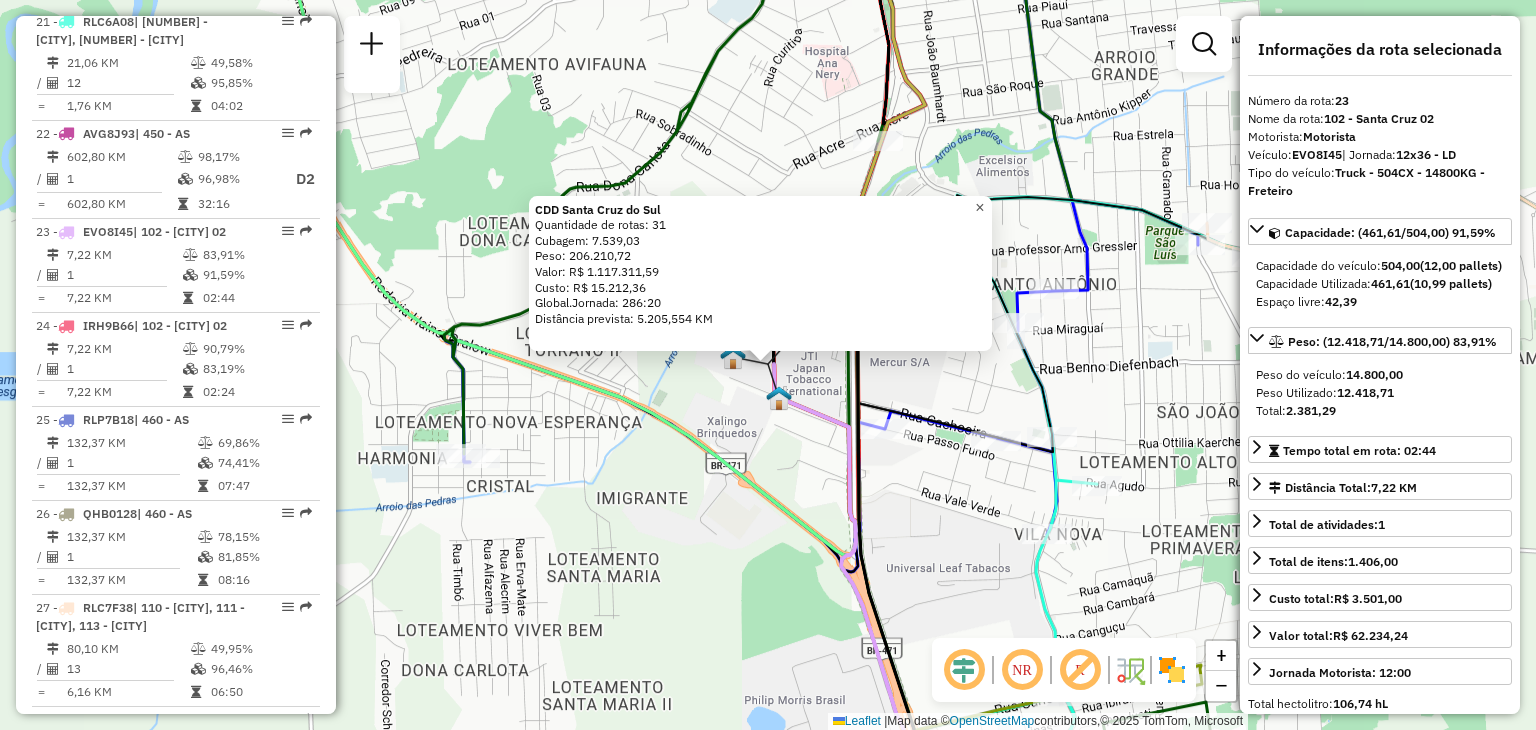 click on "×" 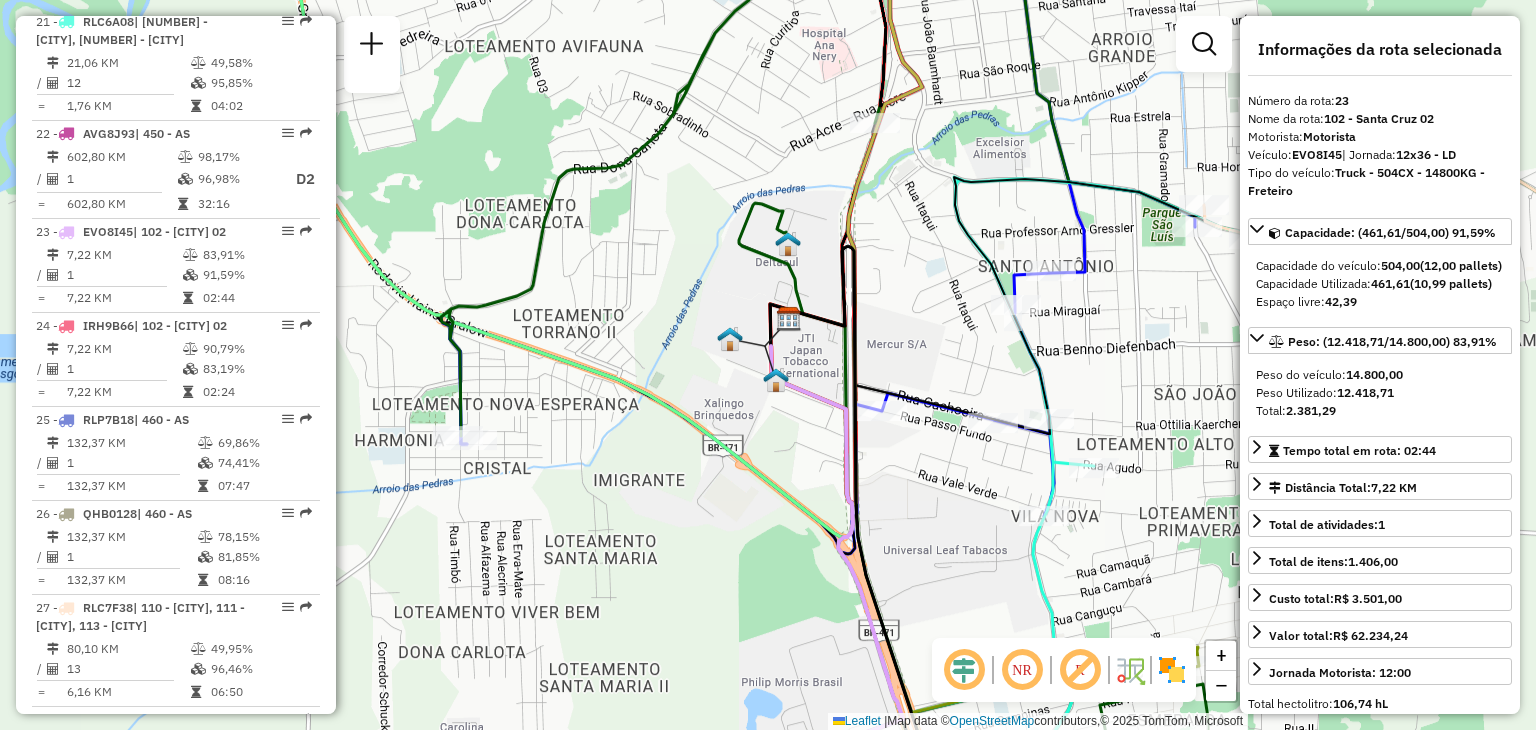 click on "Rota 10 - Placa JCY1B24  41809857 - BAR E MINIMERCADO SA Janela de atendimento Grade de atendimento Capacidade Transportadoras Veículos Cliente Pedidos  Rotas Selecione os dias de semana para filtrar as janelas de atendimento  Seg   Ter   Qua   Qui   Sex   Sáb   Dom  Informe o período da janela de atendimento: De: Até:  Filtrar exatamente a janela do cliente  Considerar janela de atendimento padrão  Selecione os dias de semana para filtrar as grades de atendimento  Seg   Ter   Qua   Qui   Sex   Sáb   Dom   Considerar clientes sem dia de atendimento cadastrado  Clientes fora do dia de atendimento selecionado Filtrar as atividades entre os valores definidos abaixo:  Peso mínimo:   Peso máximo:   Cubagem mínima:   Cubagem máxima:   De:   Até:  Filtrar as atividades entre o tempo de atendimento definido abaixo:  De:   Até:   Considerar capacidade total dos clientes não roteirizados Transportadora: Selecione um ou mais itens Tipo de veículo: Selecione um ou mais itens Veículo: Motorista: Nome: Tipo:" 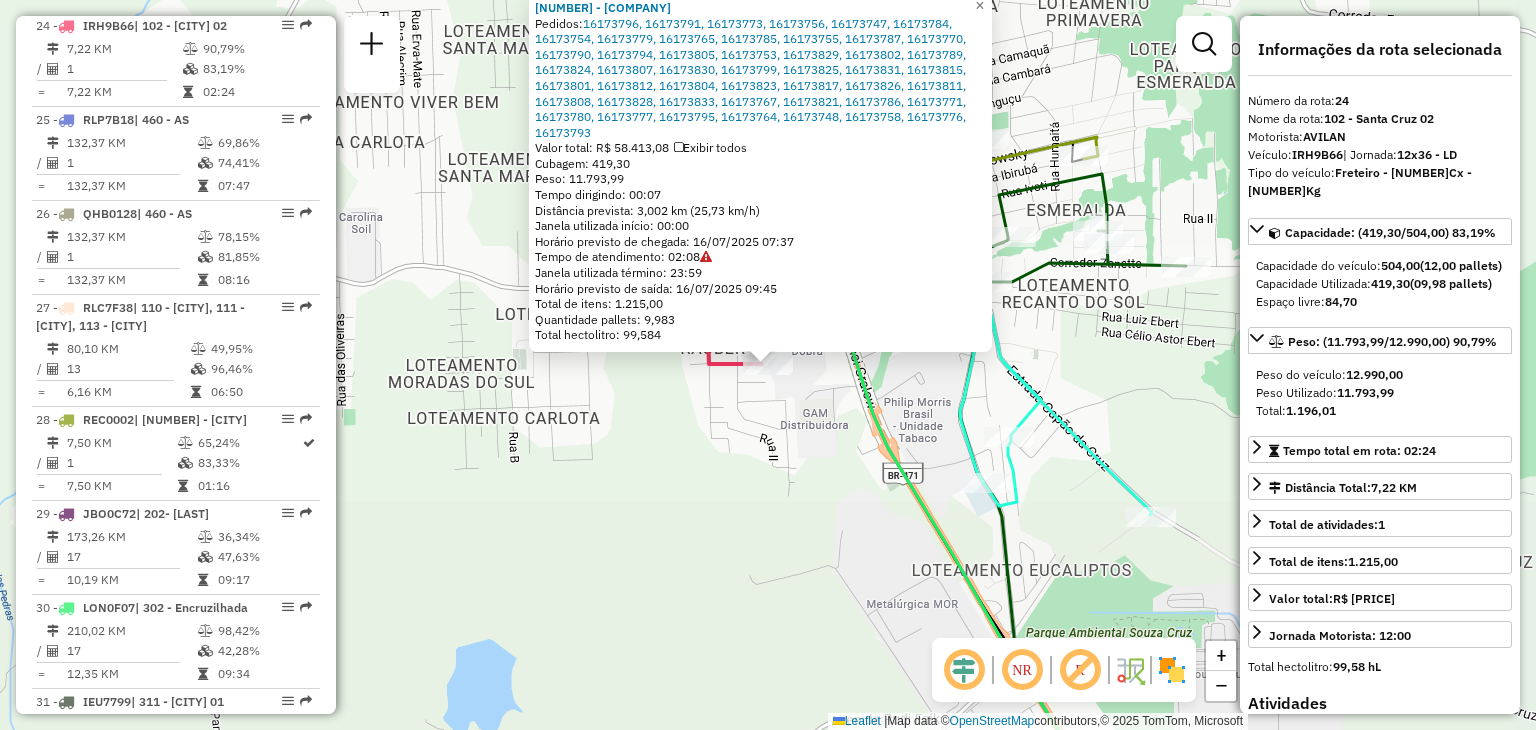 scroll, scrollTop: 3303, scrollLeft: 0, axis: vertical 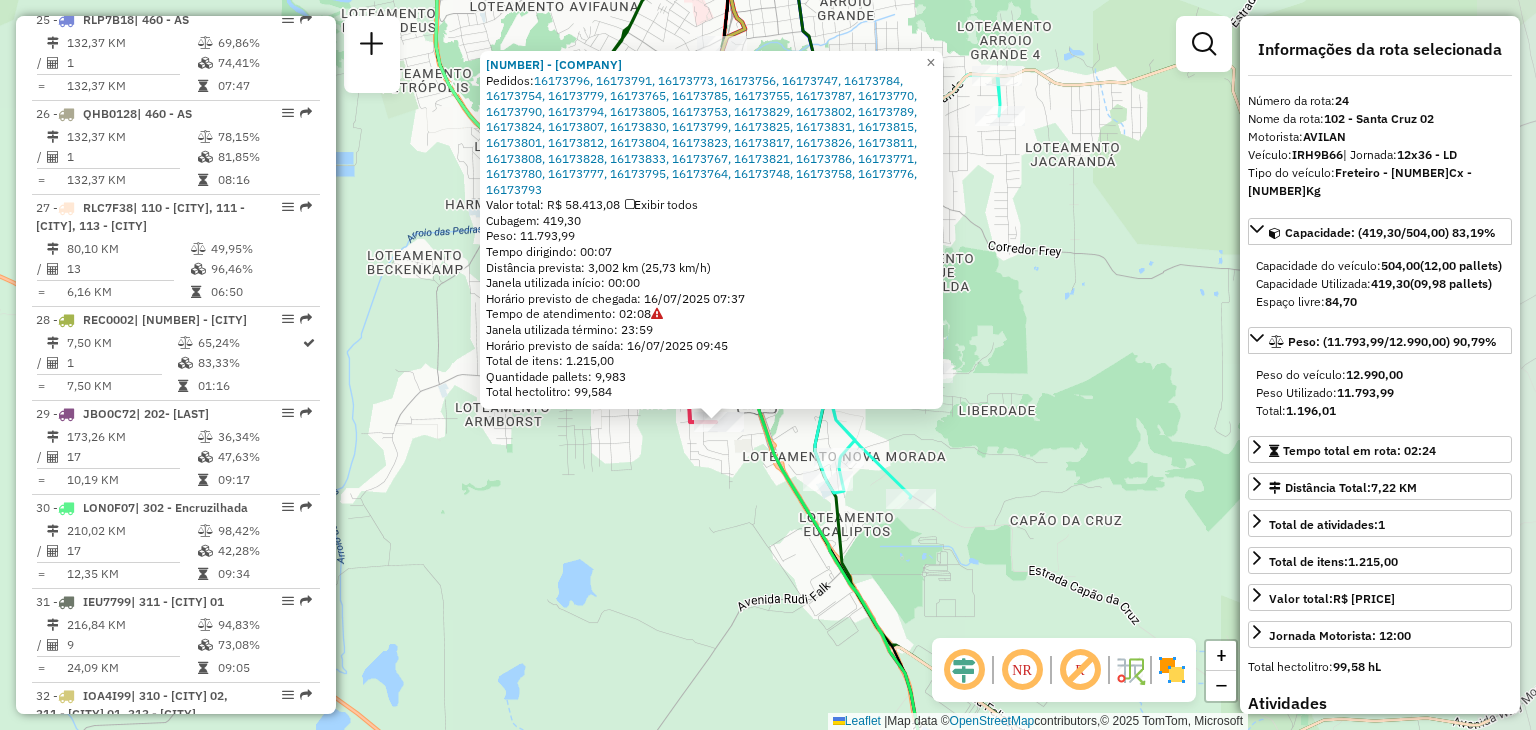 drag, startPoint x: 1096, startPoint y: 396, endPoint x: 897, endPoint y: 427, distance: 201.4001 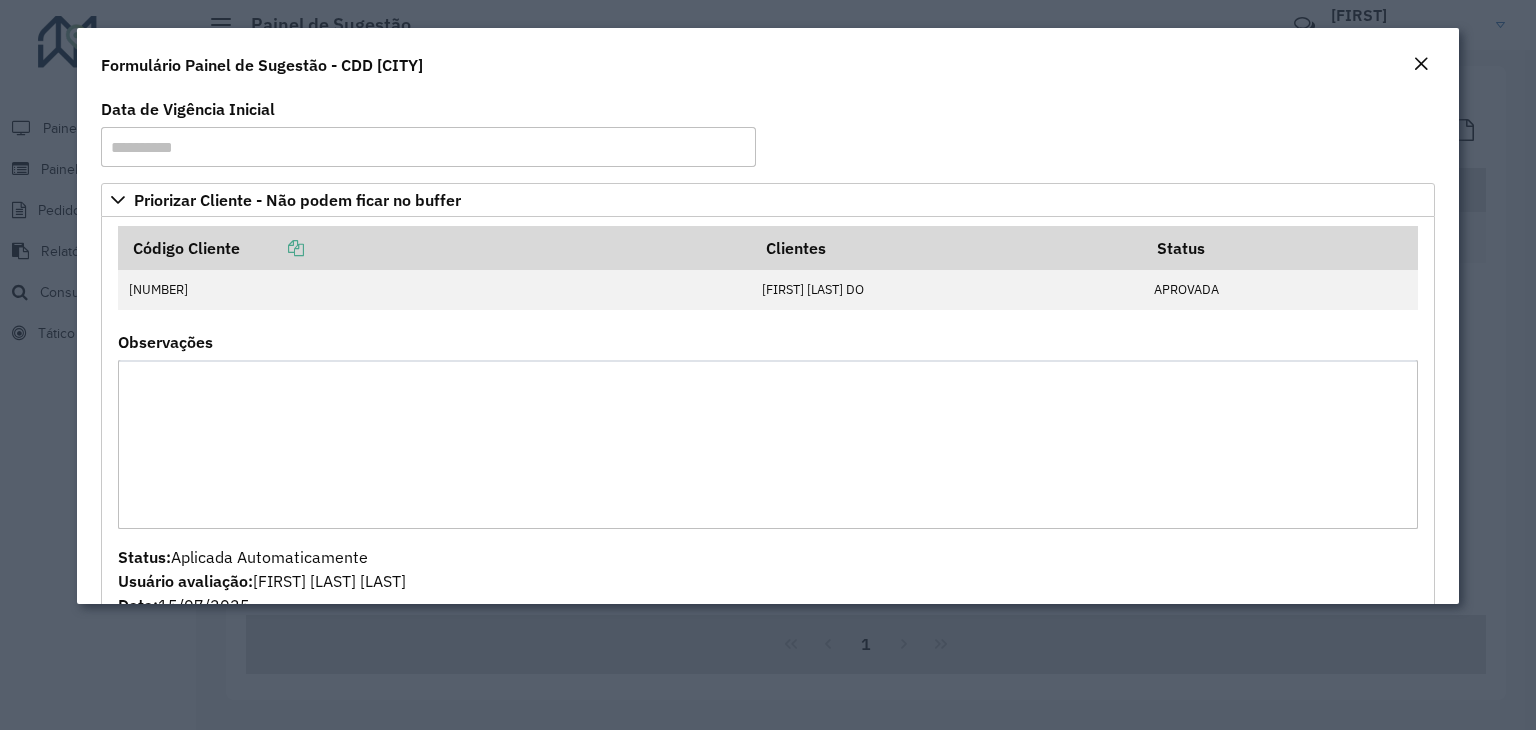 scroll, scrollTop: 0, scrollLeft: 0, axis: both 